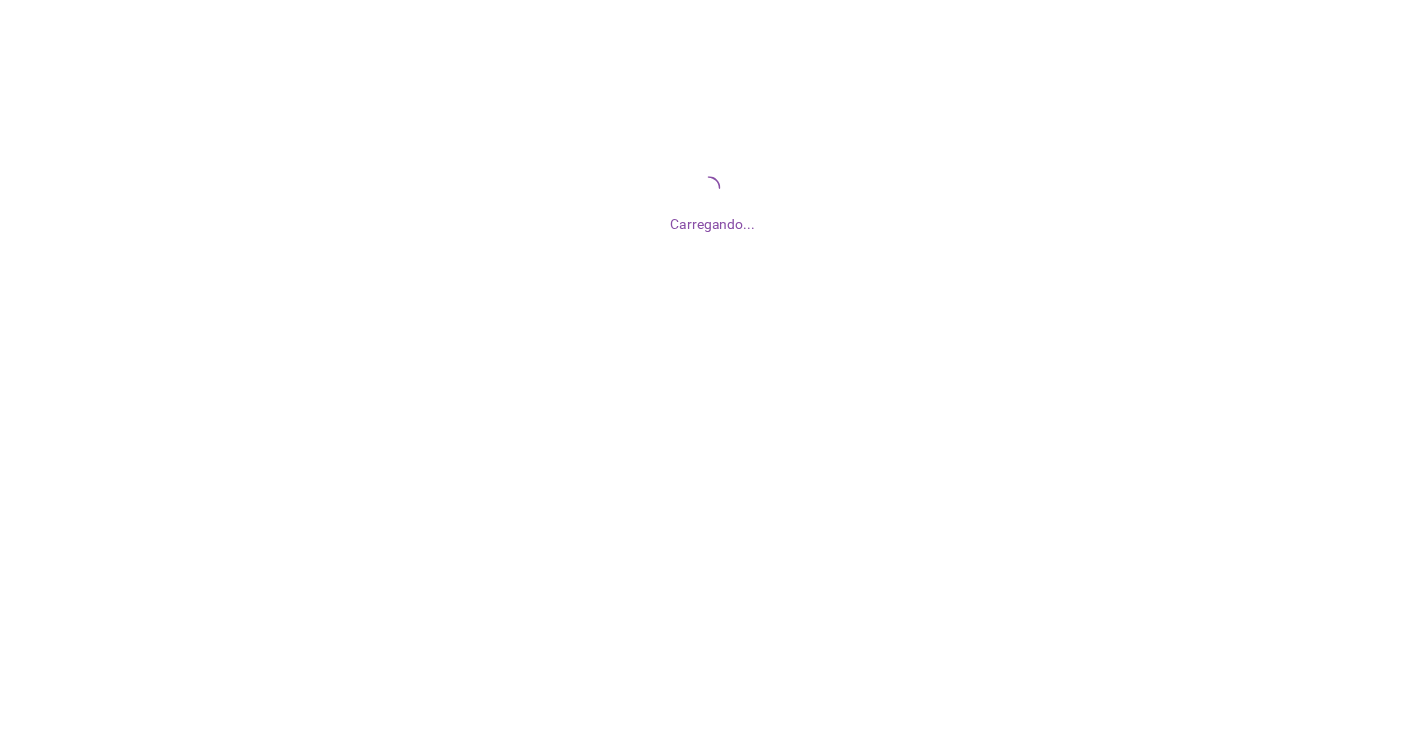 scroll, scrollTop: 0, scrollLeft: 0, axis: both 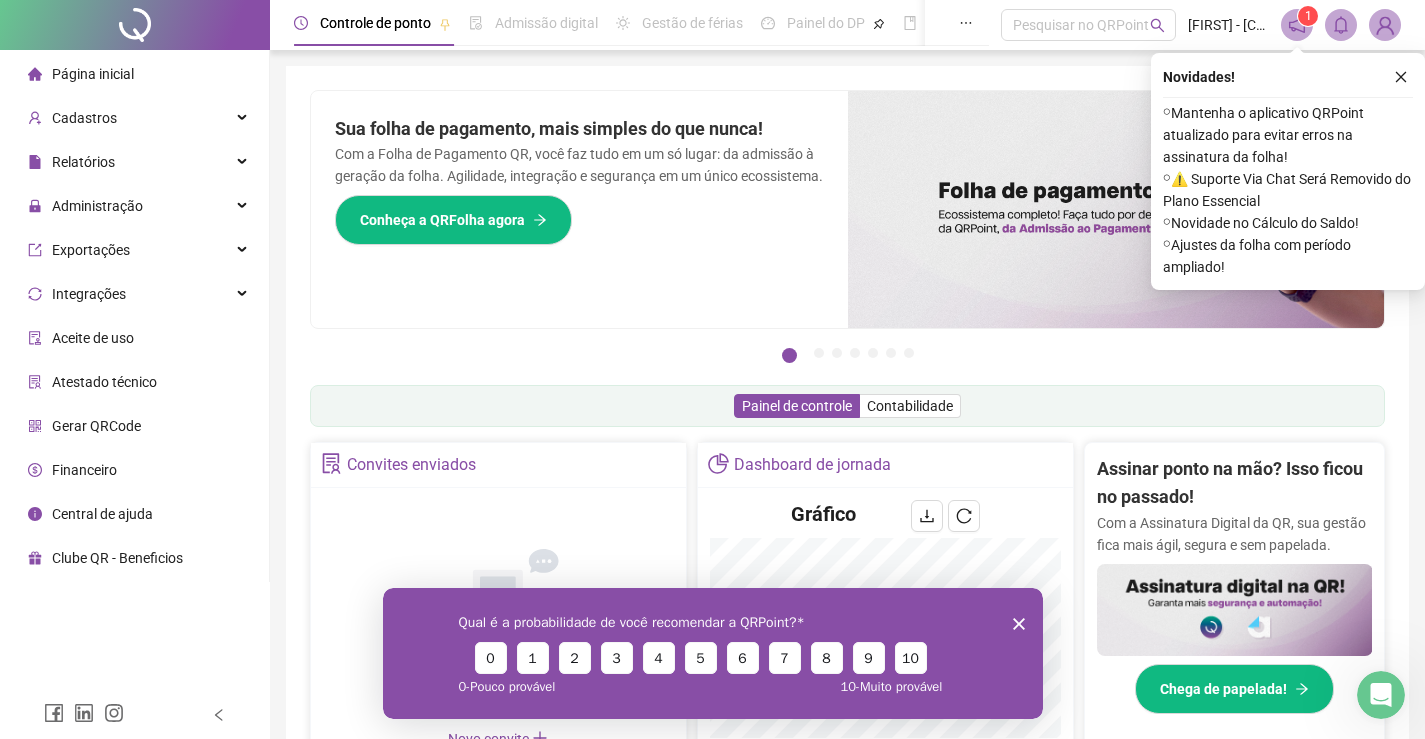click on "Qual é a probabilidade de você recomendar a QRPoint? 0 1 2 3 4 5 6 7 8 9 10 0  -  Pouco provável 10  -  Muito provável" at bounding box center (712, 652) 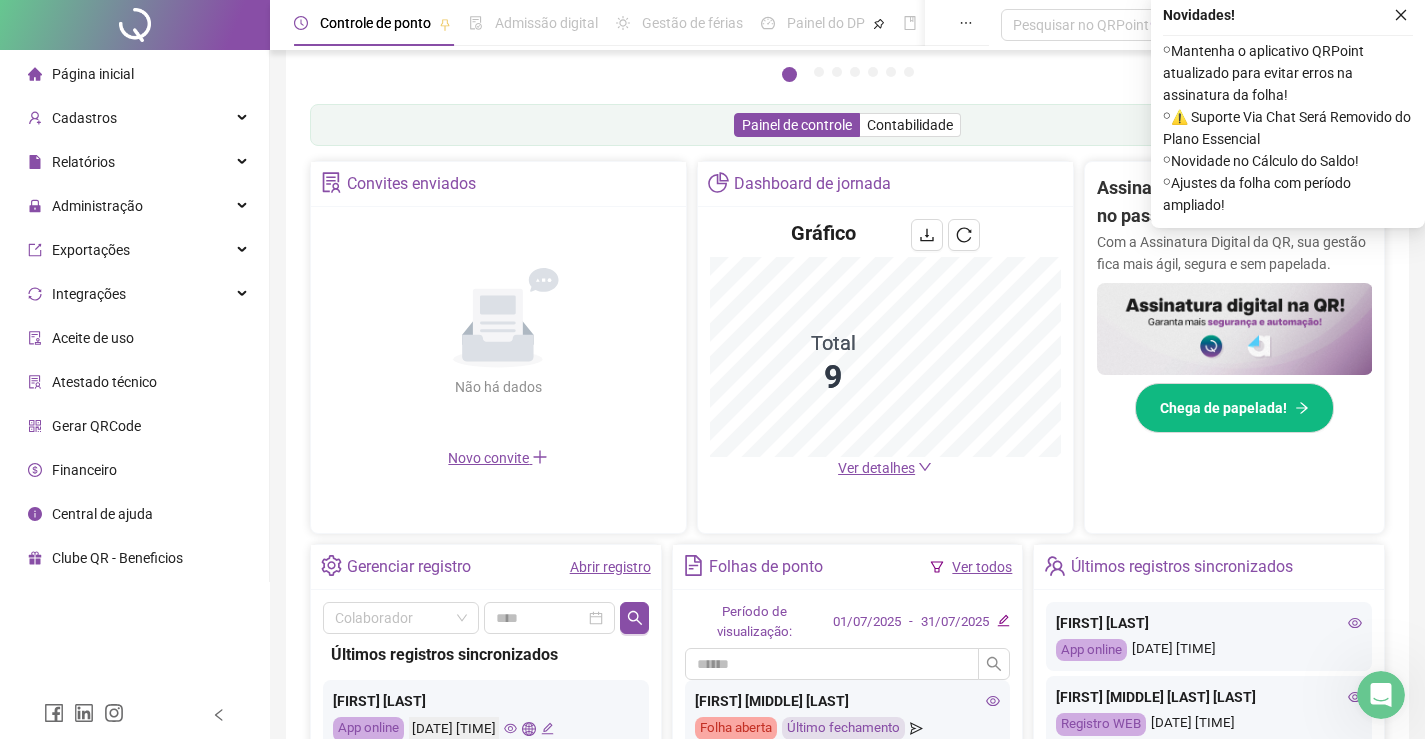 scroll, scrollTop: 300, scrollLeft: 0, axis: vertical 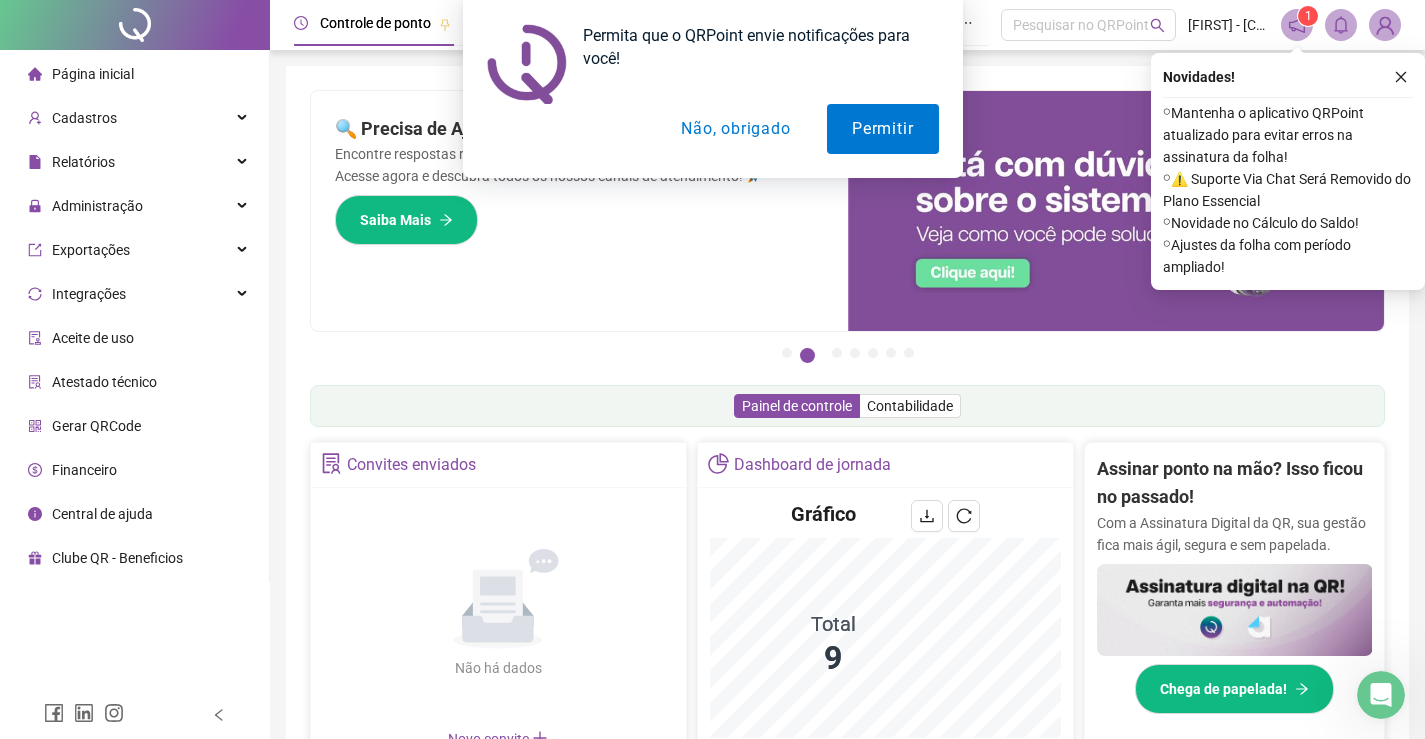 click on "Não, obrigado" at bounding box center [735, 129] 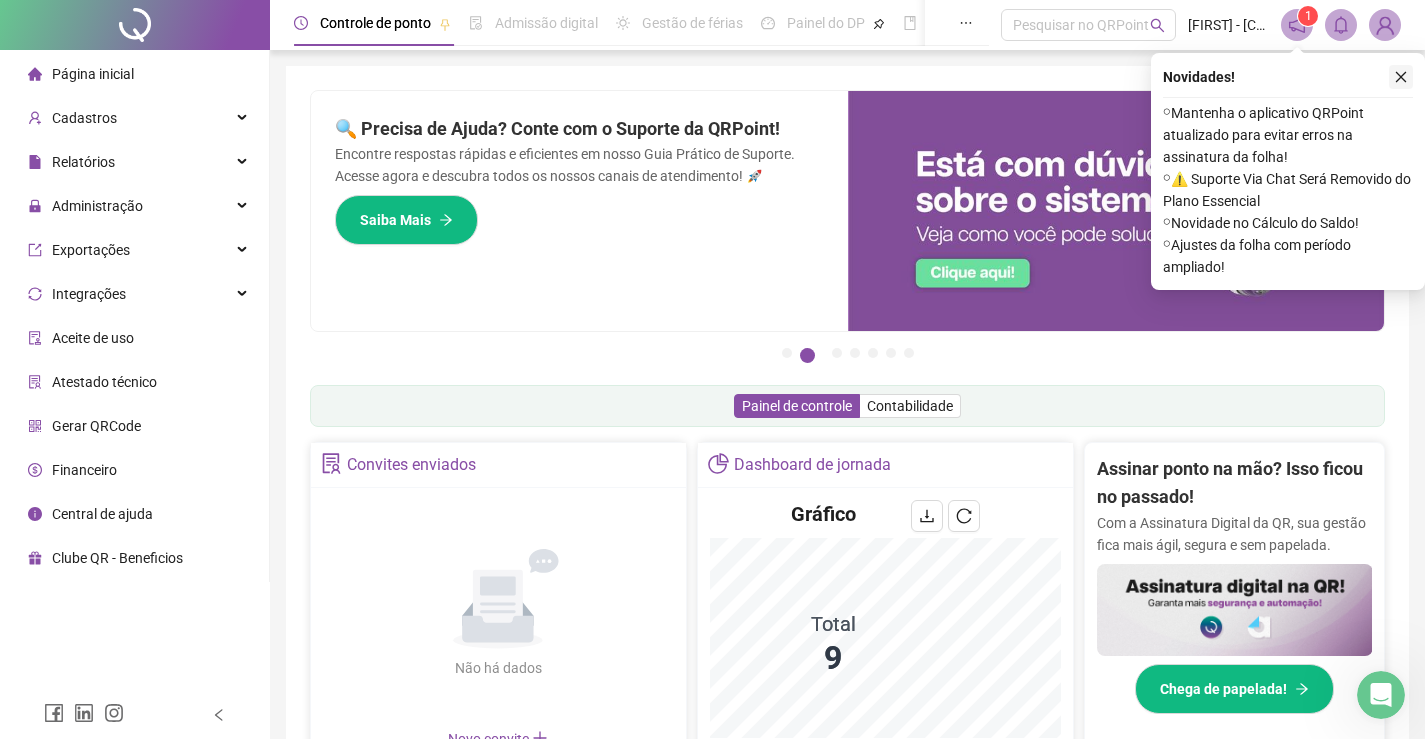 click 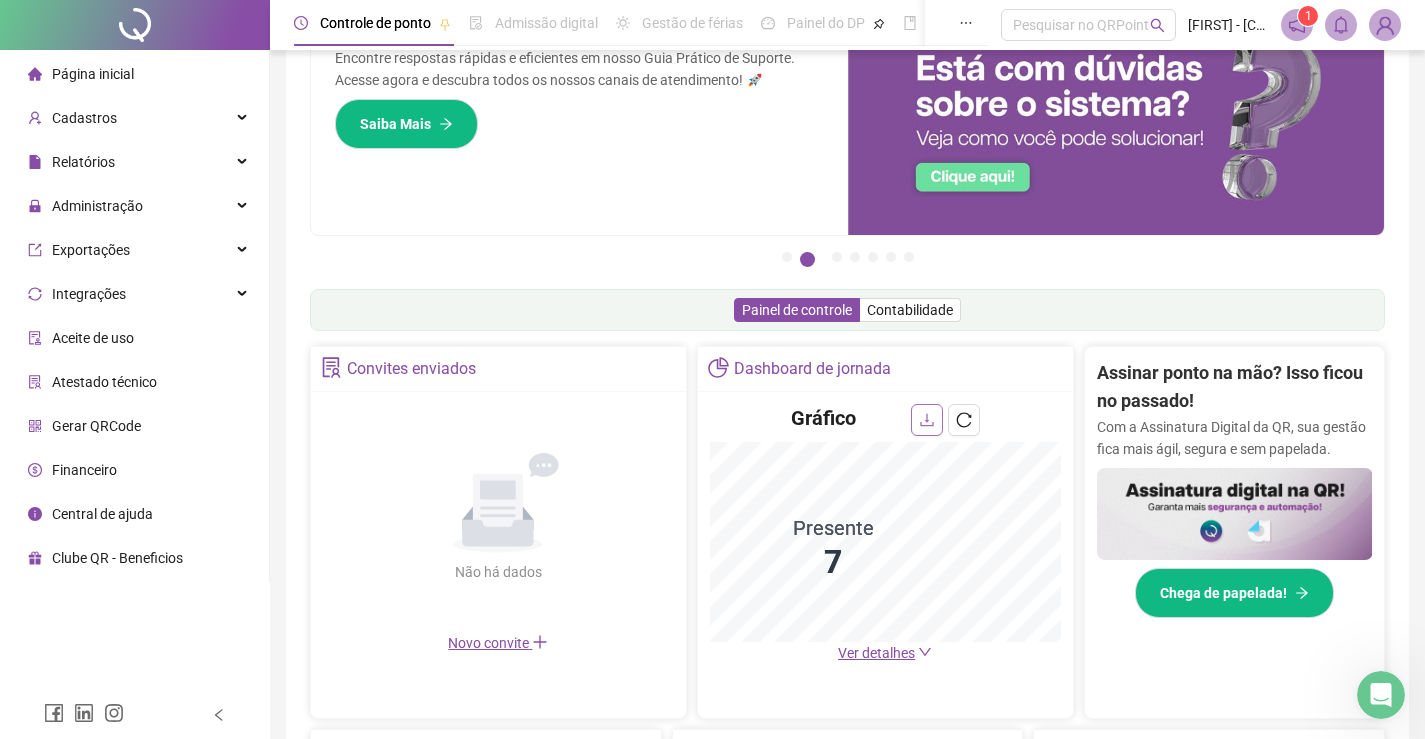 scroll, scrollTop: 200, scrollLeft: 0, axis: vertical 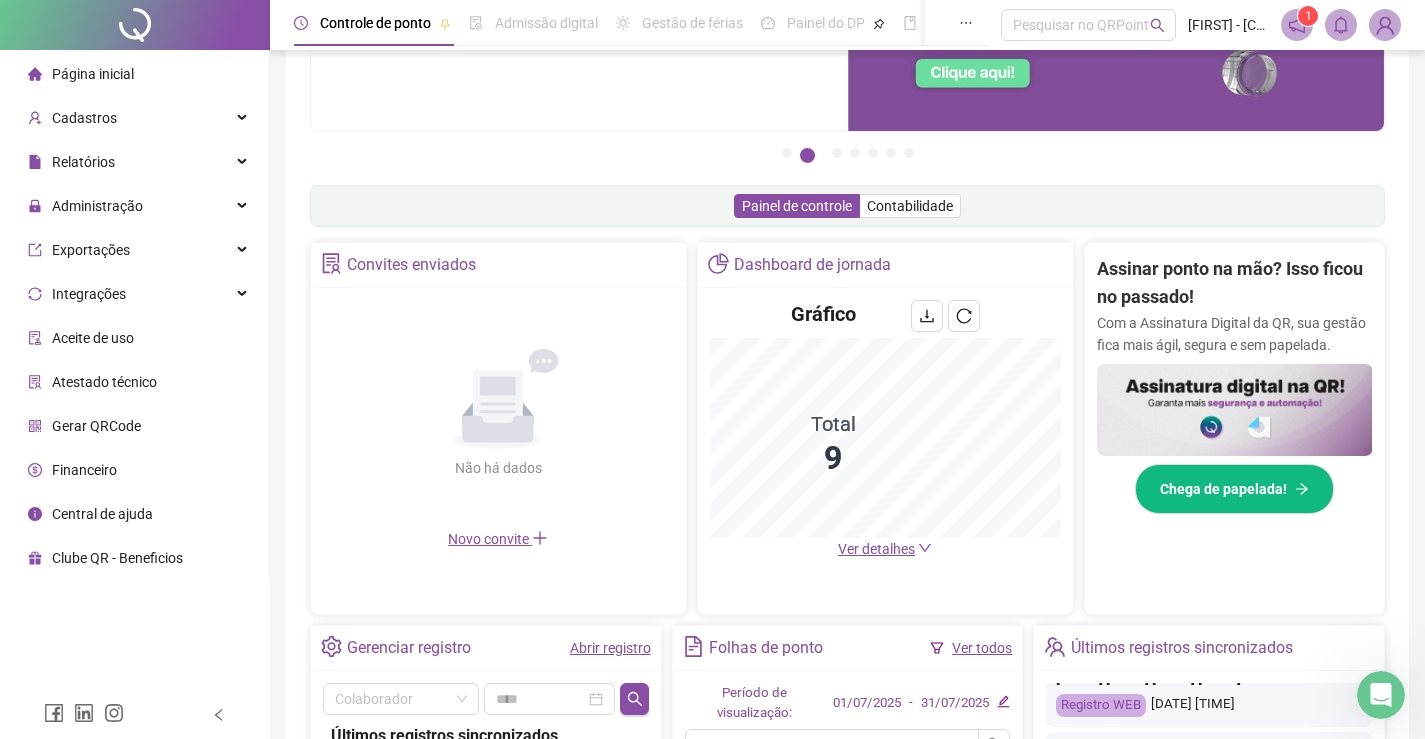 click on "Ver detalhes" at bounding box center (876, 549) 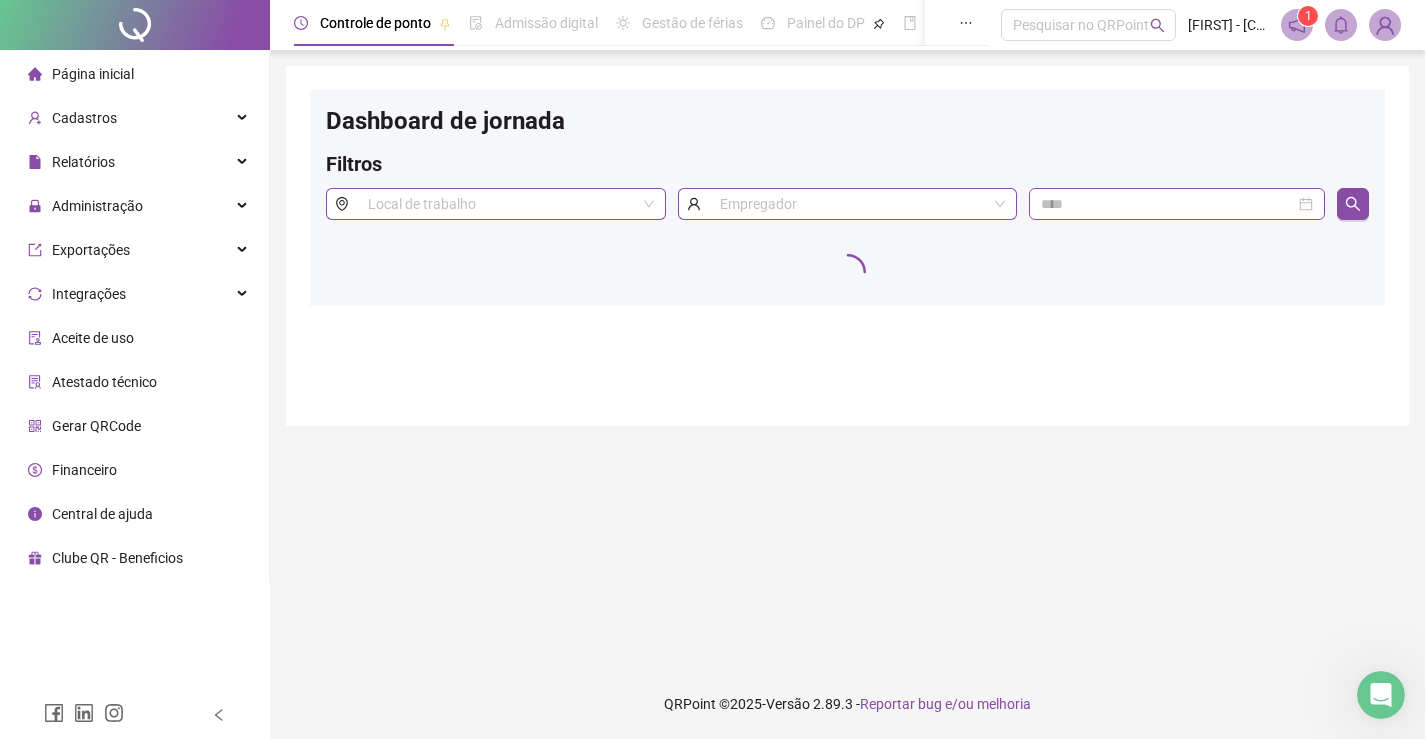 scroll, scrollTop: 0, scrollLeft: 0, axis: both 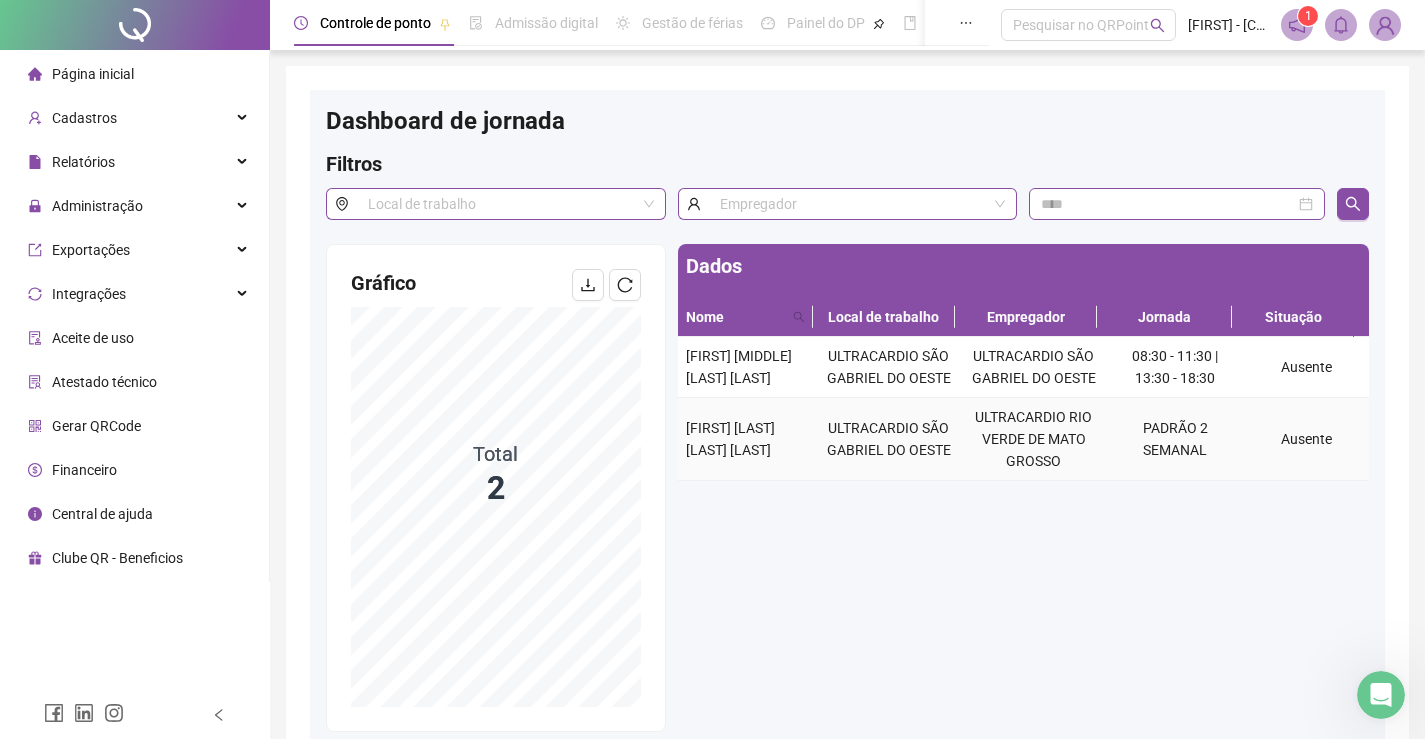 click on "Ausente" at bounding box center [1307, 439] 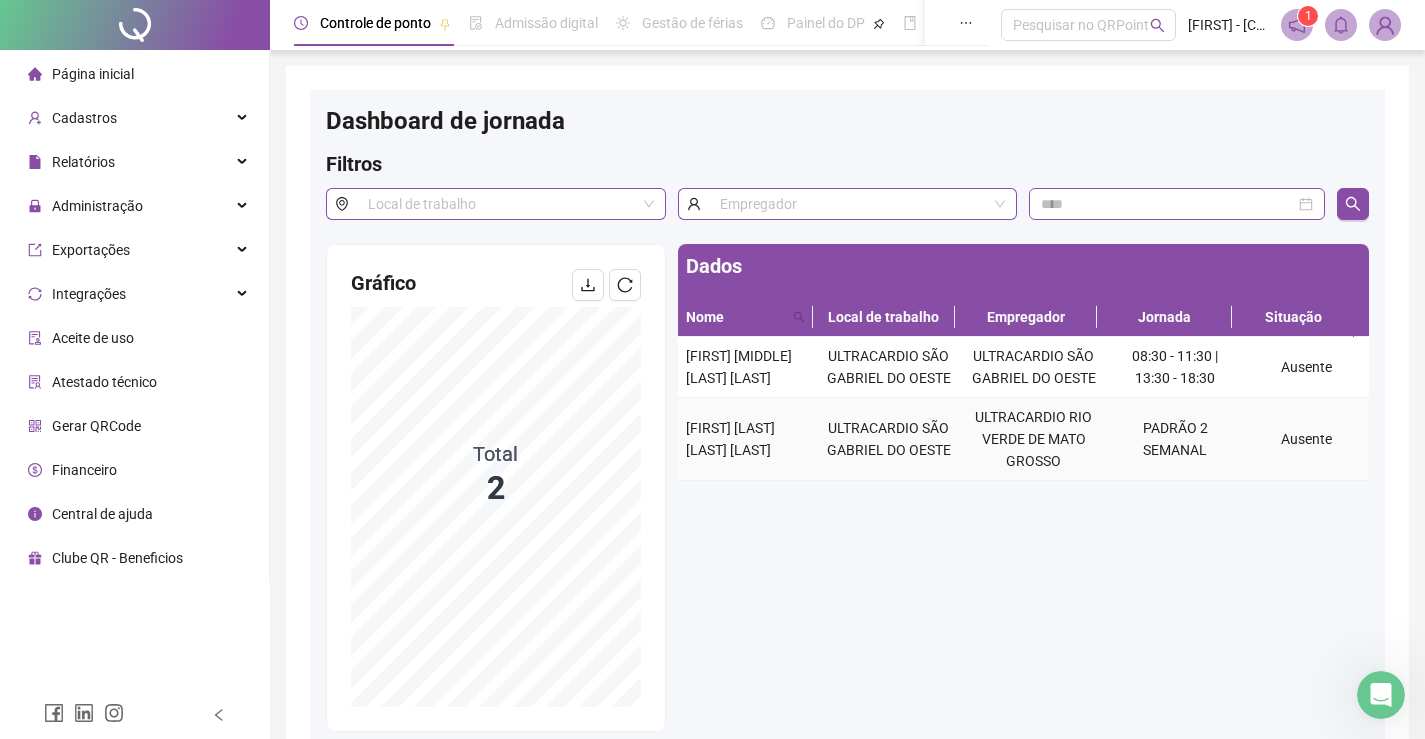 drag, startPoint x: 998, startPoint y: 472, endPoint x: 1008, endPoint y: 470, distance: 10.198039 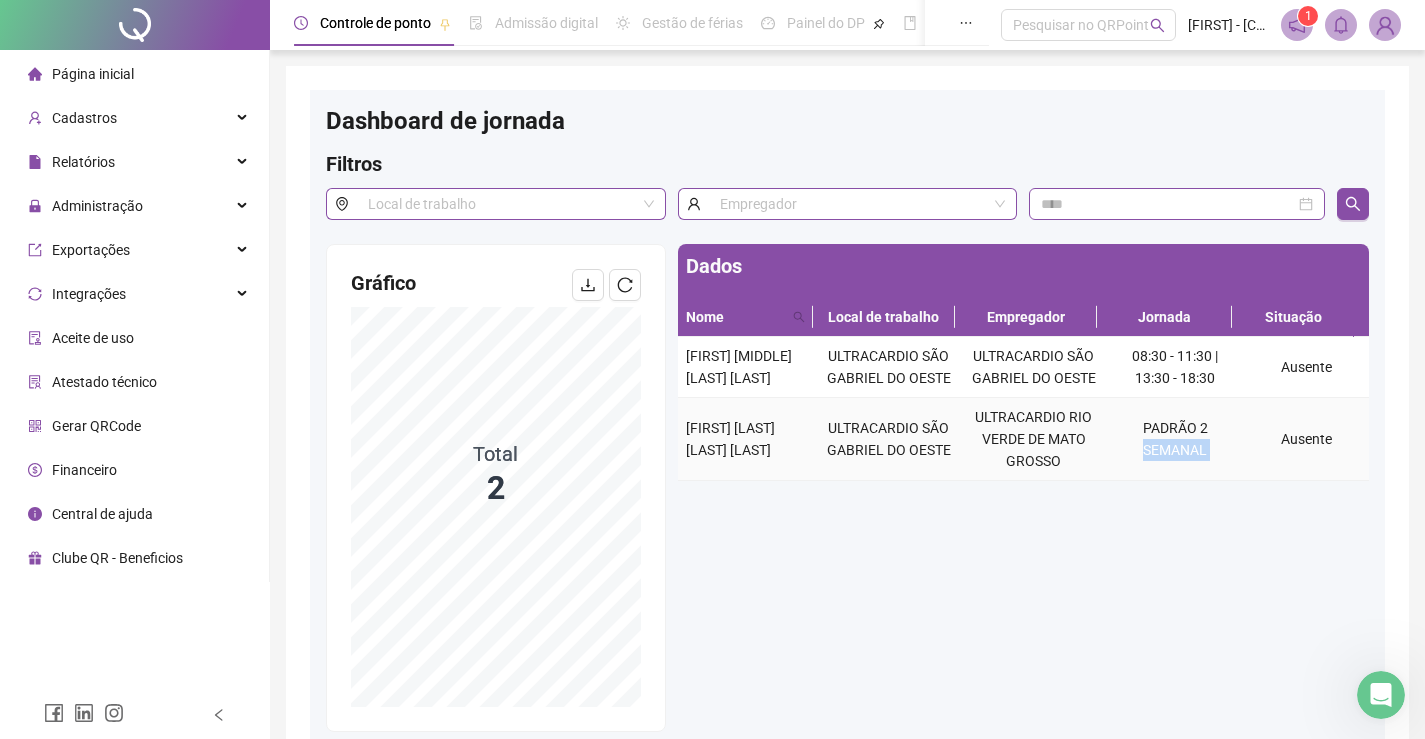 click on "[PERSON] [COMPANY] [COMPANY] [COMPANY] [COMPANY] [COMPANY] [COMPANY] [COMPANY] [COMPANY] Ausente" at bounding box center [1023, 439] 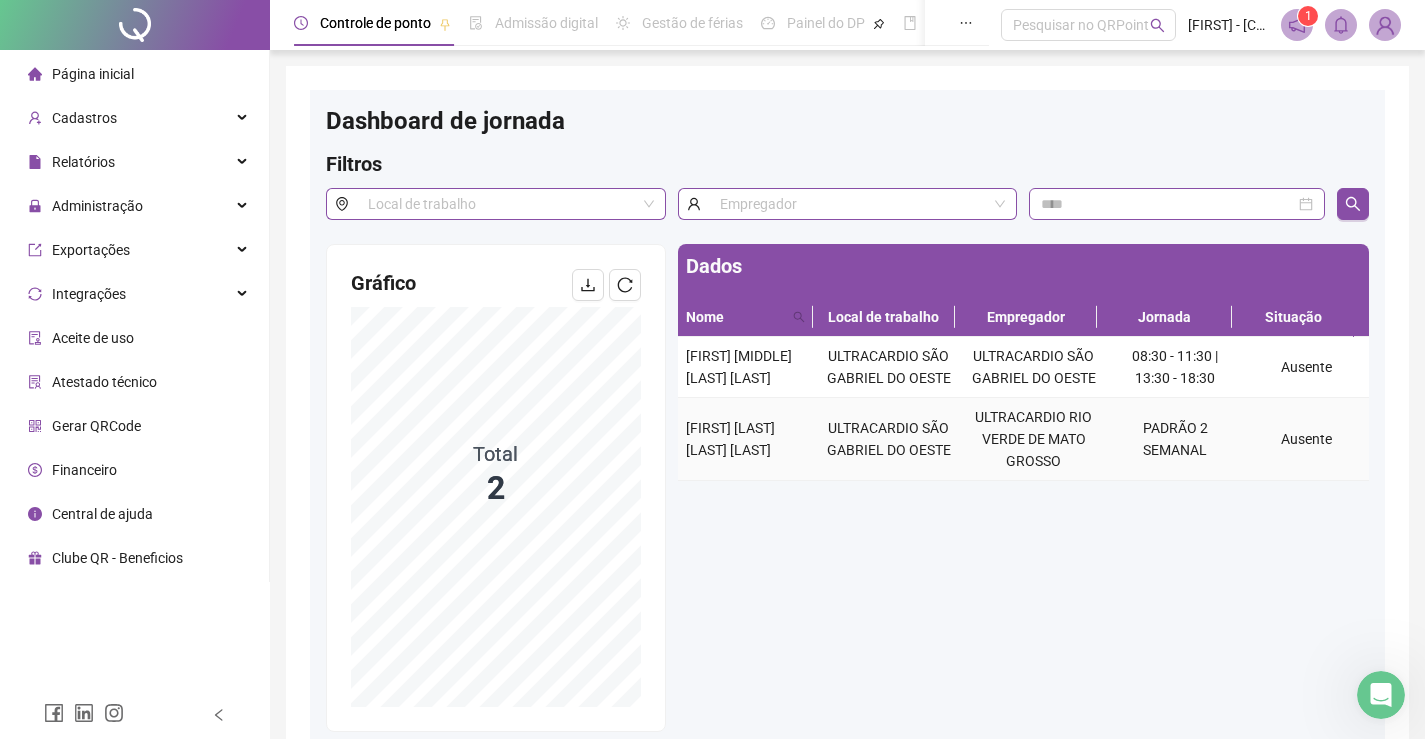 click on "Ausente" at bounding box center (1307, 439) 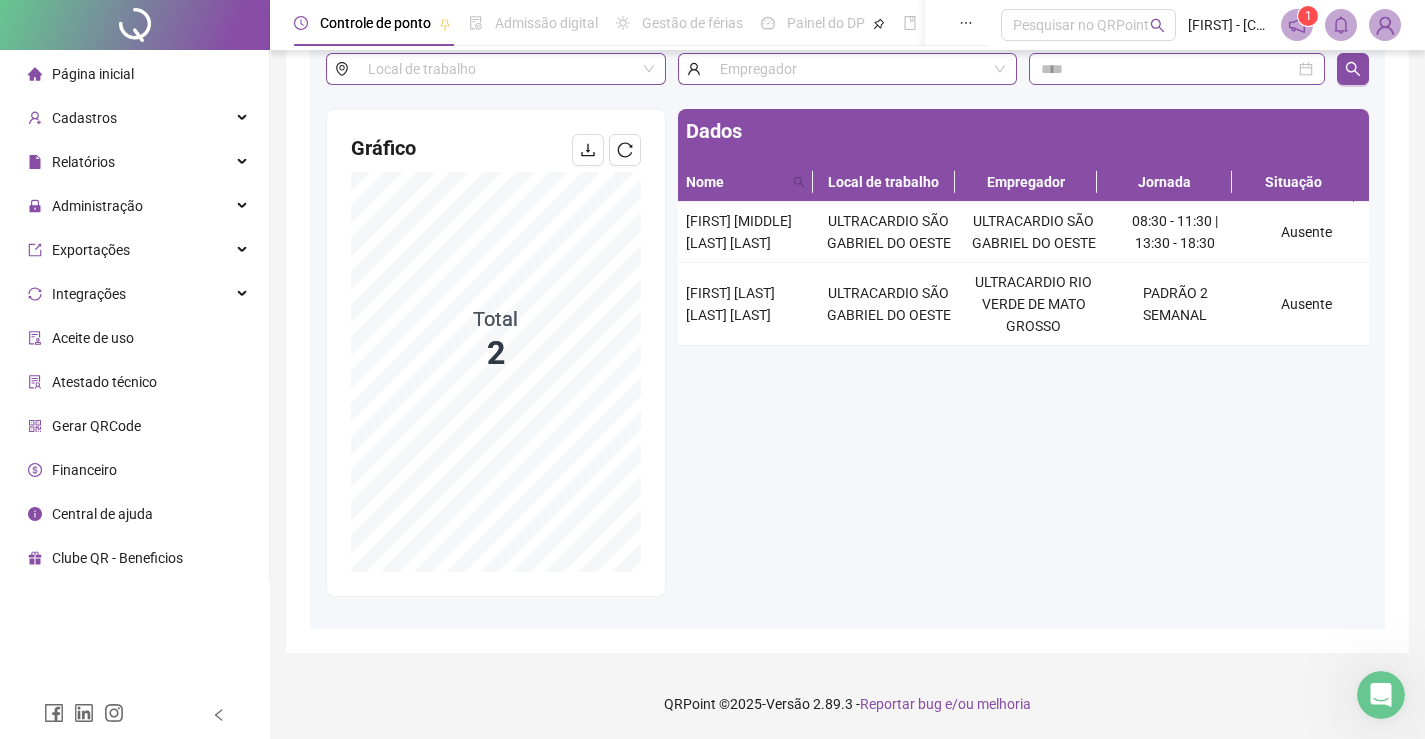 scroll, scrollTop: 35, scrollLeft: 0, axis: vertical 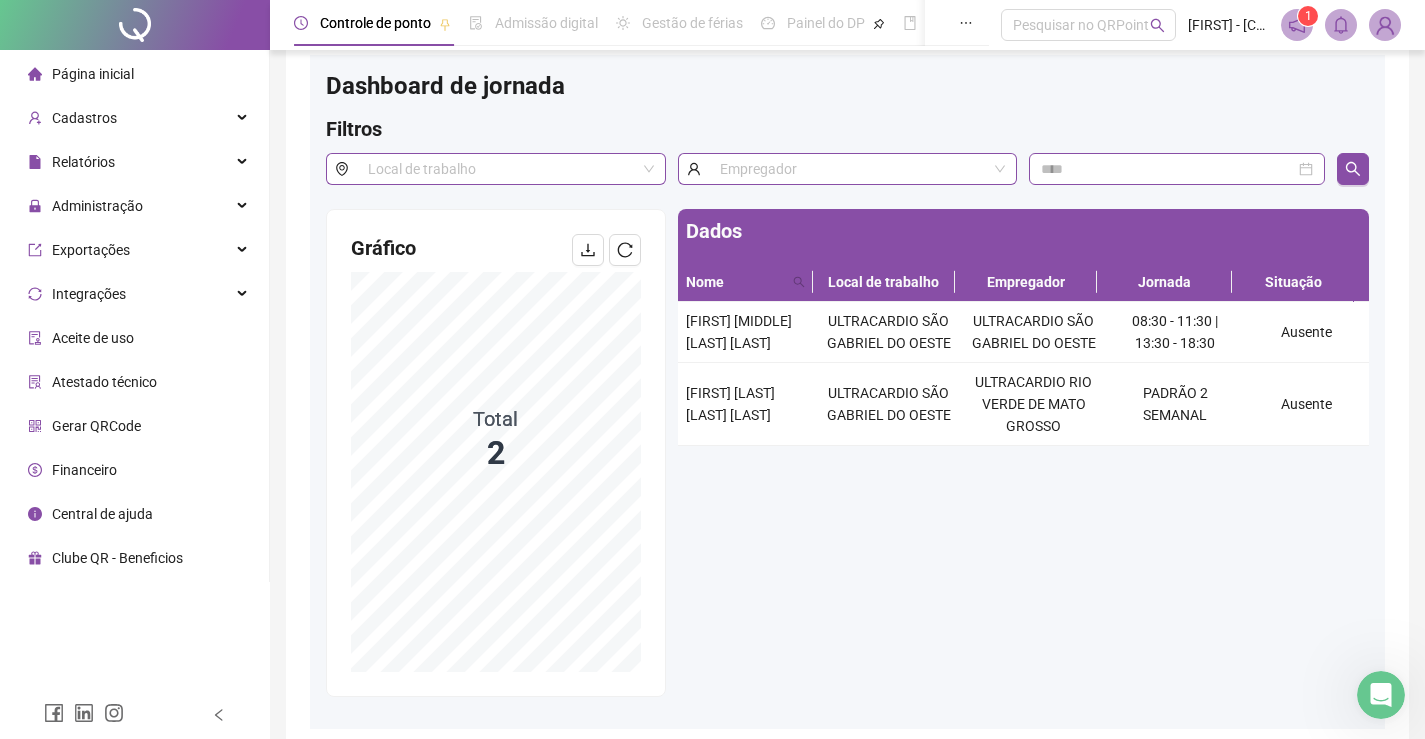 click at bounding box center [1385, 25] 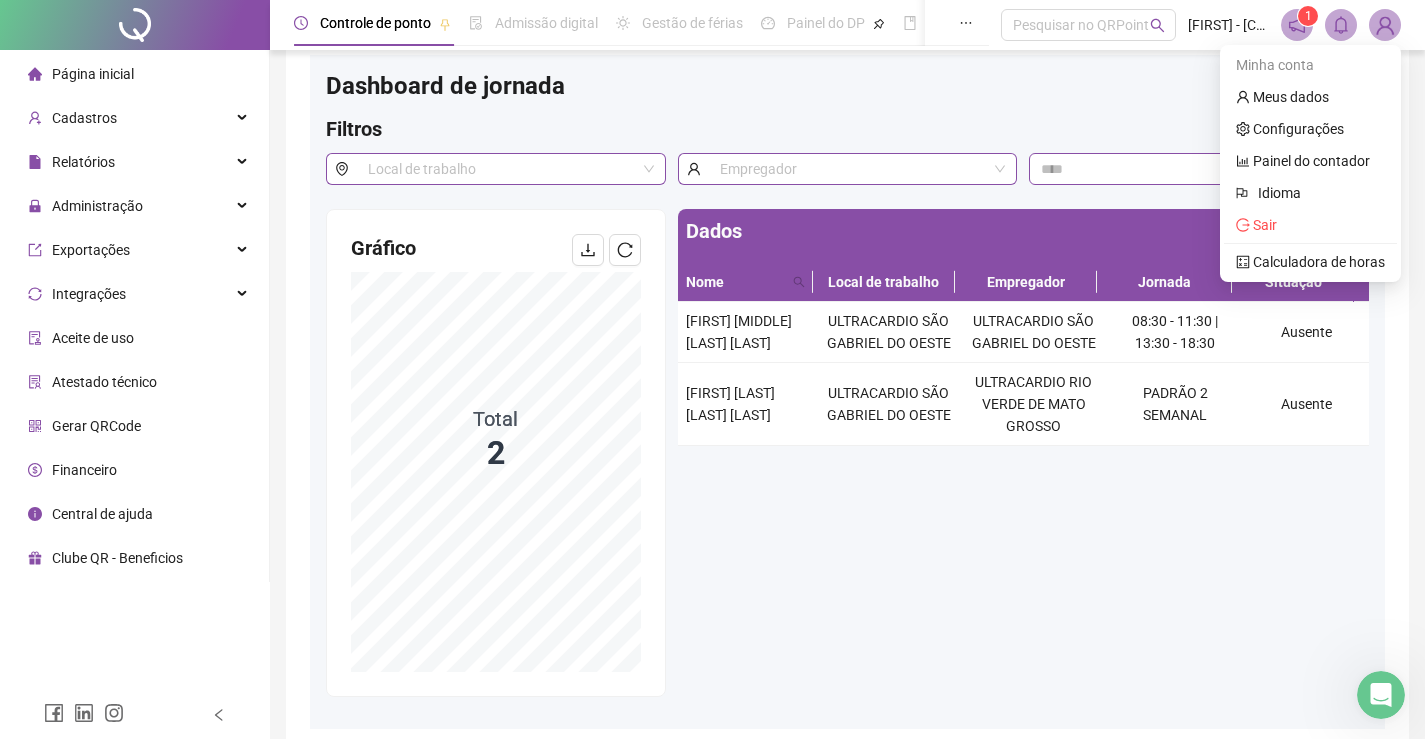 click at bounding box center (1385, 25) 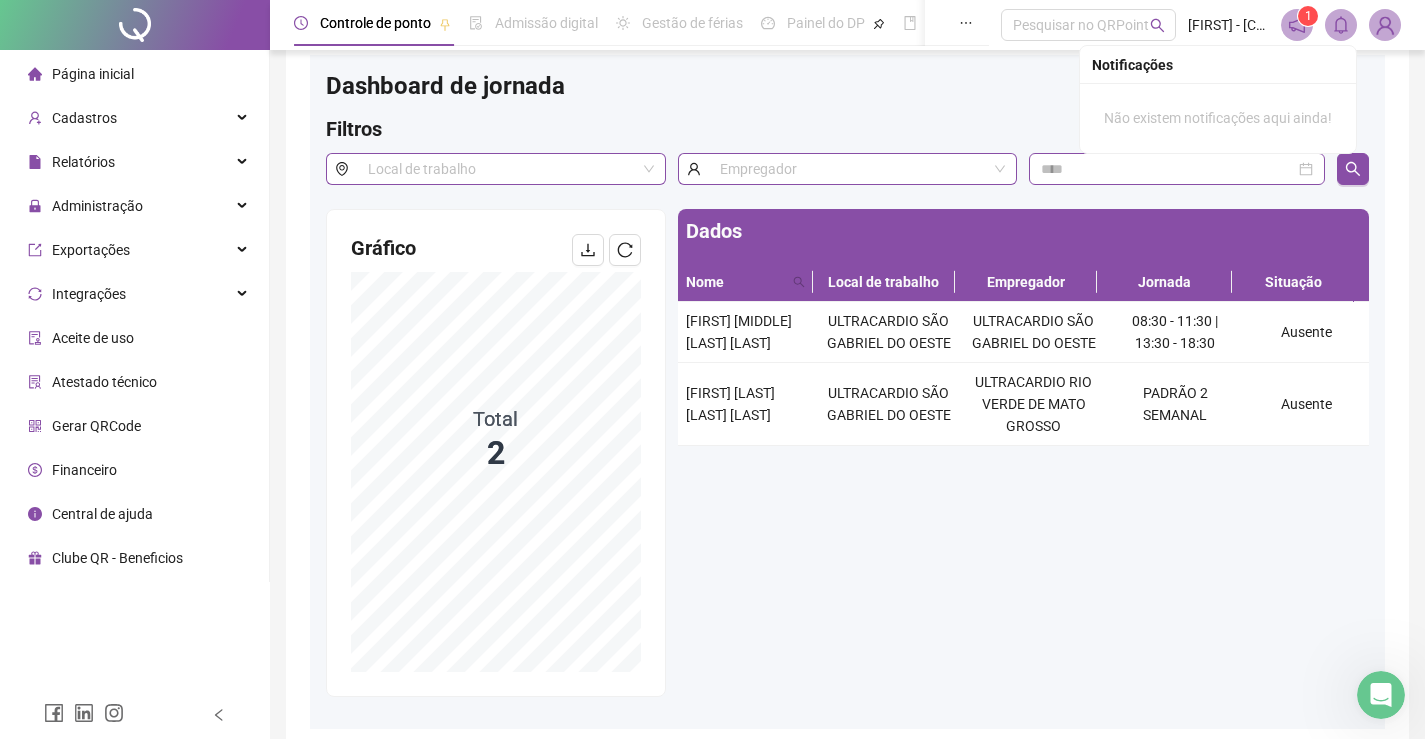 click 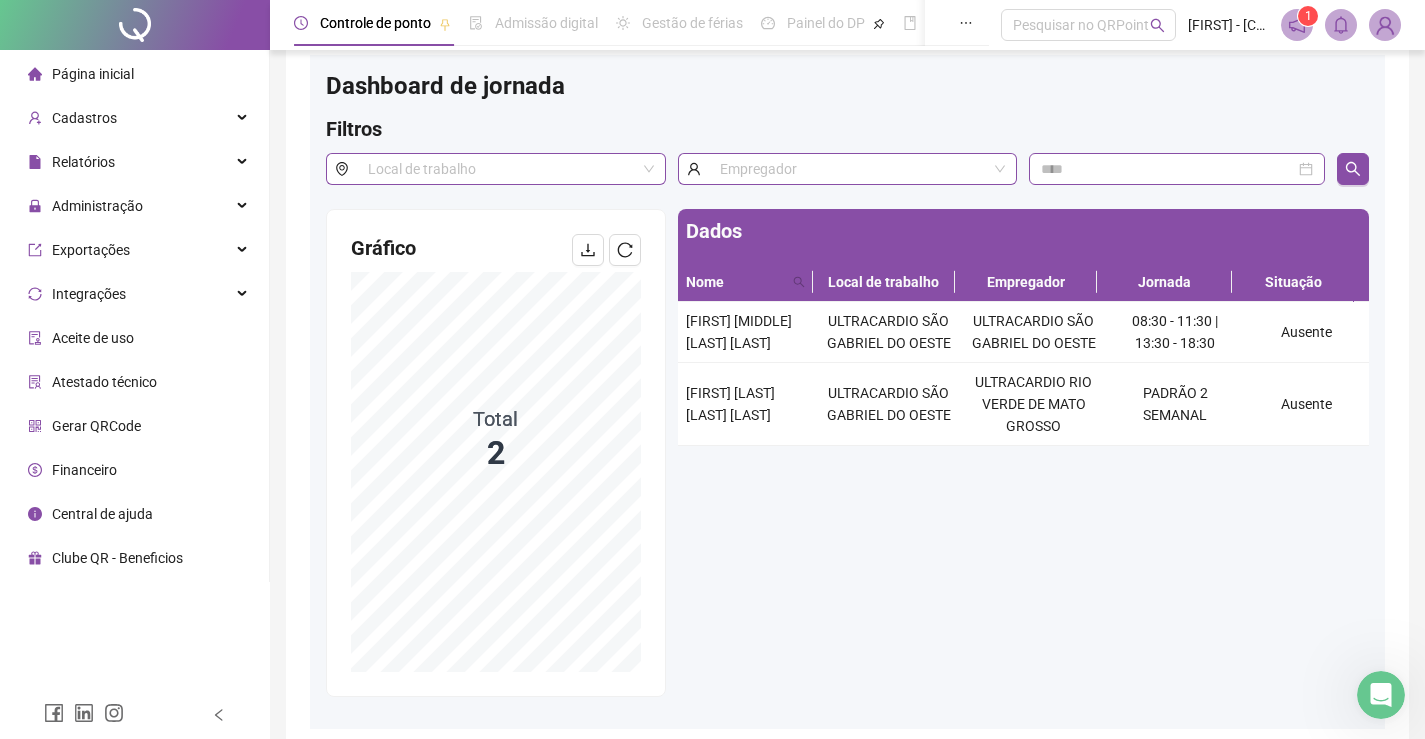 click on "1" at bounding box center (1308, 16) 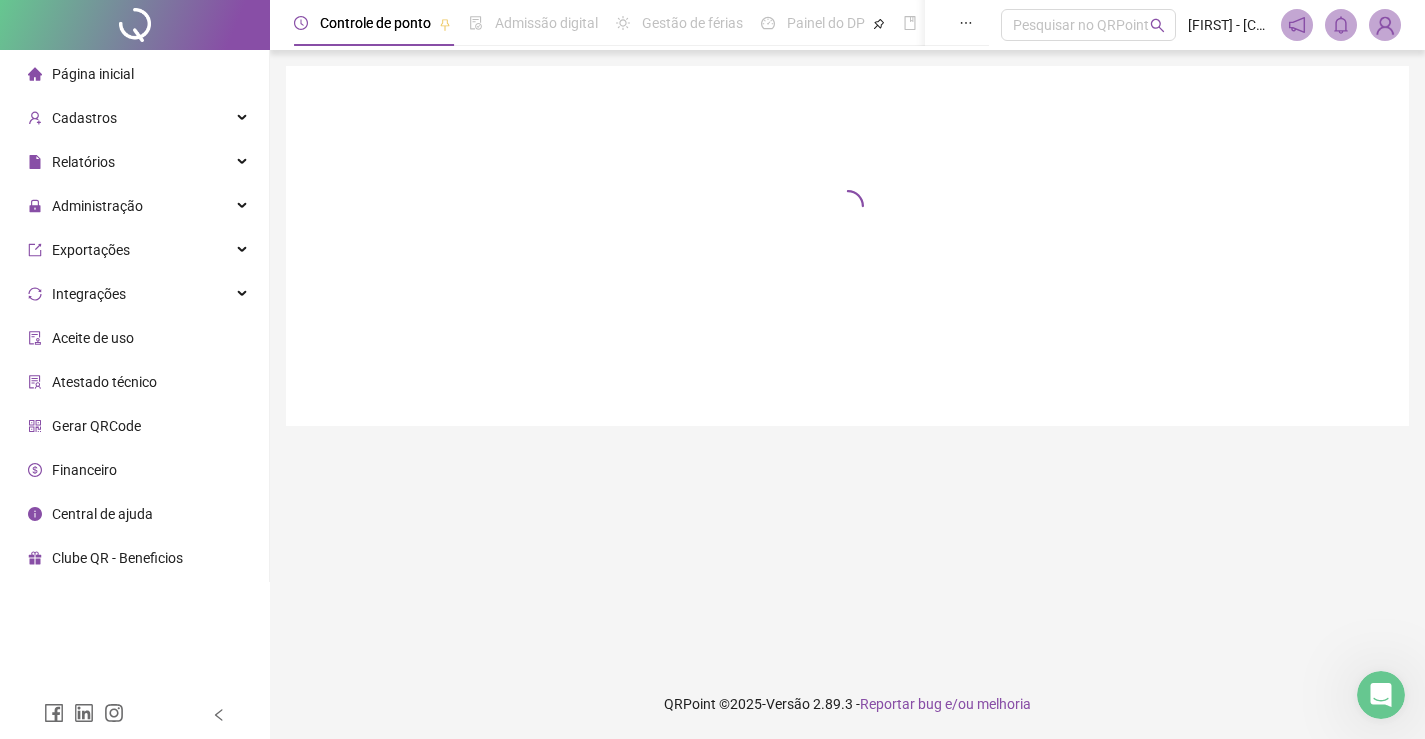 scroll, scrollTop: 0, scrollLeft: 0, axis: both 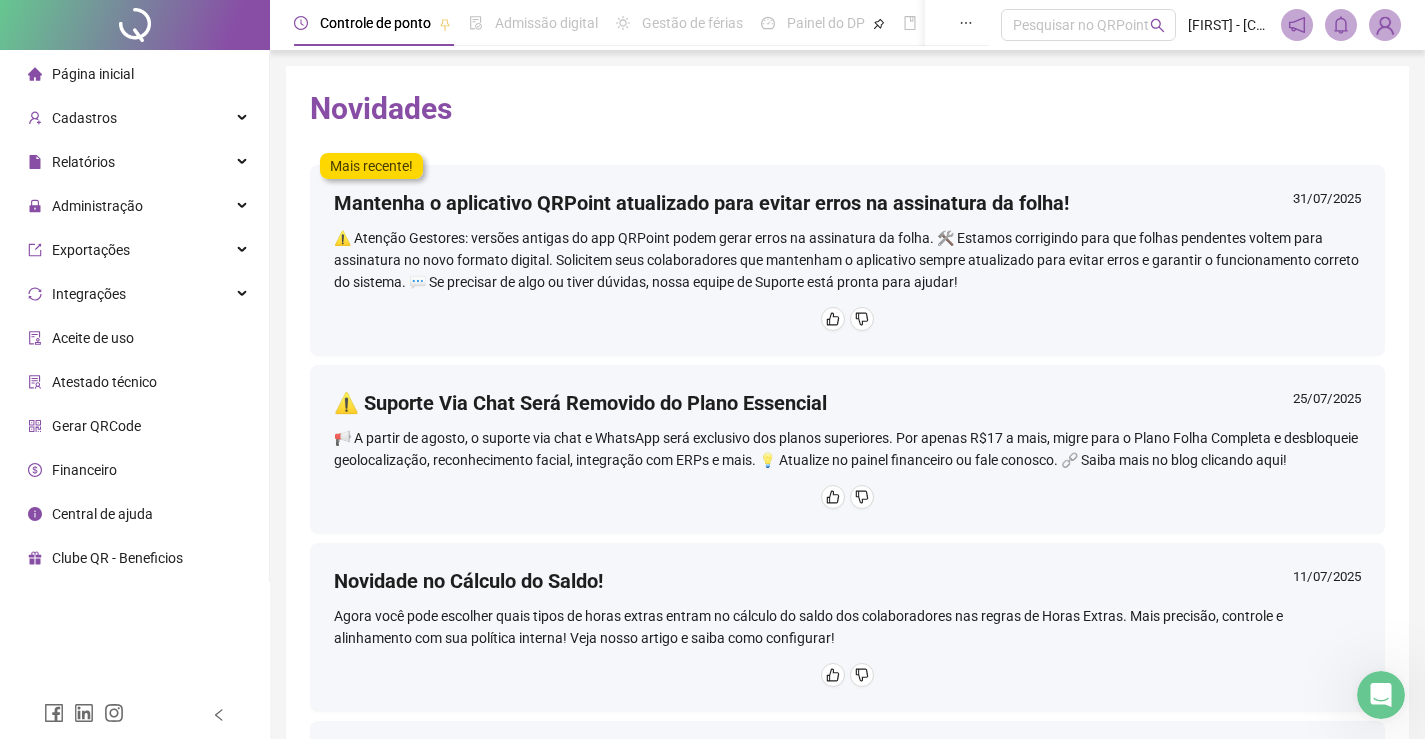 click 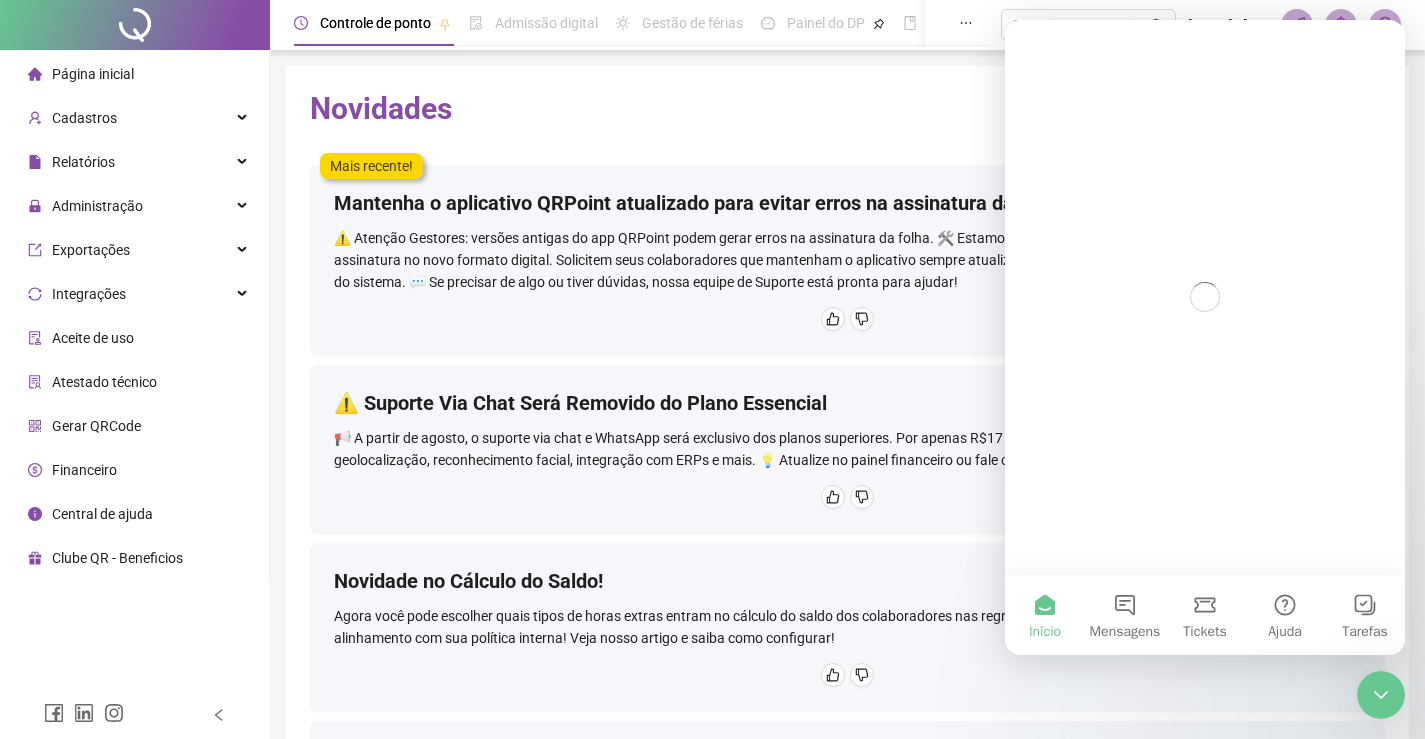 scroll, scrollTop: 0, scrollLeft: 0, axis: both 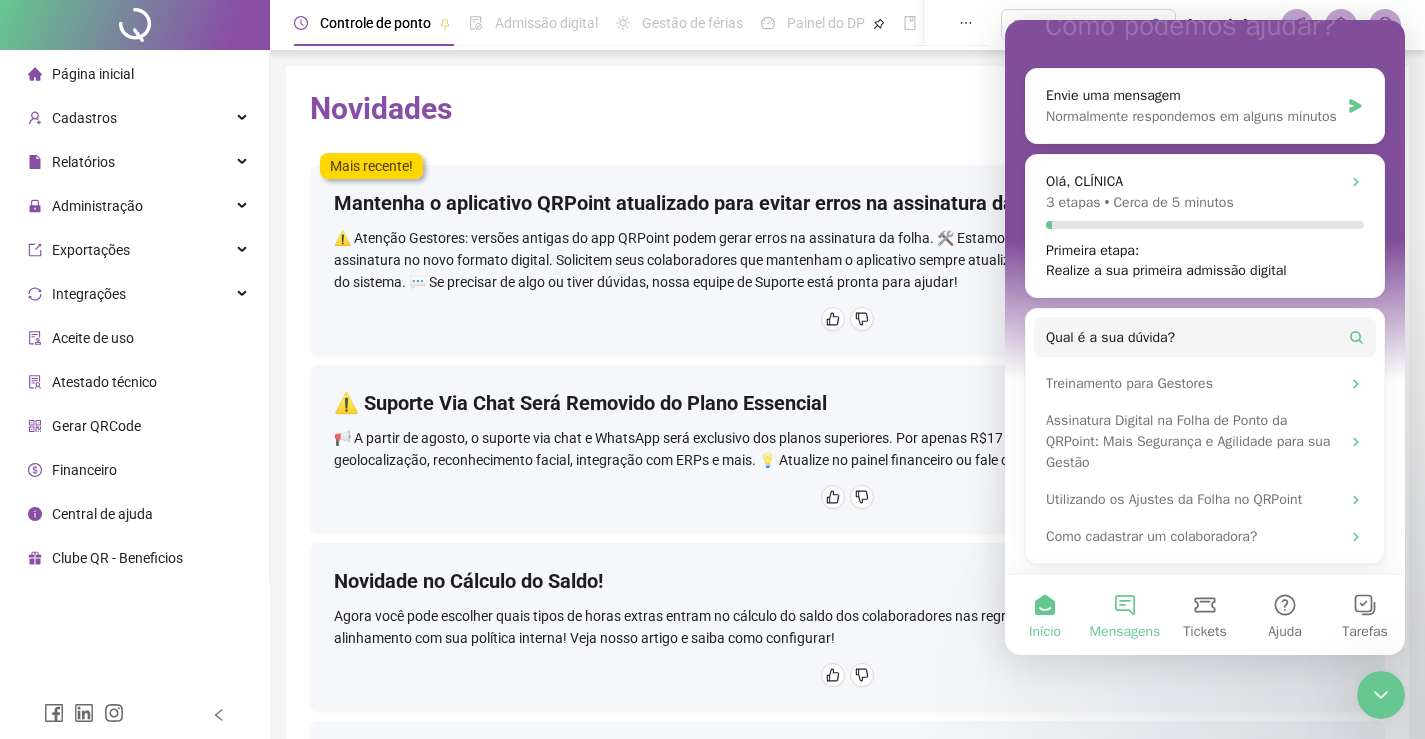 click on "Mensagens" at bounding box center (1125, 615) 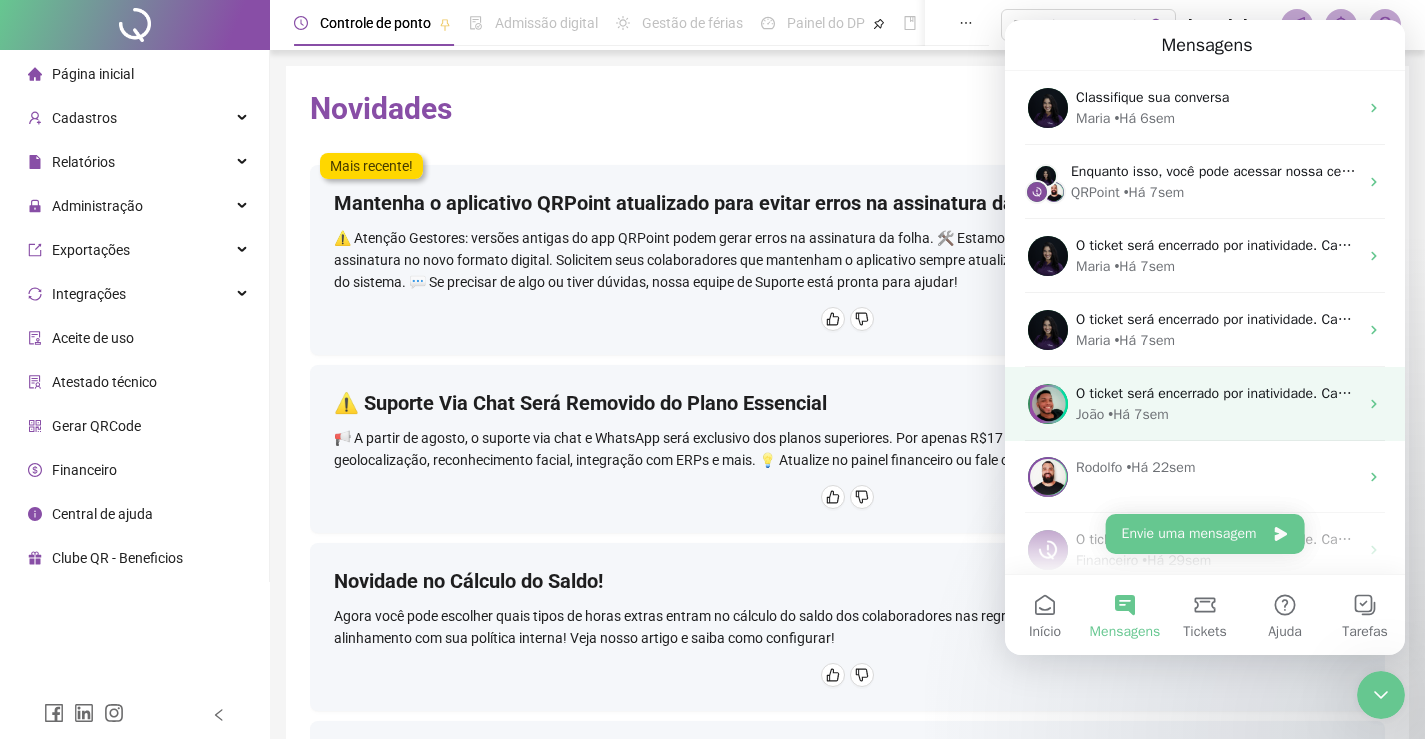 scroll, scrollTop: 315, scrollLeft: 0, axis: vertical 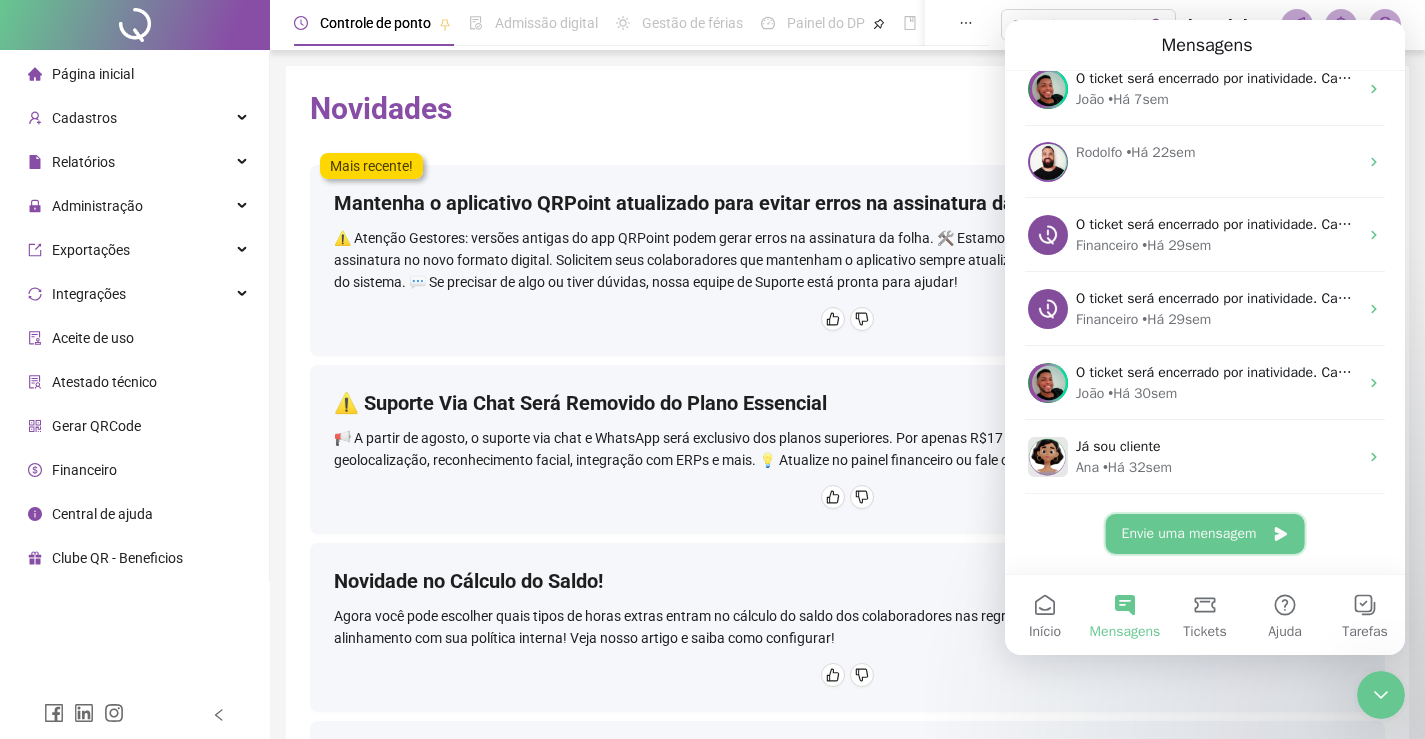 click on "Envie uma mensagem" at bounding box center [1205, 534] 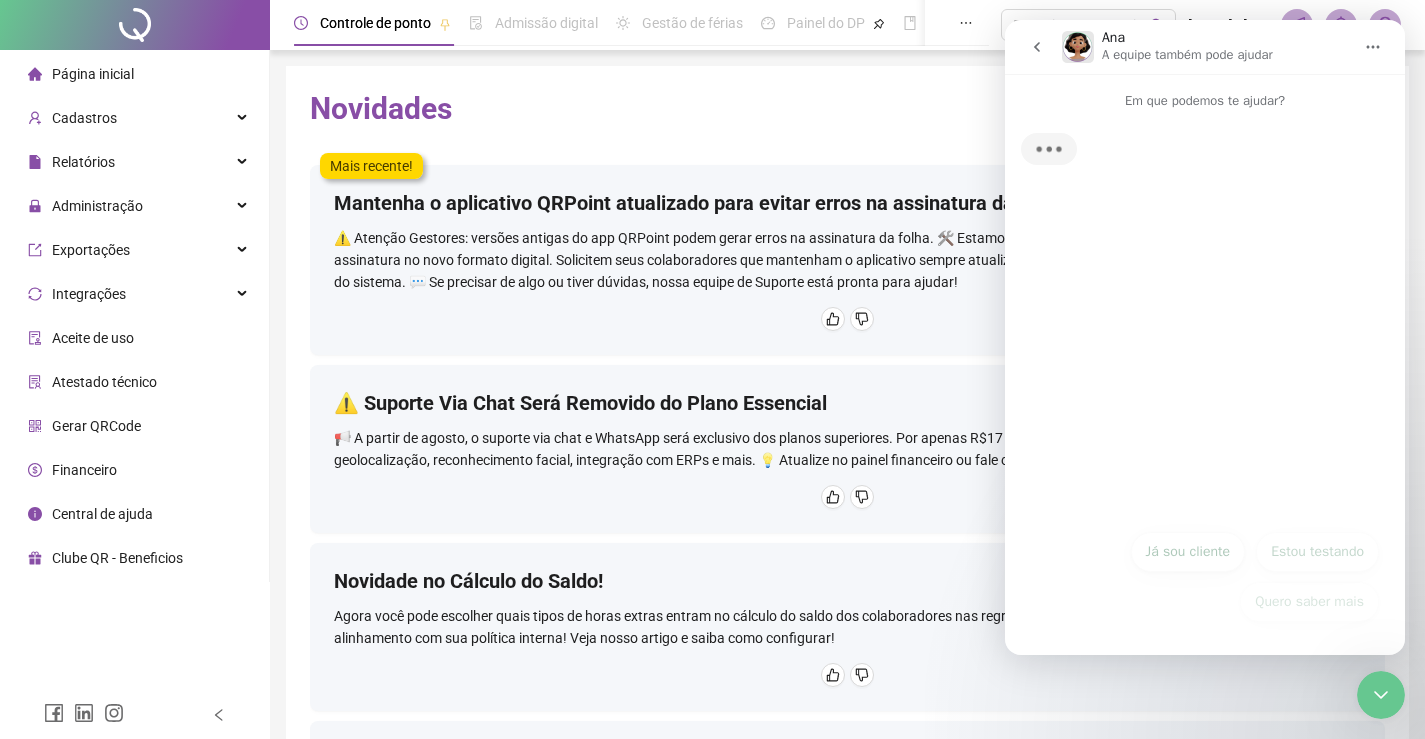scroll, scrollTop: 234, scrollLeft: 0, axis: vertical 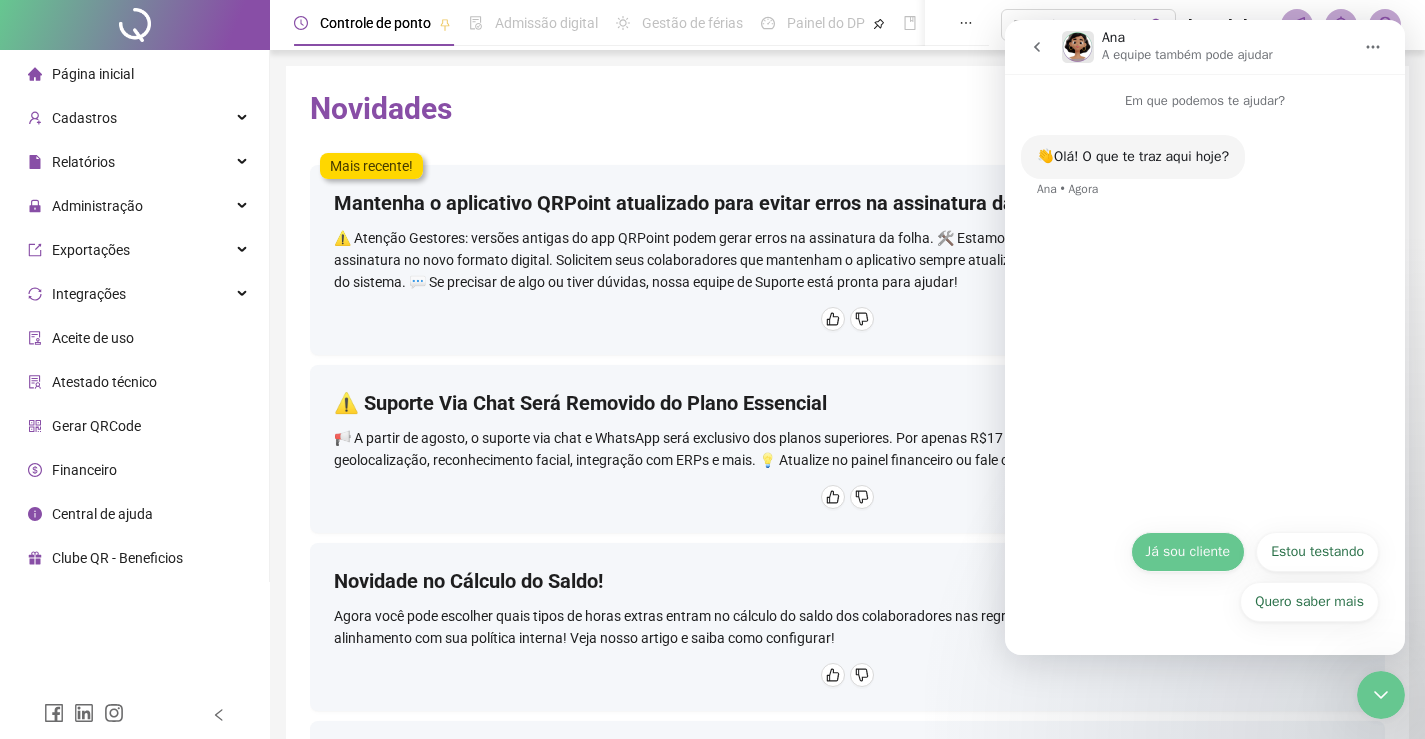 click on "Já sou cliente" at bounding box center (1188, 552) 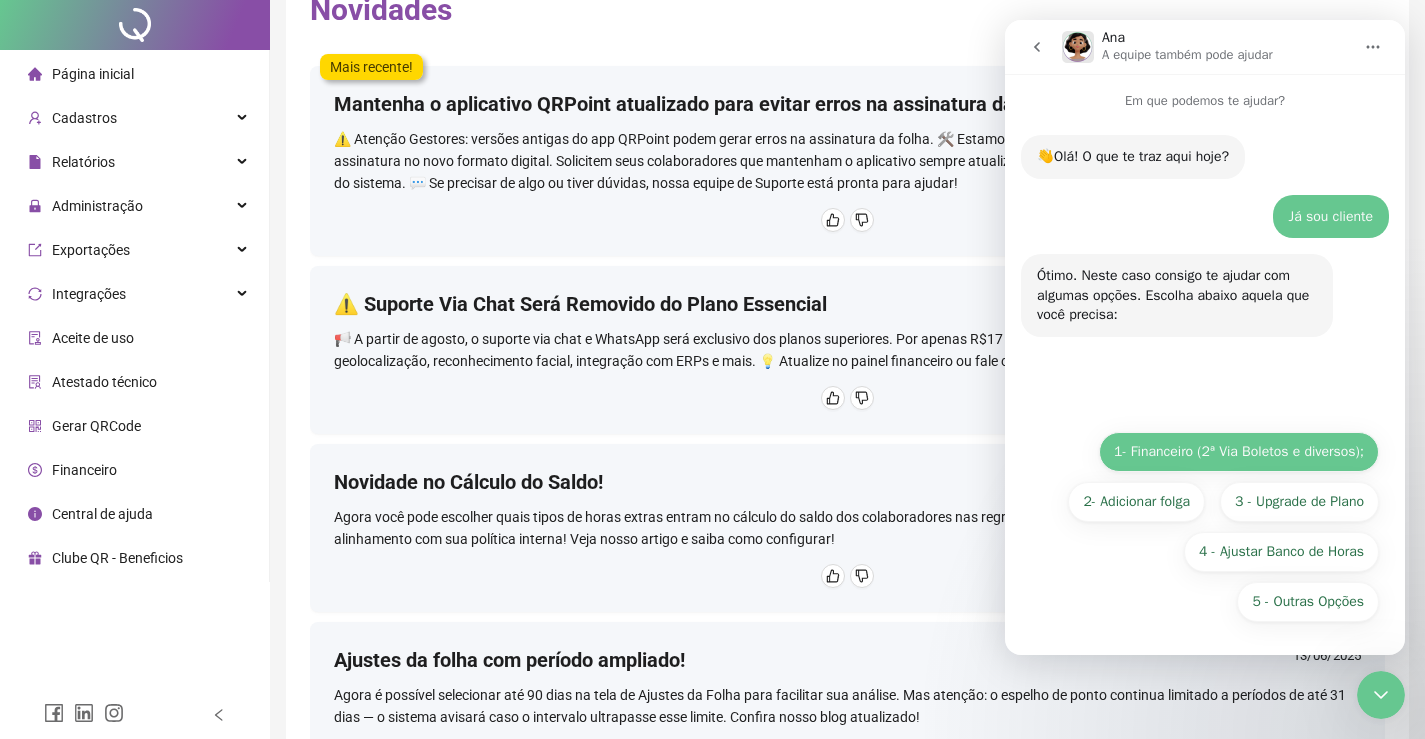 scroll, scrollTop: 253, scrollLeft: 0, axis: vertical 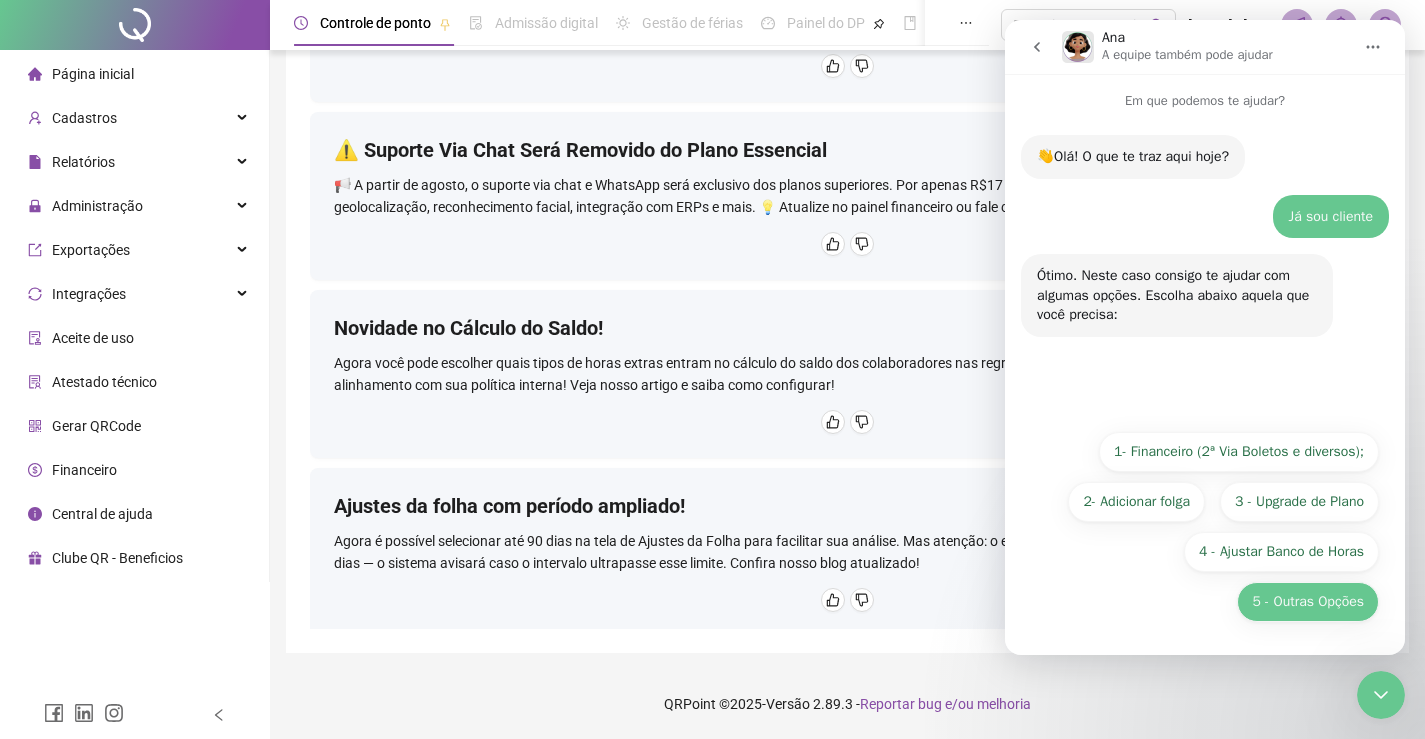 click on "5 - Outras Opções" at bounding box center [1308, 602] 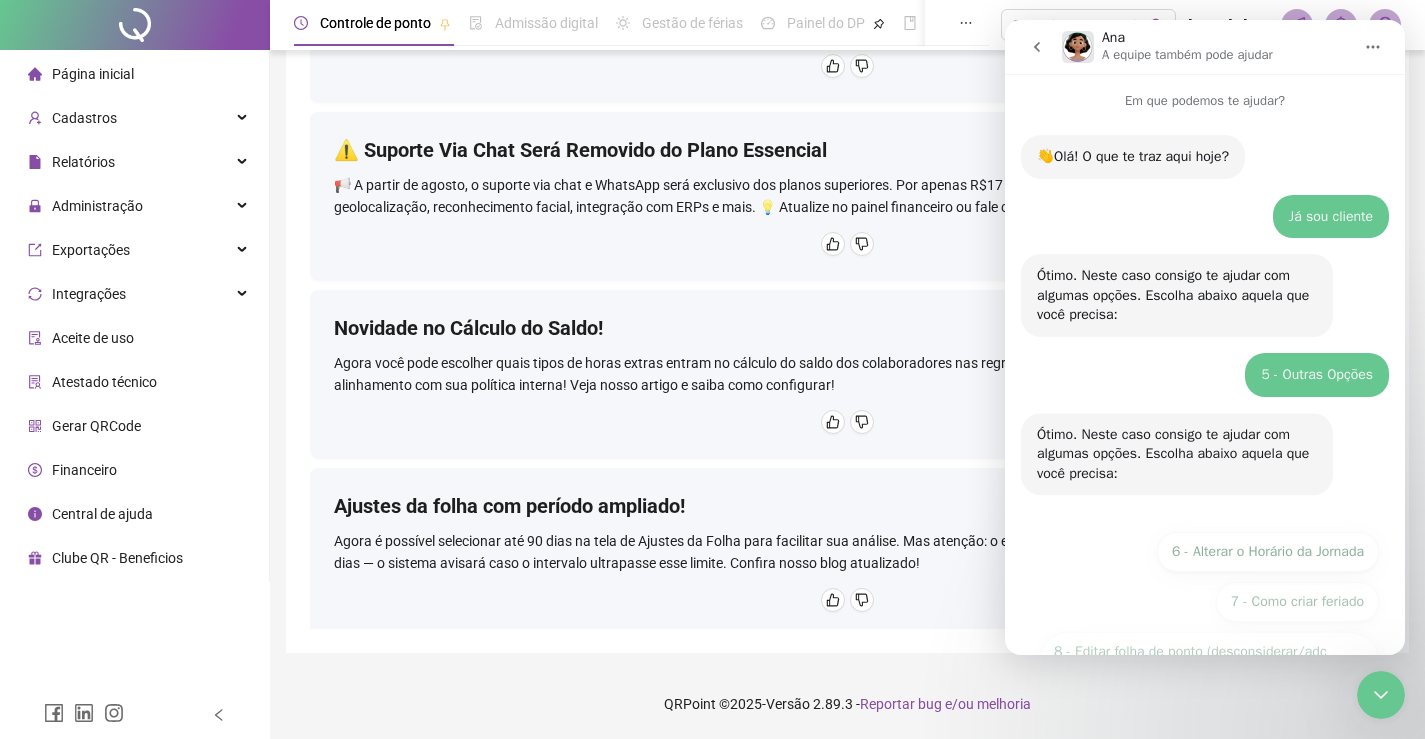 scroll, scrollTop: 168, scrollLeft: 0, axis: vertical 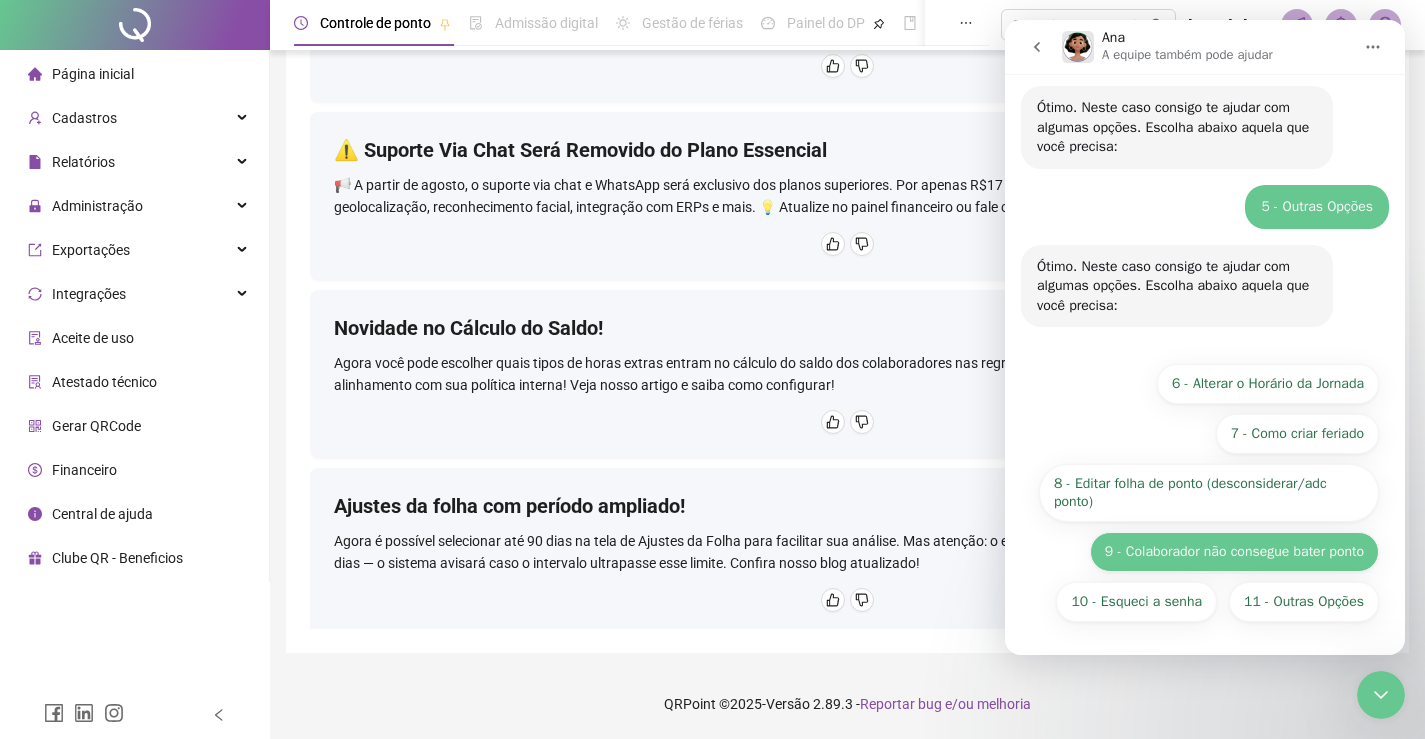 click on "9 - Colaborador não consegue bater ponto" at bounding box center [1234, 552] 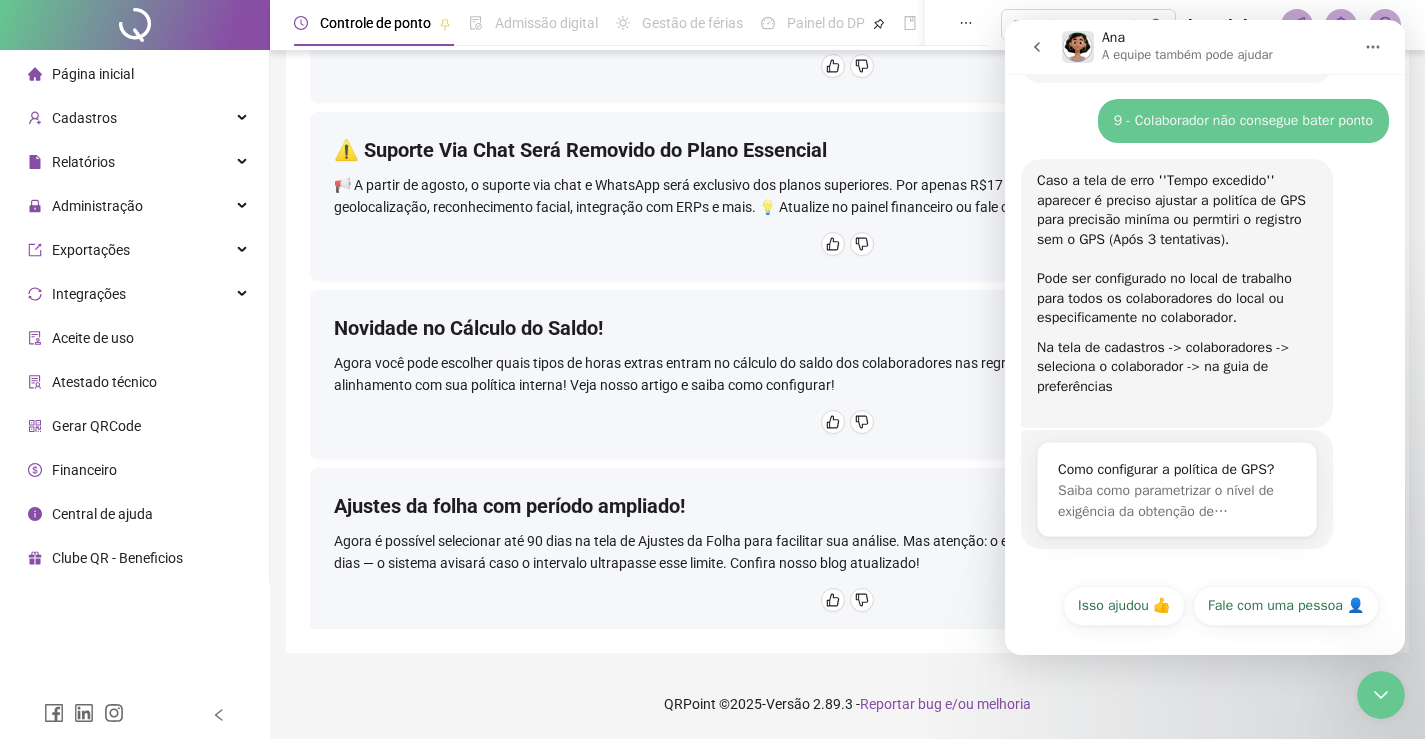 scroll, scrollTop: 418, scrollLeft: 0, axis: vertical 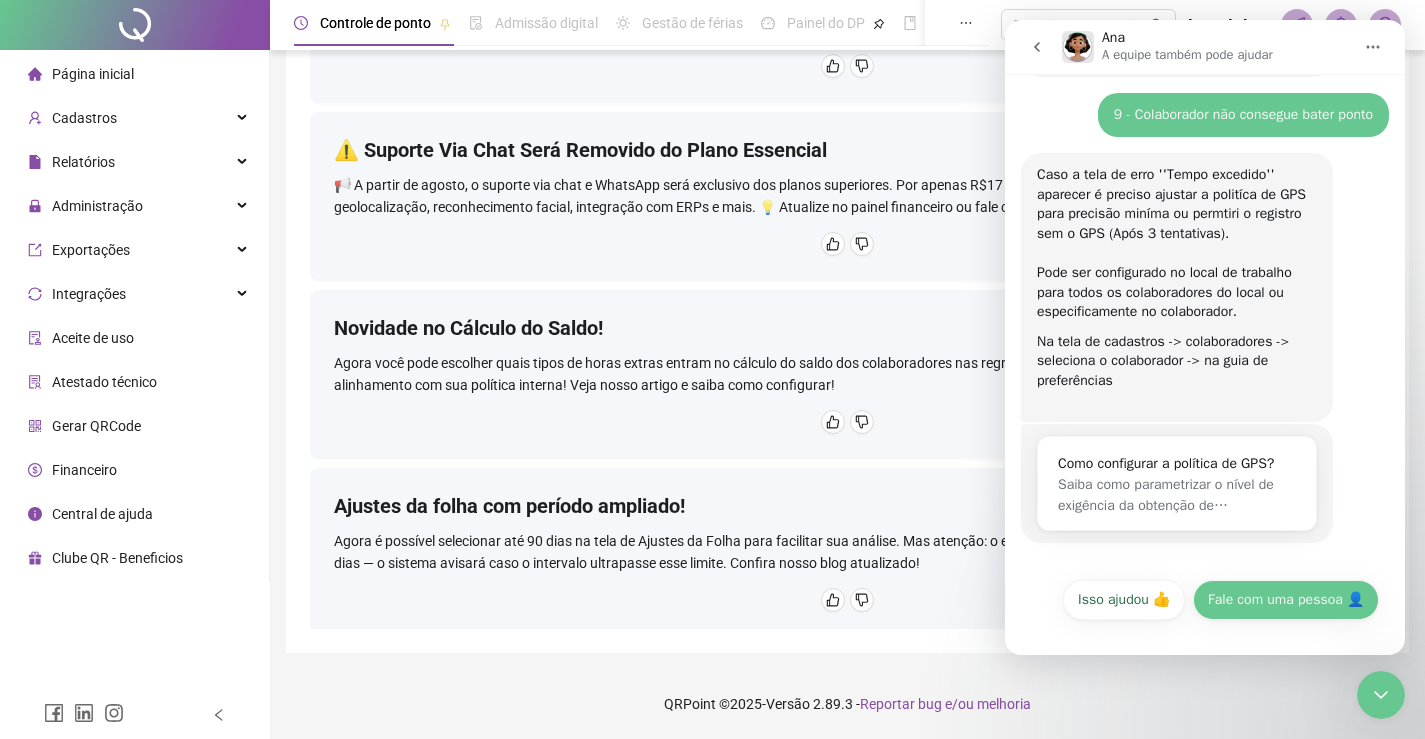click on "Fale com uma pessoa 👤" at bounding box center [1286, 600] 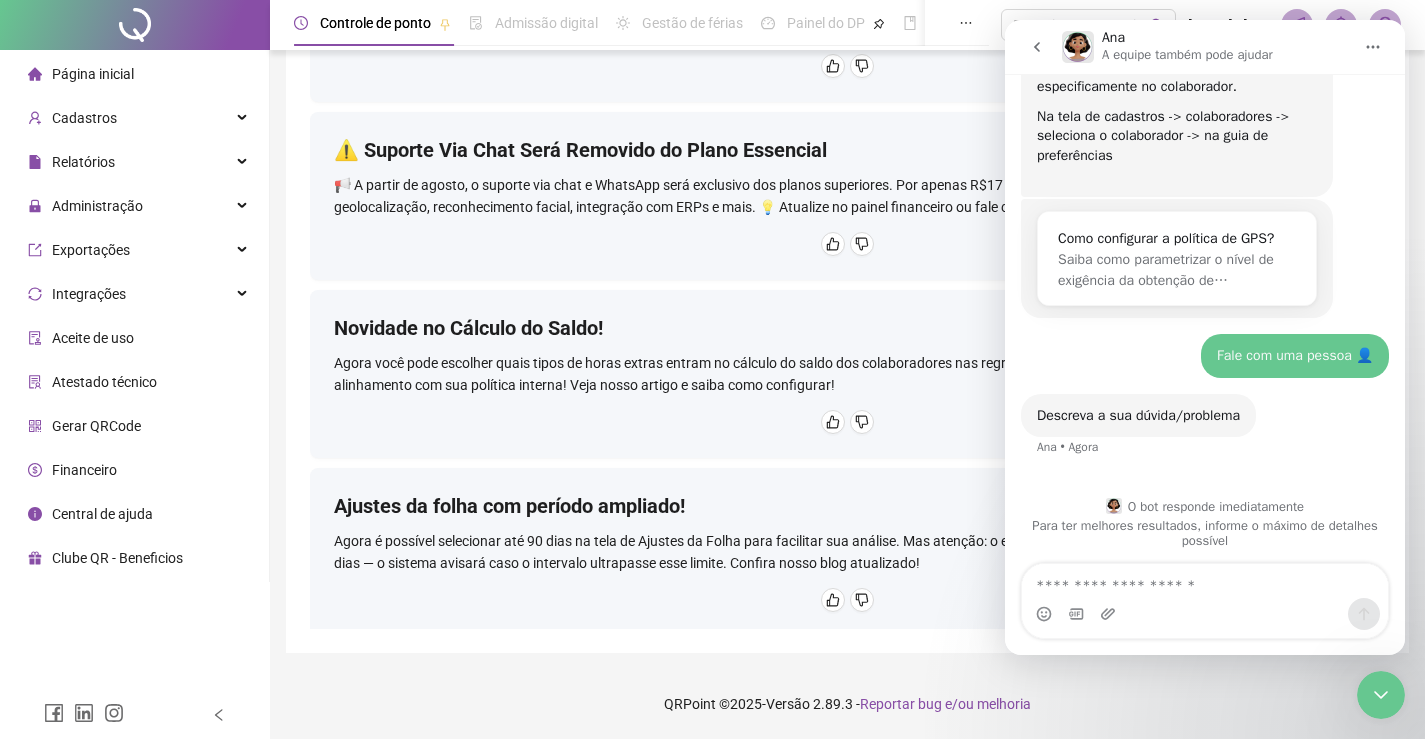 scroll, scrollTop: 648, scrollLeft: 0, axis: vertical 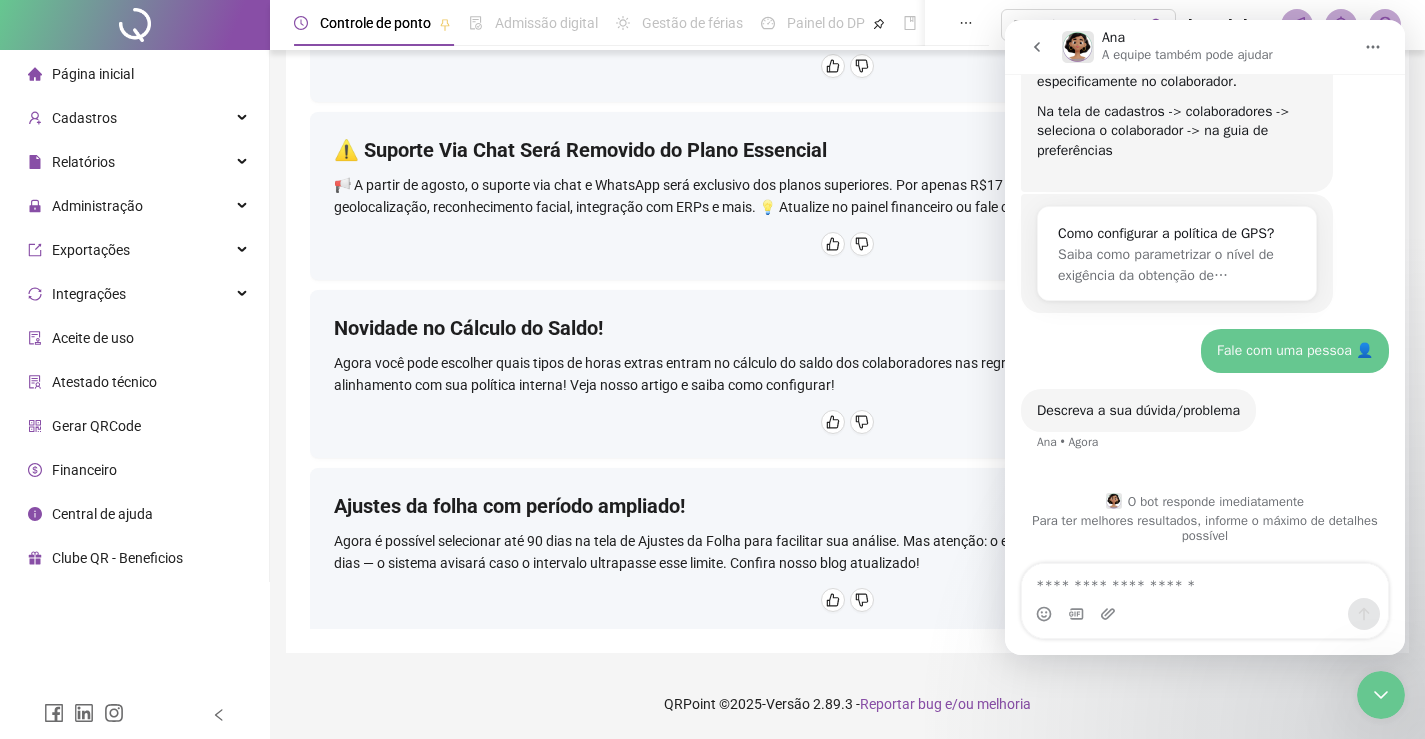 click at bounding box center [1205, 581] 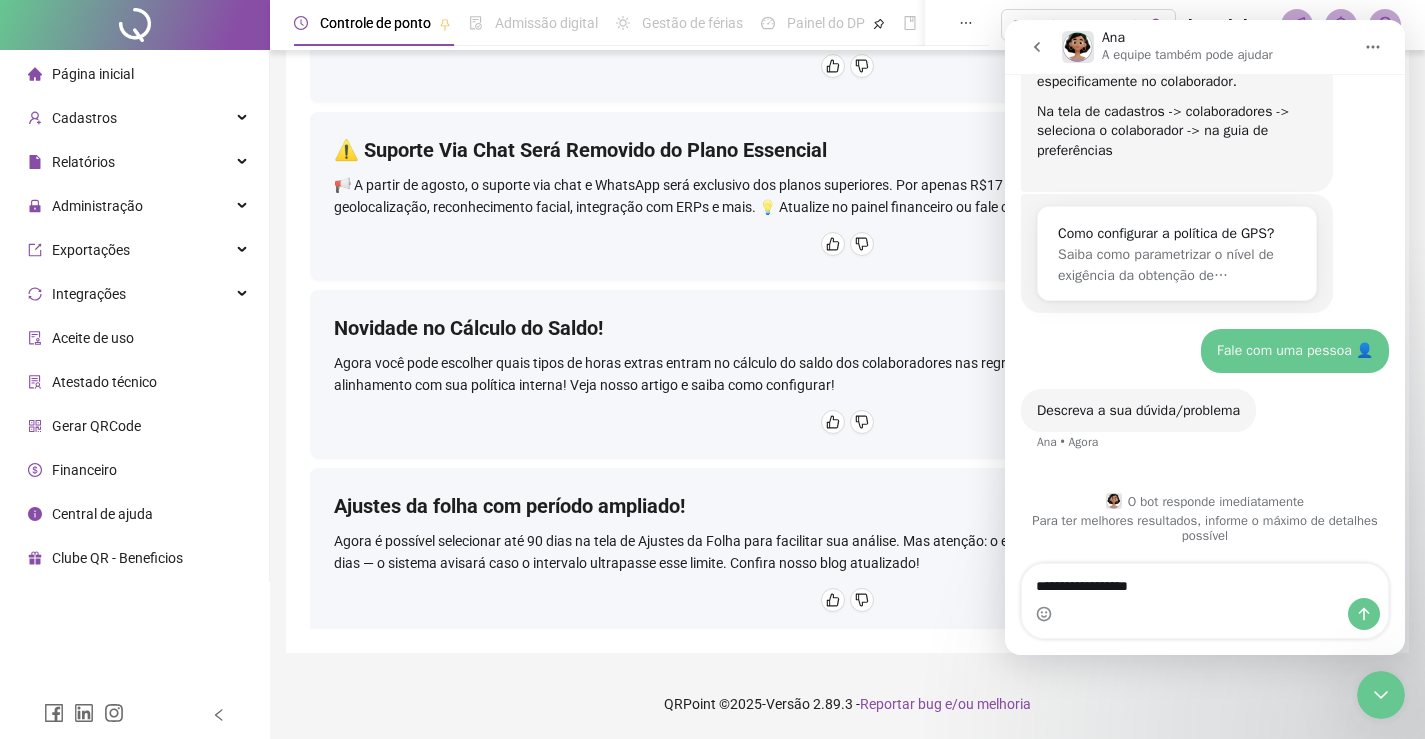 type on "**********" 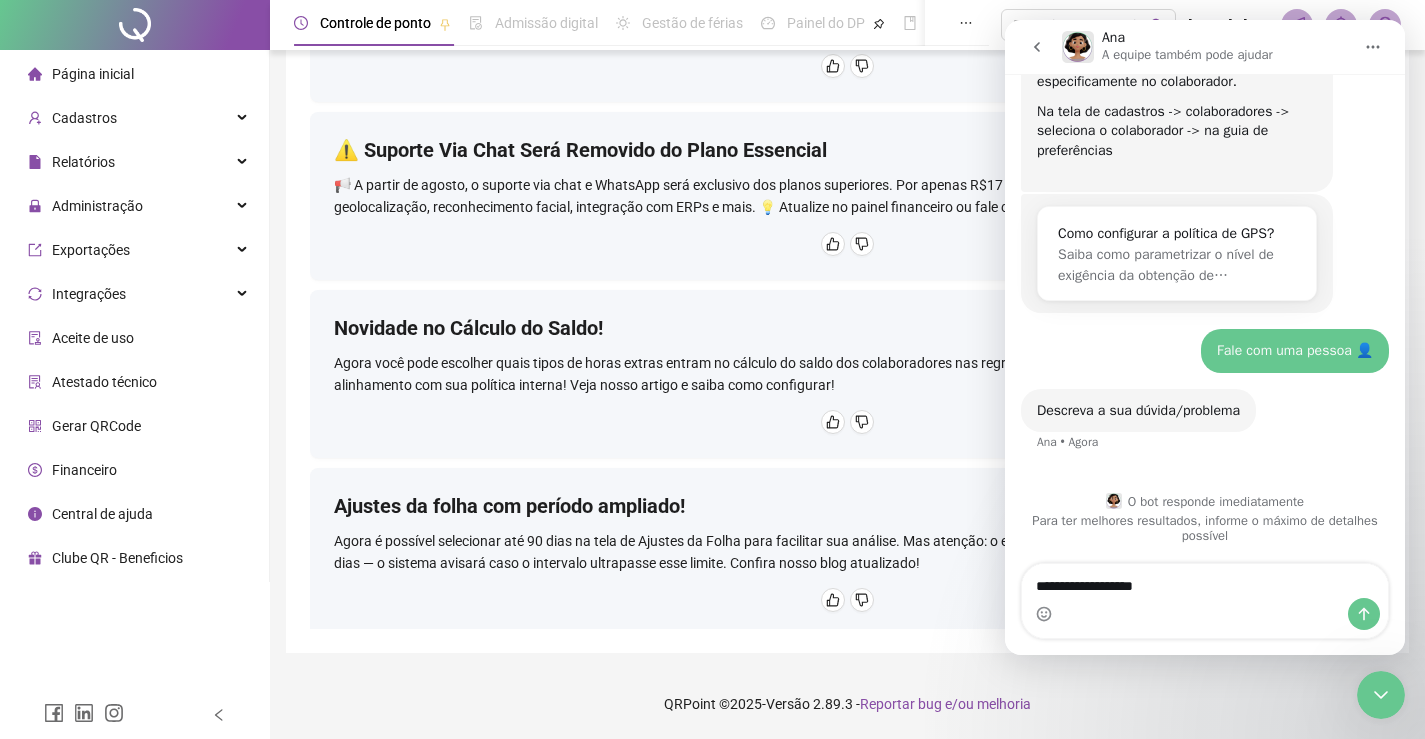 type 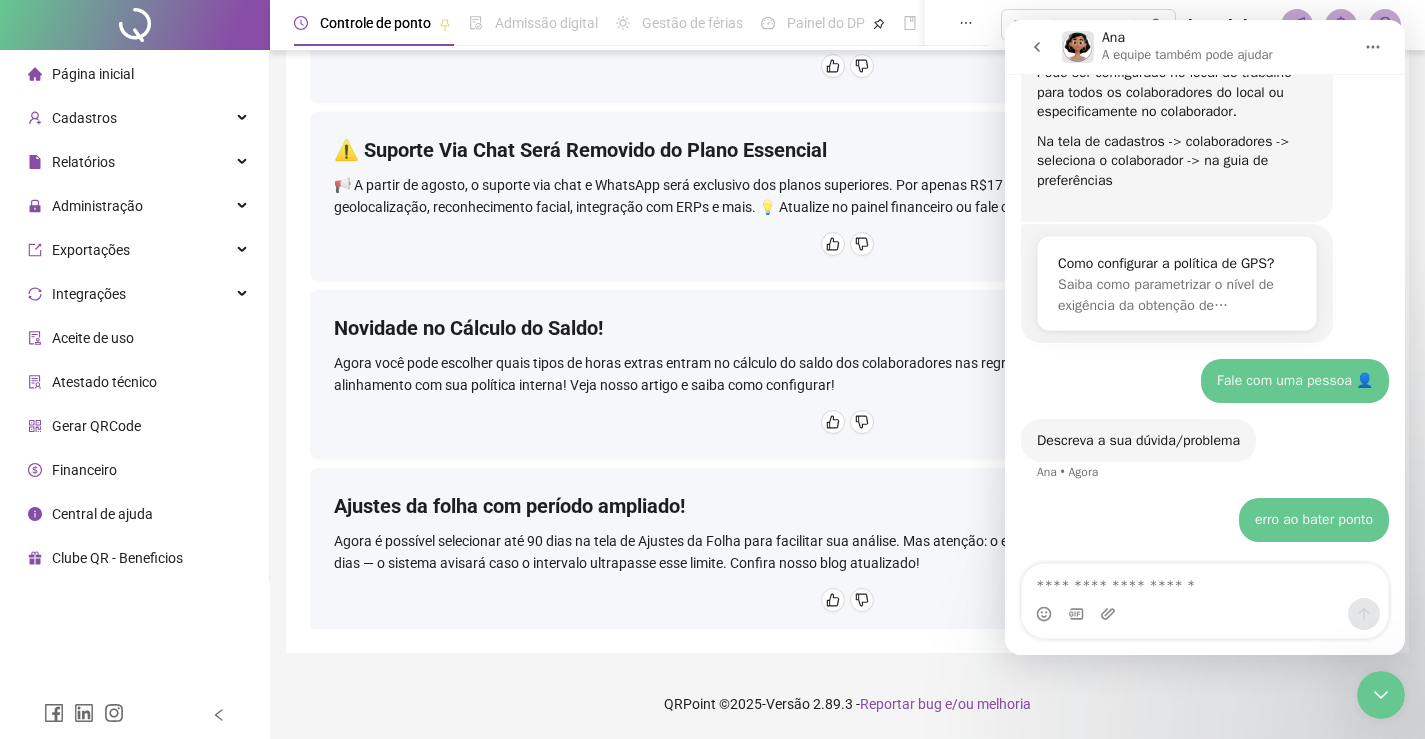 scroll, scrollTop: 618, scrollLeft: 0, axis: vertical 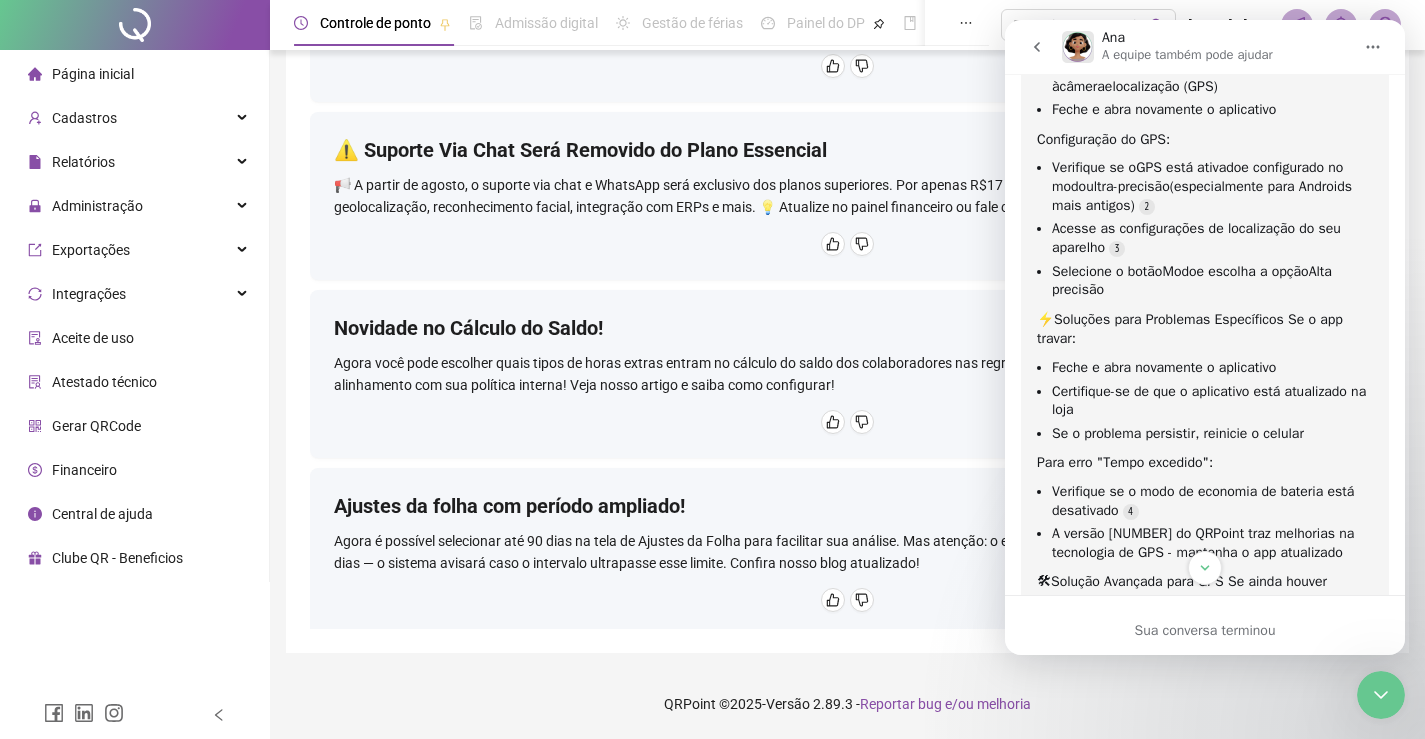 click on "Em que podemos te ajudar? 👋Olá! O que te traz aqui hoje? Ana    •   Há 6min Já sou cliente CLÍNICA    •   Há 6min Ótimo. Neste caso consigo te ajudar com algumas opções. Escolha abaixo aquela que você precisa: Ana    •   Há 6min 5 - Outras Opções CLÍNICA    •   Há 3min Ótimo. Neste caso consigo te ajudar com algumas opções. Escolha abaixo aquela que você precisa: Ana    •   Há 3min 9 - Colaborador não consegue bater ponto CLÍNICA    •   Há 3min Caso a tela de erro ''Tempo excedido'' aparecer é preciso ajustar a politíca de GPS para precisão miníma ou permtiri o registro sem o GPS (Após 3 tentativas). Pode ser configurado no local de trabalho para todos os colaboradores do local ou especificamente no colaborador.  Na tela de cadastros -> colaboradores -> seleciona o colaborador -> na guia de preferências ​ Ana    •   Há 3min Como configurar a política de GPS? Saiba como parametrizar o nível de exigência da obtenção de… Ana    •   Há 3min CLÍNICA    •" at bounding box center [1205, 364] 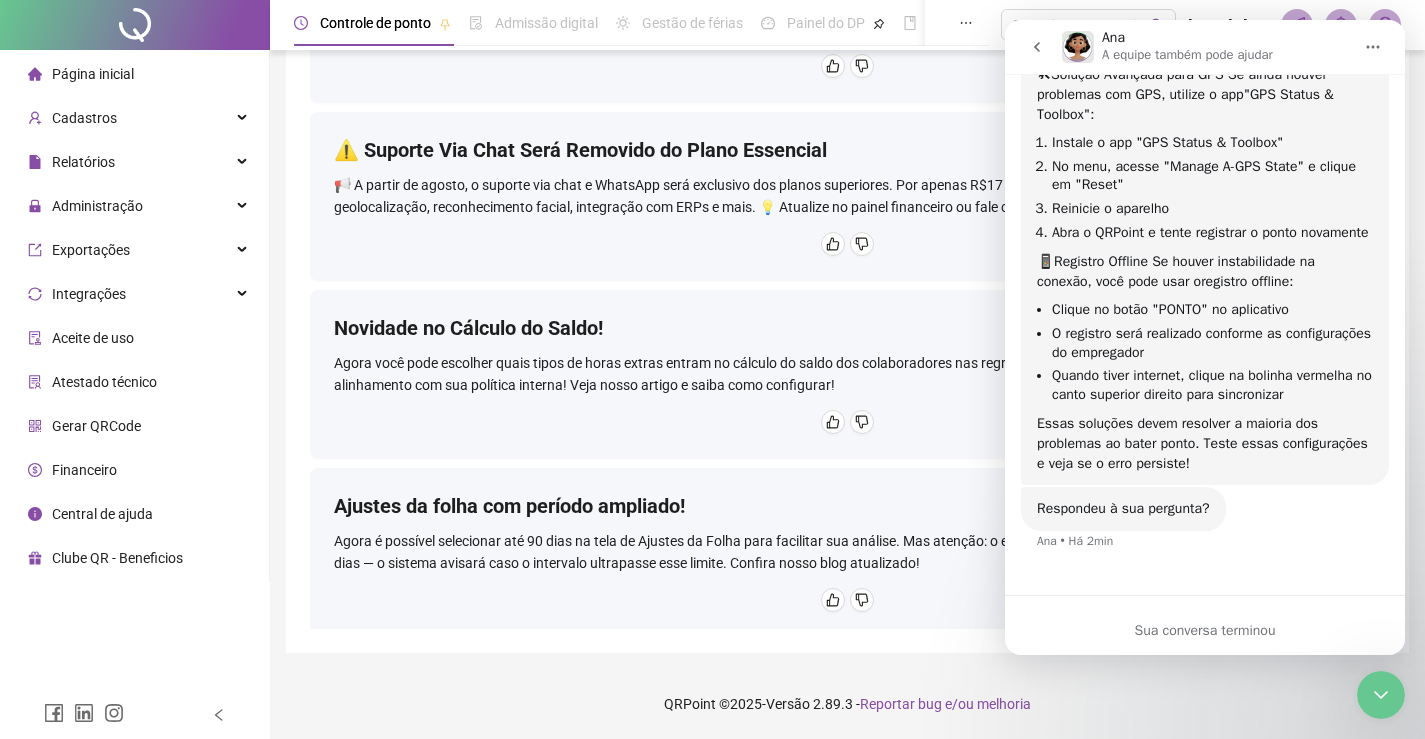 click on "Respondeu à sua pergunta? Ana    •   Há 2min" at bounding box center (1205, 531) 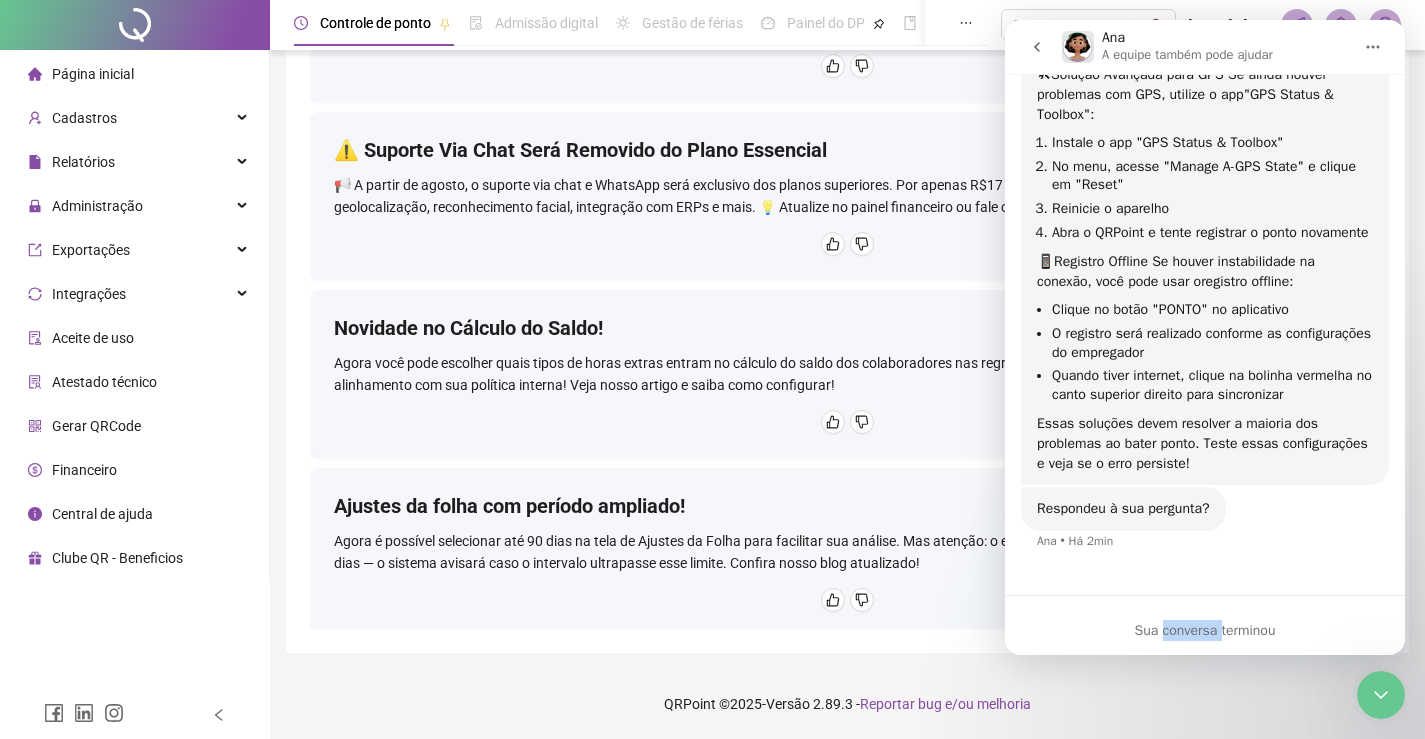 click on "Sua conversa terminou" at bounding box center [1205, 630] 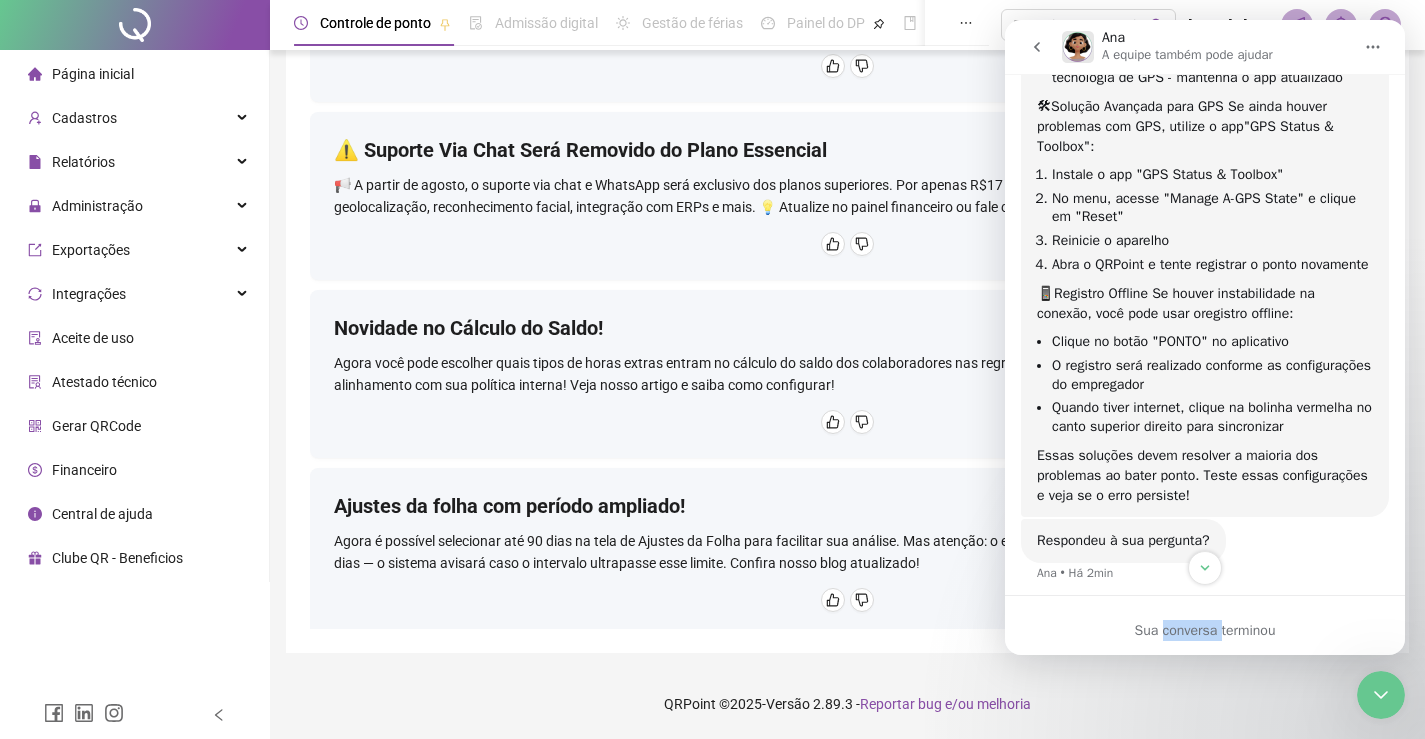 scroll, scrollTop: 1799, scrollLeft: 0, axis: vertical 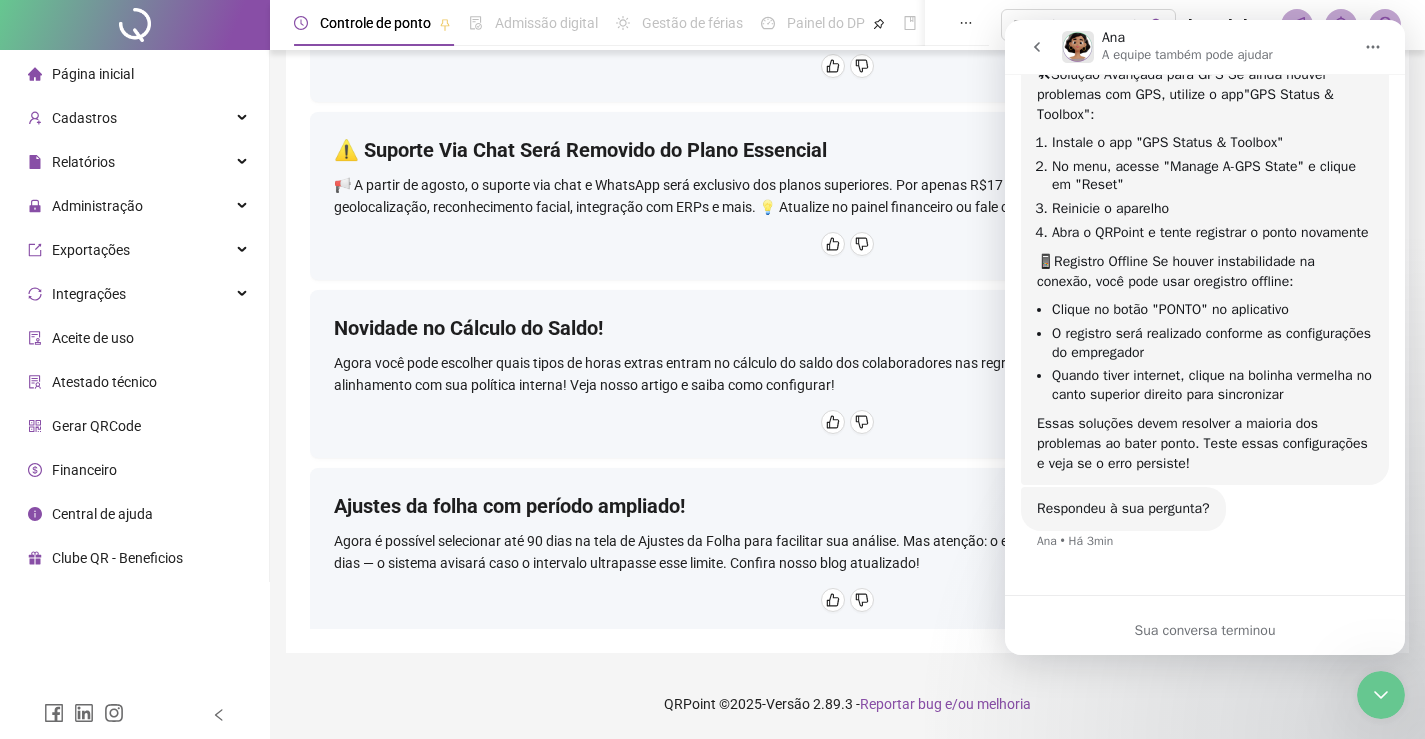 click on "Essas soluções devem resolver a maioria dos problemas ao bater ponto. Teste essas configurações e veja se o erro persiste!" at bounding box center [1205, 443] 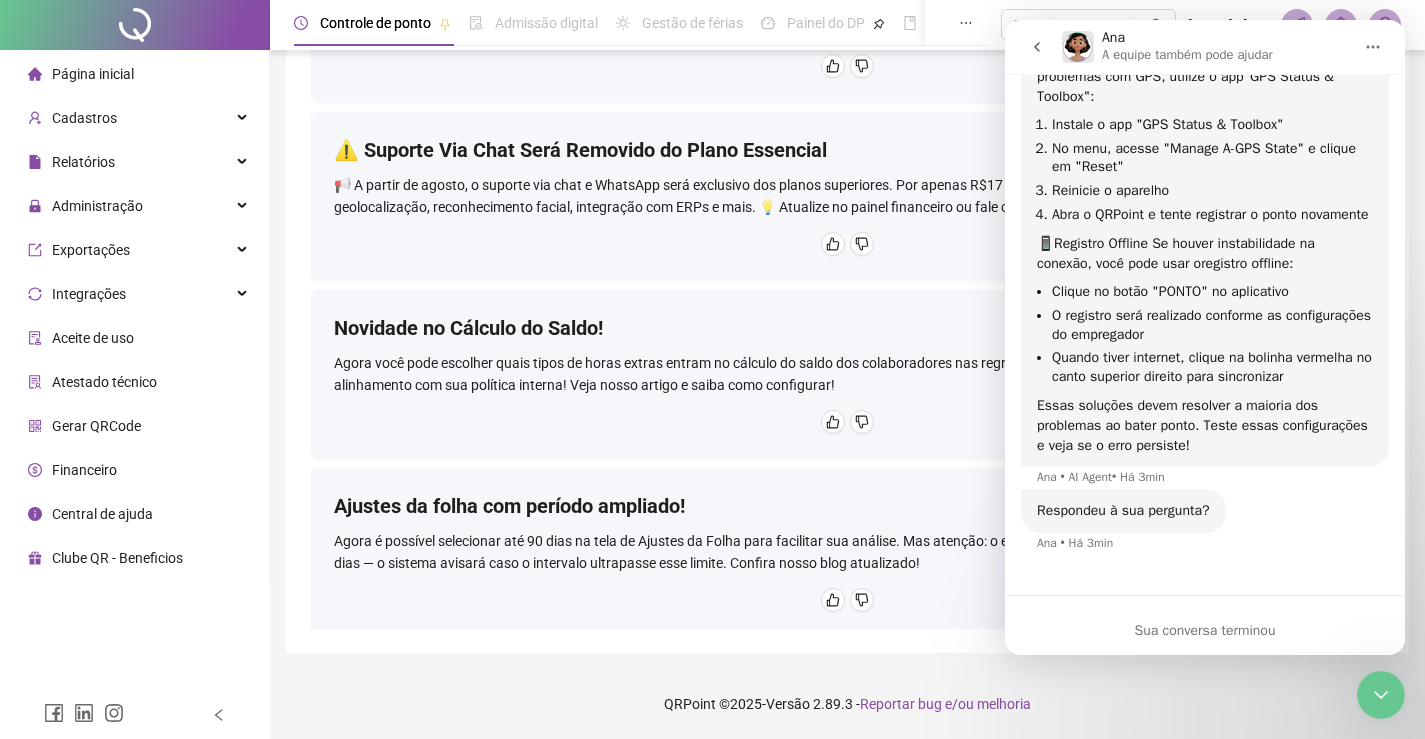 click on "Essas soluções devem resolver a maioria dos problemas ao bater ponto. Teste essas configurações e veja se o erro persiste!" at bounding box center [1205, 425] 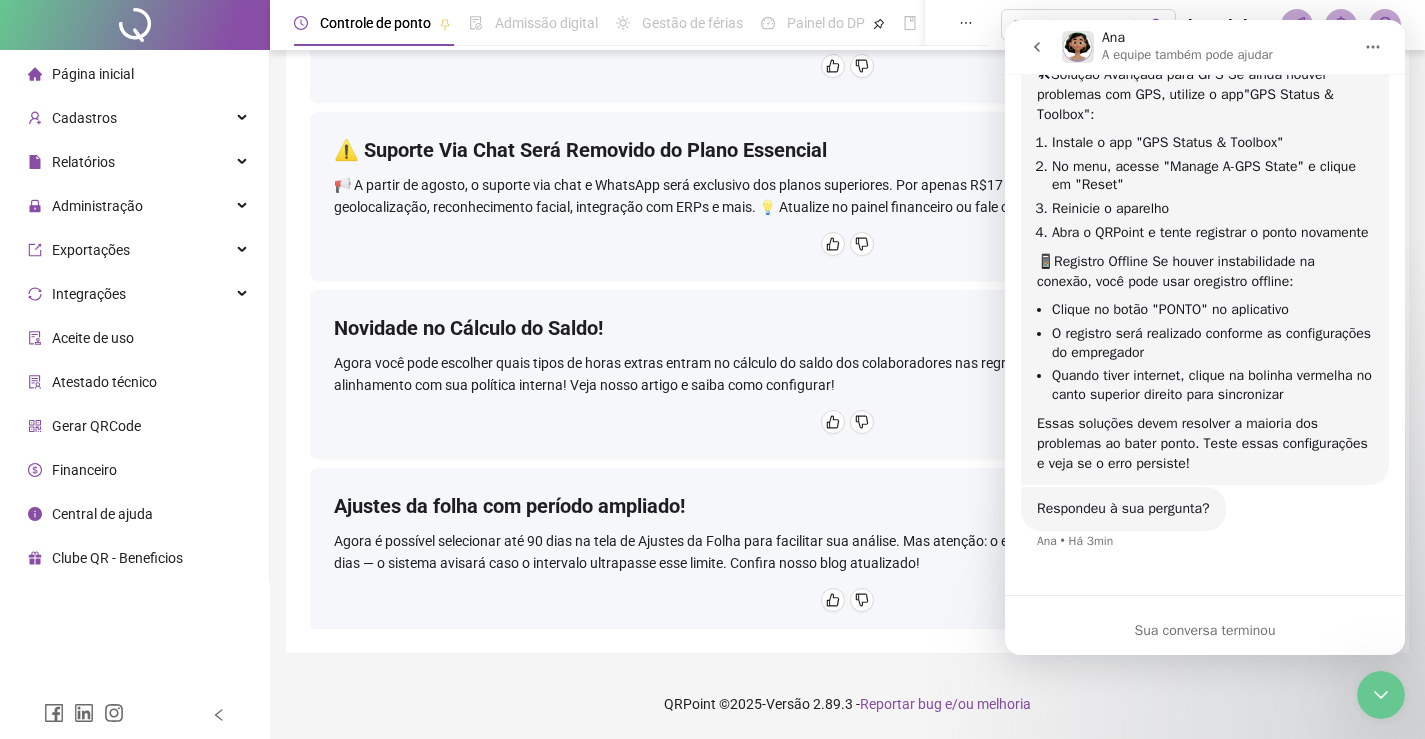 scroll, scrollTop: 1799, scrollLeft: 0, axis: vertical 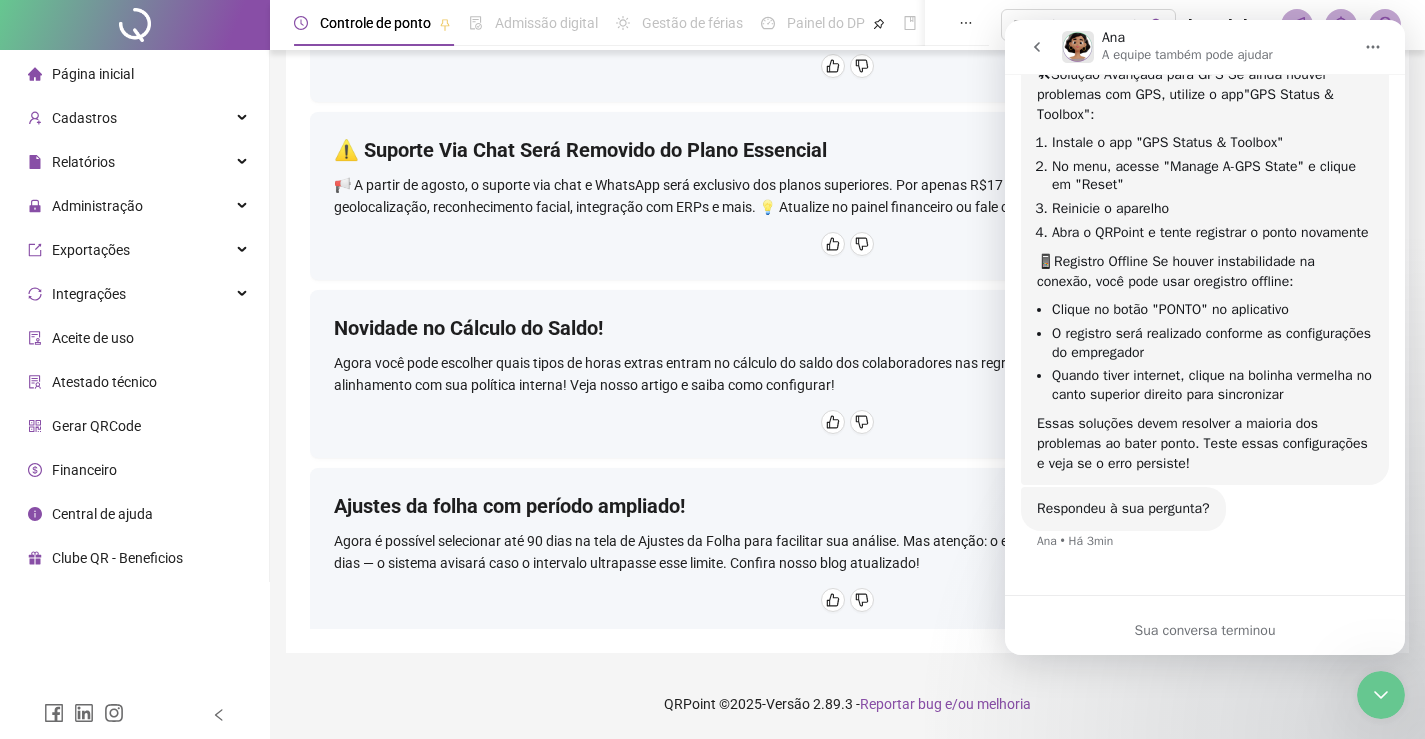 drag, startPoint x: 1192, startPoint y: 628, endPoint x: 1230, endPoint y: 642, distance: 40.496914 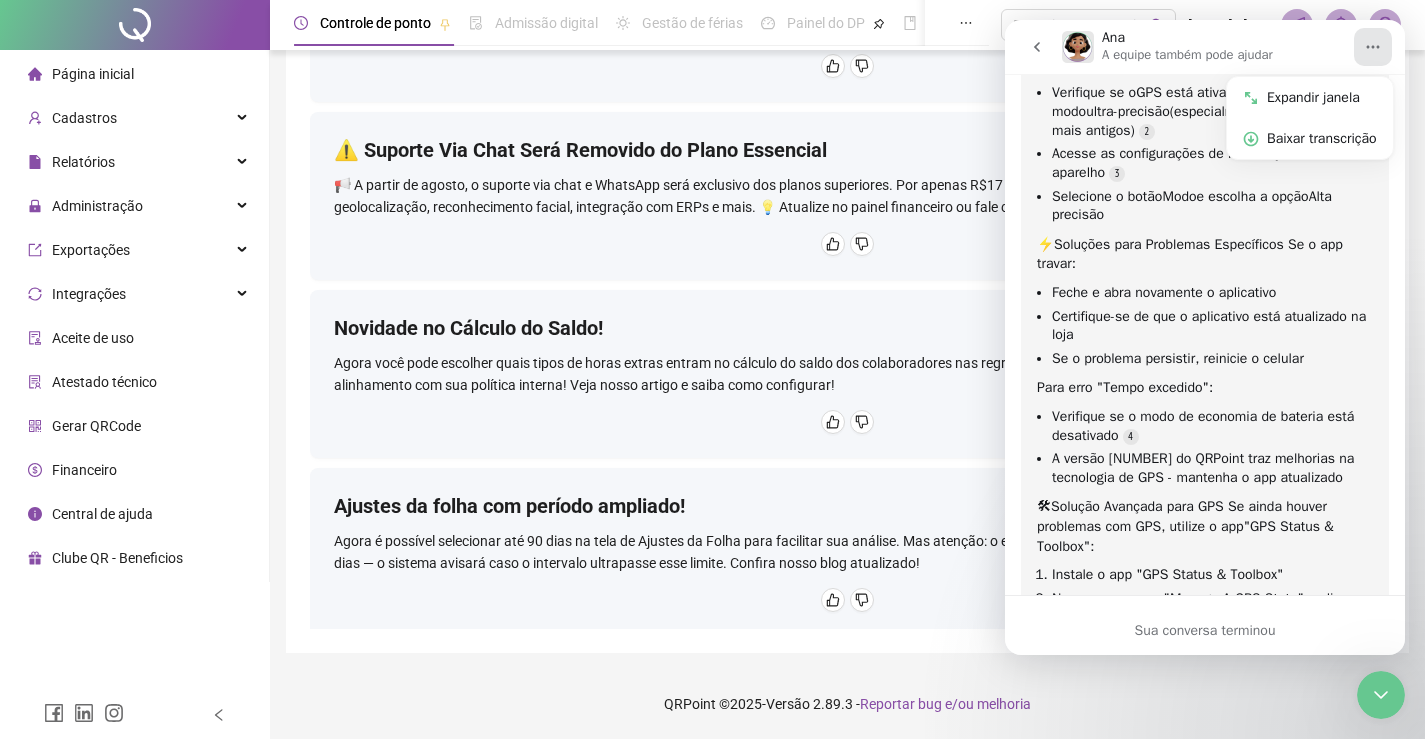 scroll, scrollTop: 1299, scrollLeft: 0, axis: vertical 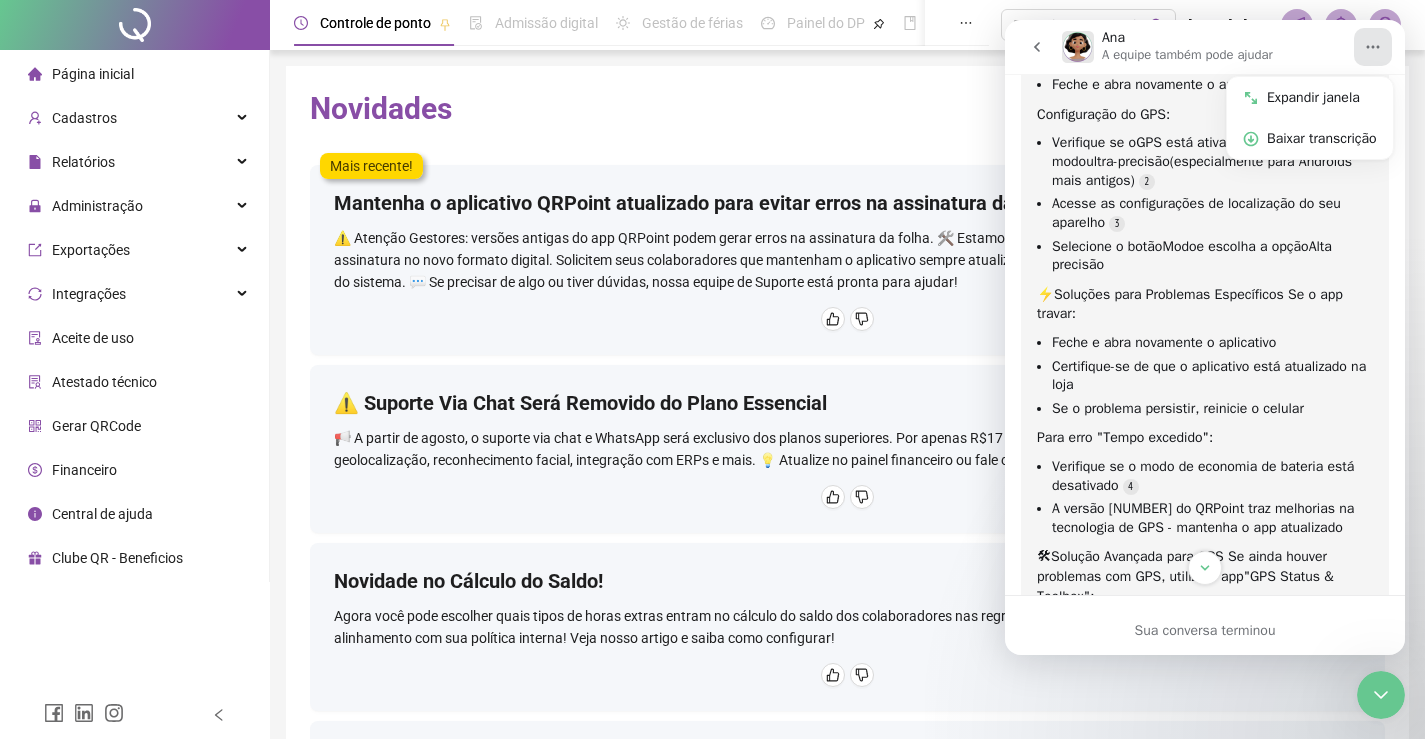 click on "Novidades" at bounding box center [847, 109] 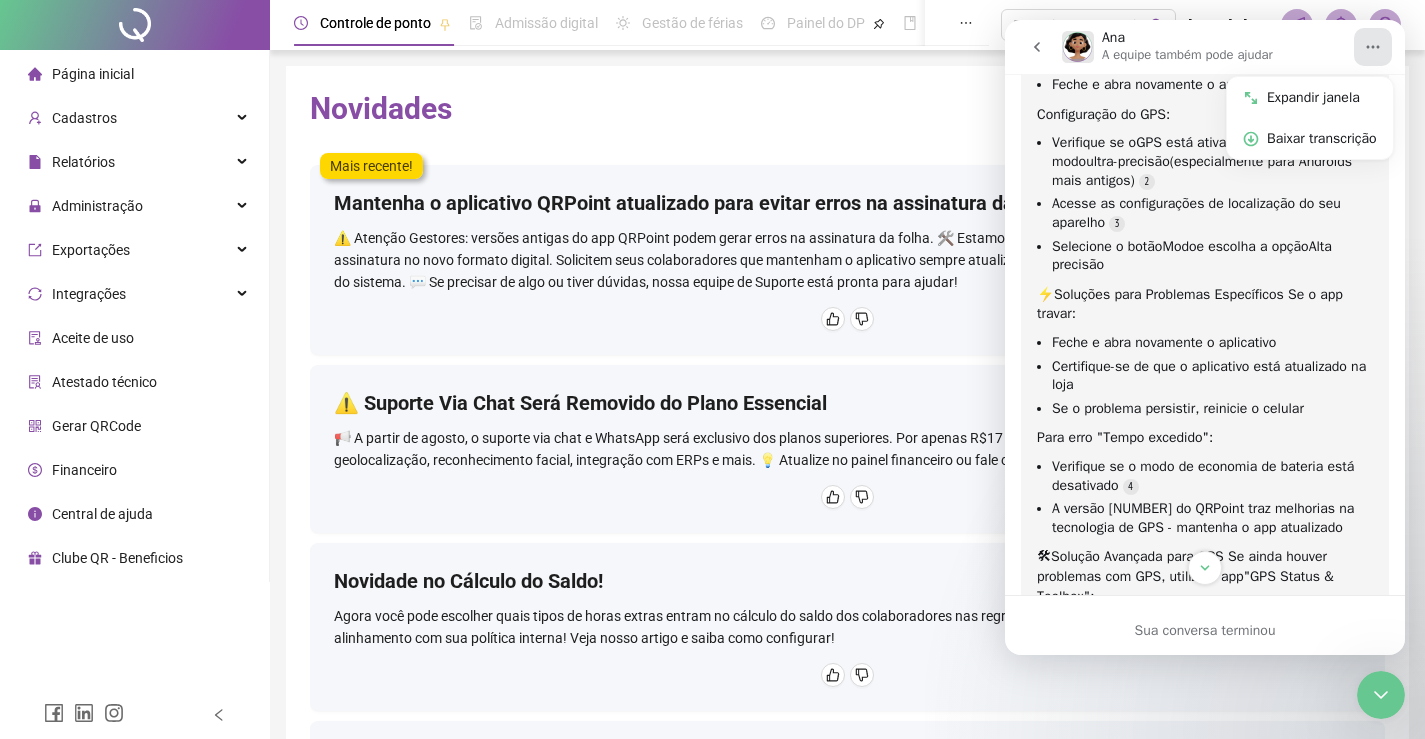 click 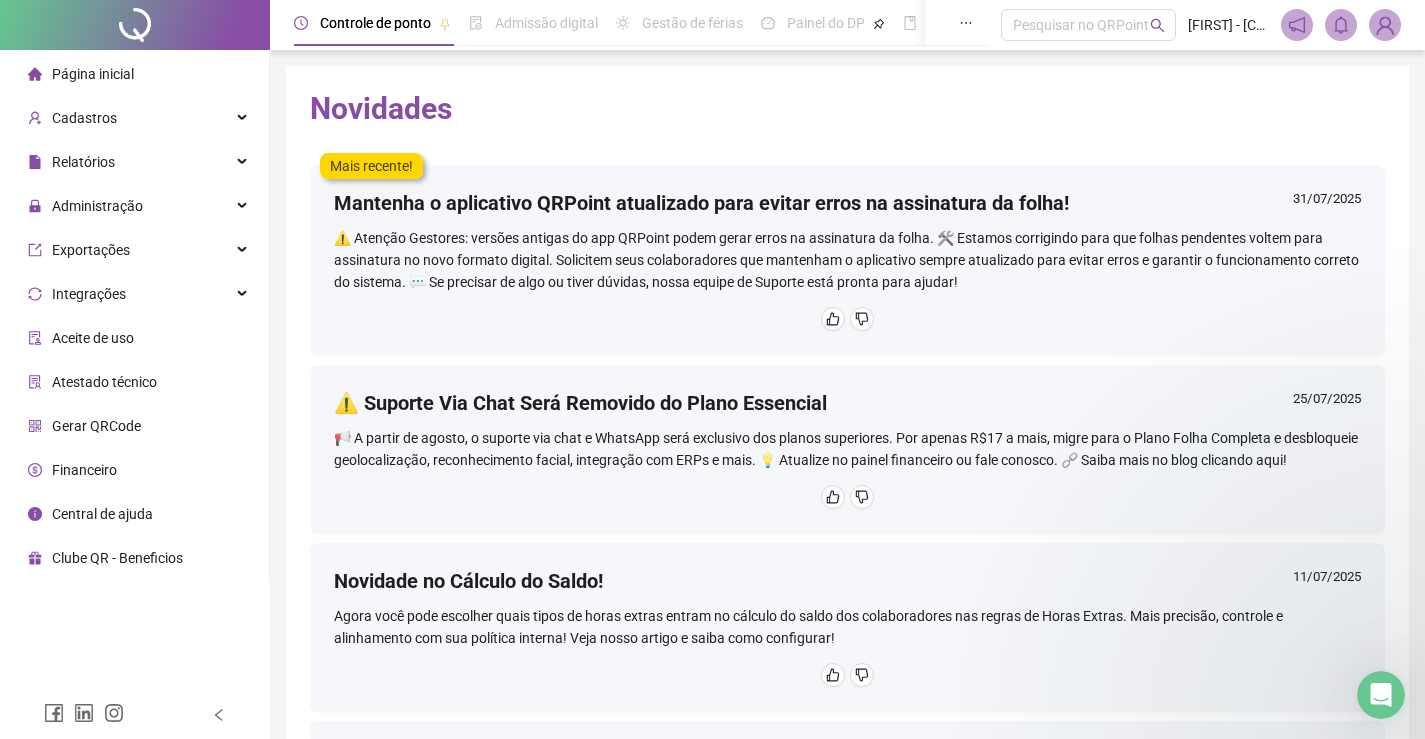 scroll, scrollTop: 0, scrollLeft: 0, axis: both 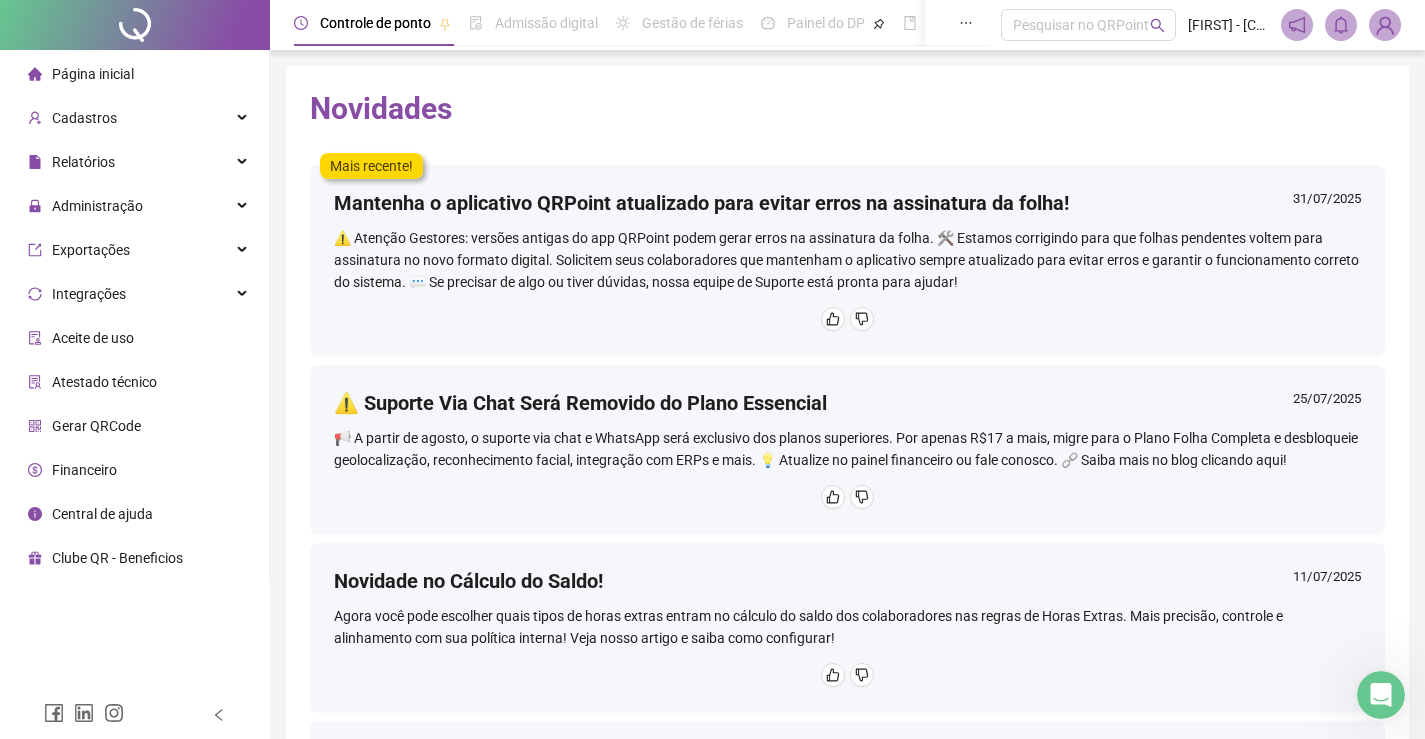click 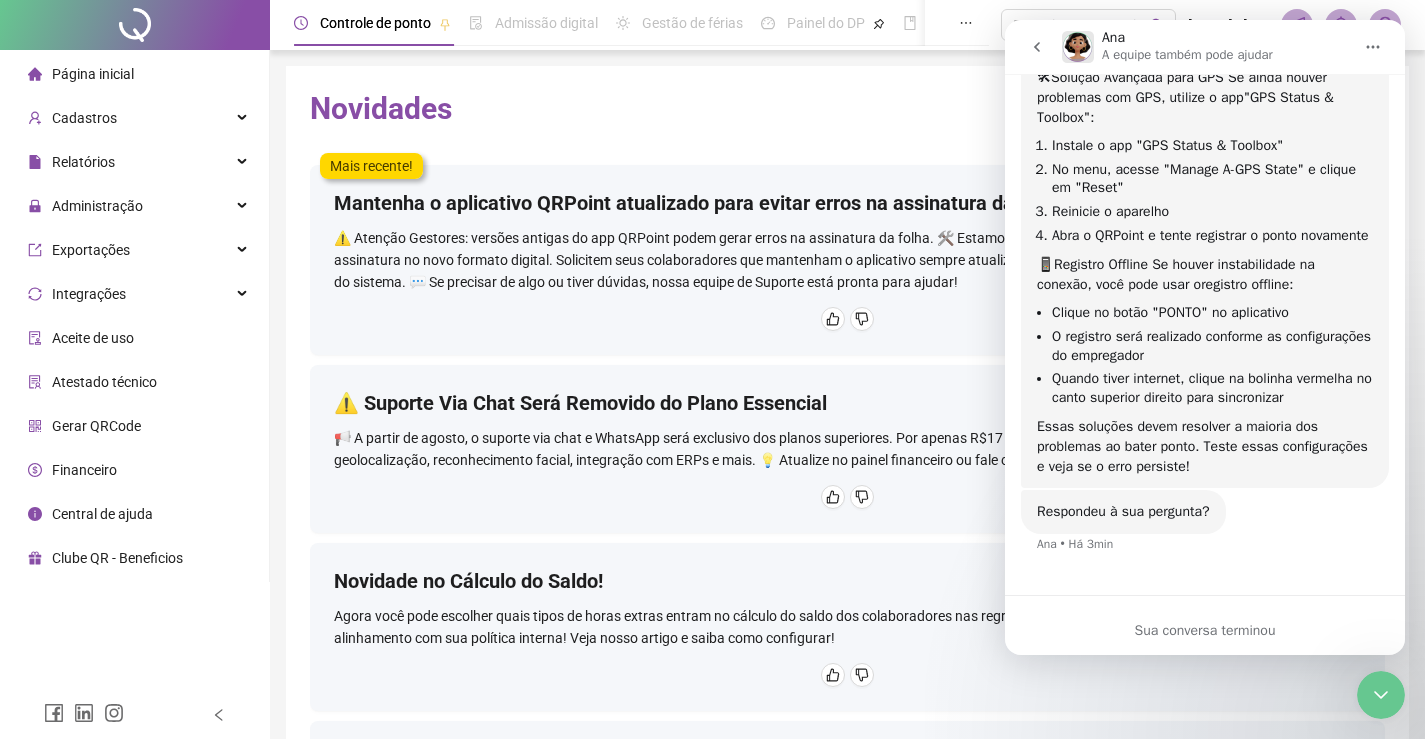scroll, scrollTop: 1799, scrollLeft: 0, axis: vertical 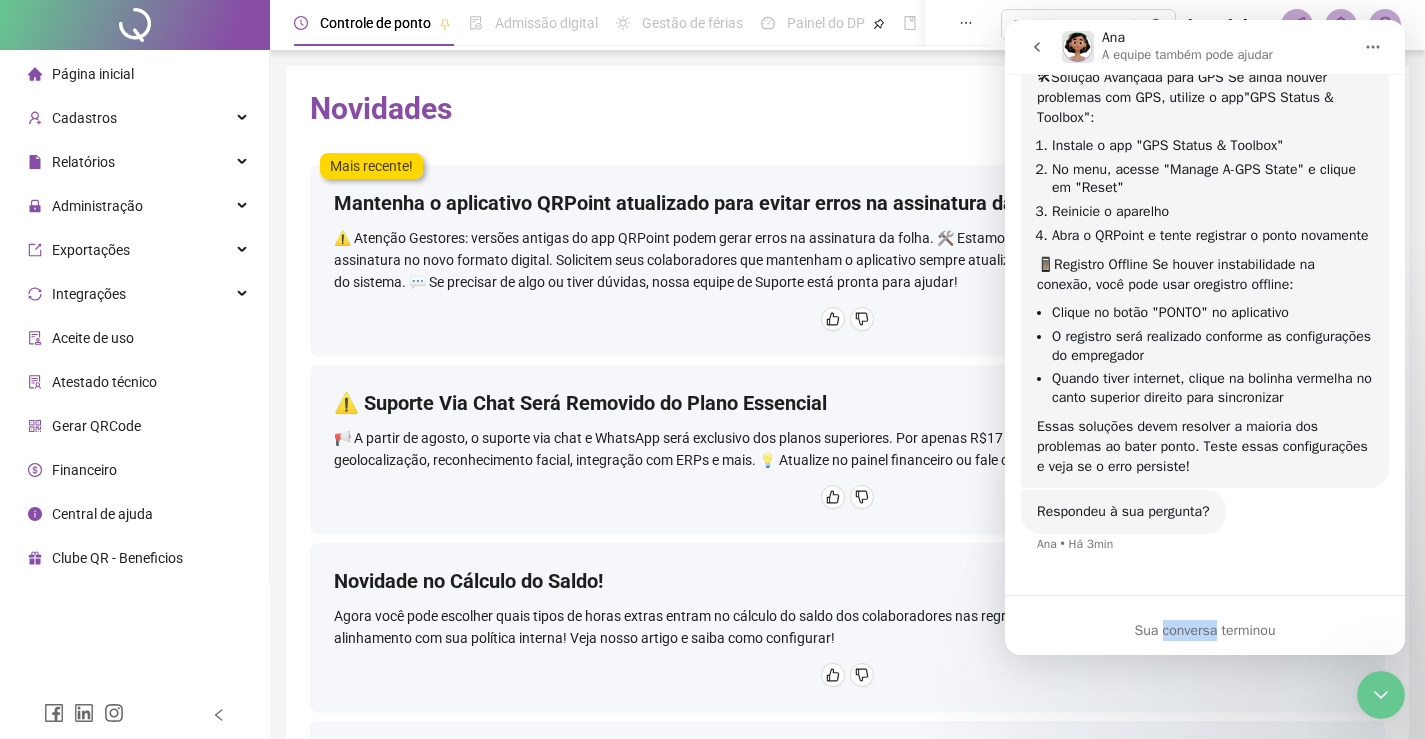 click on "Sua conversa terminou" at bounding box center [1205, 630] 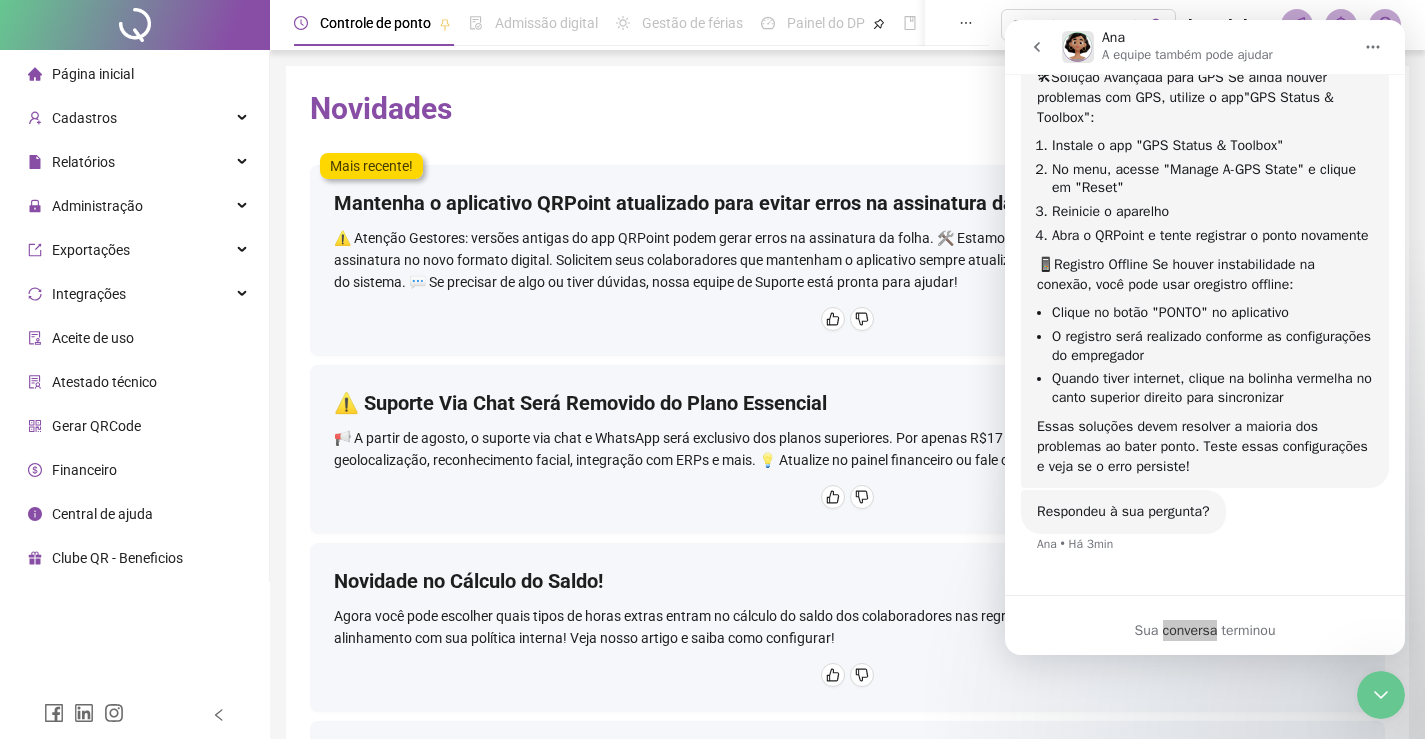 click on "Novidades" at bounding box center (847, 109) 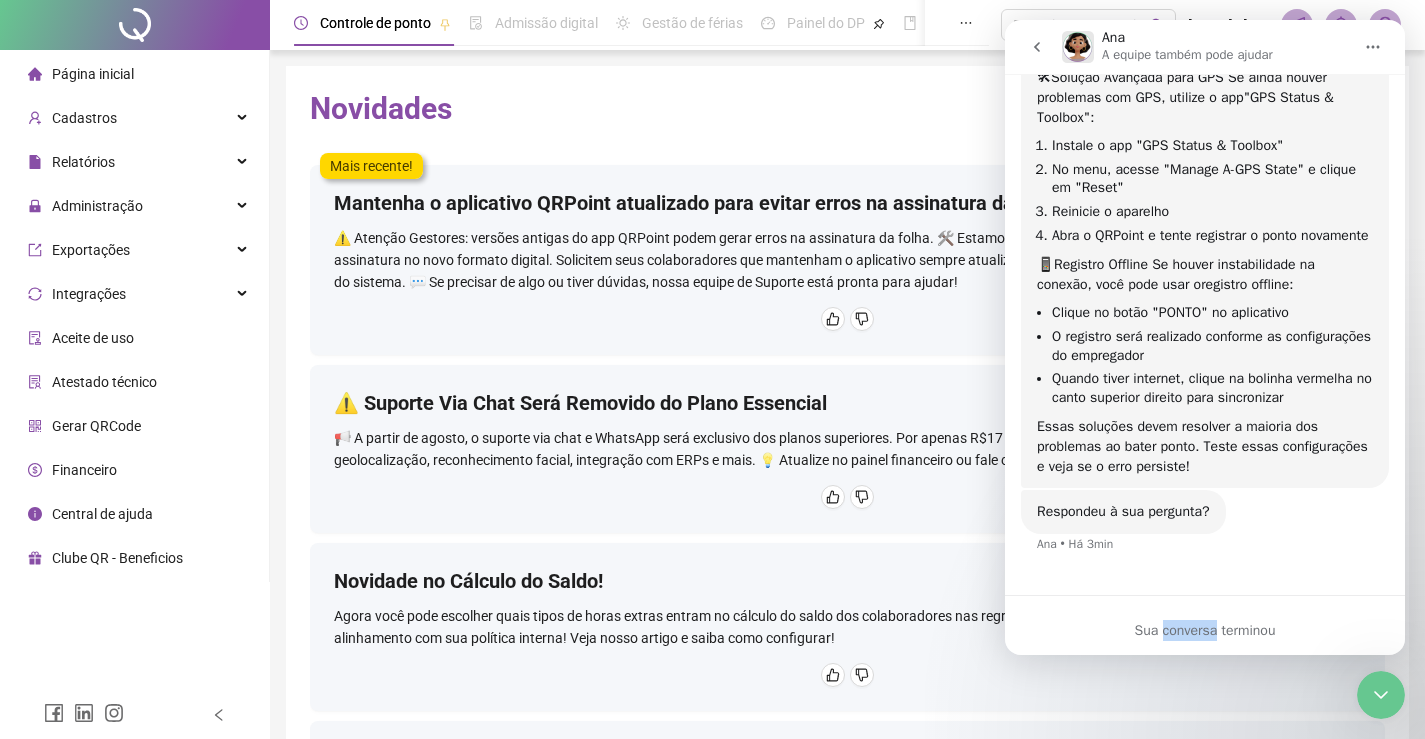 click on "Ana A equipe também pode ajudar" at bounding box center [1205, 47] 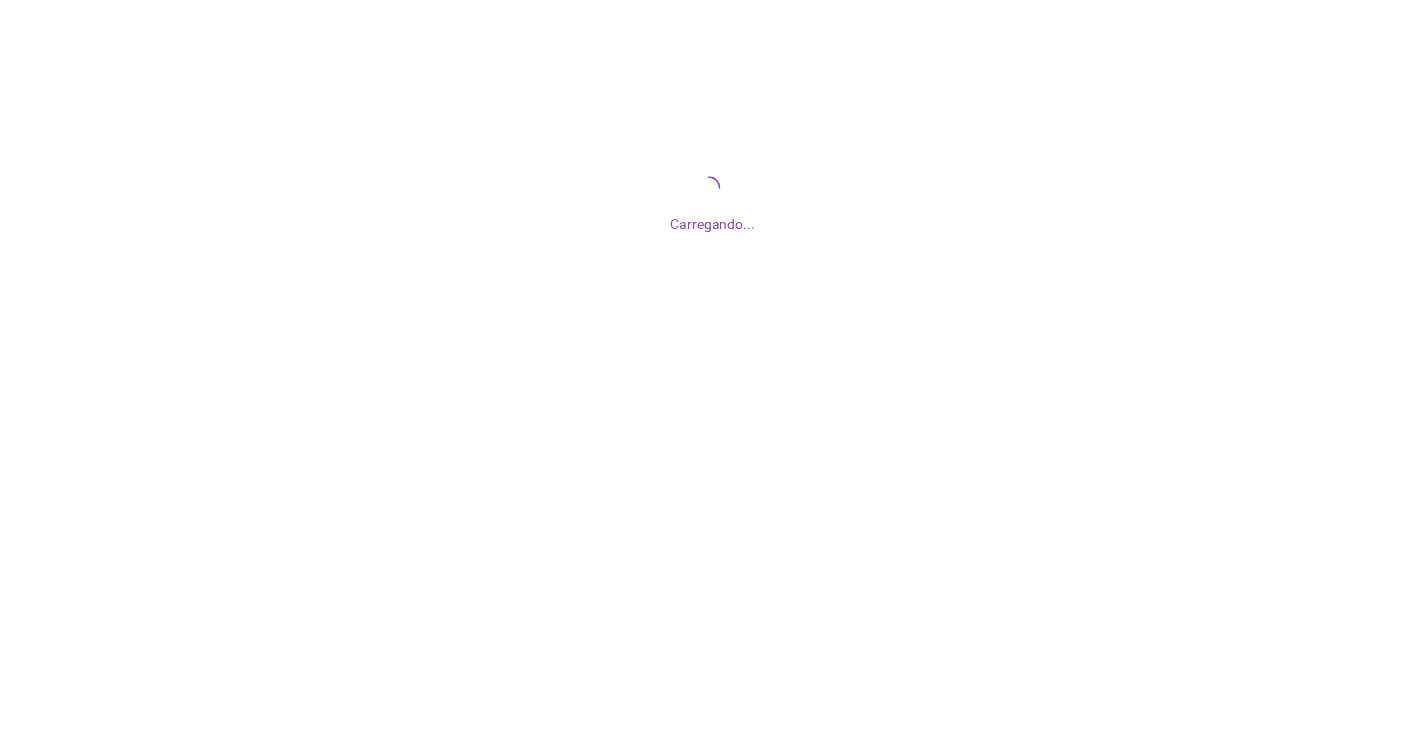 scroll, scrollTop: 0, scrollLeft: 0, axis: both 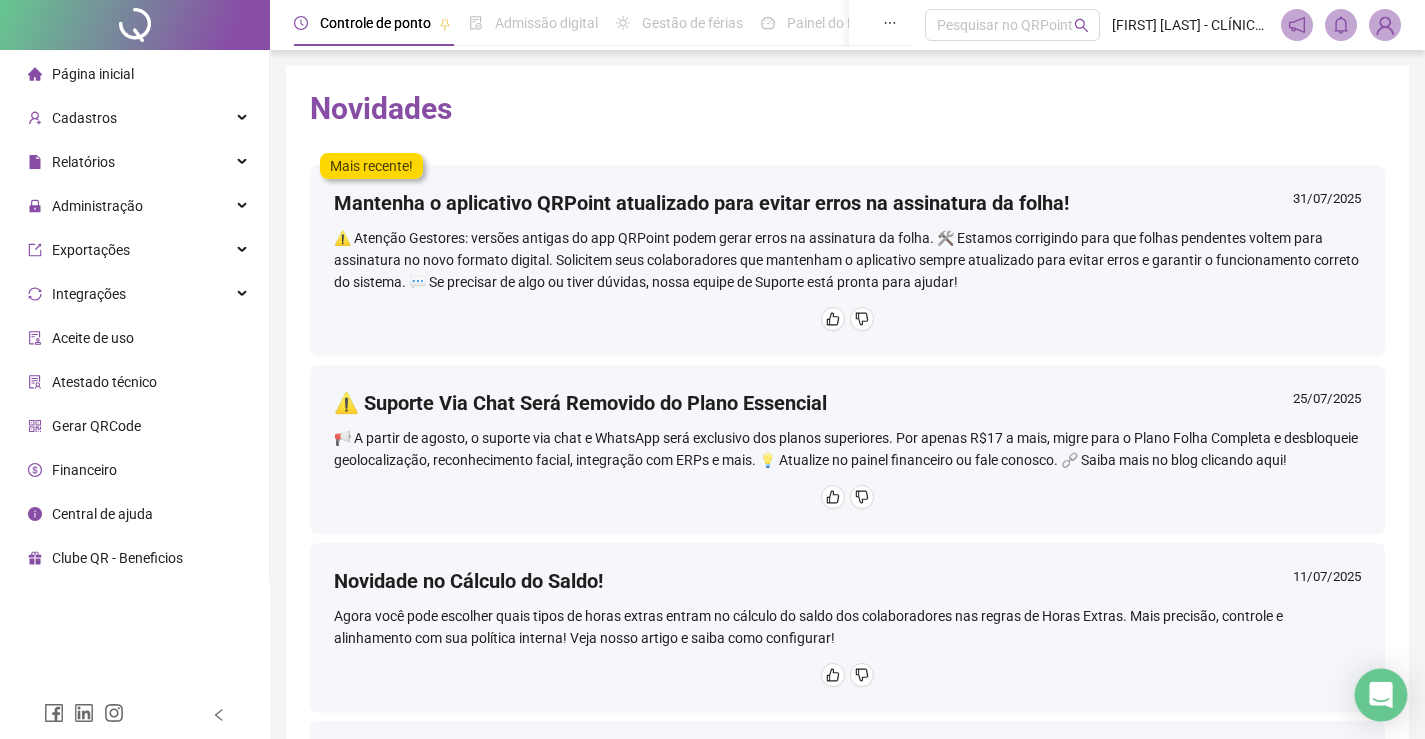click on "Página inicial Cadastros Relatórios Administração Exportações Integrações Aceite de uso Atestado técnico Gerar QRCode Financeiro Central de ajuda Clube QR - Beneficios Controle de ponto Admissão digital Gestão de férias Painel do DP Folha de pagamento Pesquisar no QRPoint [NAME] - CLÍNICA ULTRACARDIO LTDA Novidades Mais recente! Mantenha o aplicativo QRPoint atualizado para evitar erros na assinatura da folha! [DATE] ⚠️ Atenção Gestores: versões antigas do app QRPoint podem gerar erros na assinatura da folha.
🛠️ Estamos corrigindo para que folhas pendentes voltem para assinatura no novo formato digital. Solicitem seus colaboradores que mantenham o aplicativo sempre atualizado para evitar erros e garantir o funcionamento correto do sistema.
💬 Se precisar de algo ou tiver dúvidas, nossa equipe de Suporte está pronta para ajudar! ⚠️ Suporte Via Chat Será Removido do Plano Essencial [DATE] Novidade no Cálculo do Saldo! [DATE] [DATE] [DATE]" at bounding box center [712, 369] 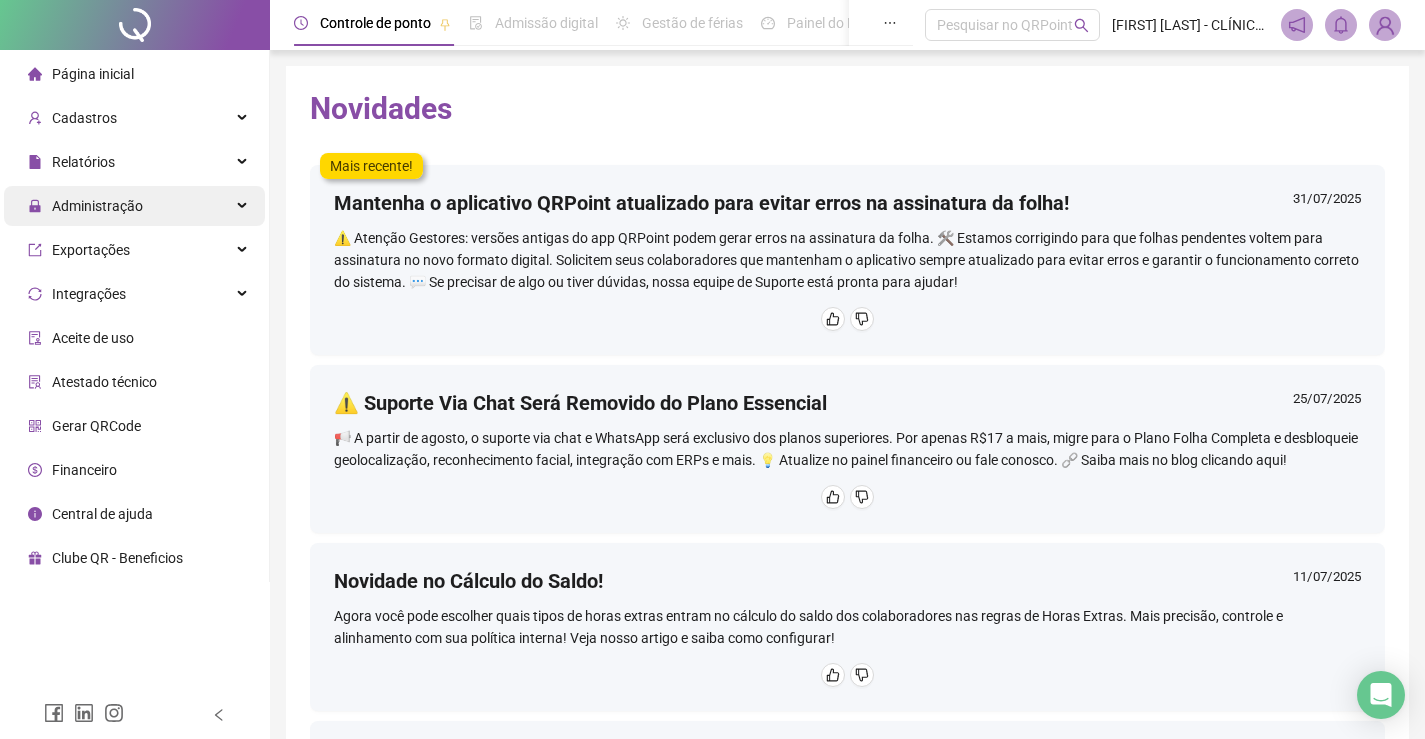 click on "Administração" at bounding box center [97, 206] 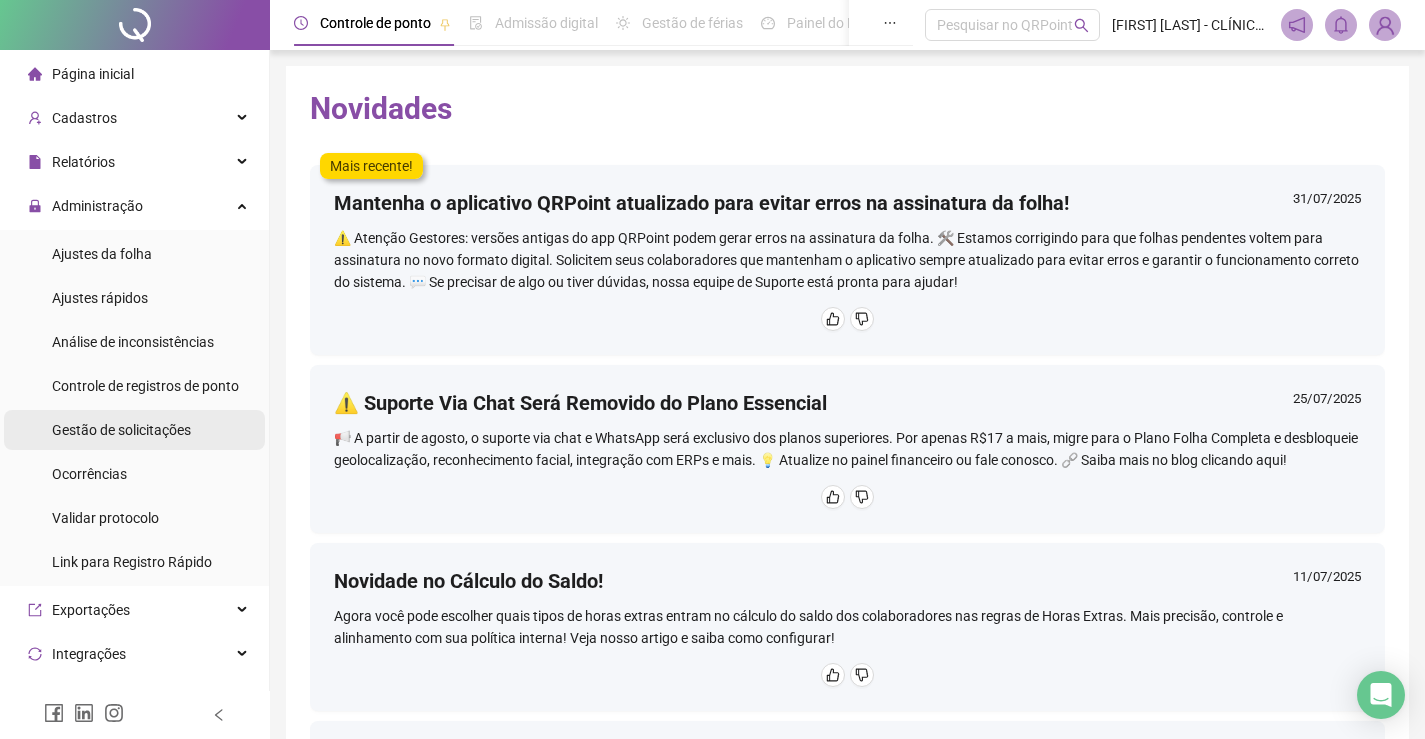 click on "Gestão de solicitações" at bounding box center [121, 430] 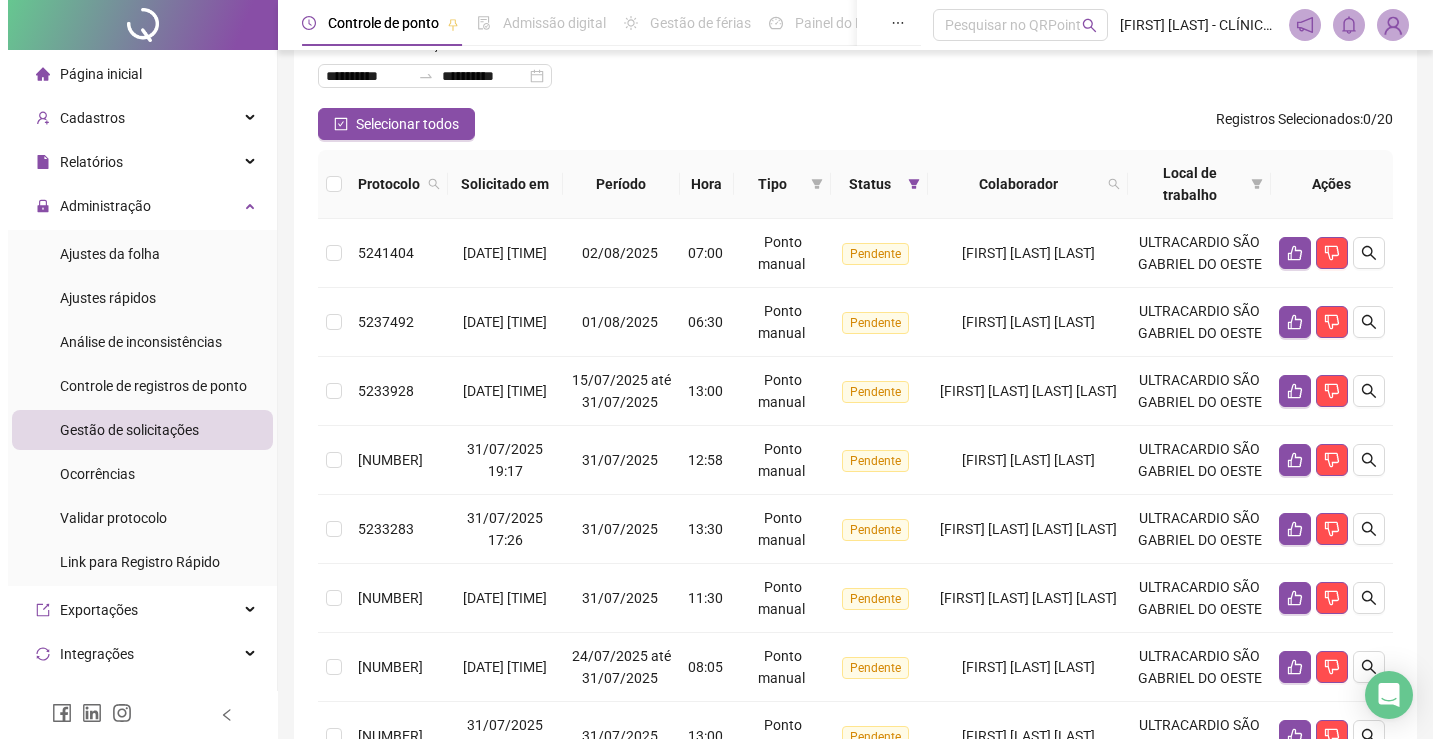 scroll, scrollTop: 0, scrollLeft: 0, axis: both 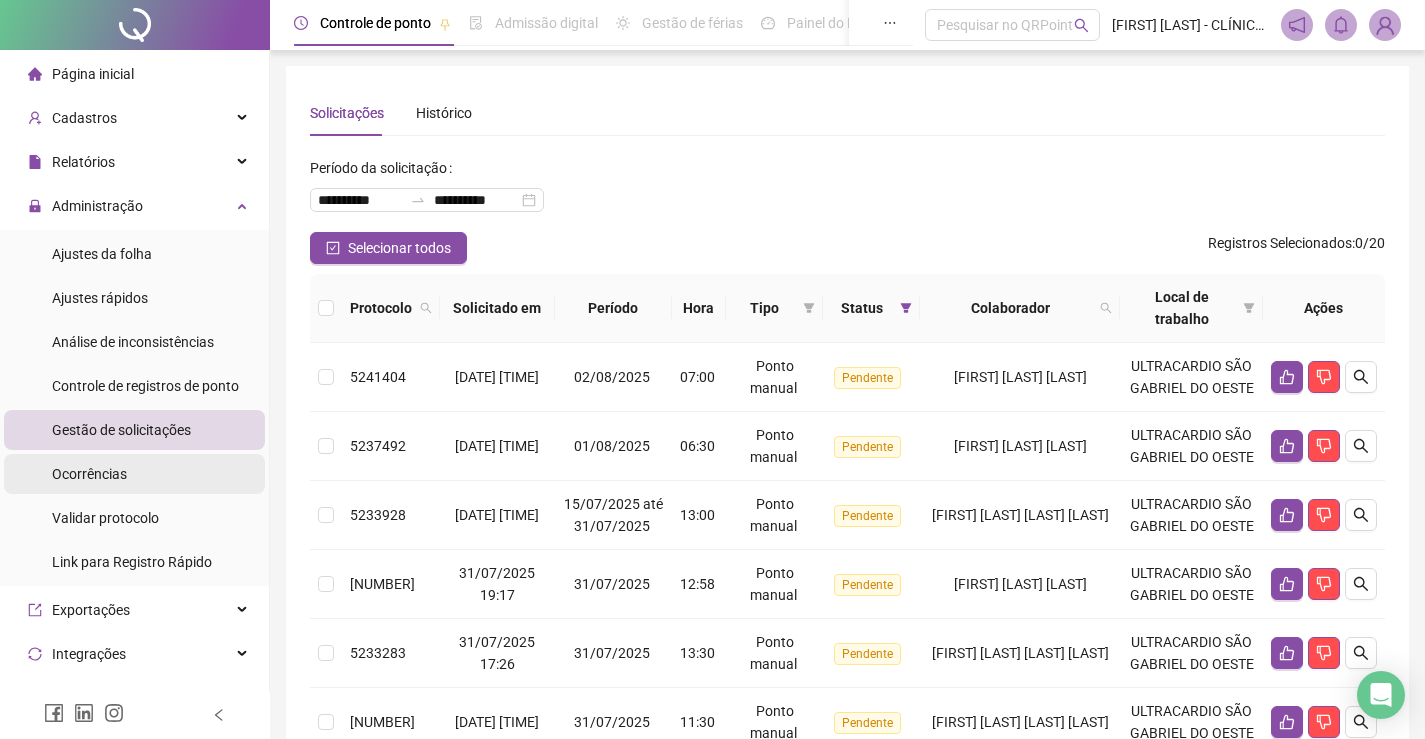 click on "Ocorrências" at bounding box center (89, 474) 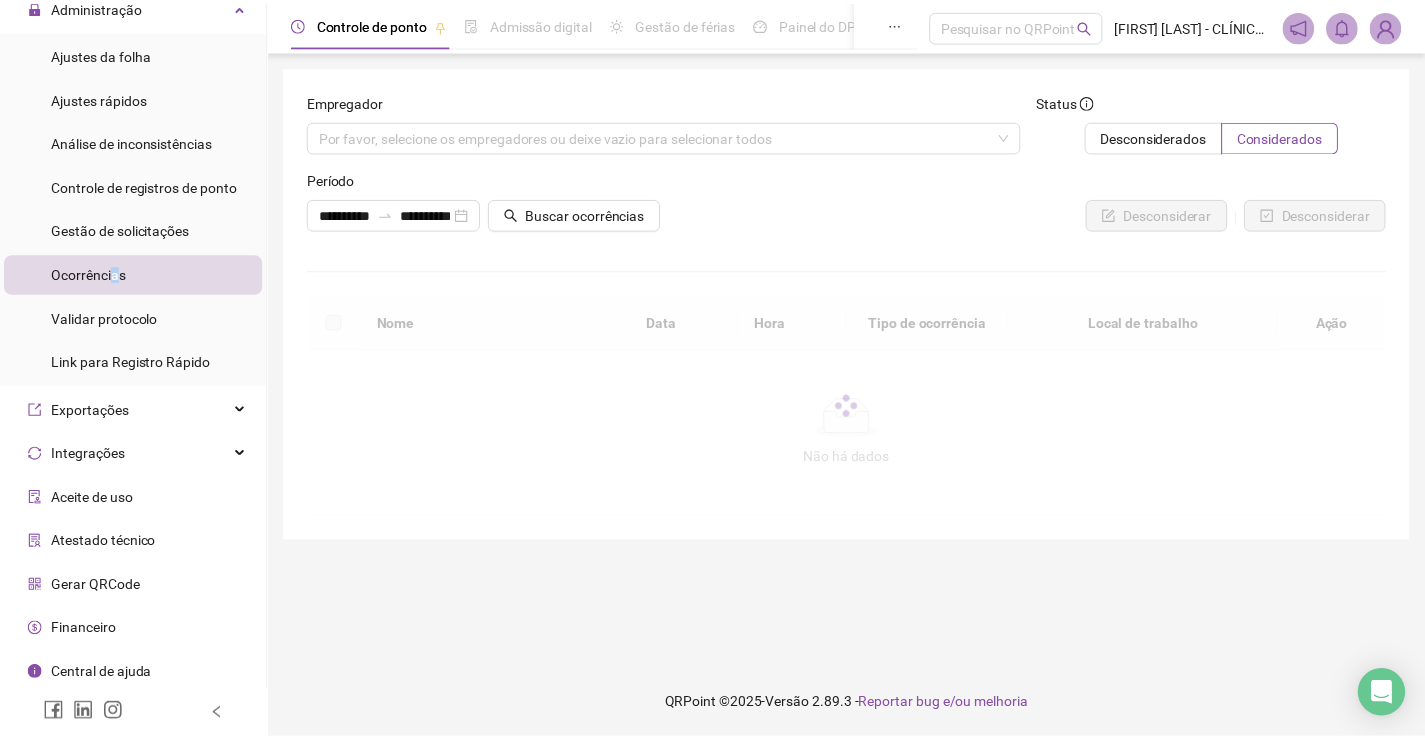 scroll, scrollTop: 203, scrollLeft: 0, axis: vertical 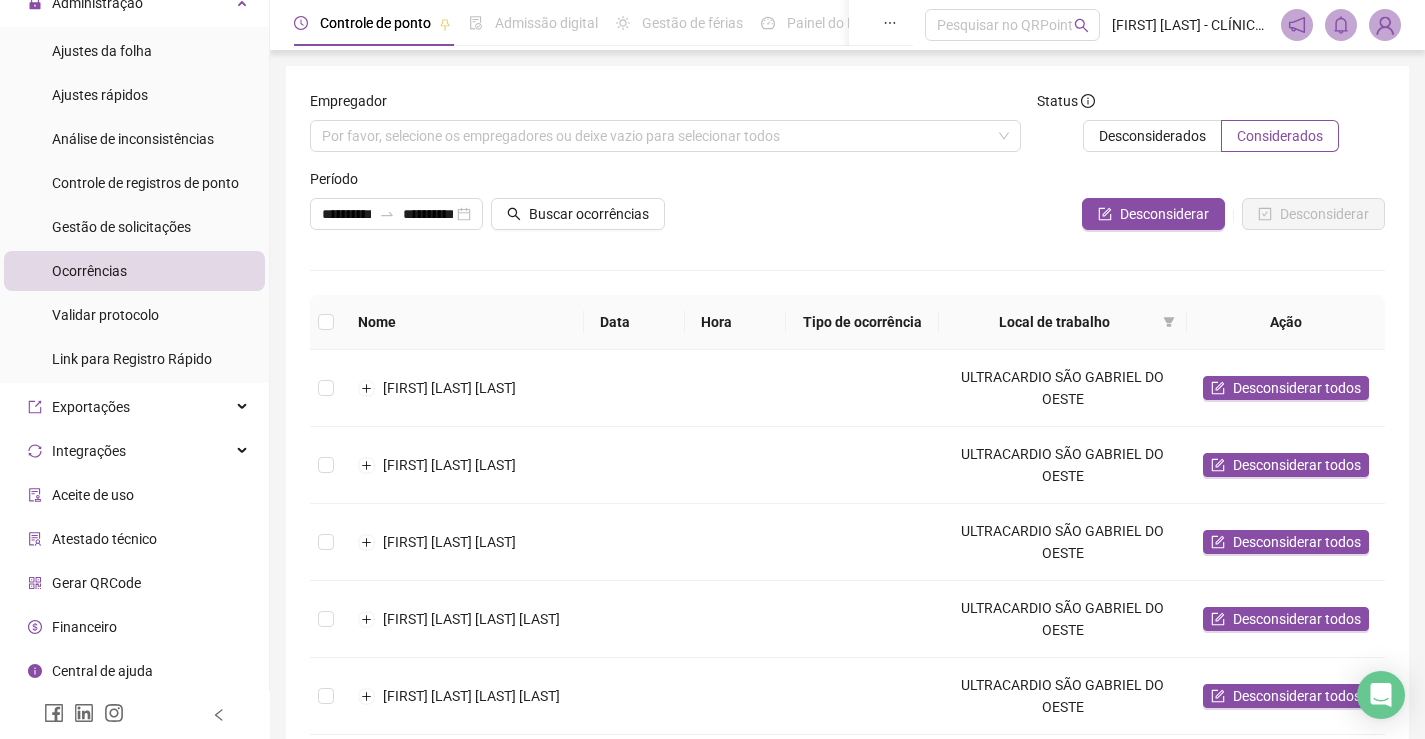 click on "Atestado técnico" at bounding box center (104, 539) 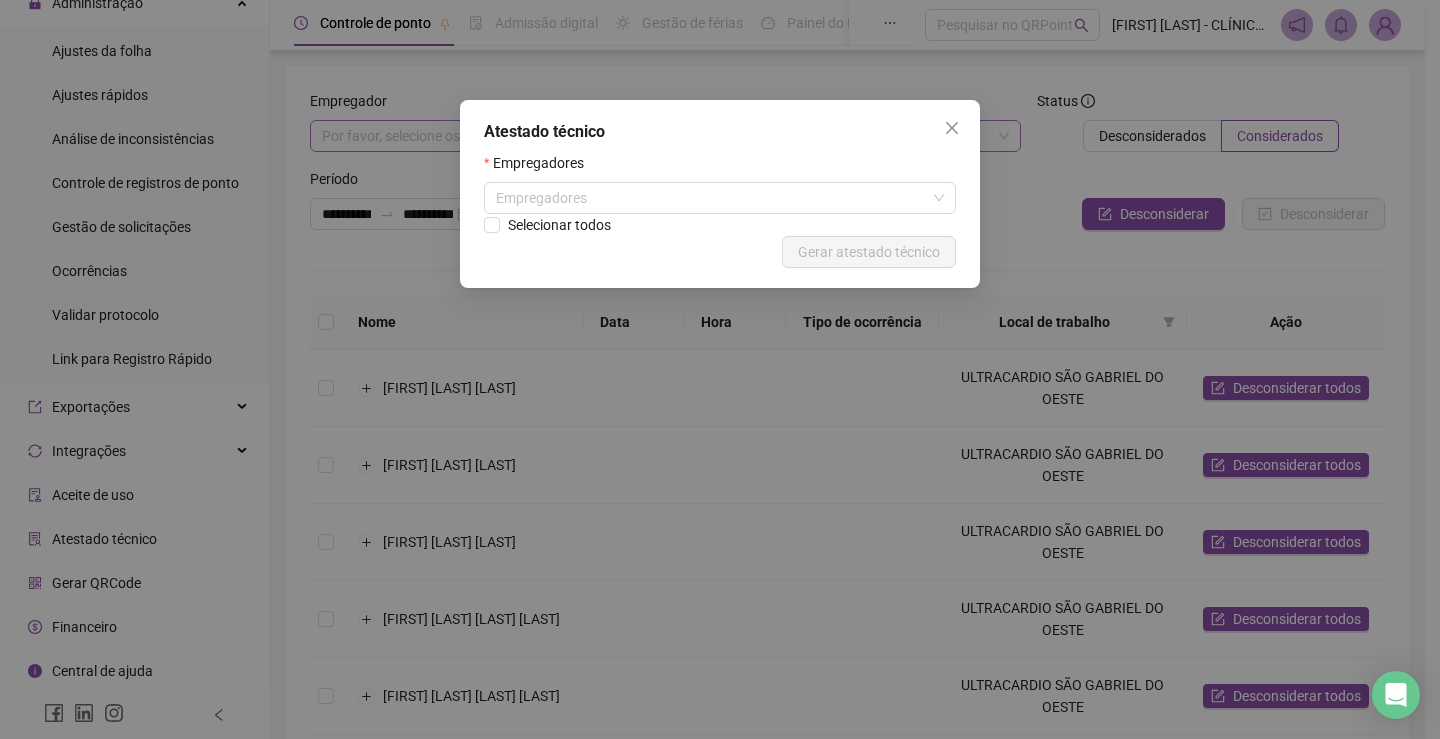 drag, startPoint x: 962, startPoint y: 124, endPoint x: 949, endPoint y: 133, distance: 15.811388 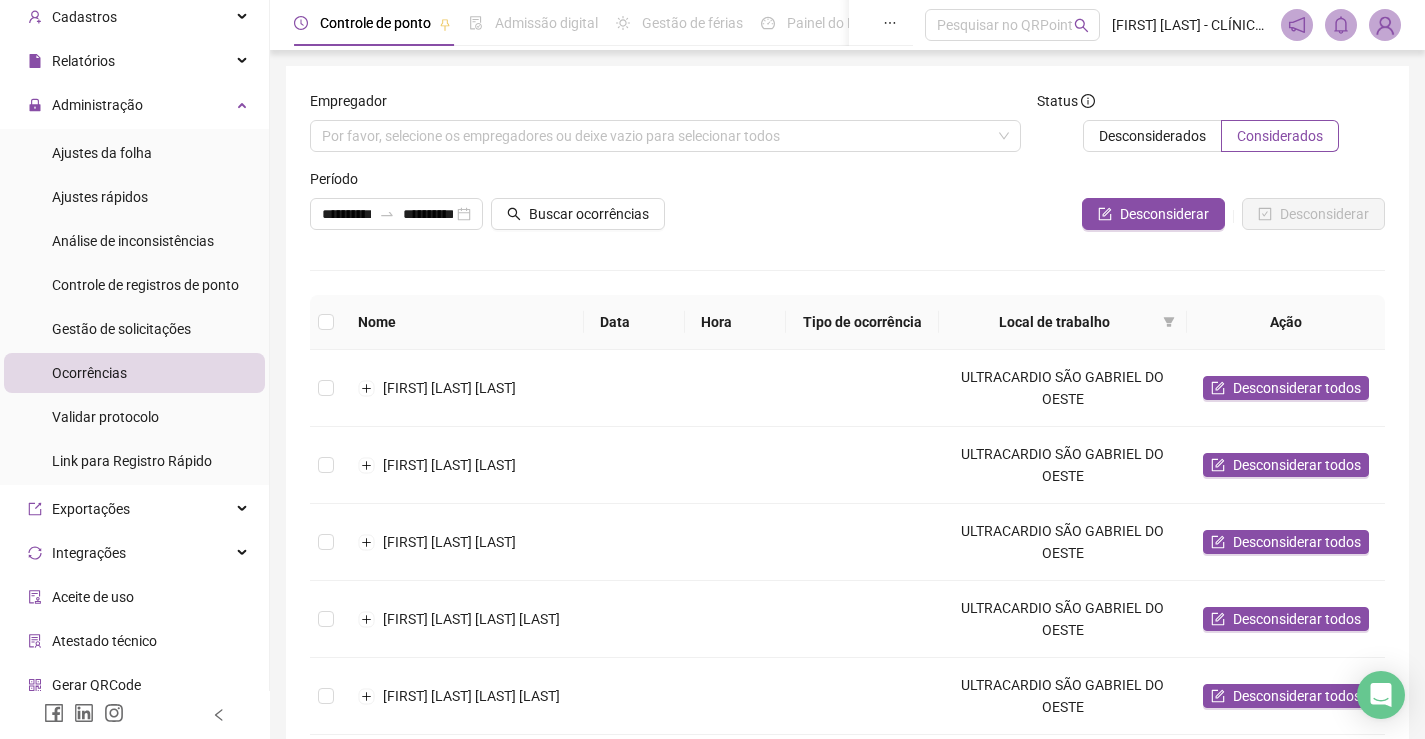 scroll, scrollTop: 0, scrollLeft: 0, axis: both 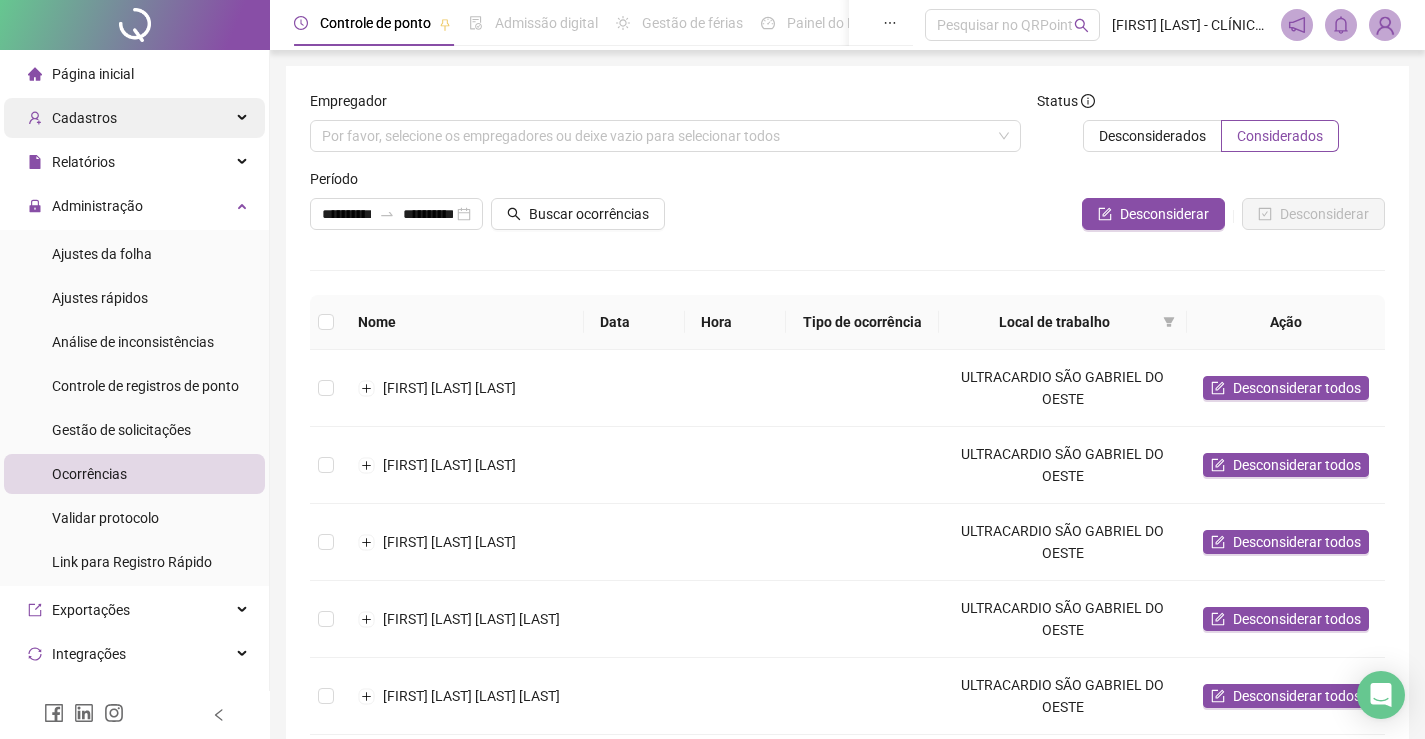 click on "Cadastros" at bounding box center [134, 118] 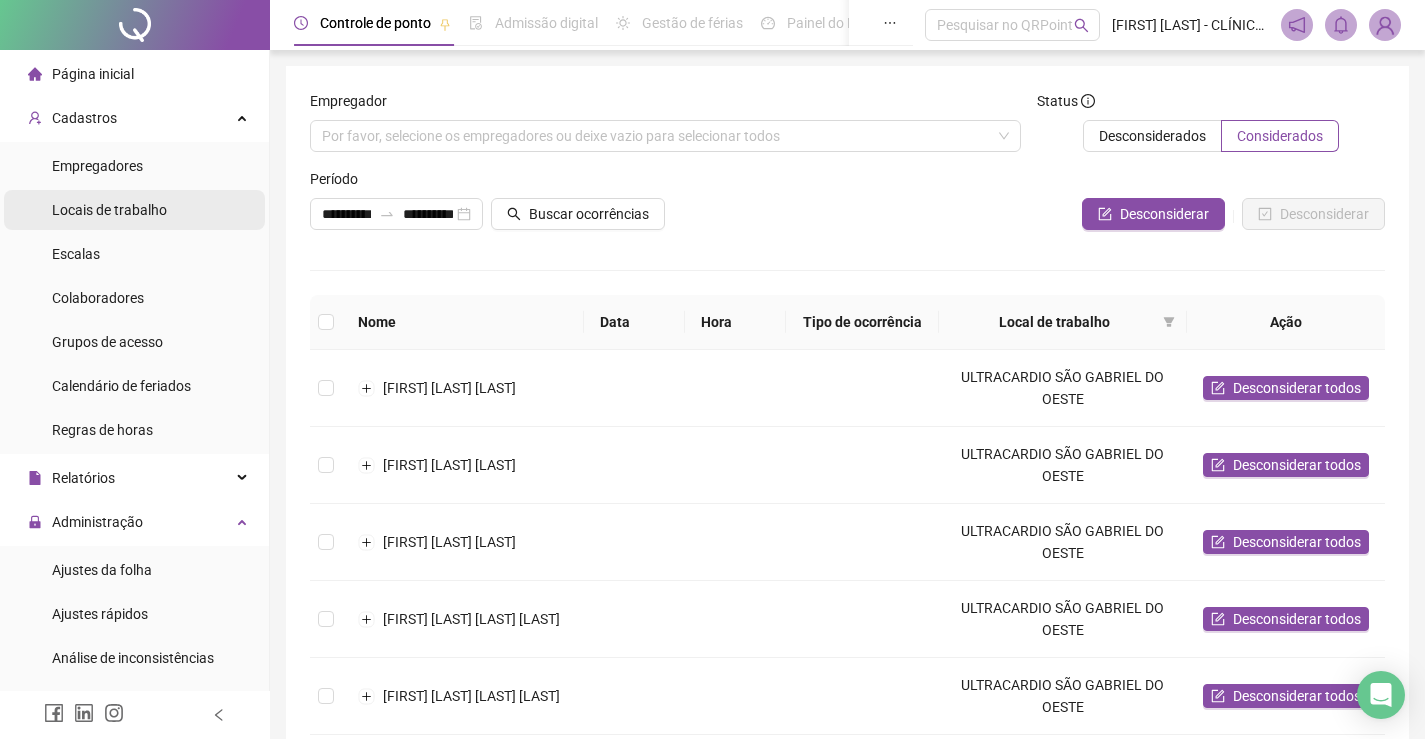 click on "Locais de trabalho" at bounding box center (109, 210) 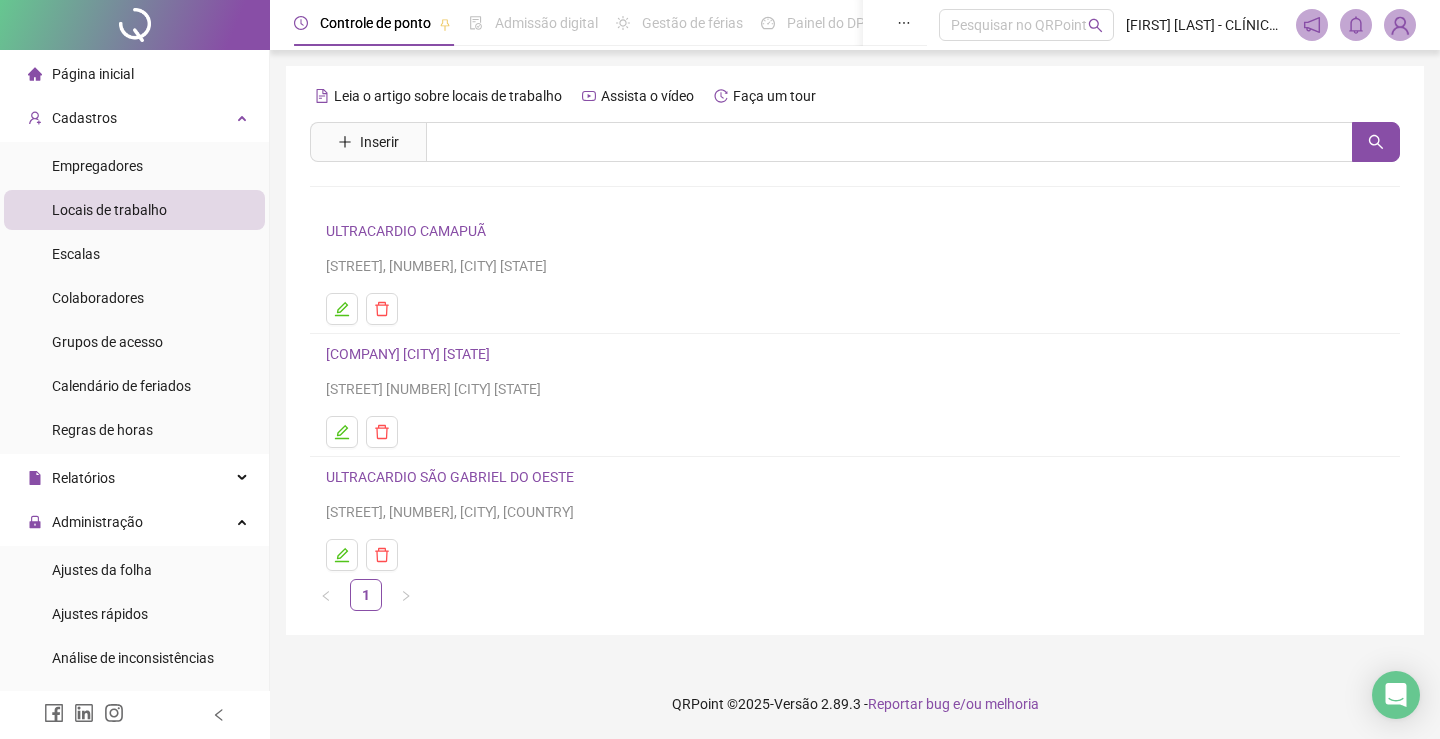 click on "[COMPANY] [CITY] [STATE]" at bounding box center (408, 354) 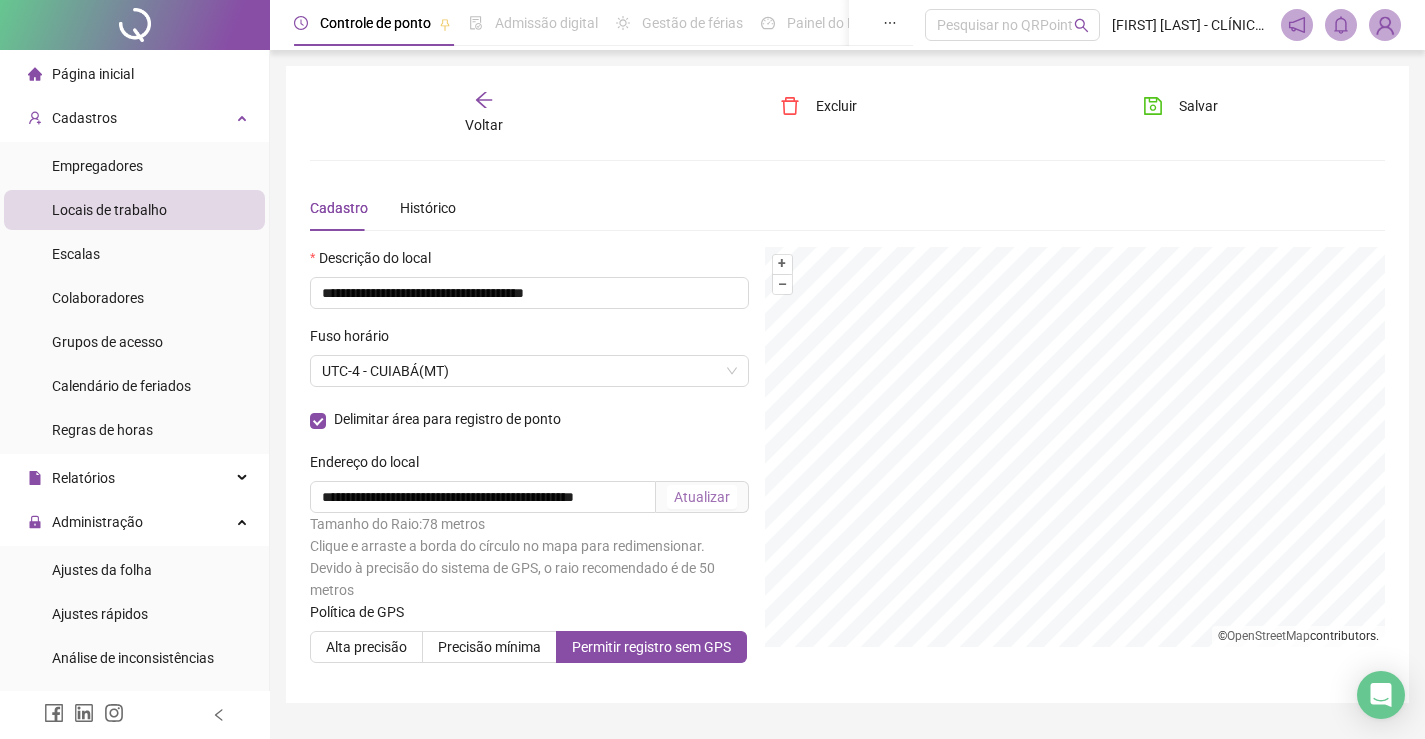 click on "Atualizar" at bounding box center (702, 497) 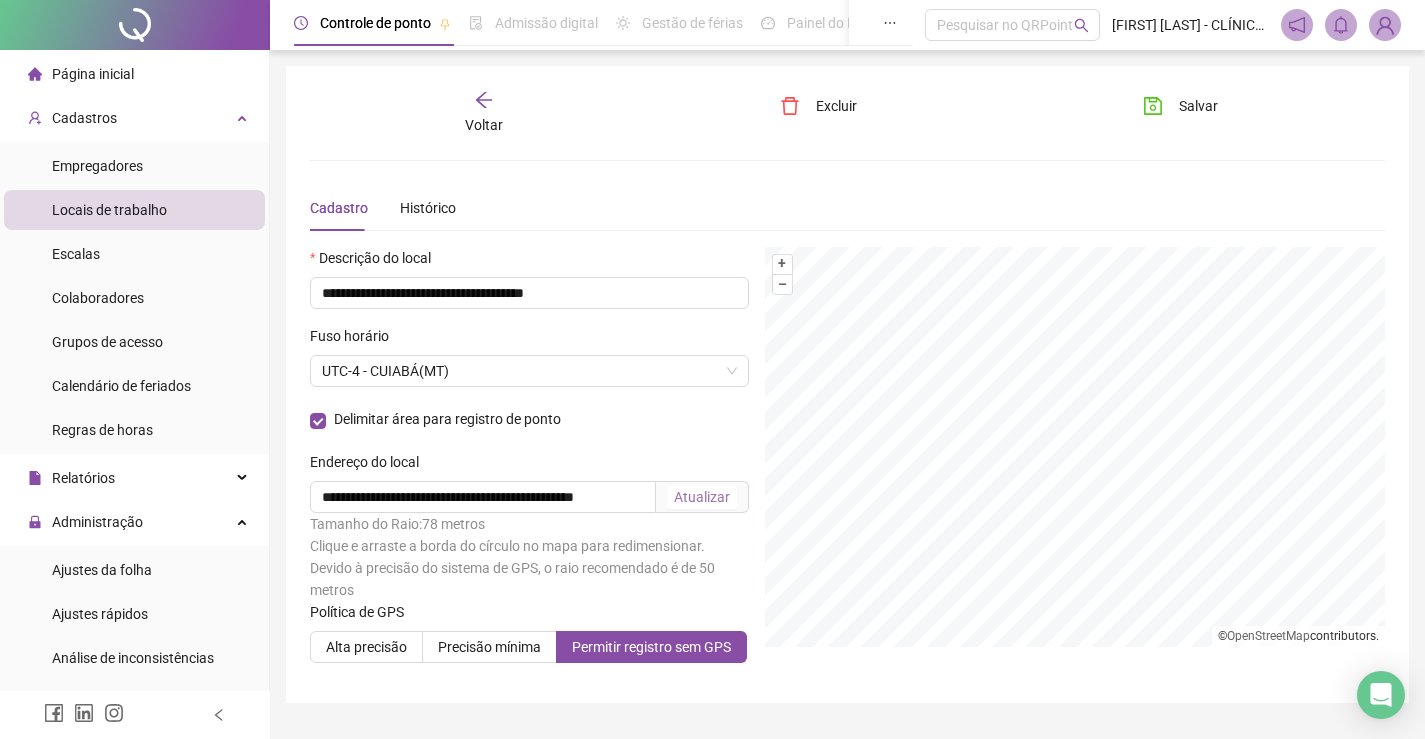 scroll, scrollTop: 50, scrollLeft: 0, axis: vertical 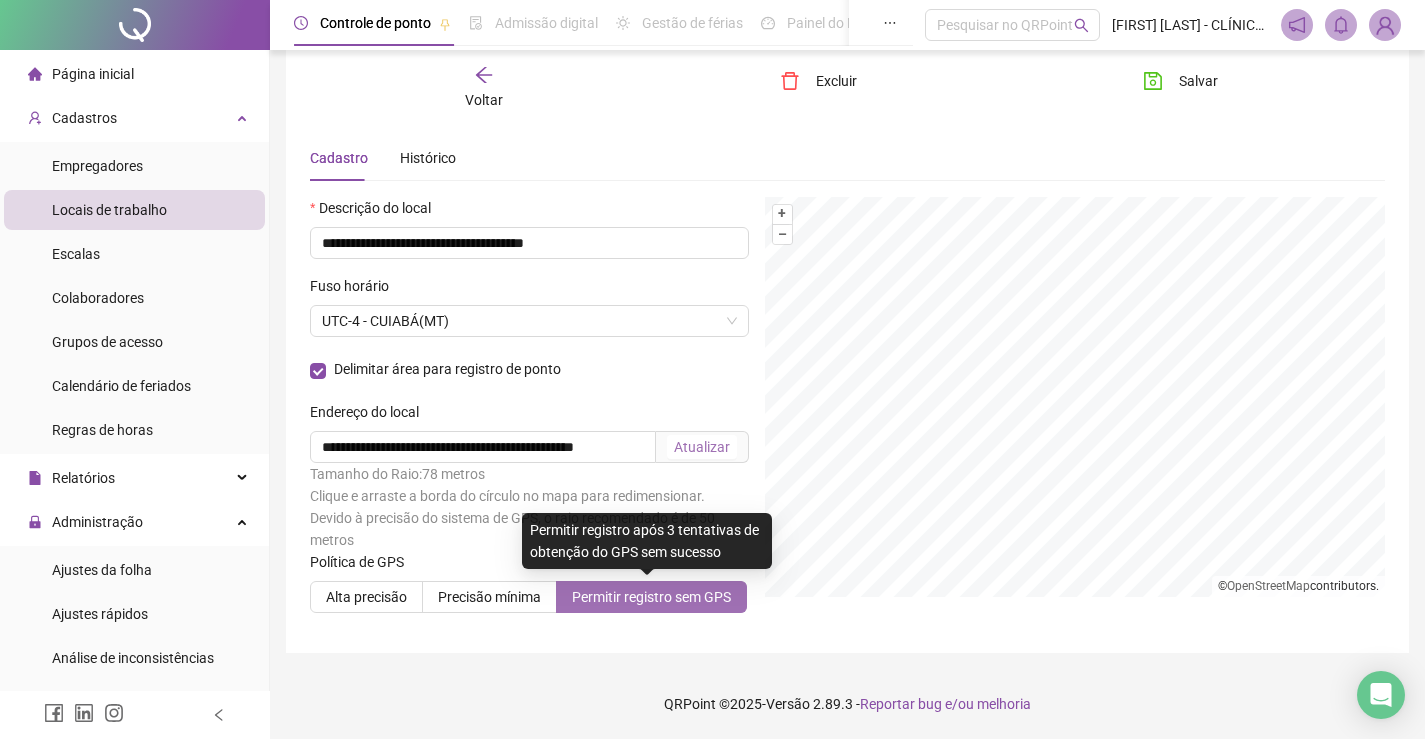 click on "Permitir registro sem GPS" at bounding box center (651, 597) 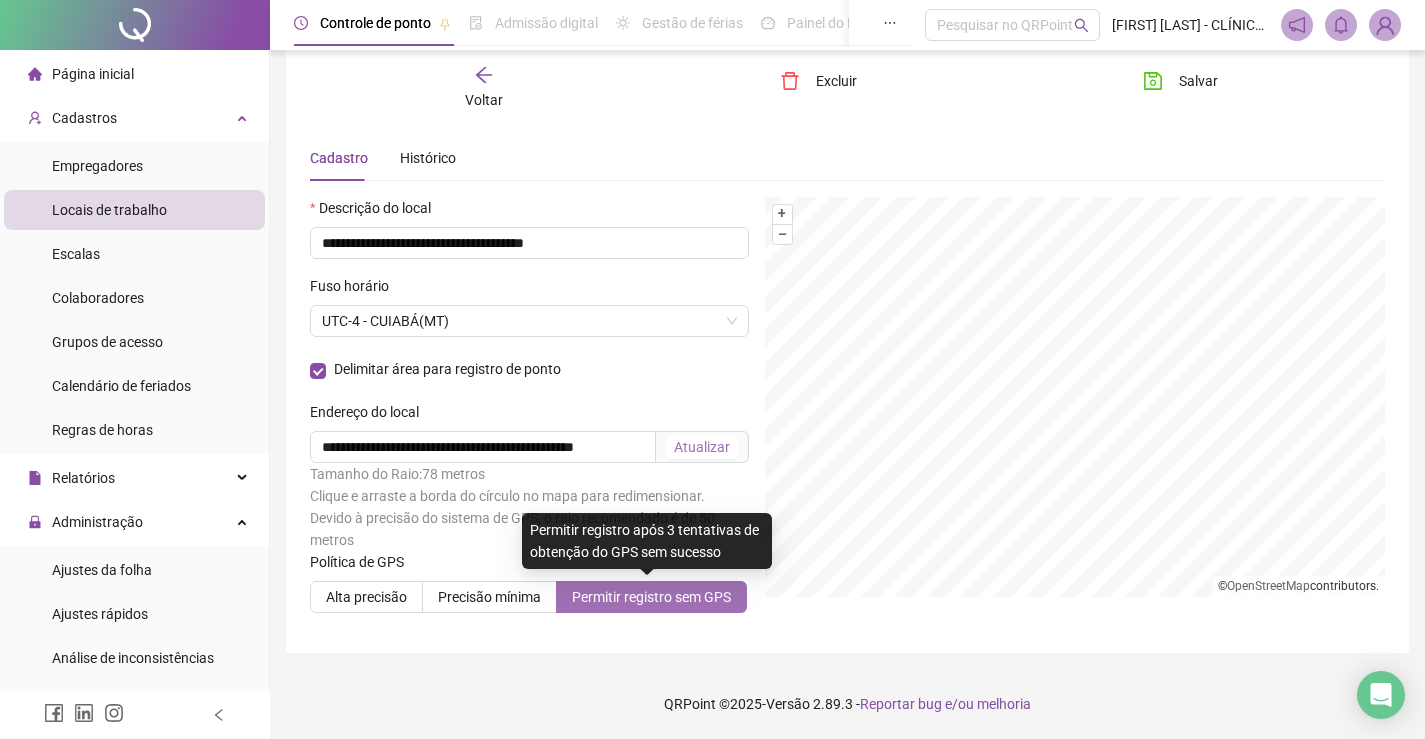 click on "Permitir registro sem GPS" at bounding box center (651, 597) 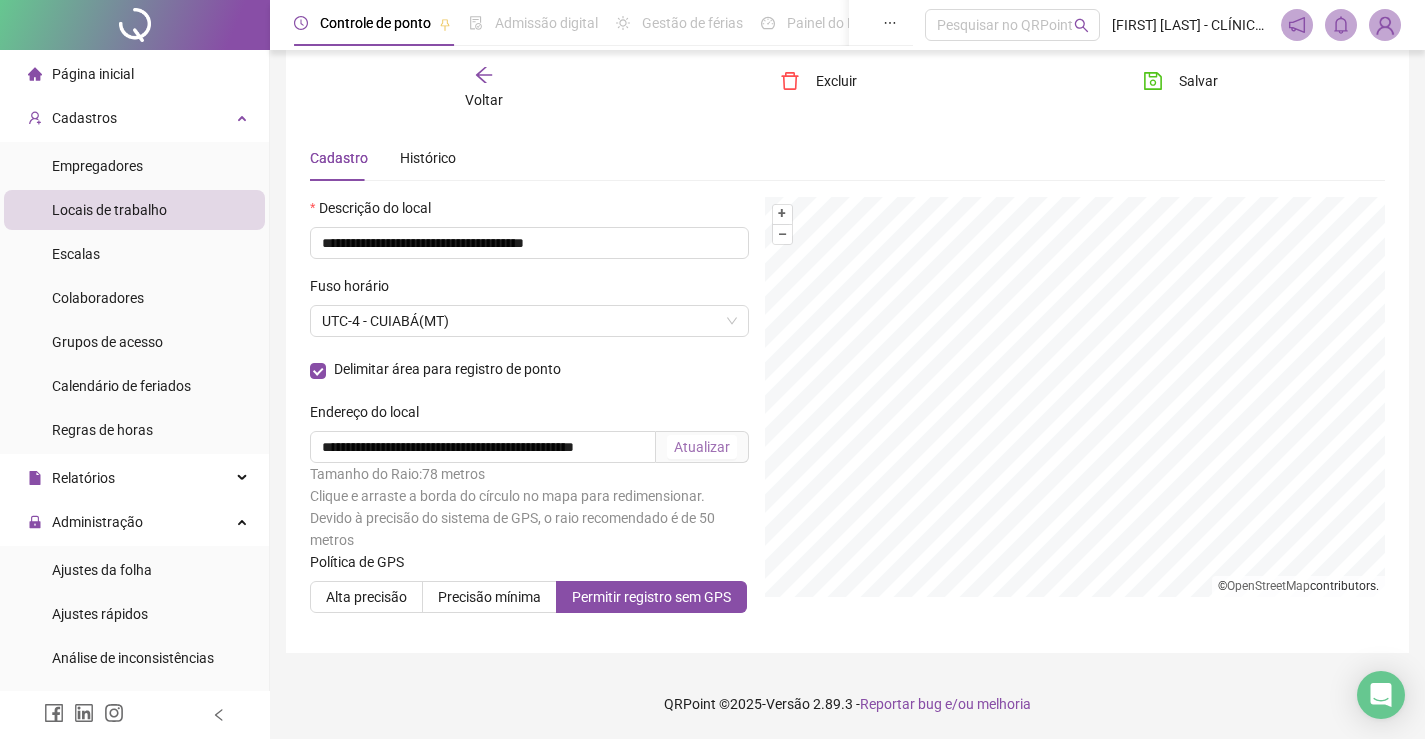 click on "Atualizar" at bounding box center [702, 447] 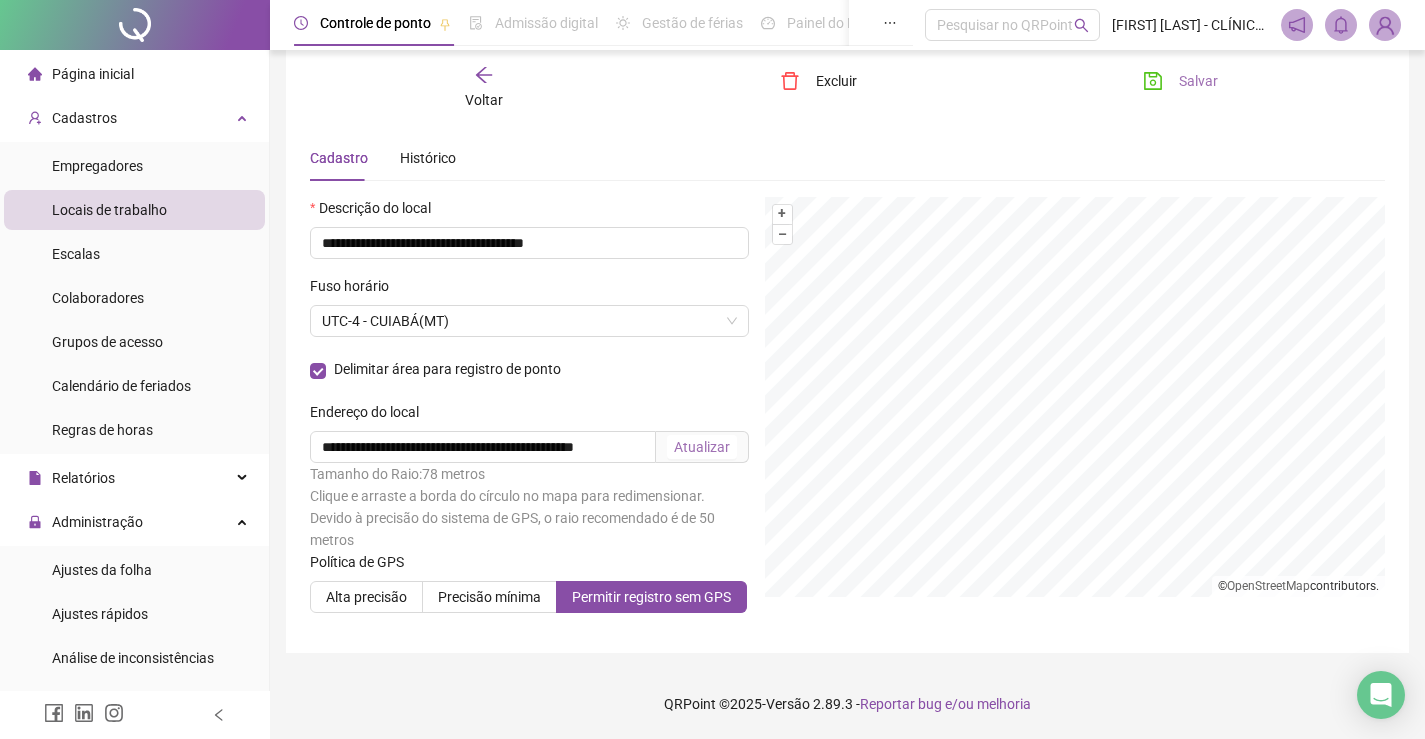 click on "Salvar" at bounding box center (1198, 81) 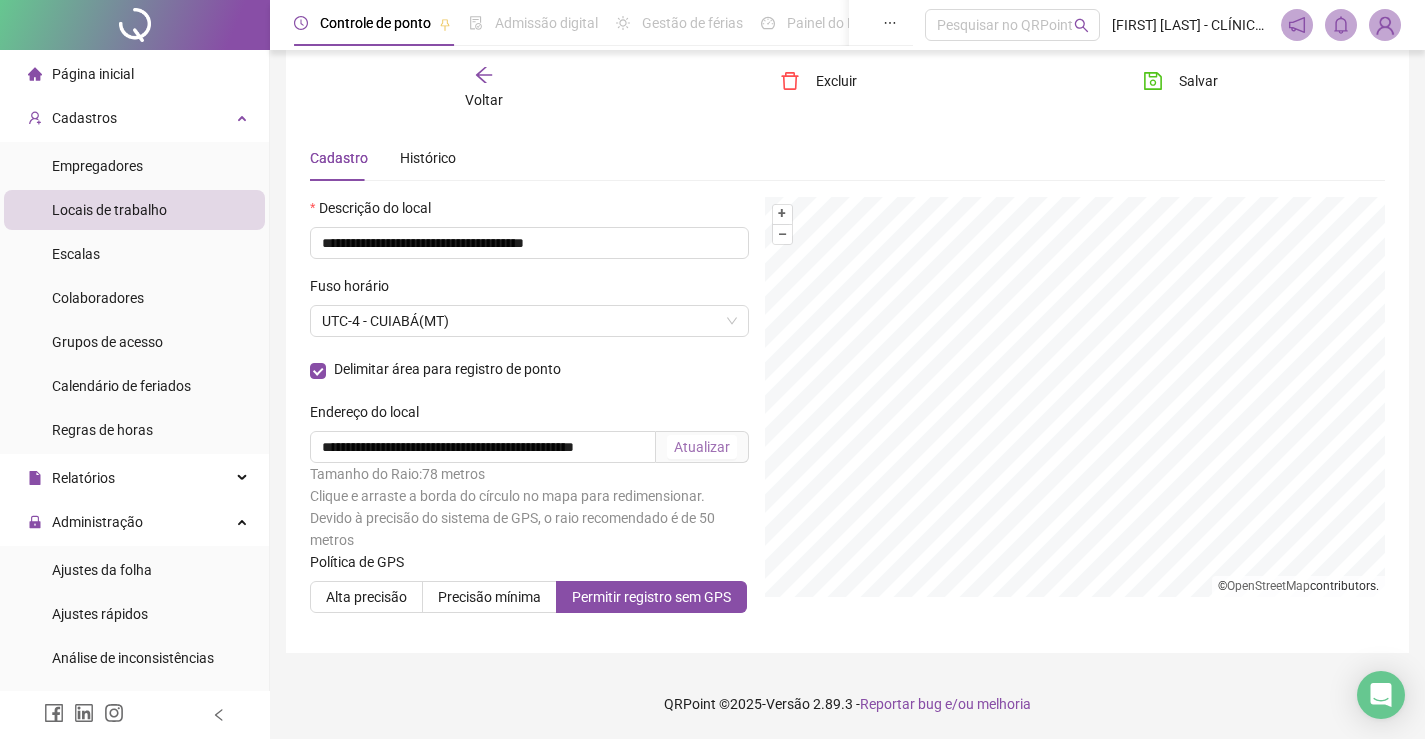 click on "Locais de trabalho" at bounding box center (109, 210) 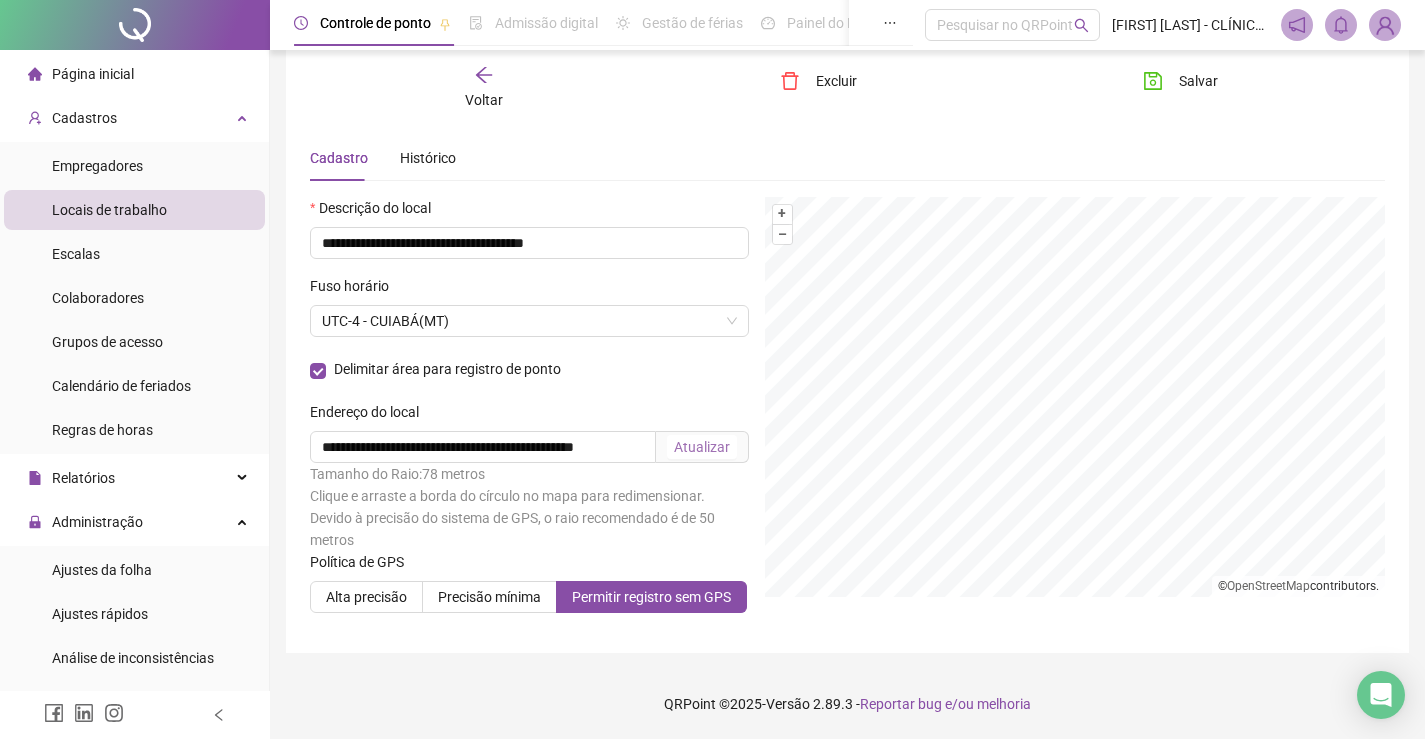 click on "Locais de trabalho" at bounding box center (109, 210) 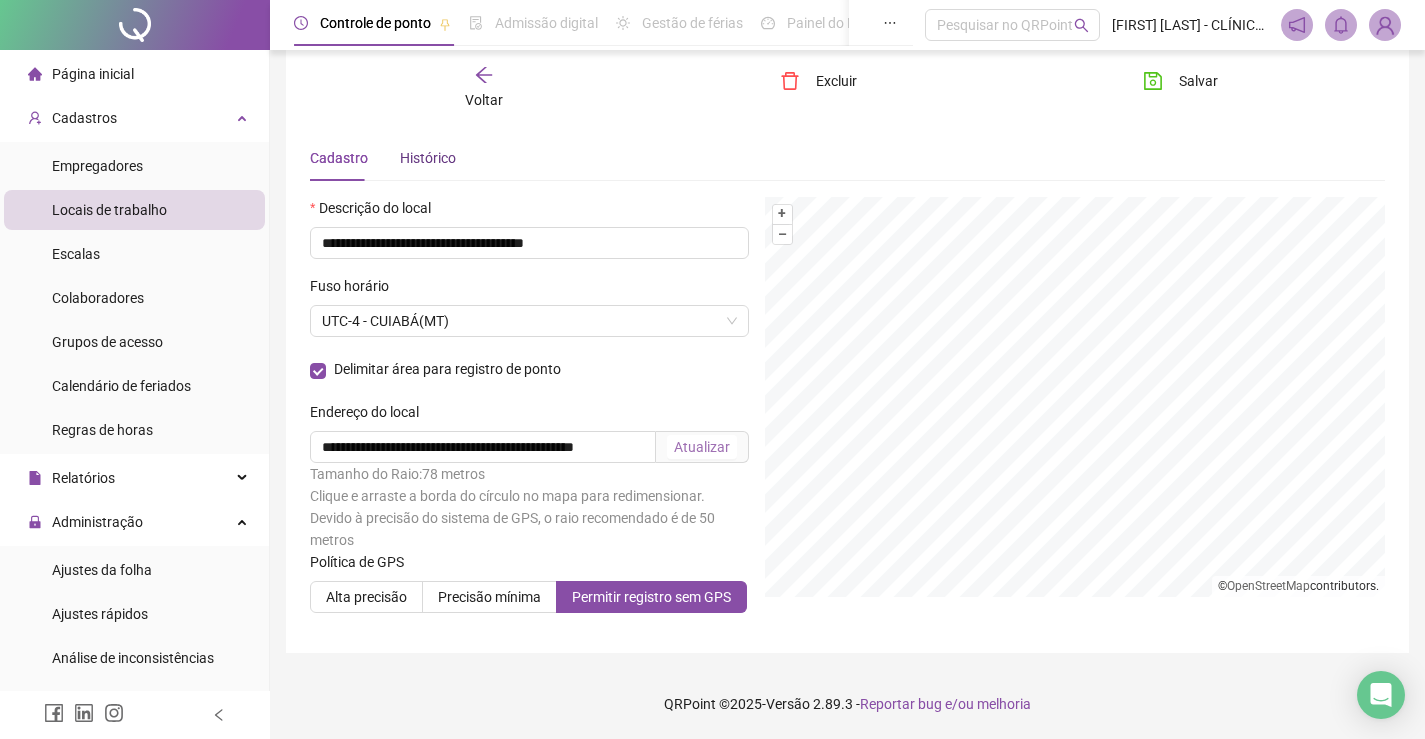 click on "Histórico" at bounding box center (428, 158) 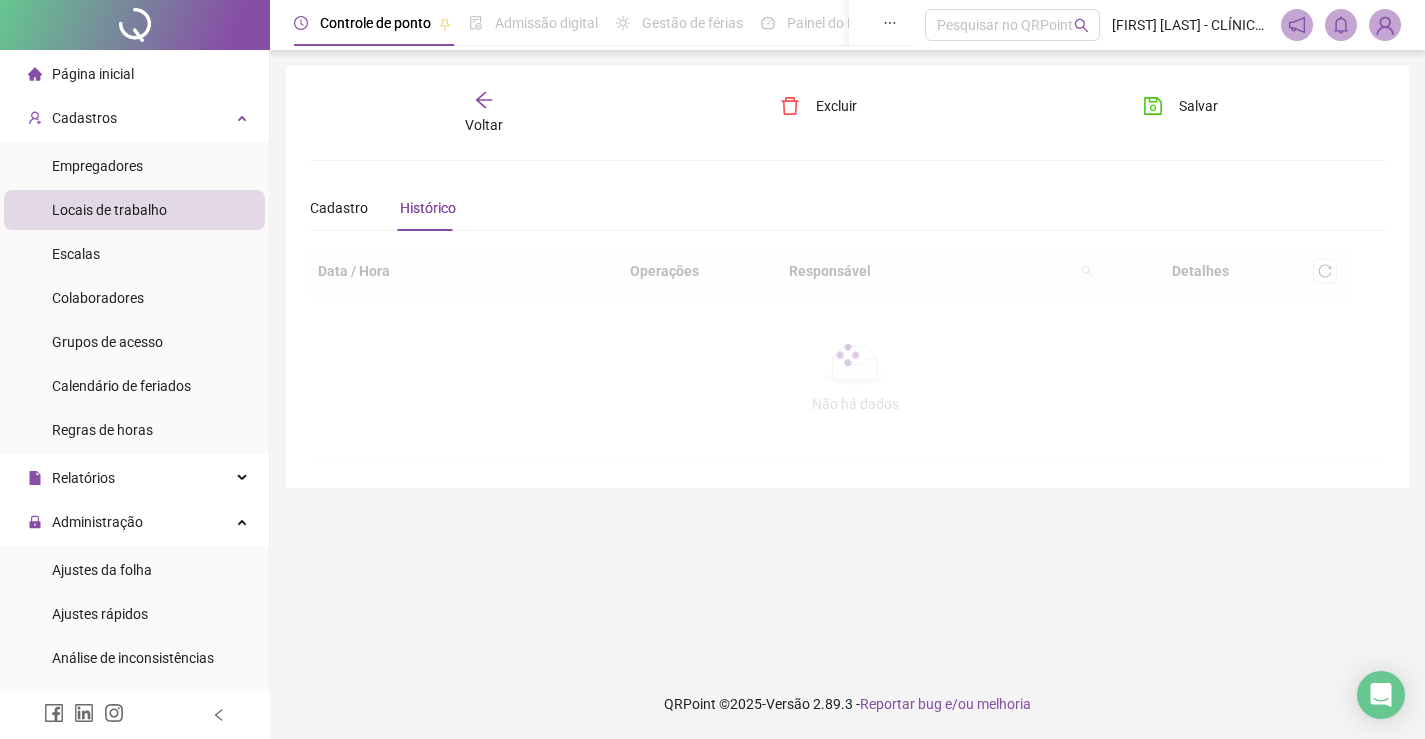 scroll, scrollTop: 0, scrollLeft: 0, axis: both 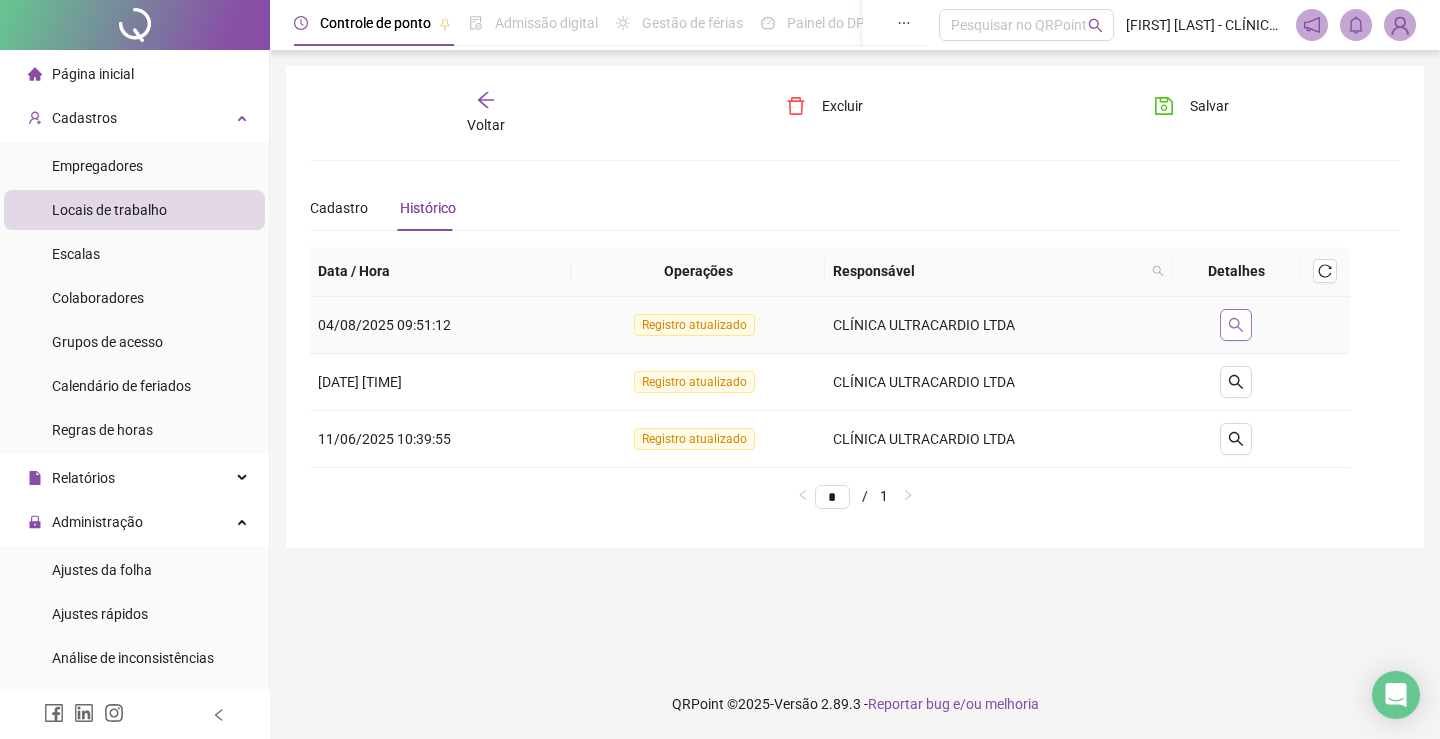 click at bounding box center (1236, 325) 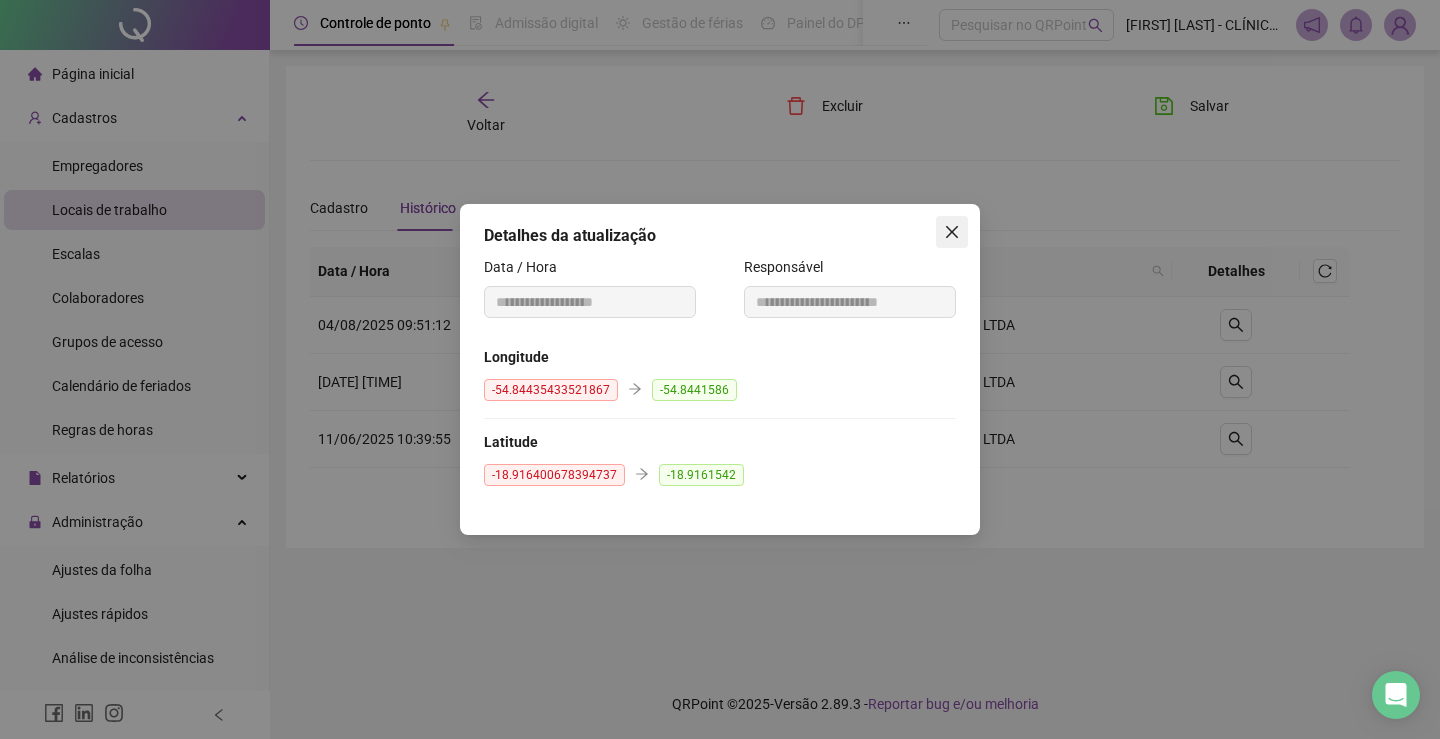 click 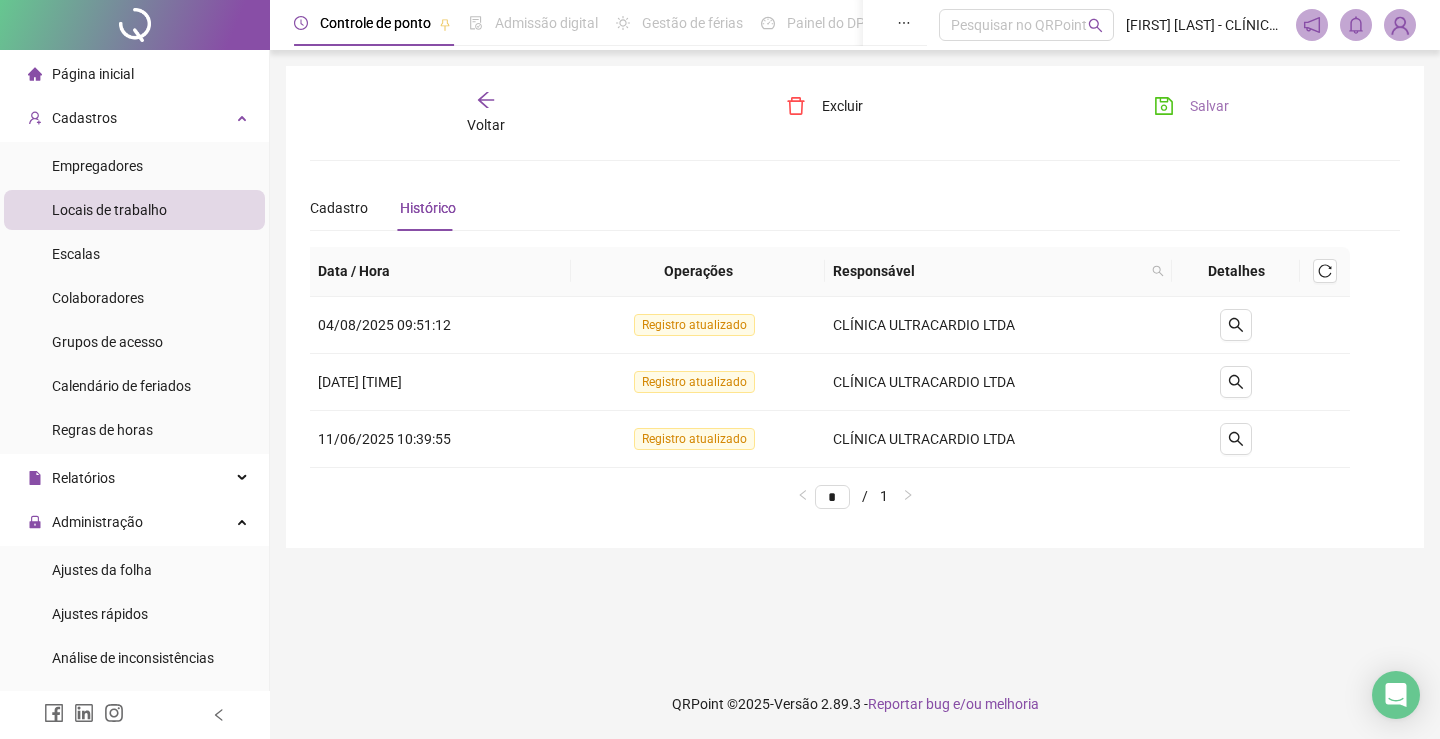 click on "Salvar" at bounding box center (1209, 106) 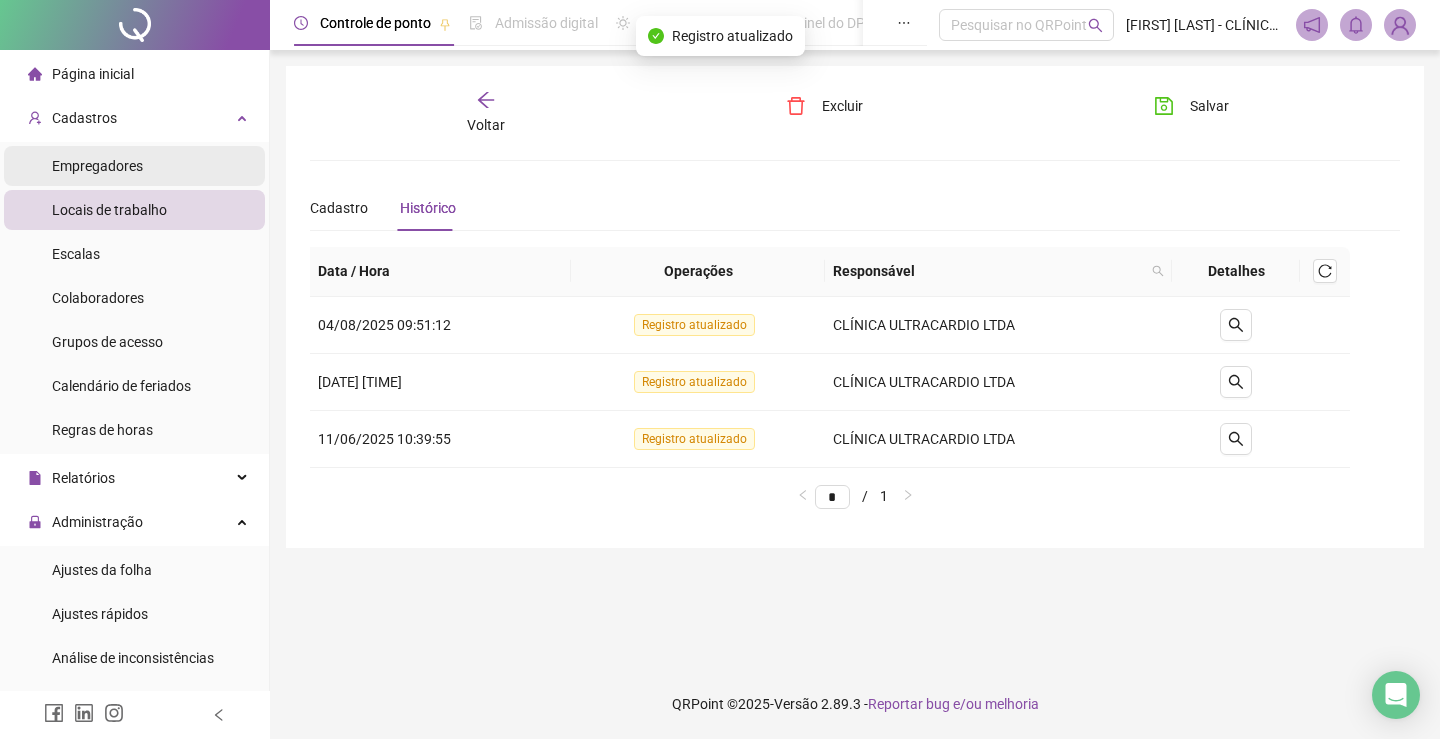 click on "Empregadores" at bounding box center (97, 166) 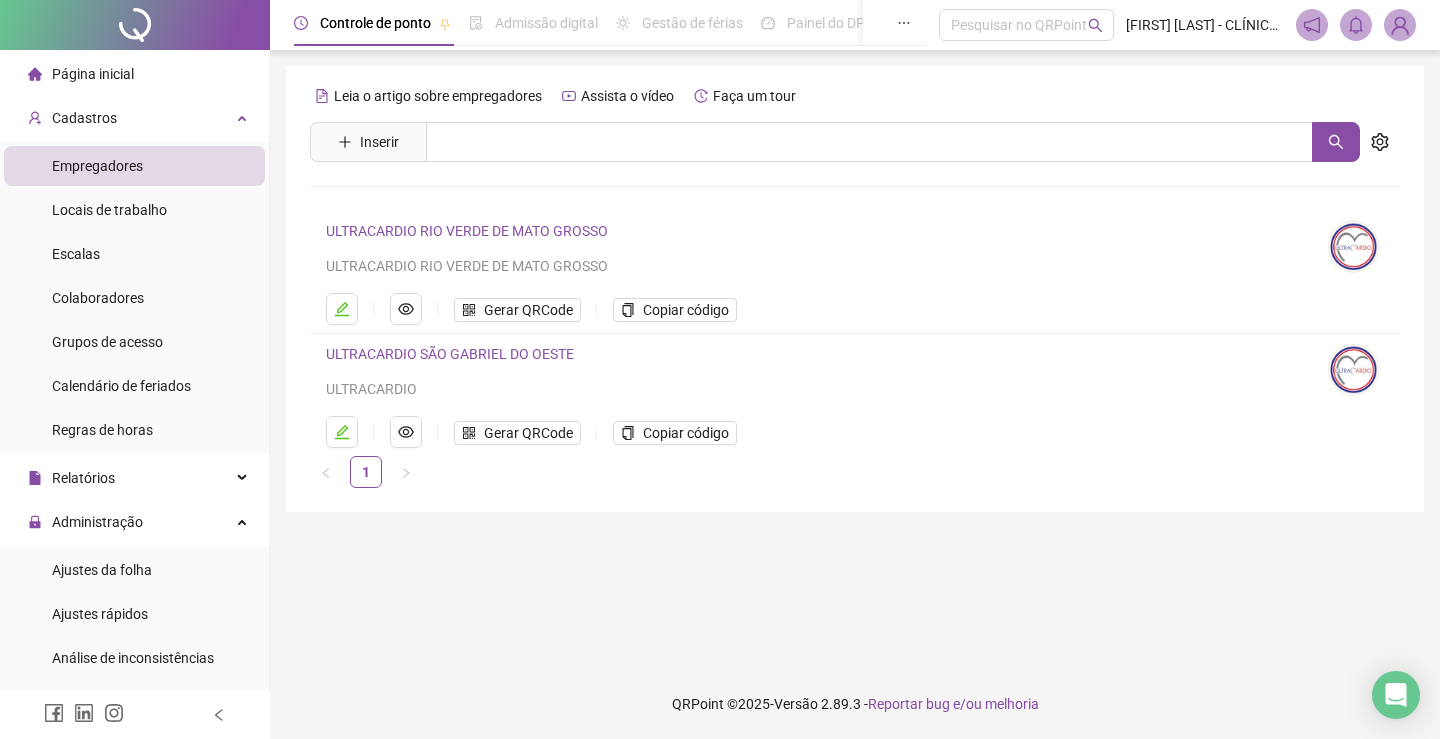 click on "ULTRACARDIO SÃO GABRIEL DO OESTE" at bounding box center [450, 354] 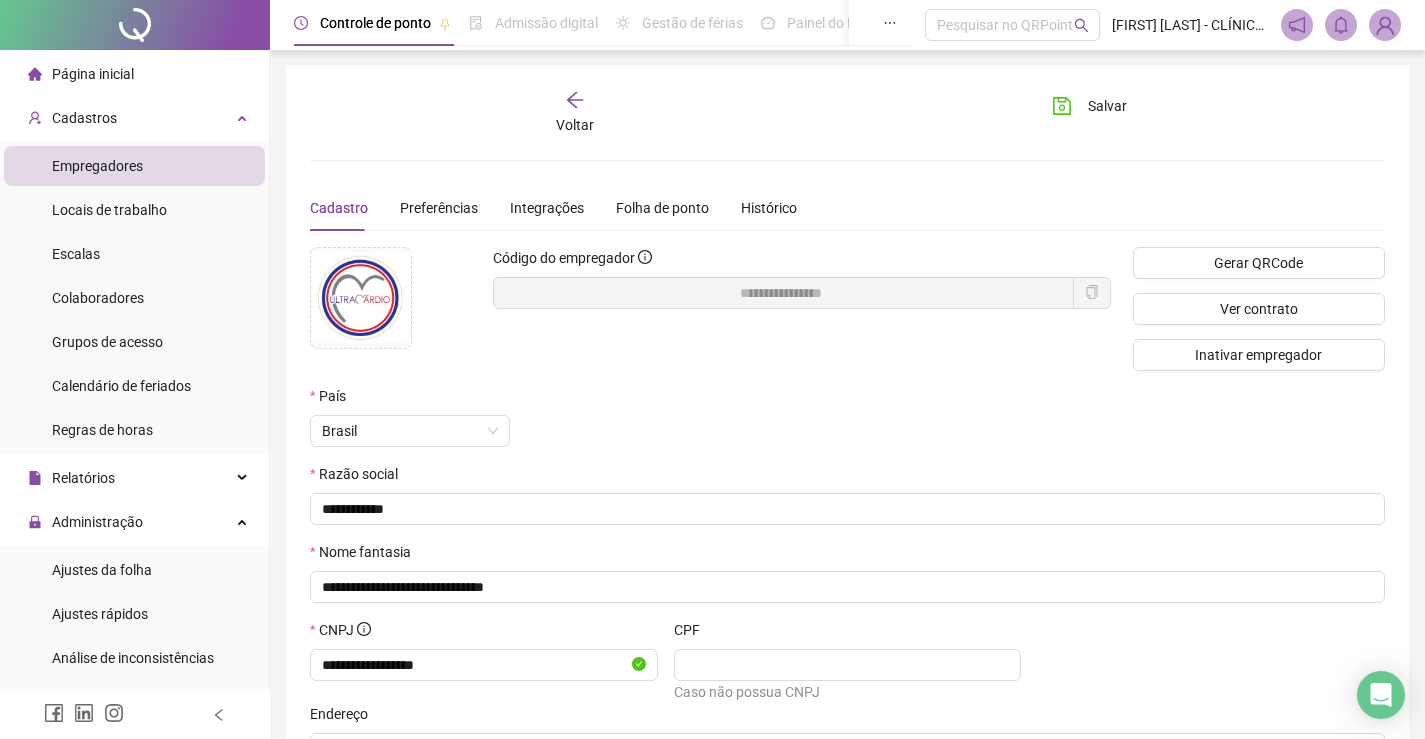 click on "Empregadores" at bounding box center (97, 166) 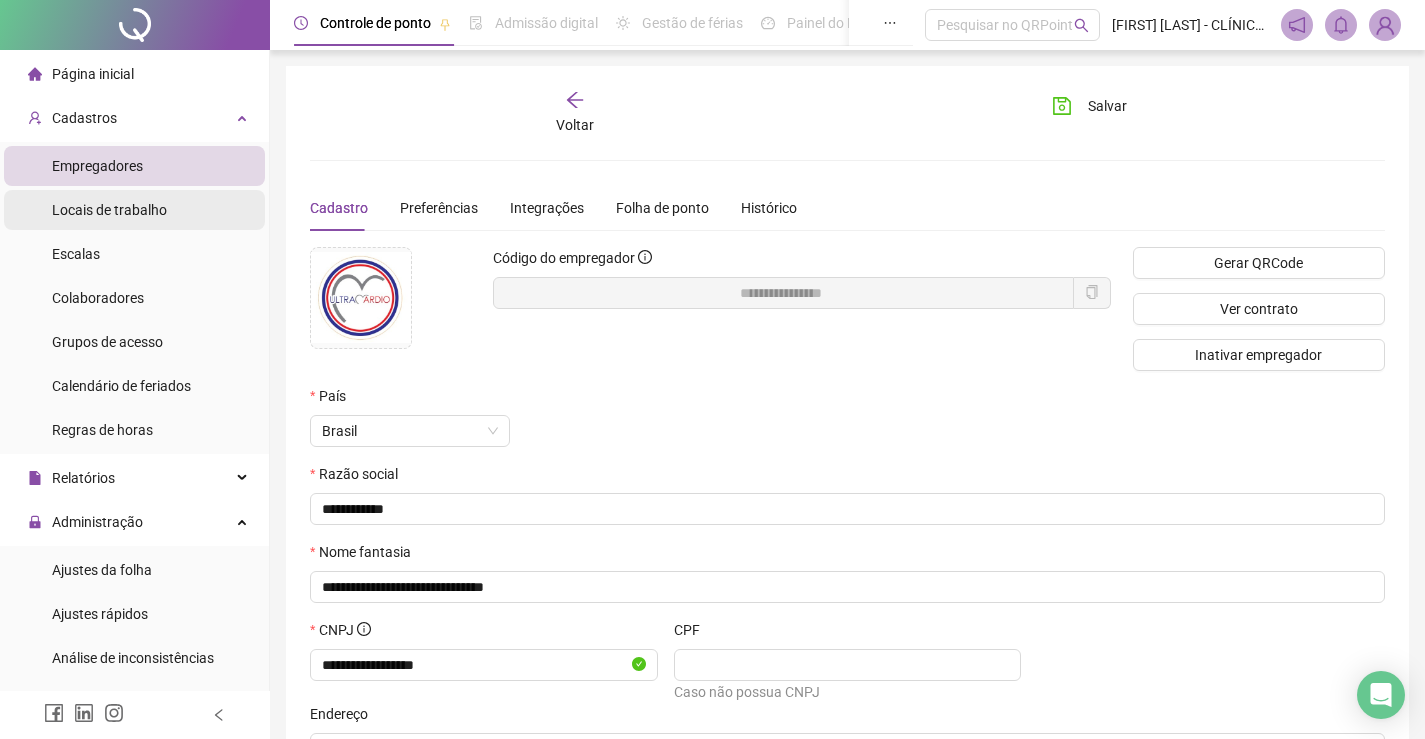 click on "Locais de trabalho" at bounding box center [109, 210] 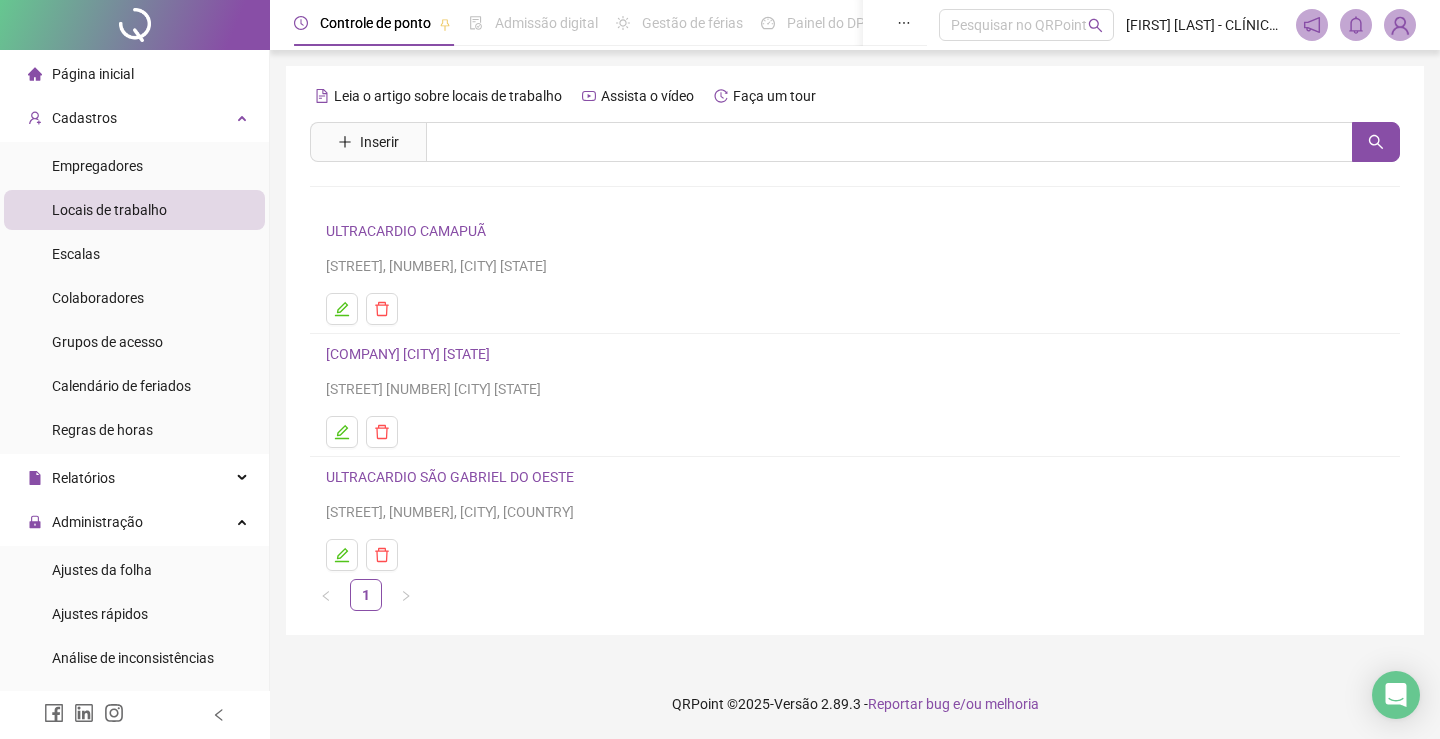 click on "ULTRACARDIO CAMAPUÃ" at bounding box center [406, 231] 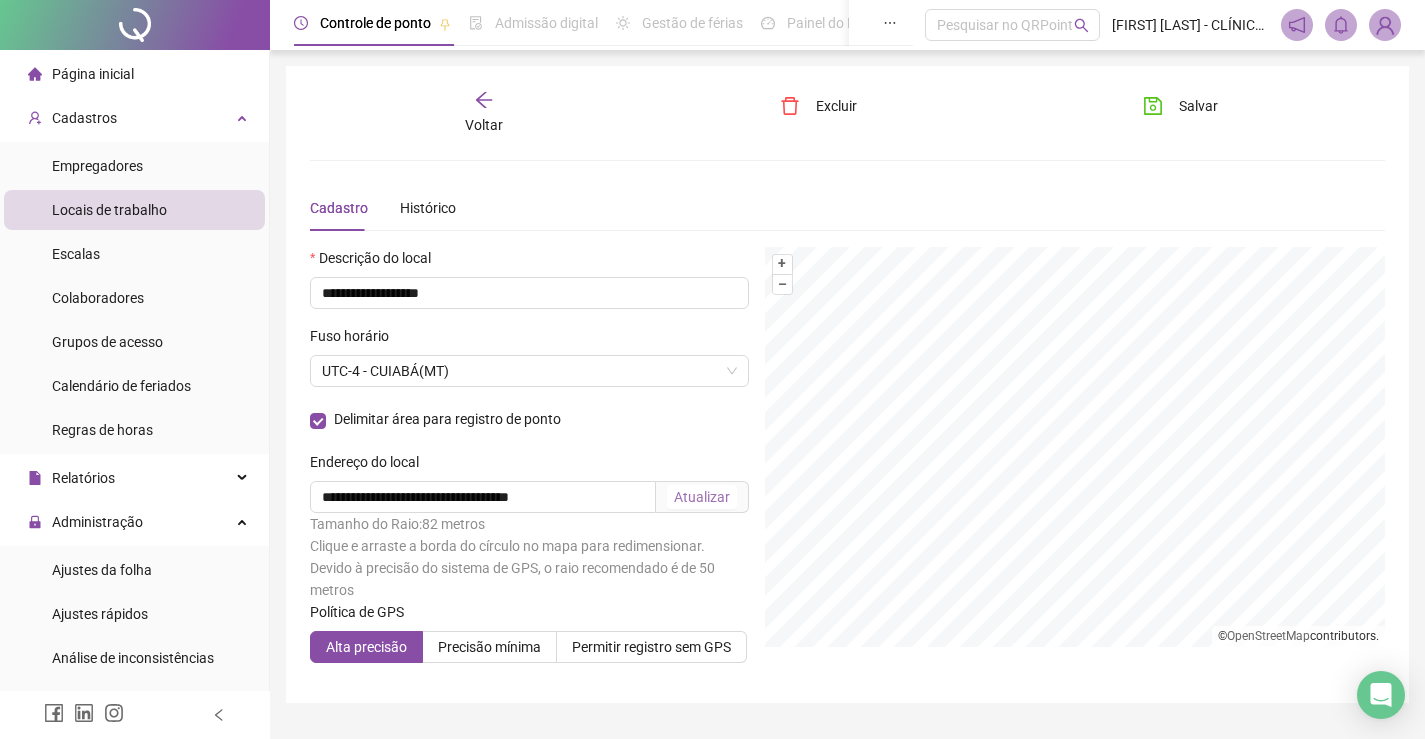 click on "Atualizar" at bounding box center [702, 497] 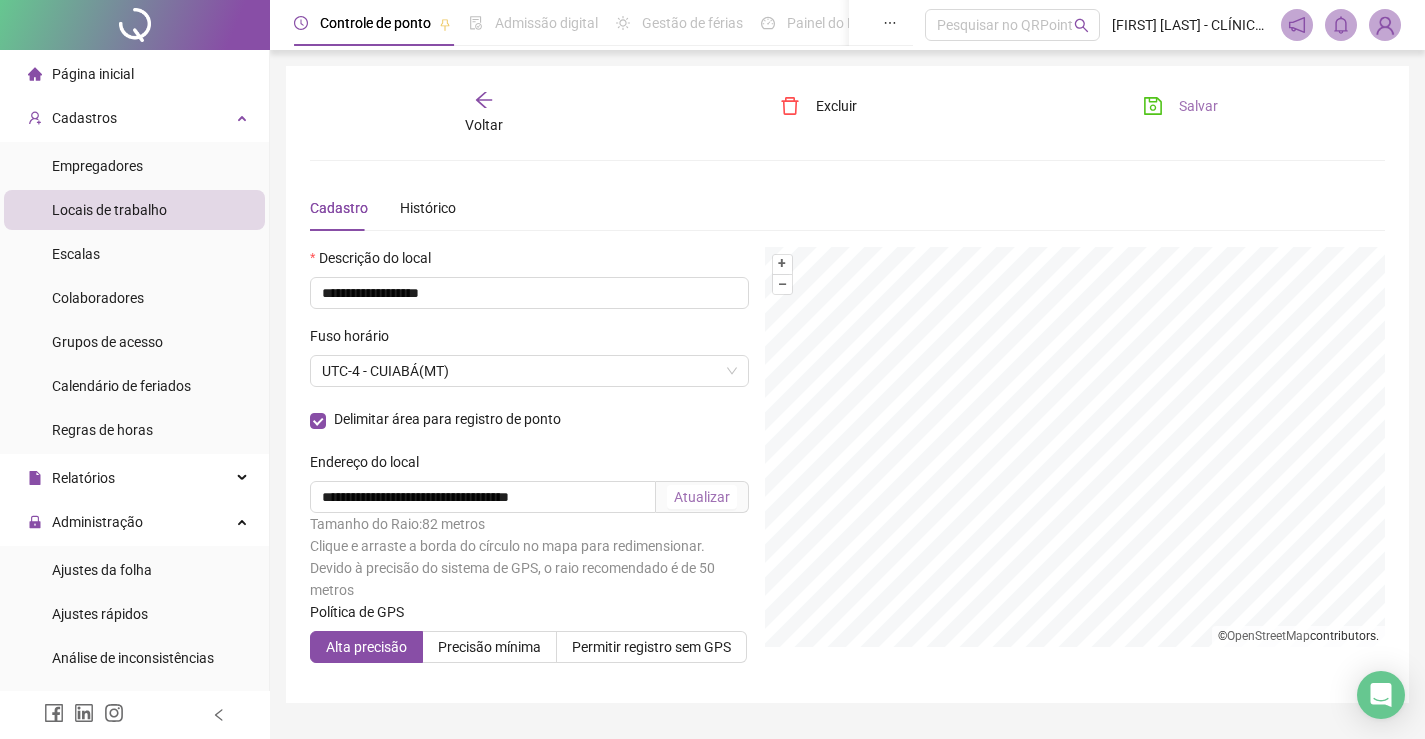 click on "Salvar" at bounding box center (1198, 106) 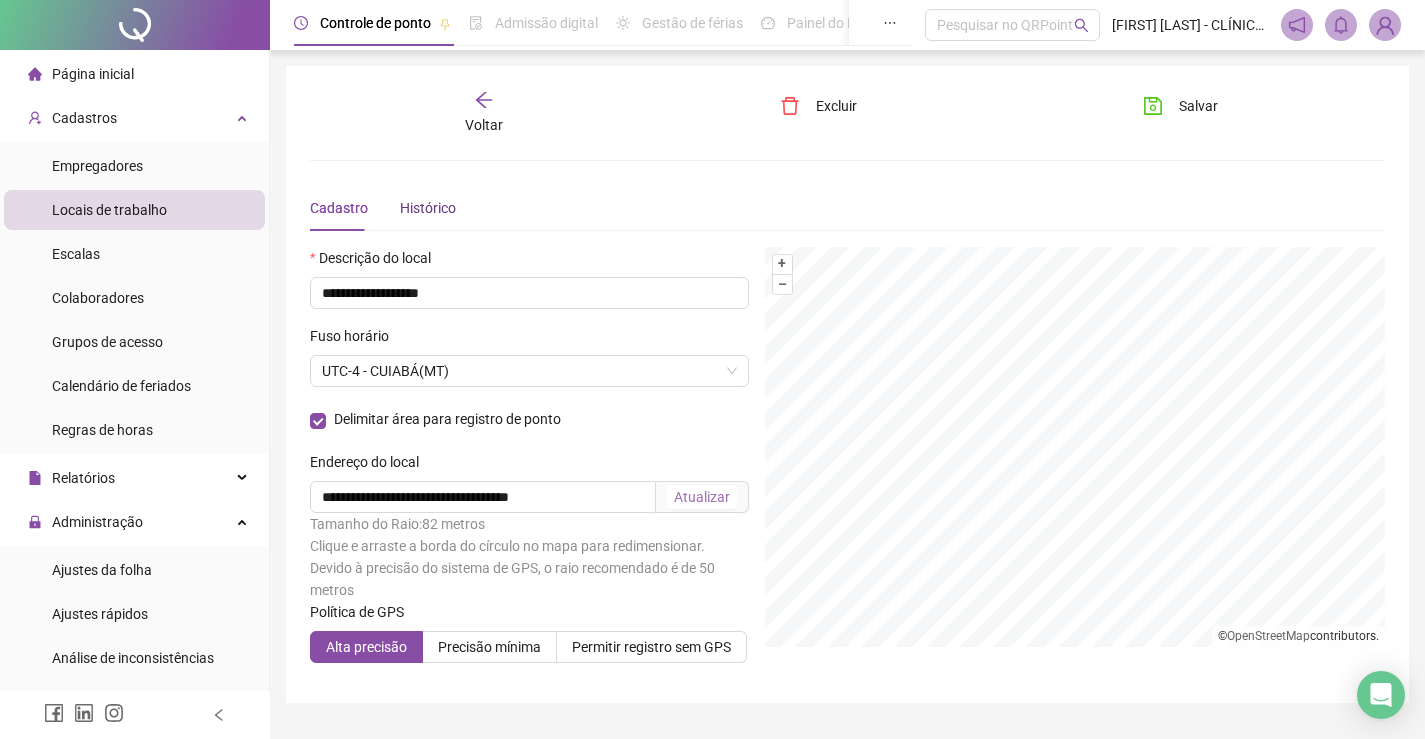 click on "Histórico" at bounding box center [428, 208] 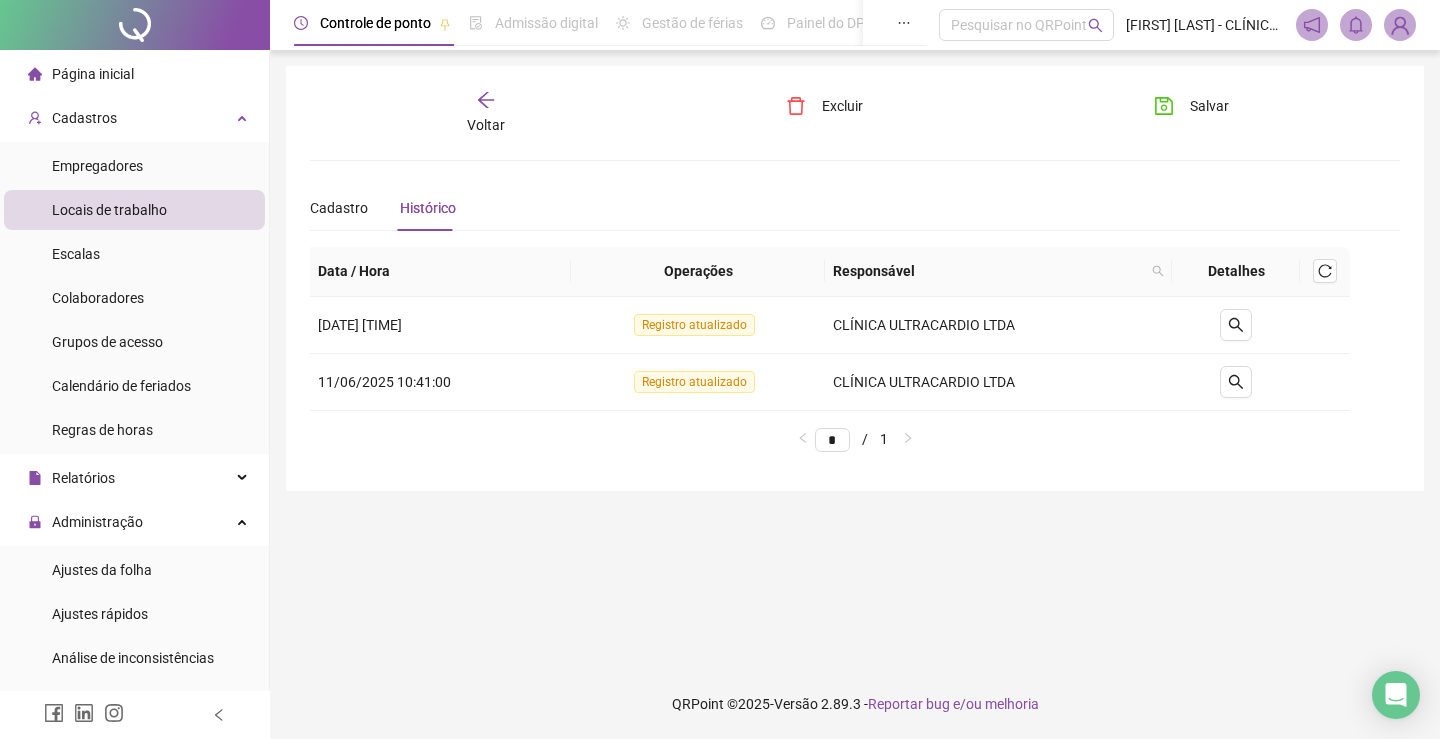 click on "Locais de trabalho" at bounding box center [109, 210] 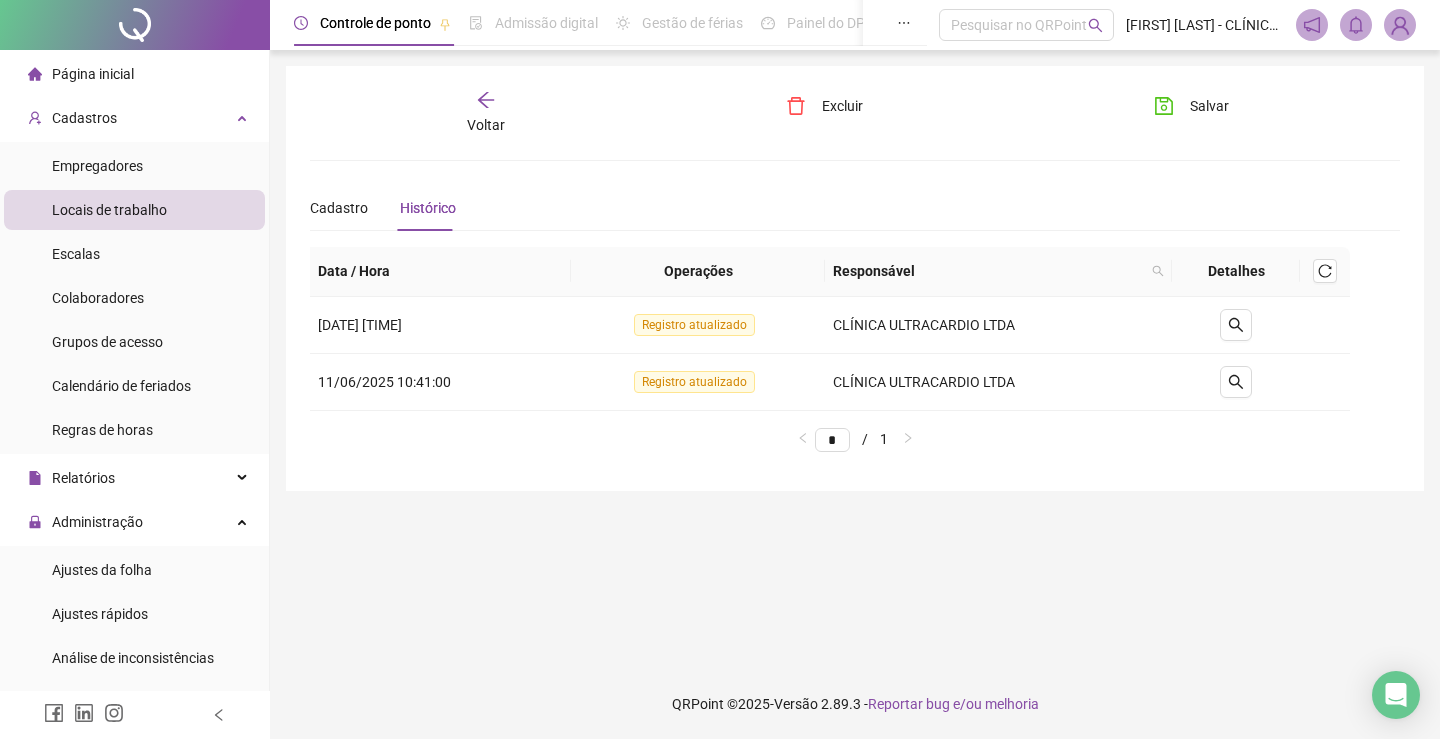 click on "Locais de trabalho" at bounding box center (109, 210) 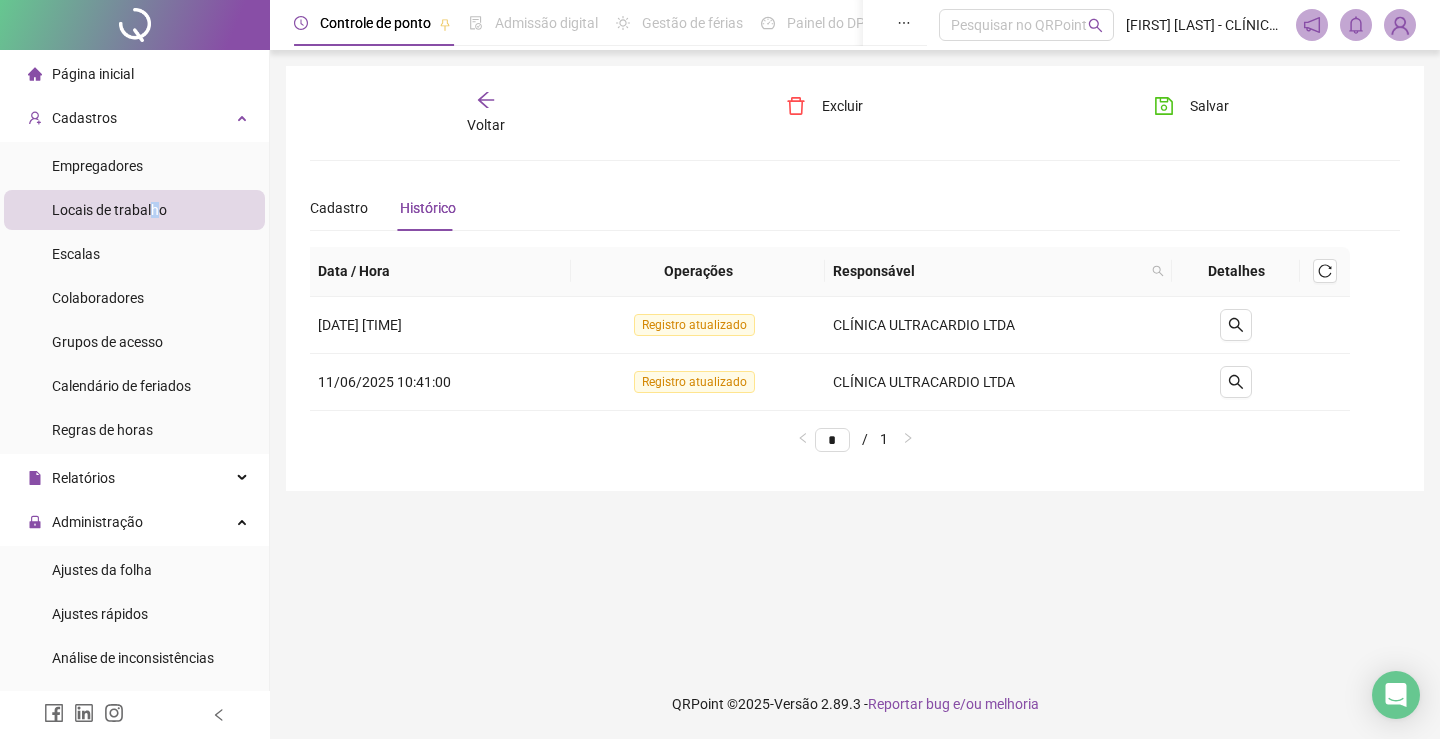 click on "Locais de trabalho" at bounding box center [109, 210] 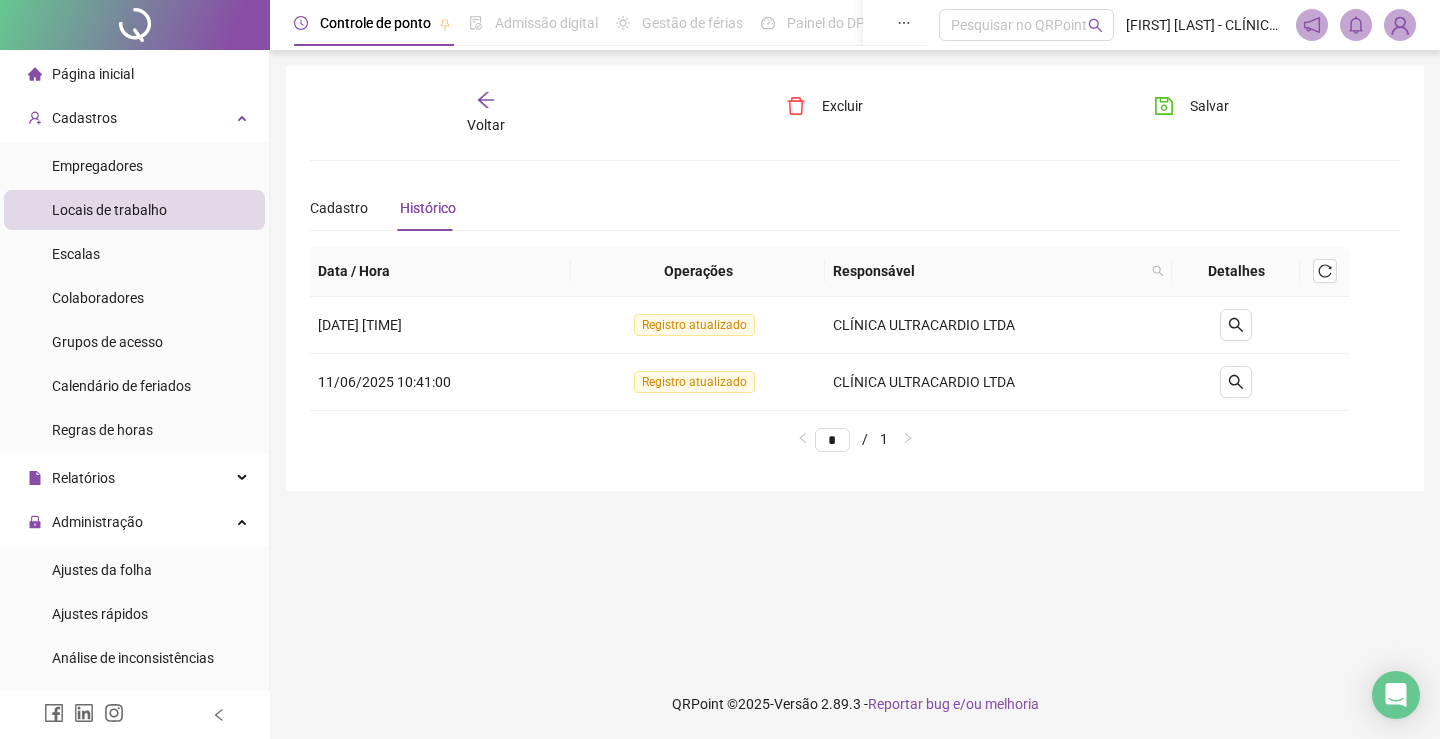 click on "Locais de trabalho" at bounding box center [109, 210] 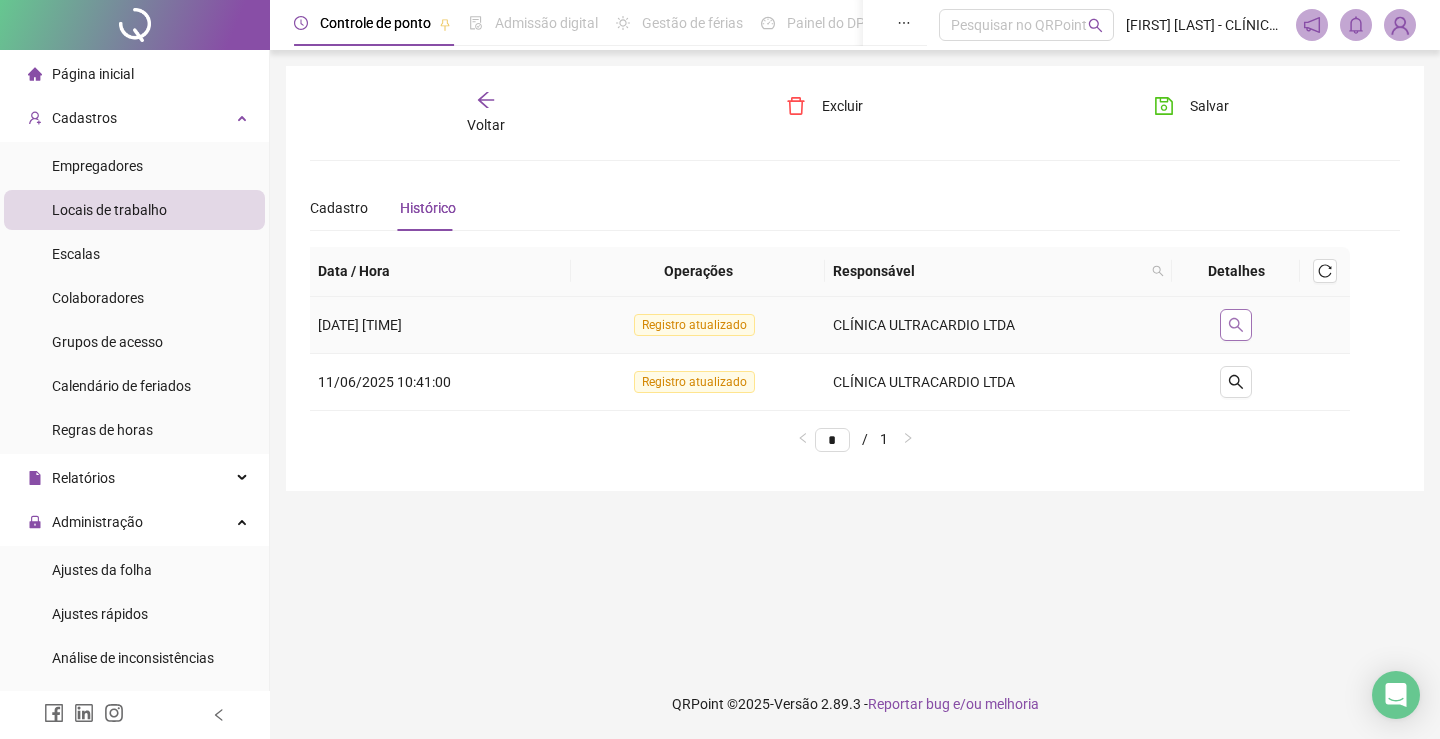 click 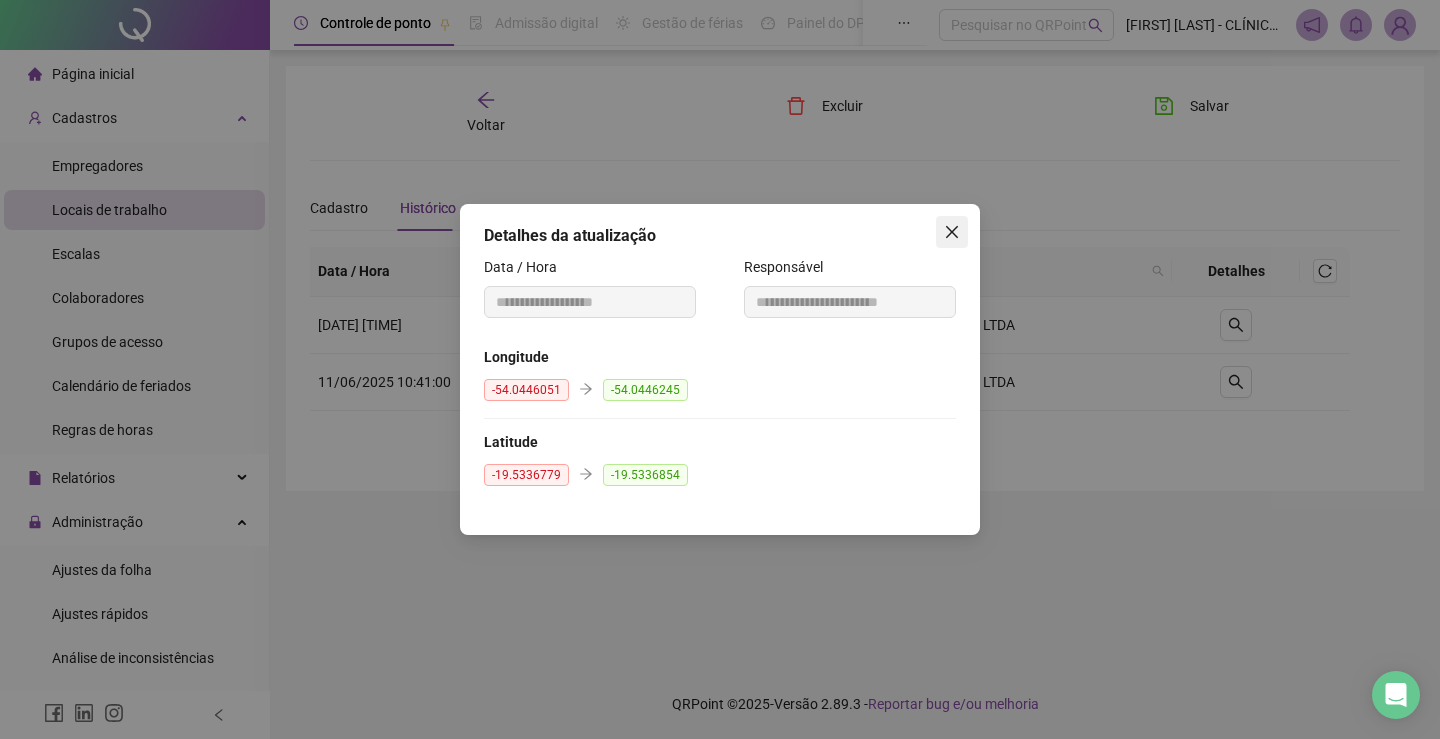 click at bounding box center [952, 232] 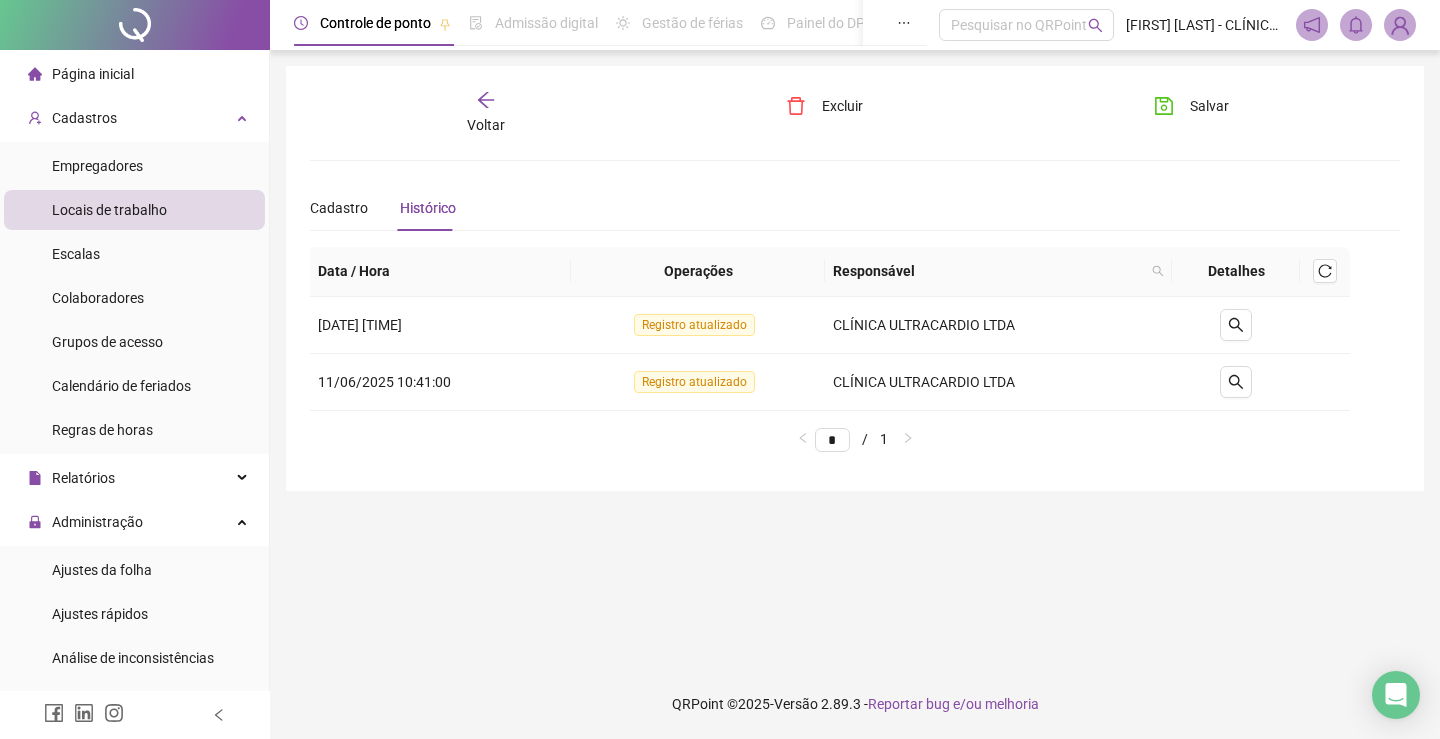 click on "Locais de trabalho" at bounding box center (134, 210) 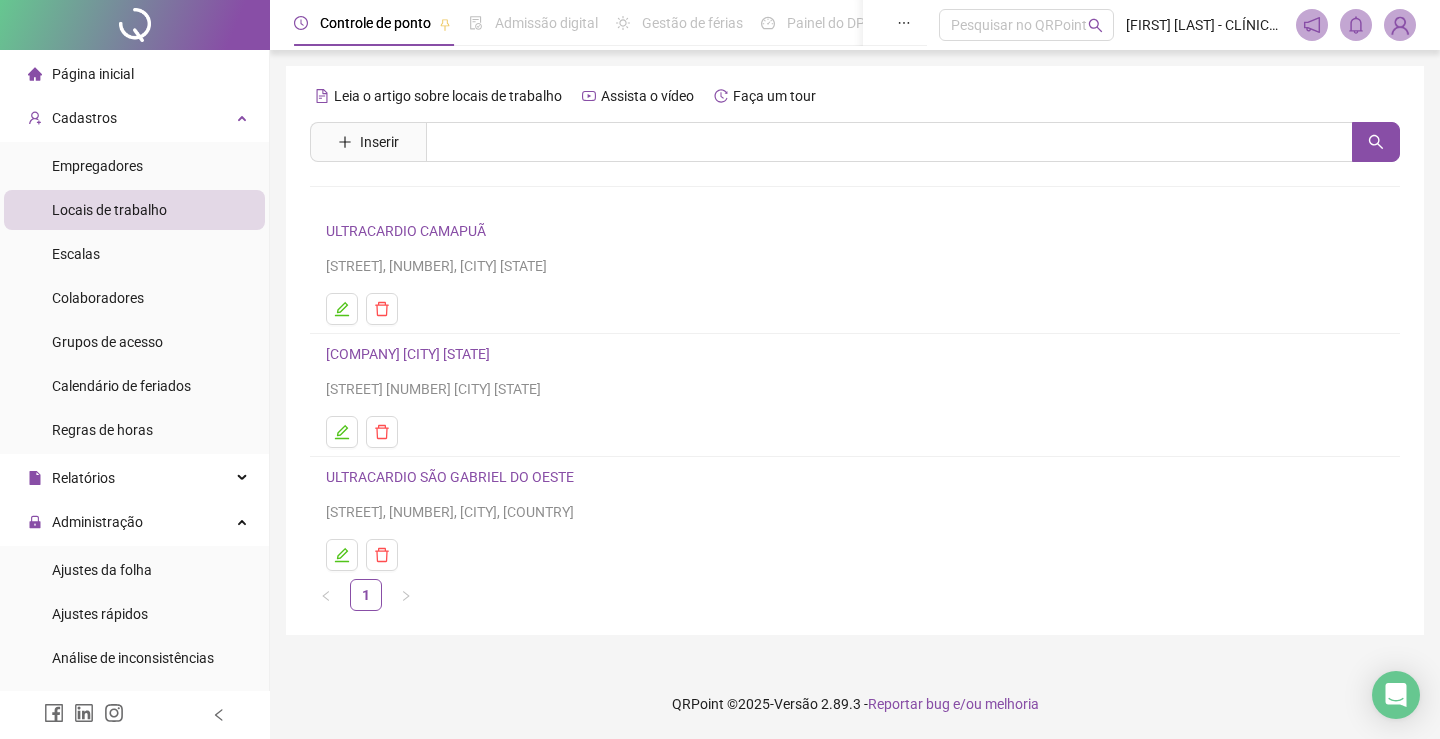 click on "ULTRACARDIO SÃO GABRIEL DO OESTE" at bounding box center [450, 477] 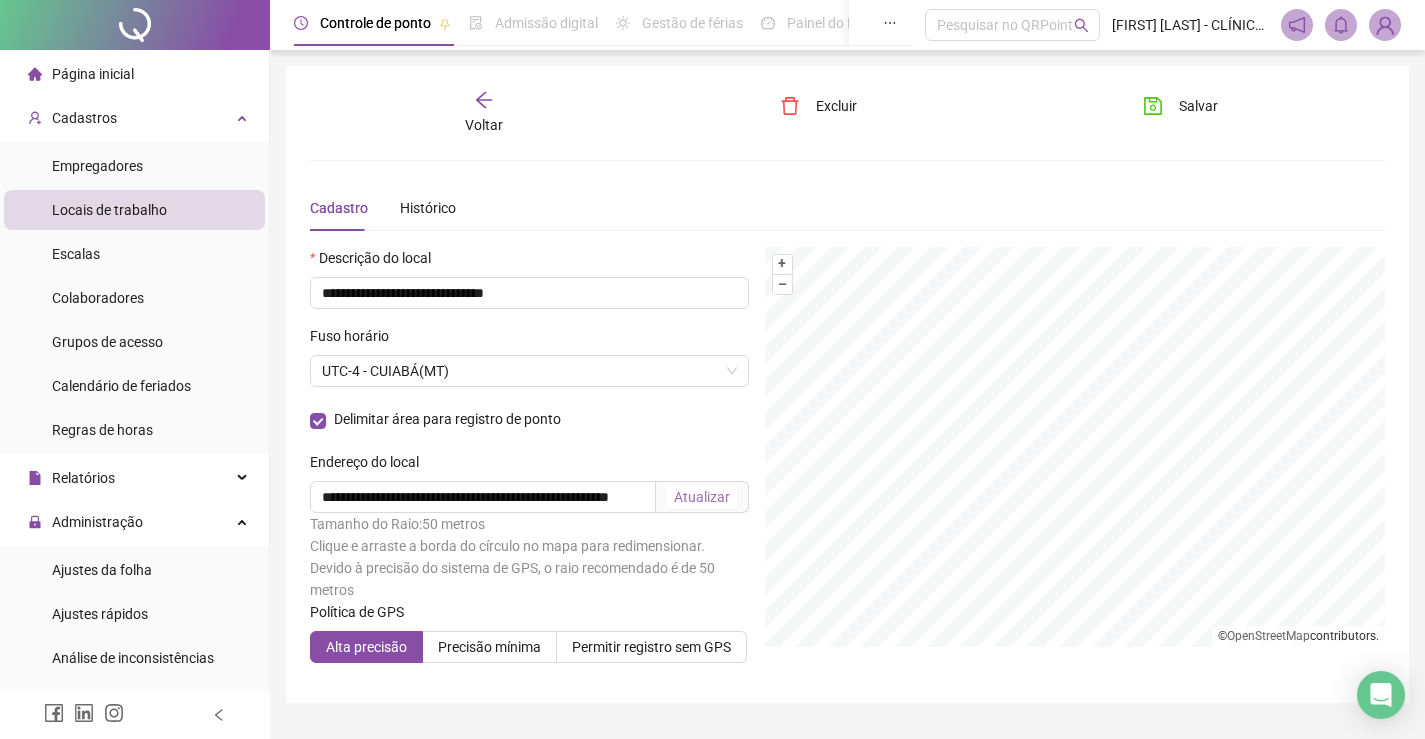 click on "Atualizar" at bounding box center (702, 497) 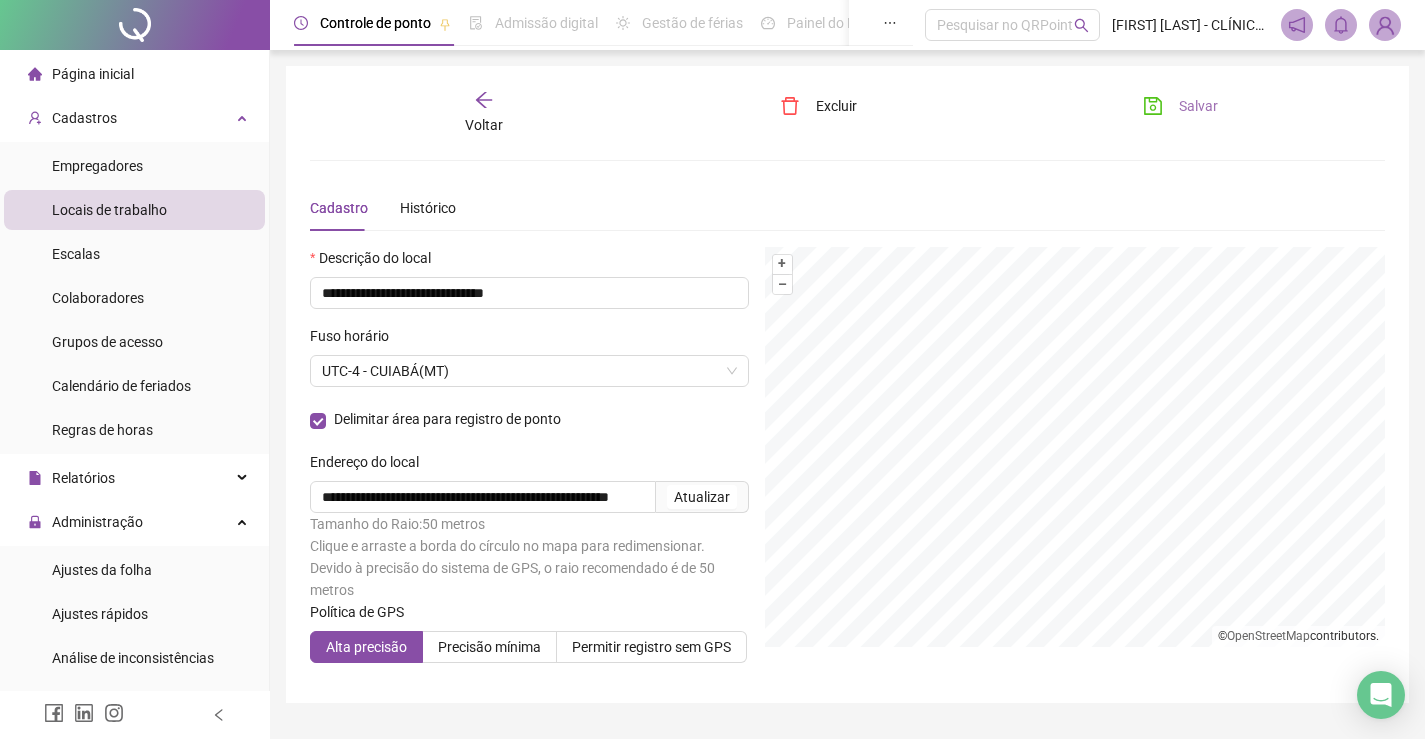 click on "Salvar" at bounding box center [1198, 106] 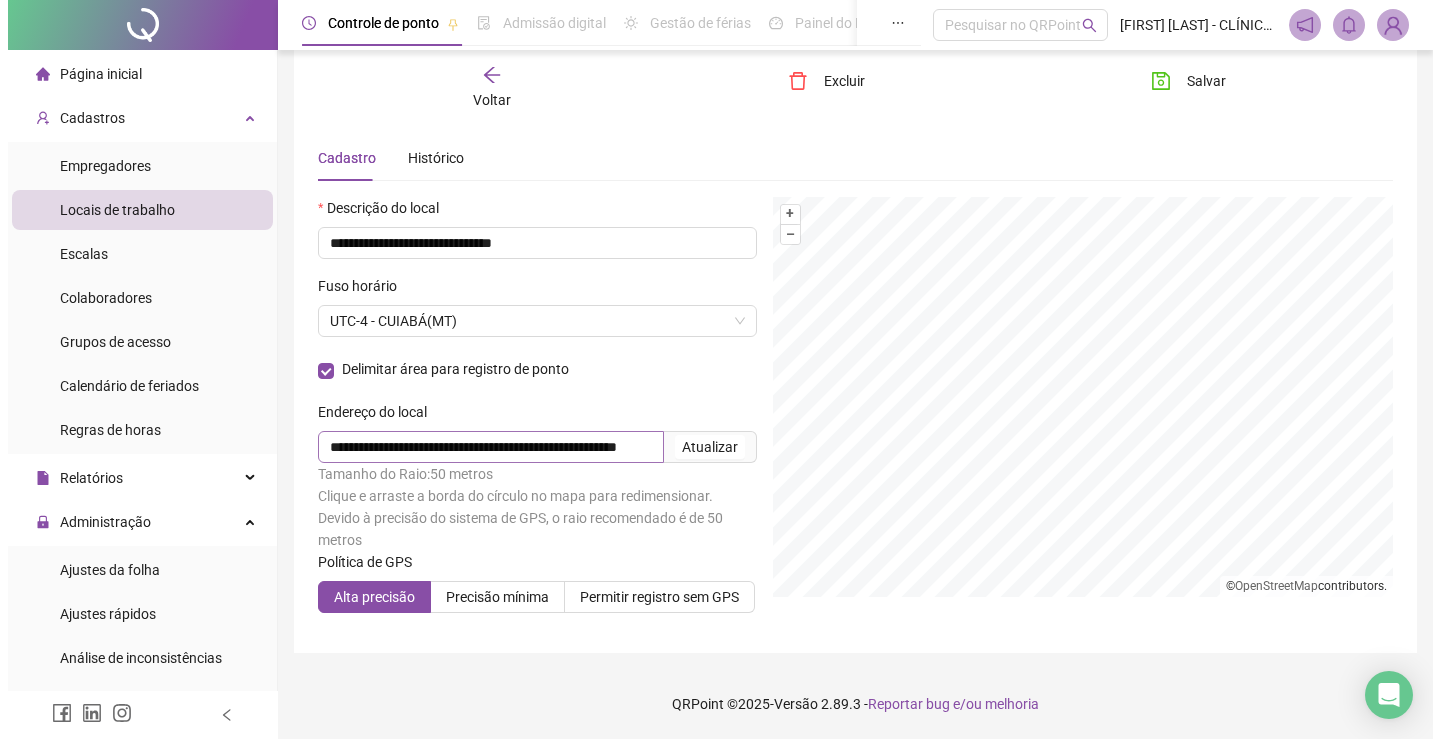 scroll, scrollTop: 0, scrollLeft: 0, axis: both 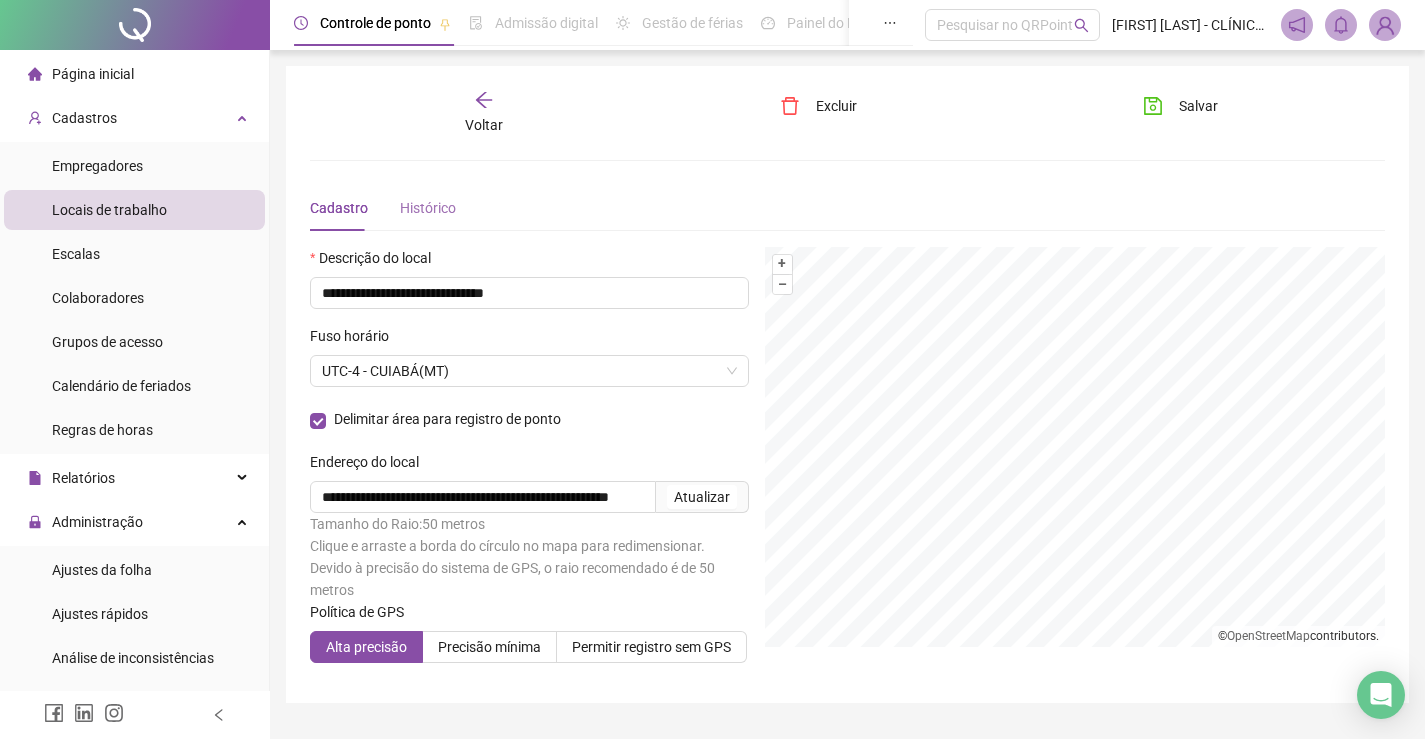 click on "Histórico" at bounding box center (428, 208) 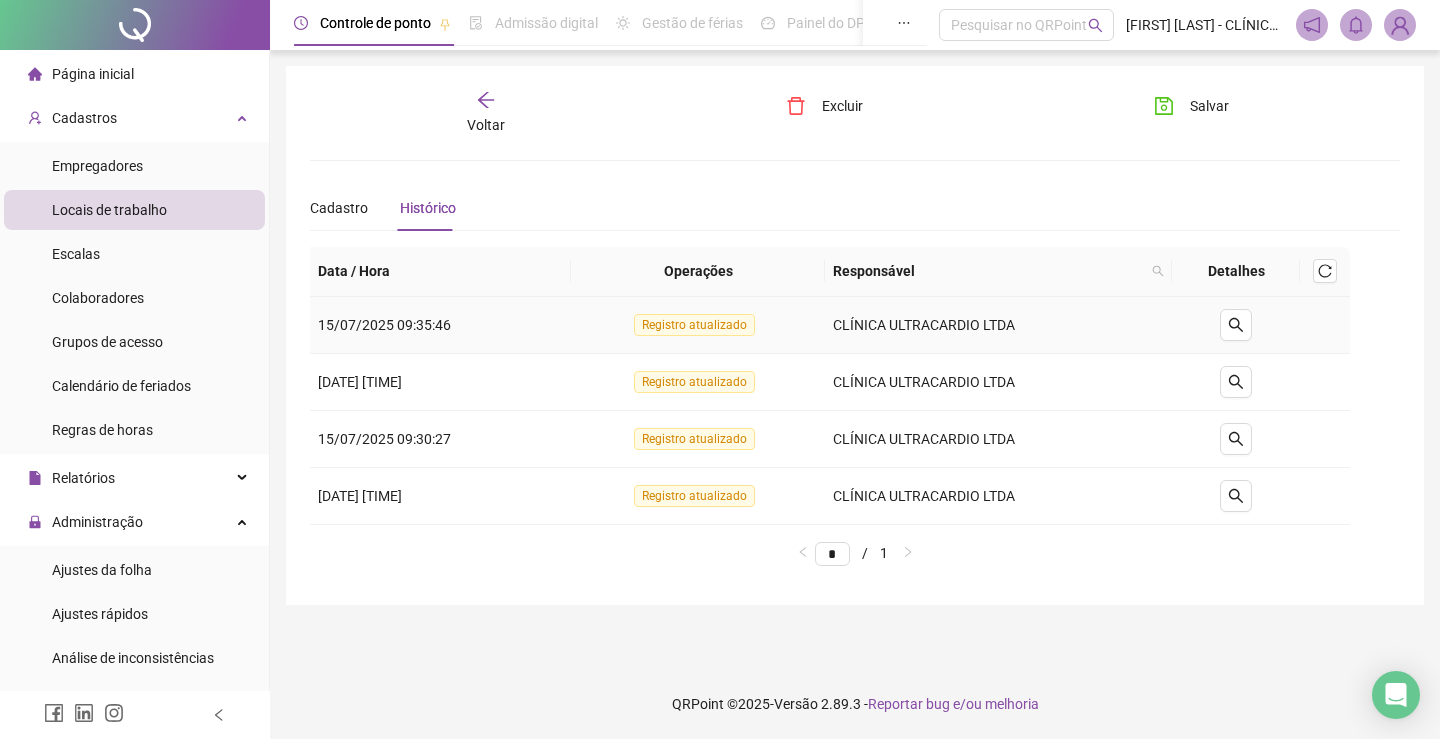 click on "15/07/2025 09:35:46" at bounding box center (440, 325) 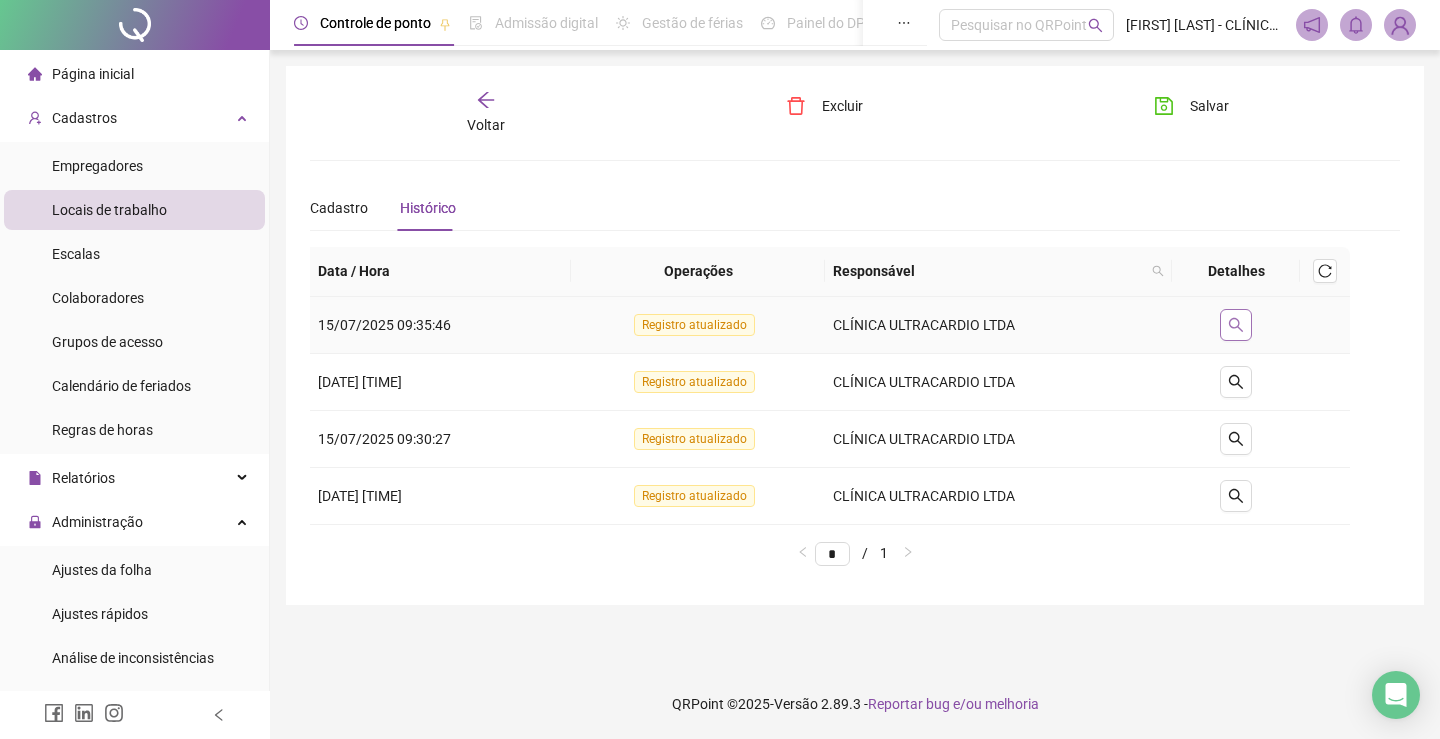 click 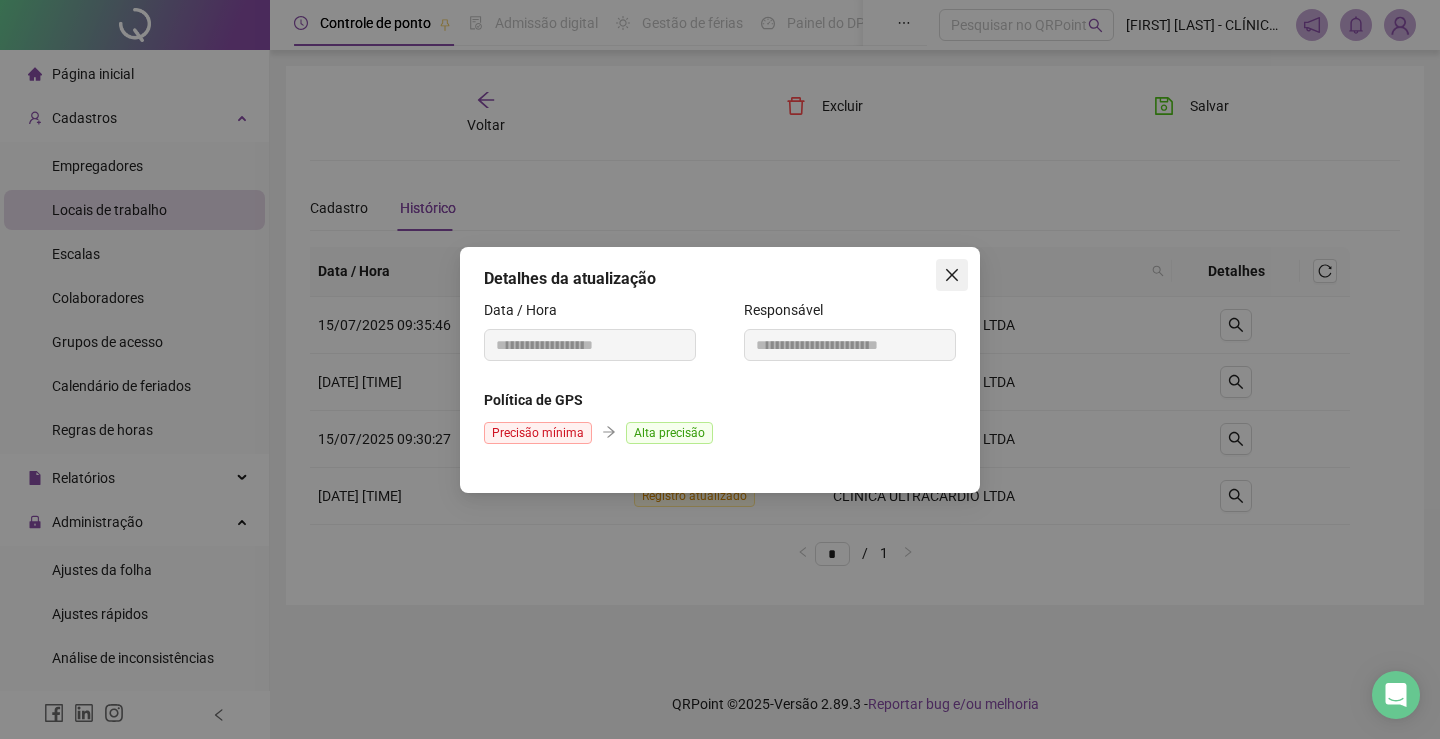 click 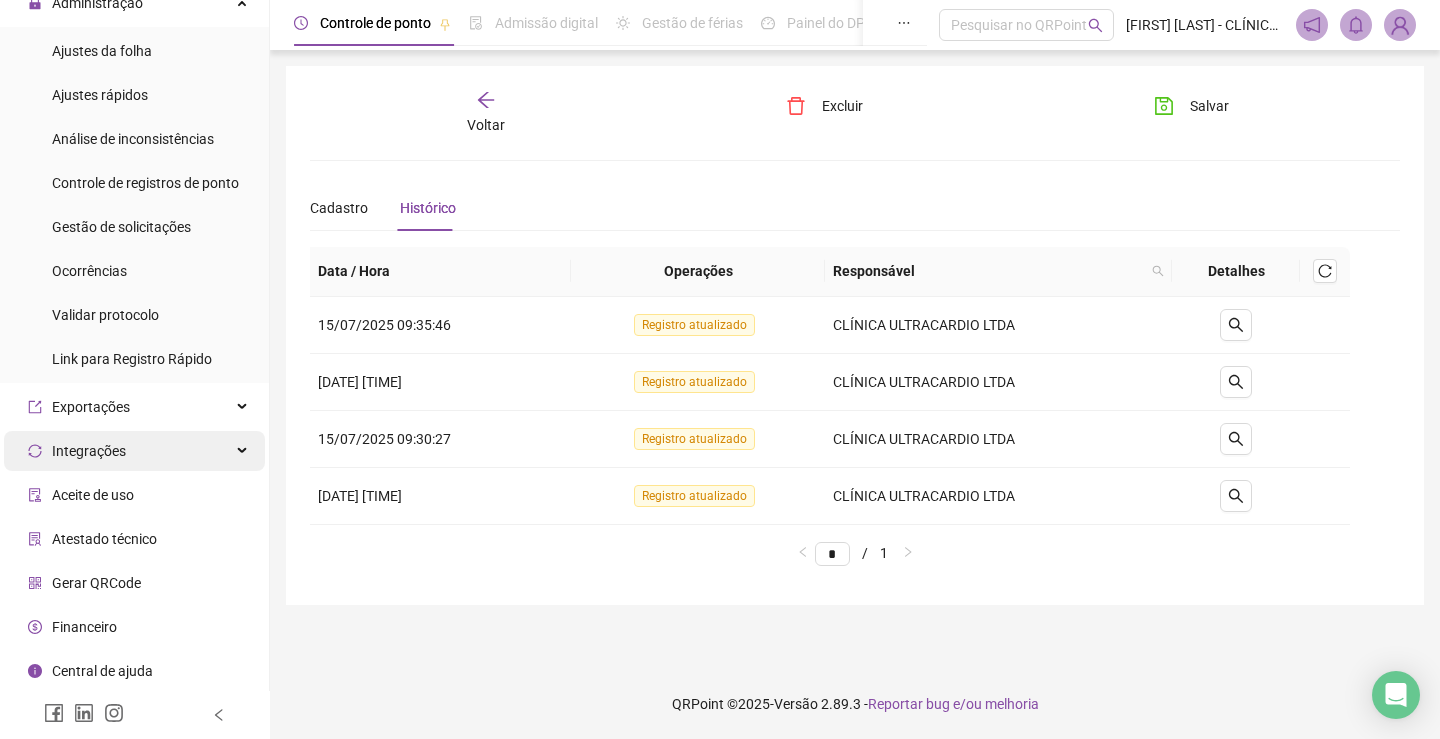 scroll, scrollTop: 0, scrollLeft: 0, axis: both 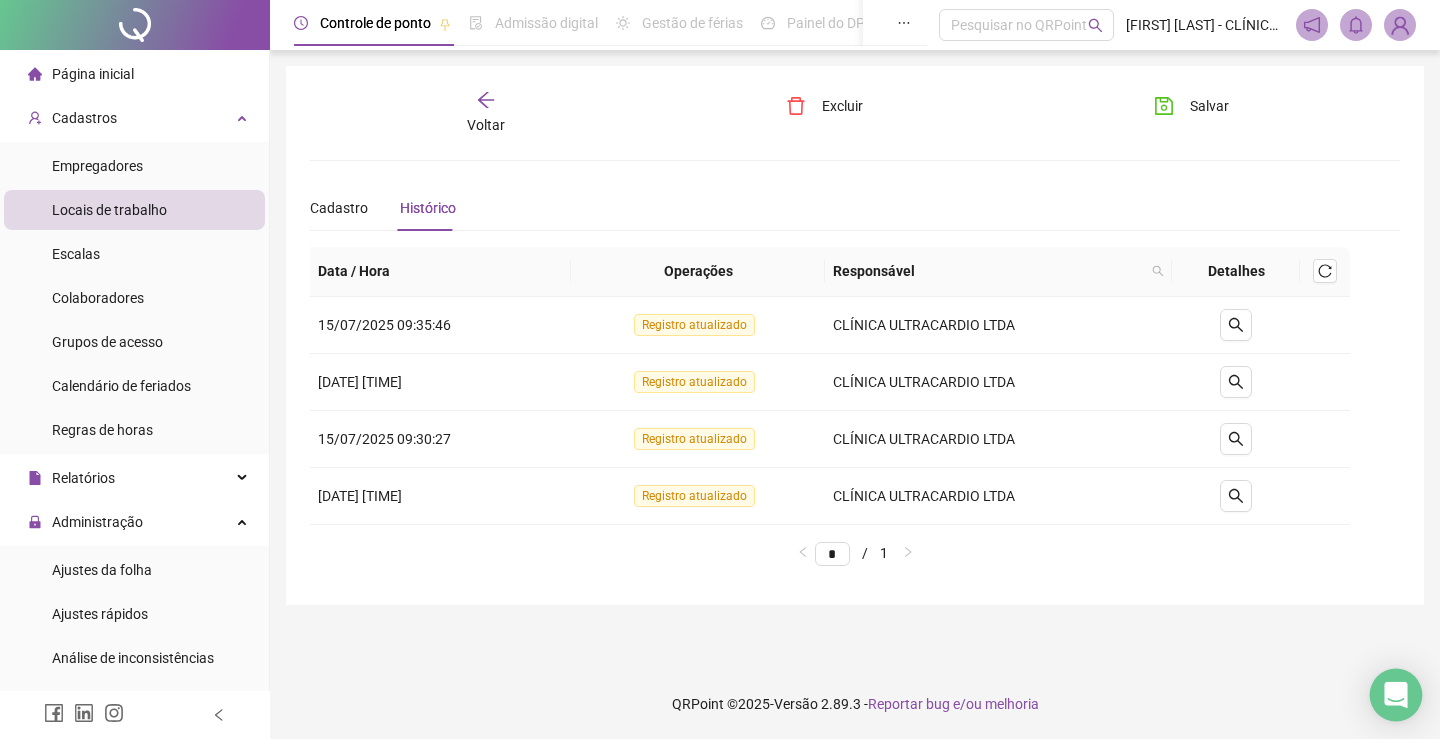 click 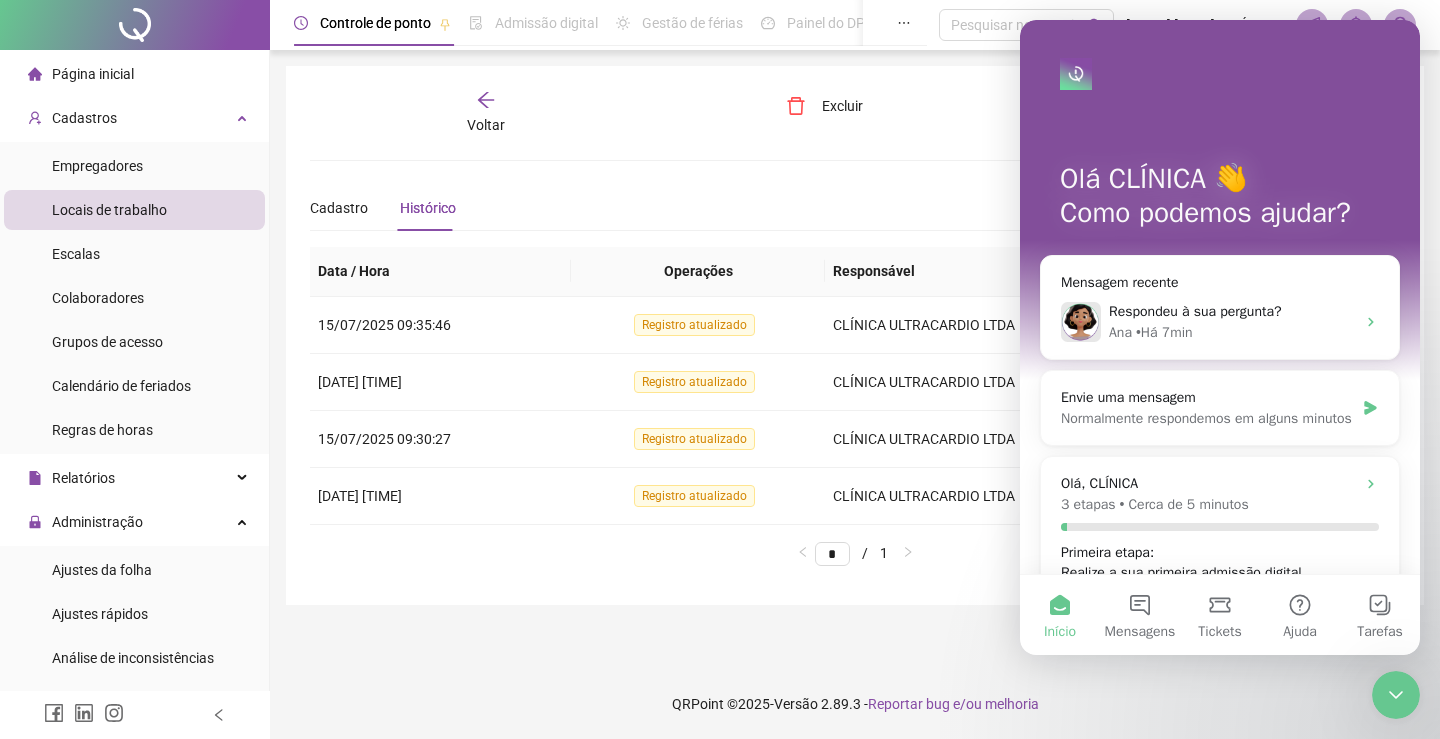 scroll, scrollTop: 0, scrollLeft: 0, axis: both 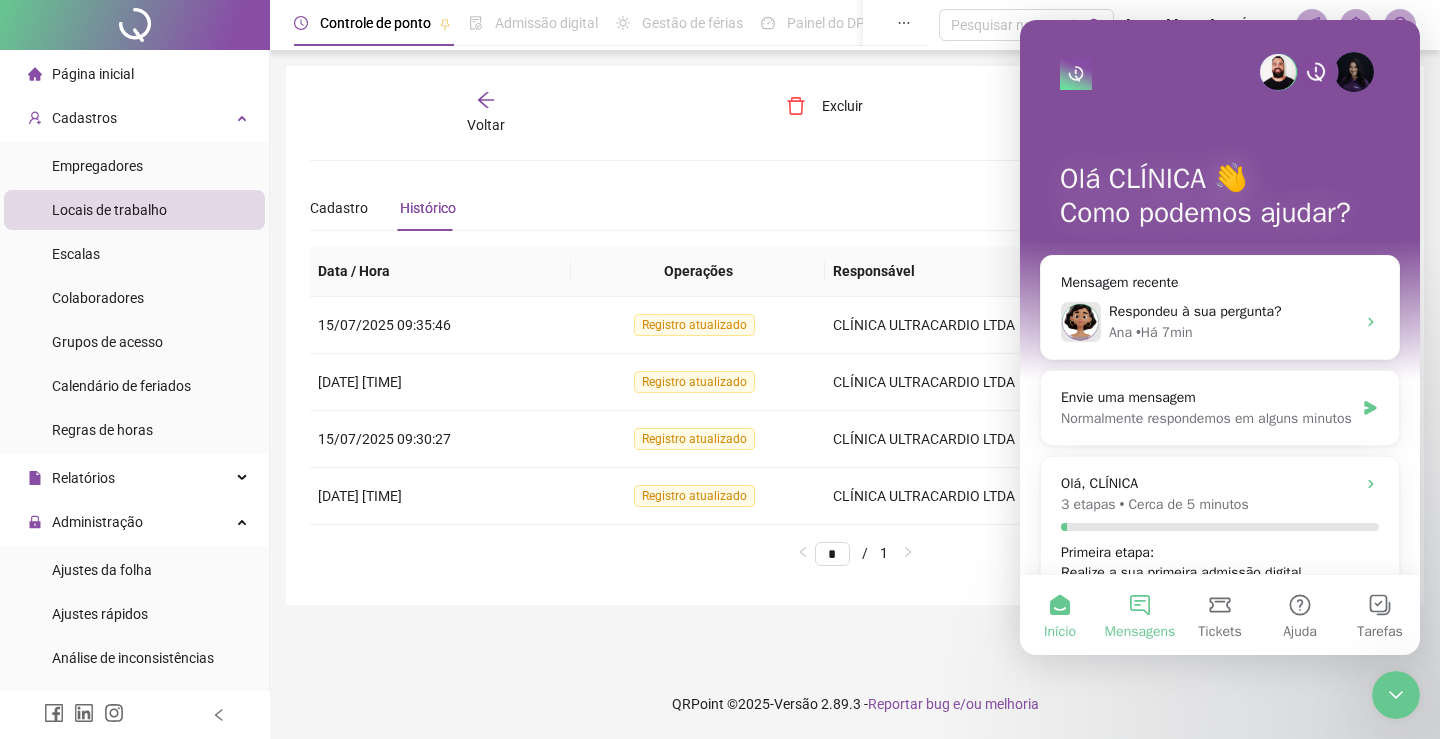 click on "Mensagens" at bounding box center (1140, 615) 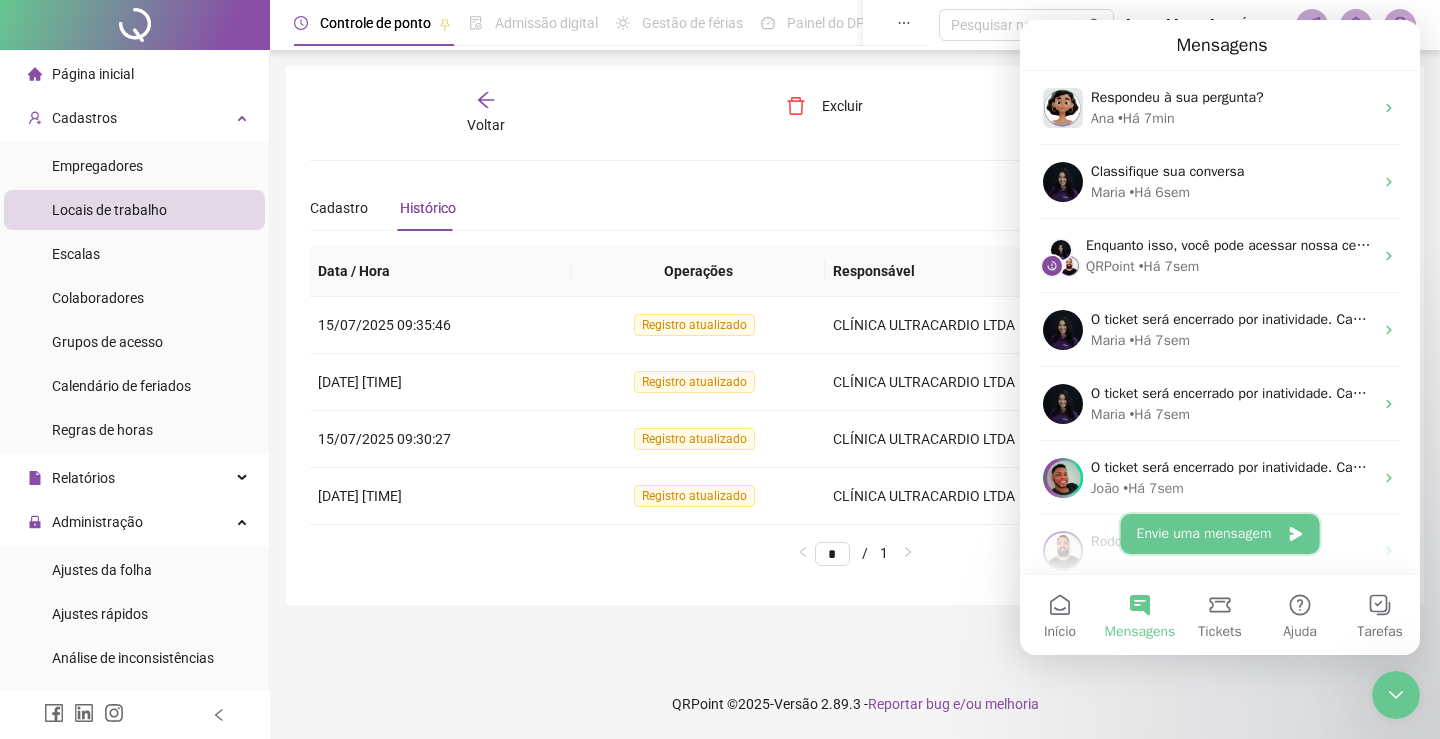 click on "Envie uma mensagem" at bounding box center [1220, 534] 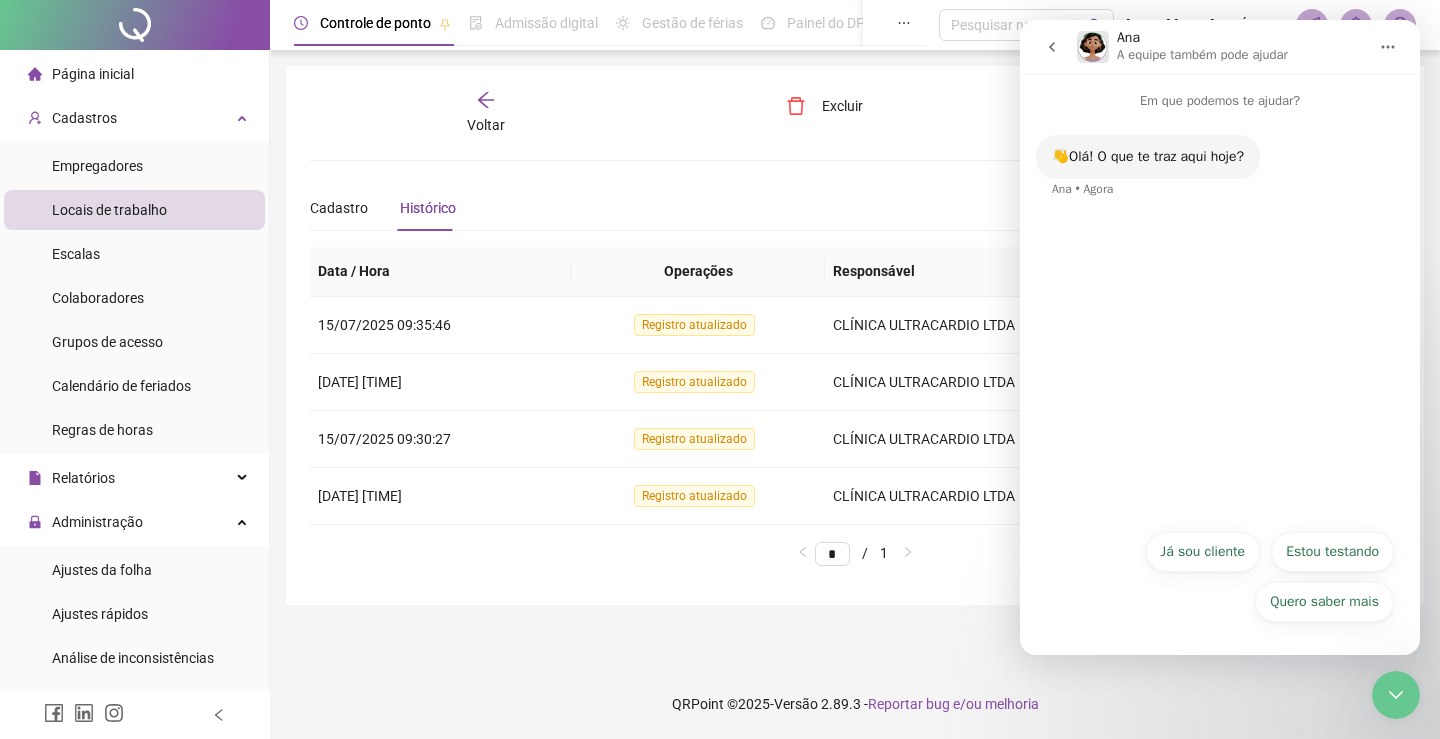 click on "Quero saber mais Já sou cliente Estou testando Quero saber mais Já sou cliente Estou testando Quero saber mais" at bounding box center (1220, 578) 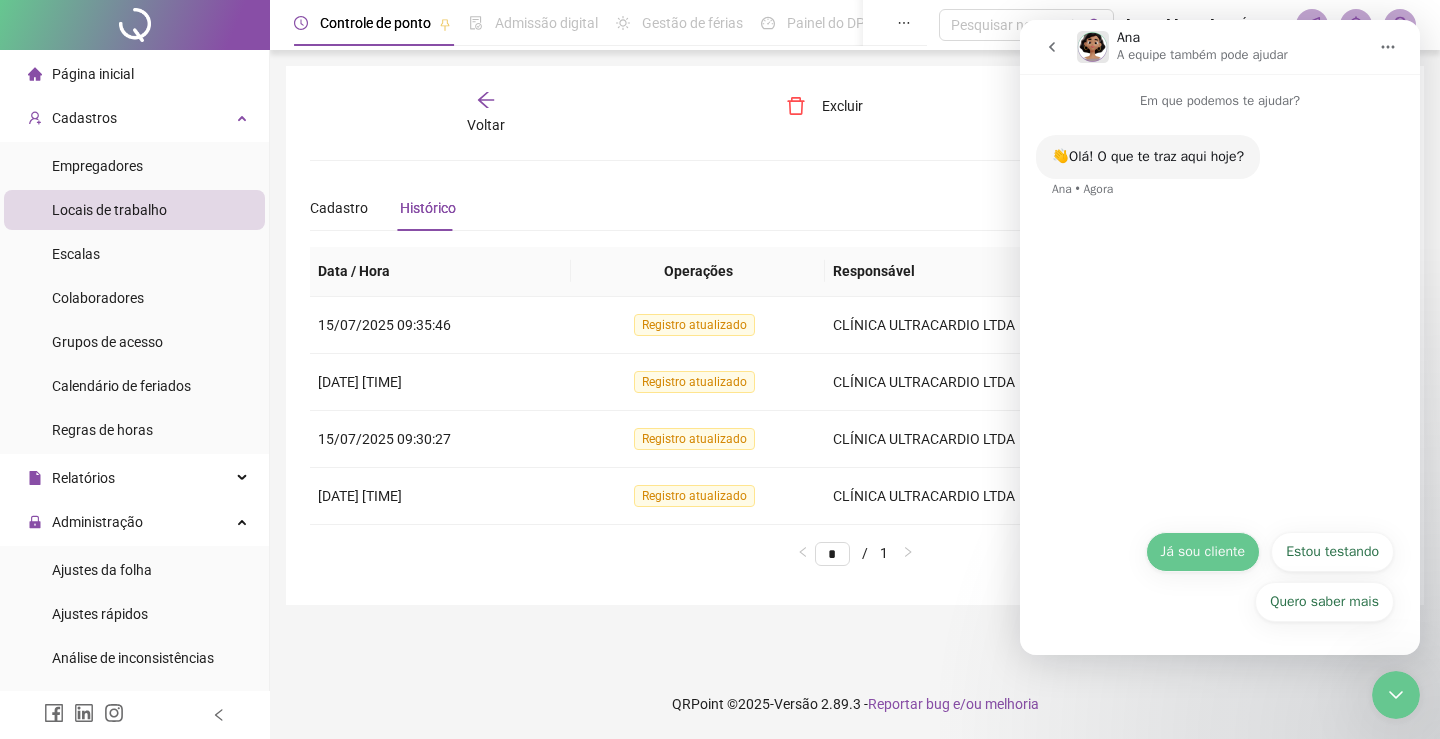 click on "Já sou cliente" at bounding box center (1203, 552) 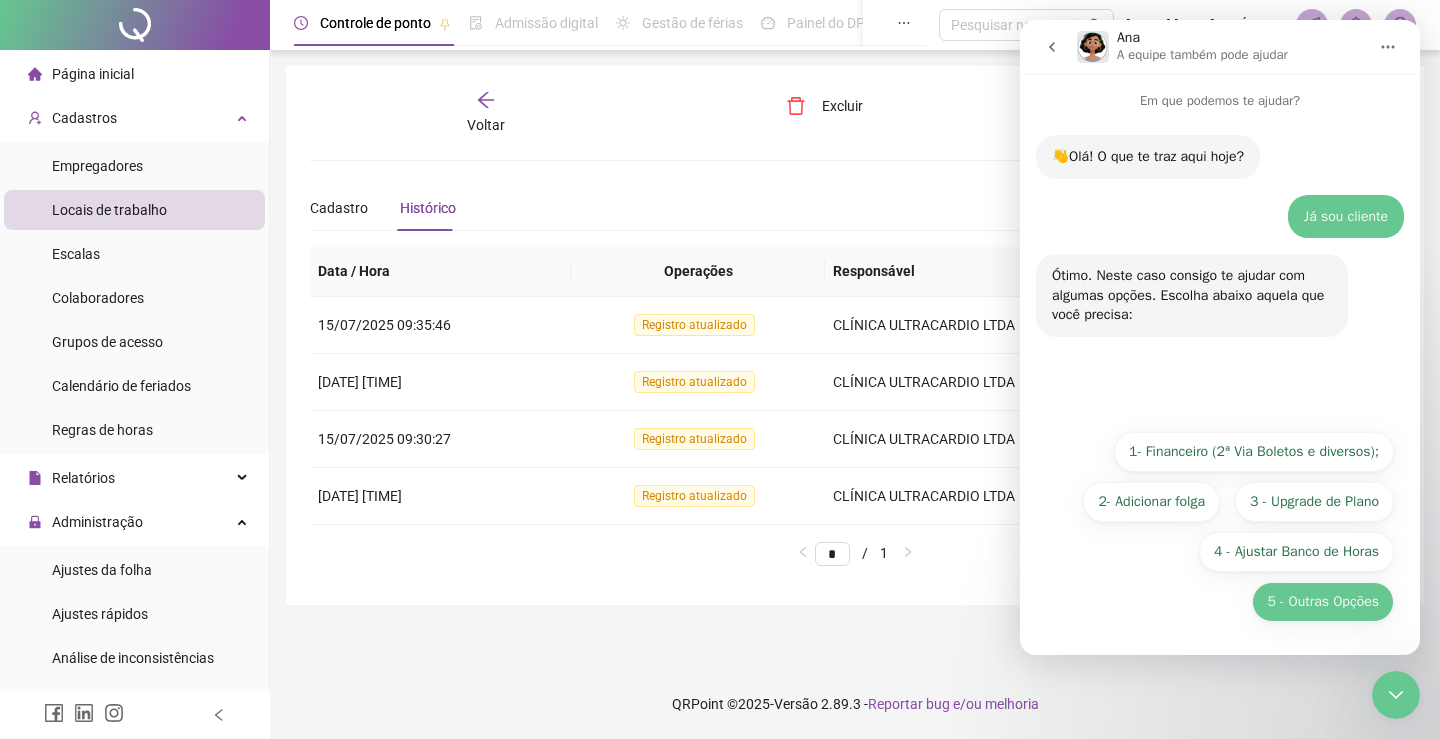 click on "5 - Outras Opções" at bounding box center [1323, 602] 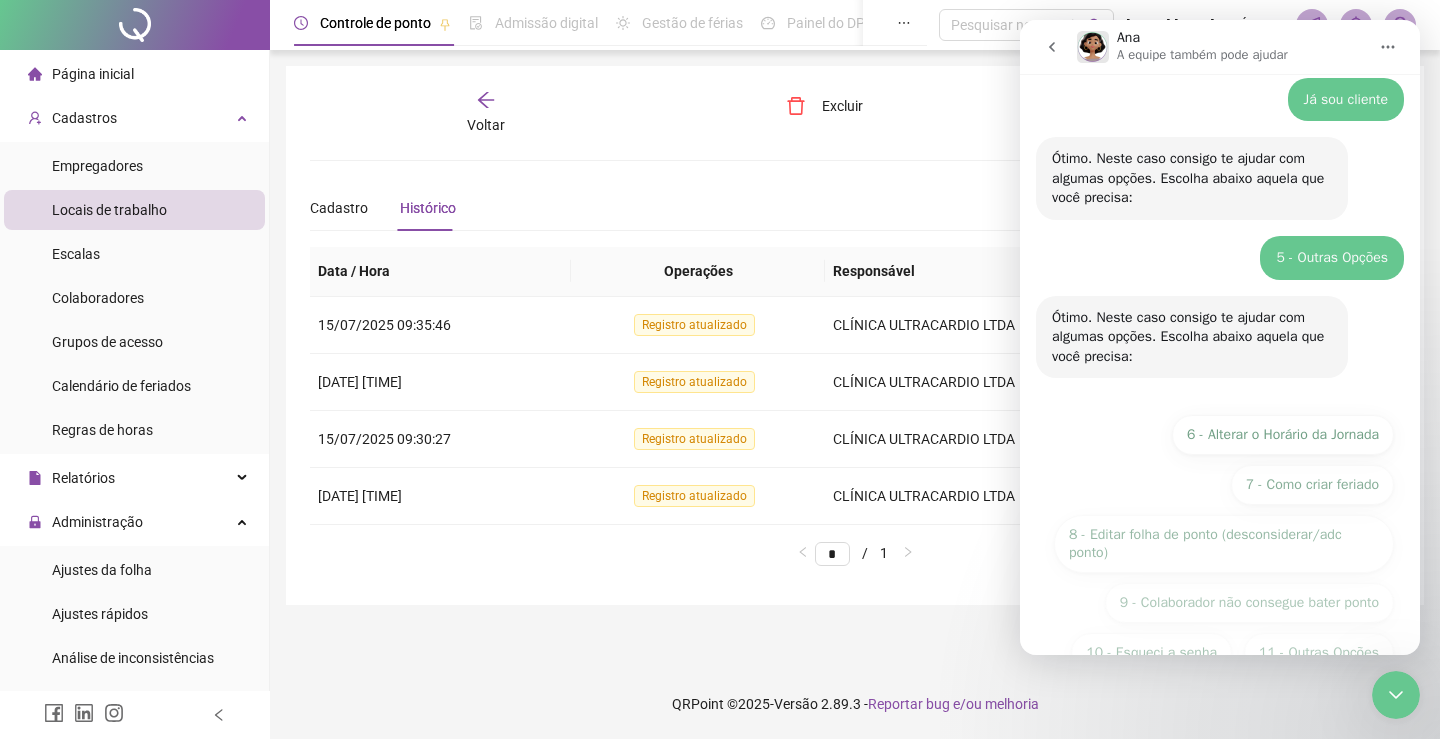 scroll, scrollTop: 168, scrollLeft: 0, axis: vertical 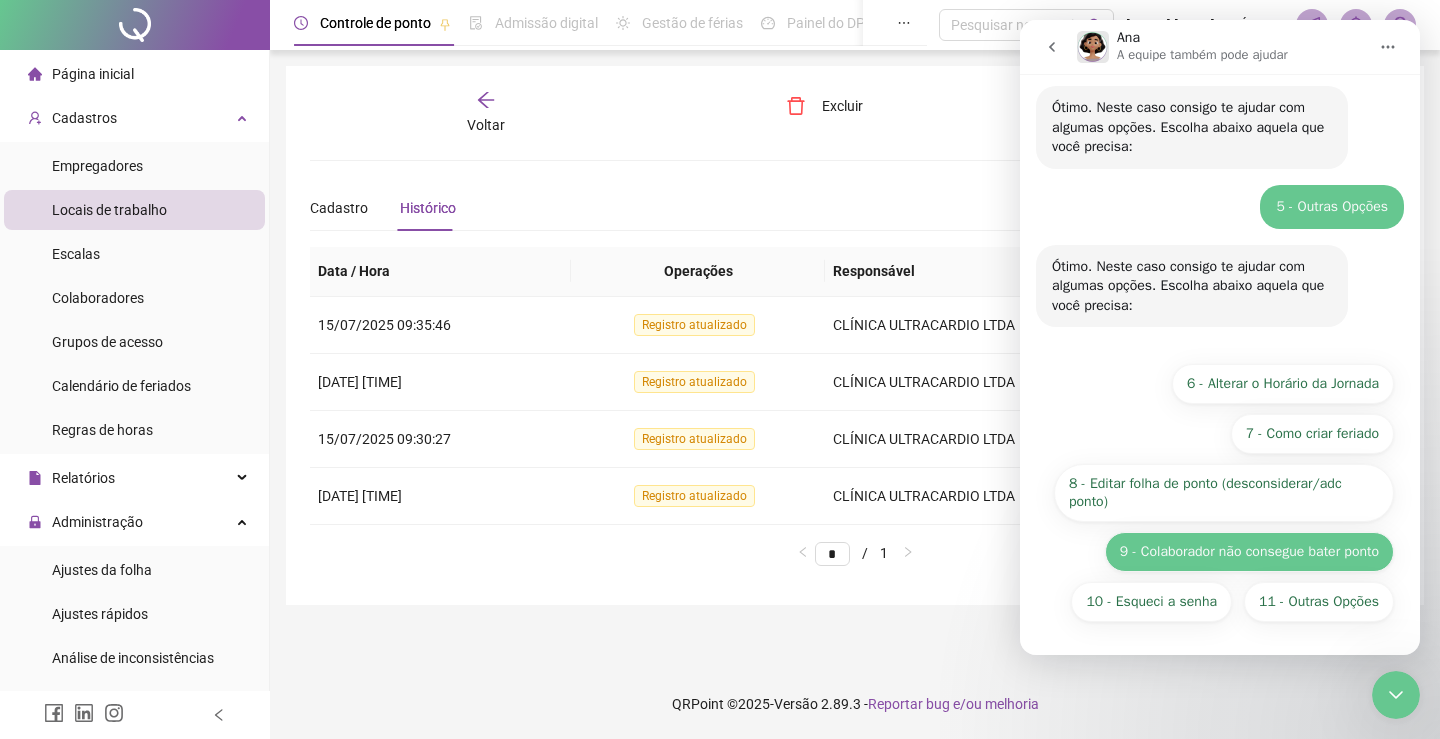 click on "9 - Colaborador não consegue bater ponto" at bounding box center [1249, 552] 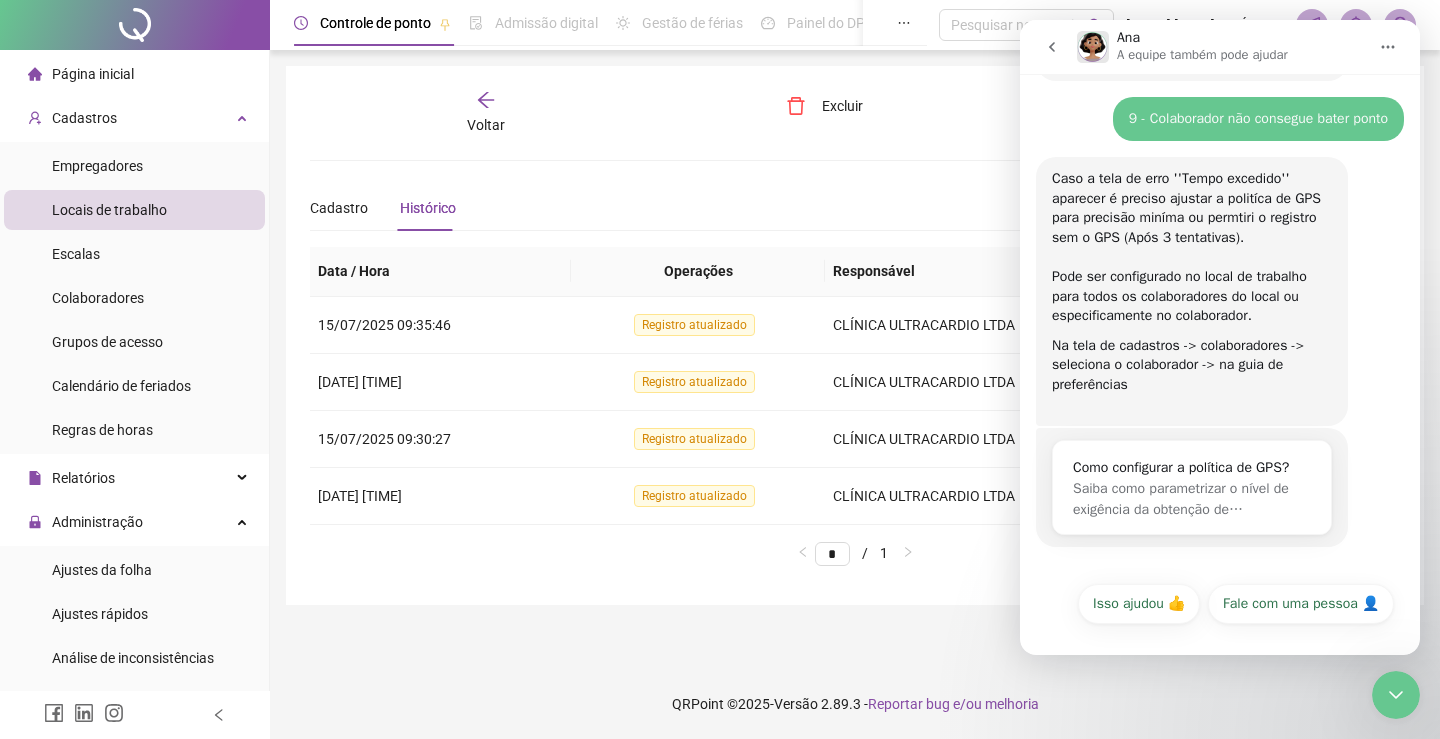 scroll, scrollTop: 418, scrollLeft: 0, axis: vertical 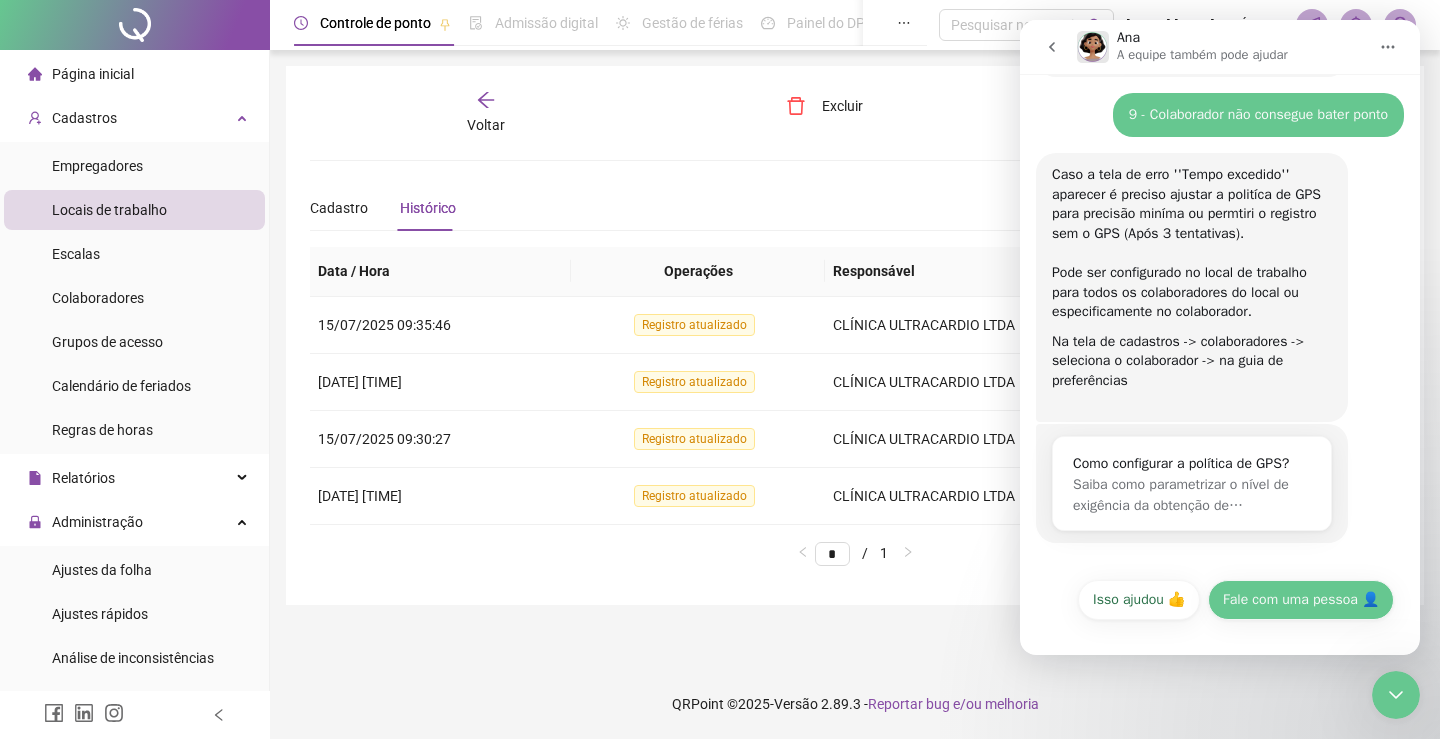 click on "Fale com uma pessoa 👤" at bounding box center [1301, 600] 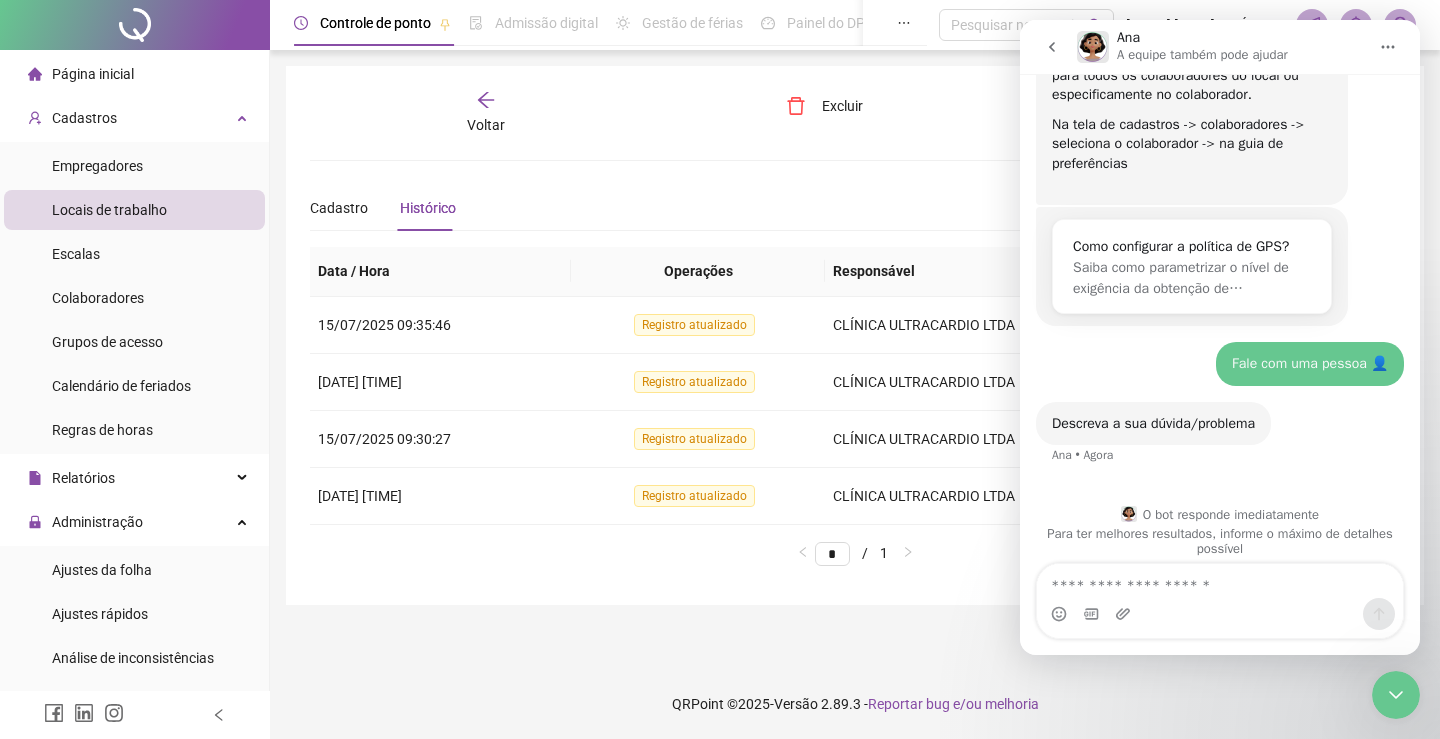 scroll, scrollTop: 648, scrollLeft: 0, axis: vertical 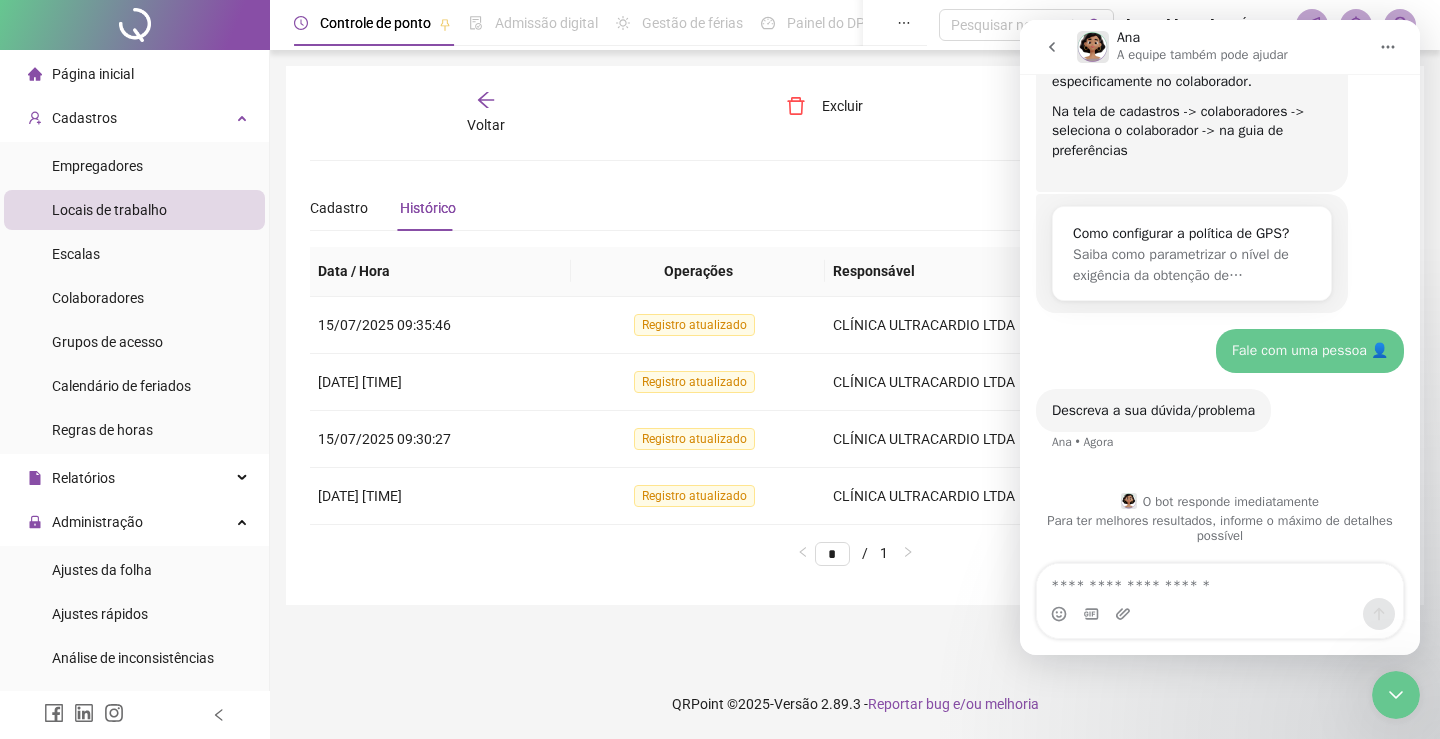 click at bounding box center (1220, 581) 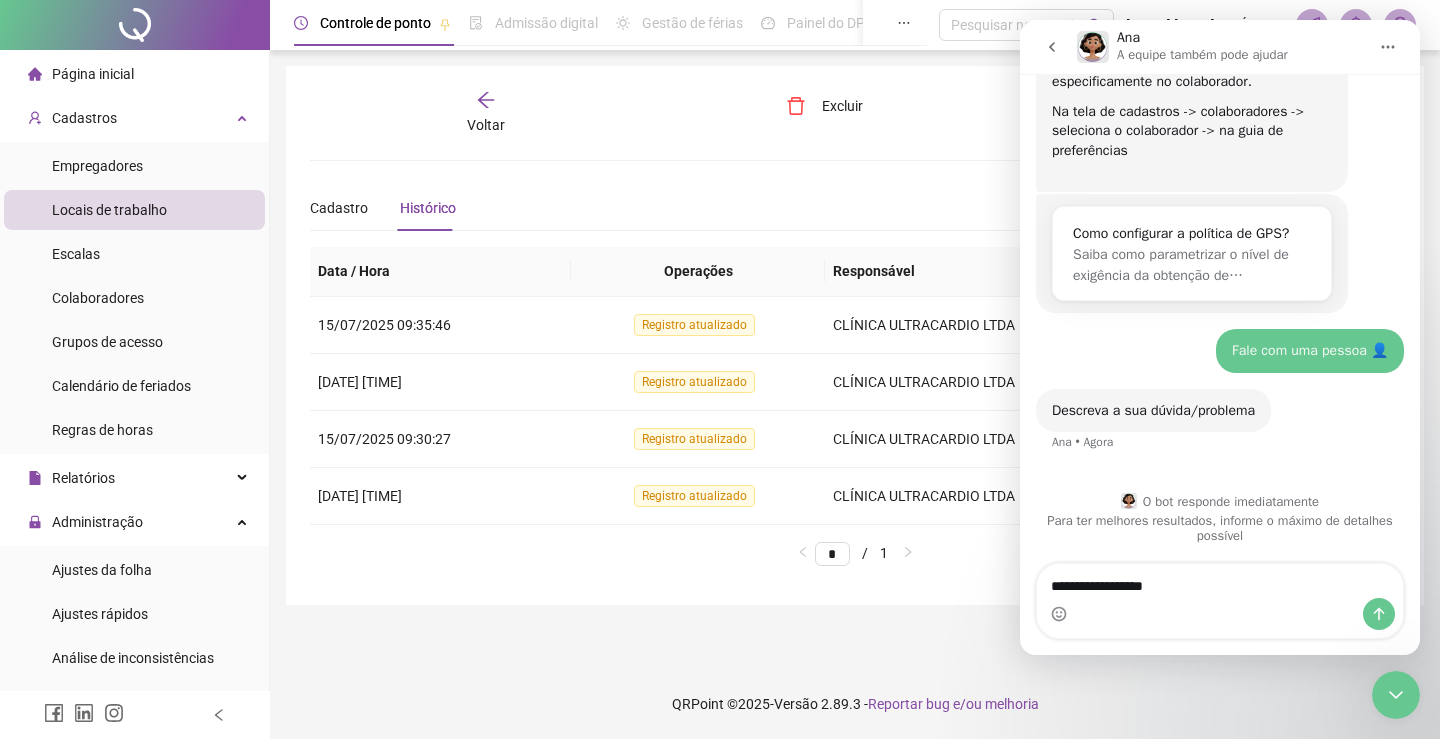 type on "**********" 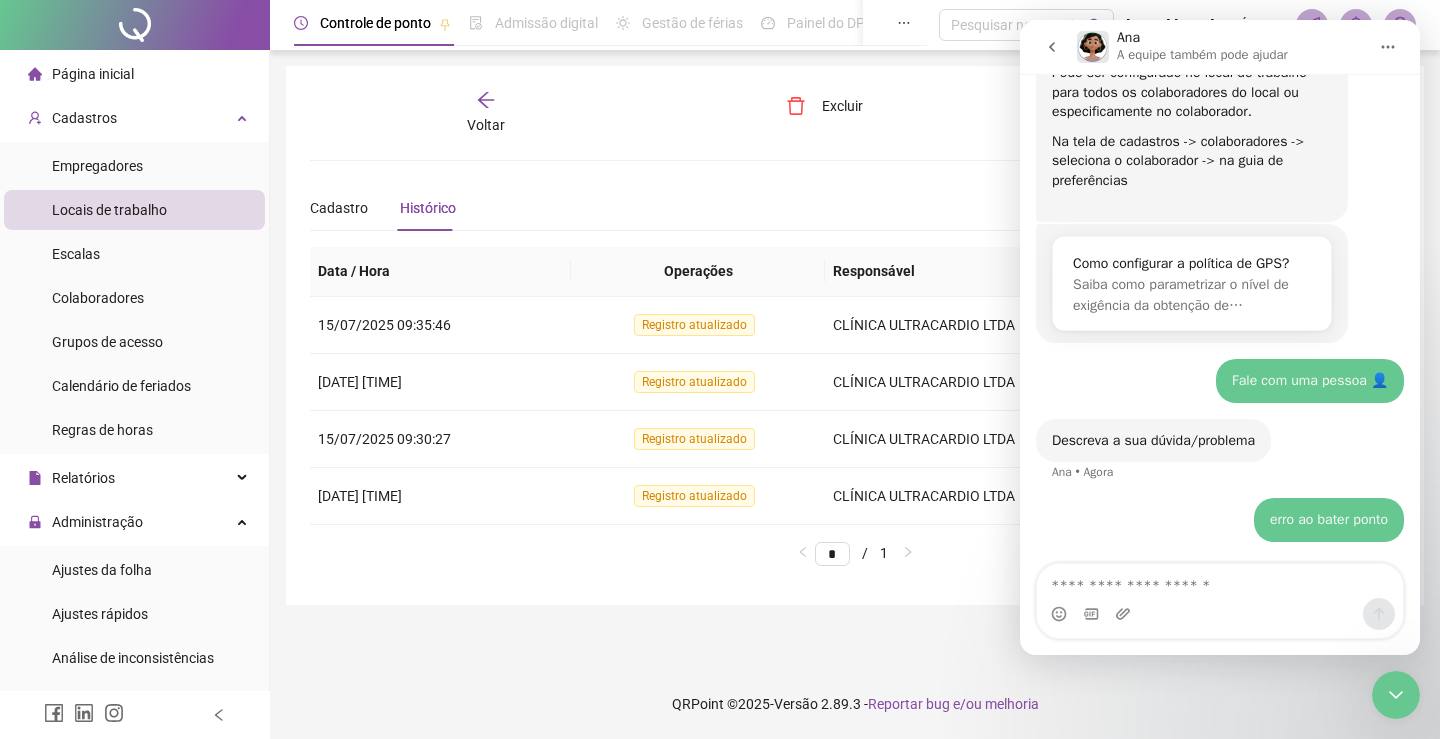 scroll, scrollTop: 708, scrollLeft: 0, axis: vertical 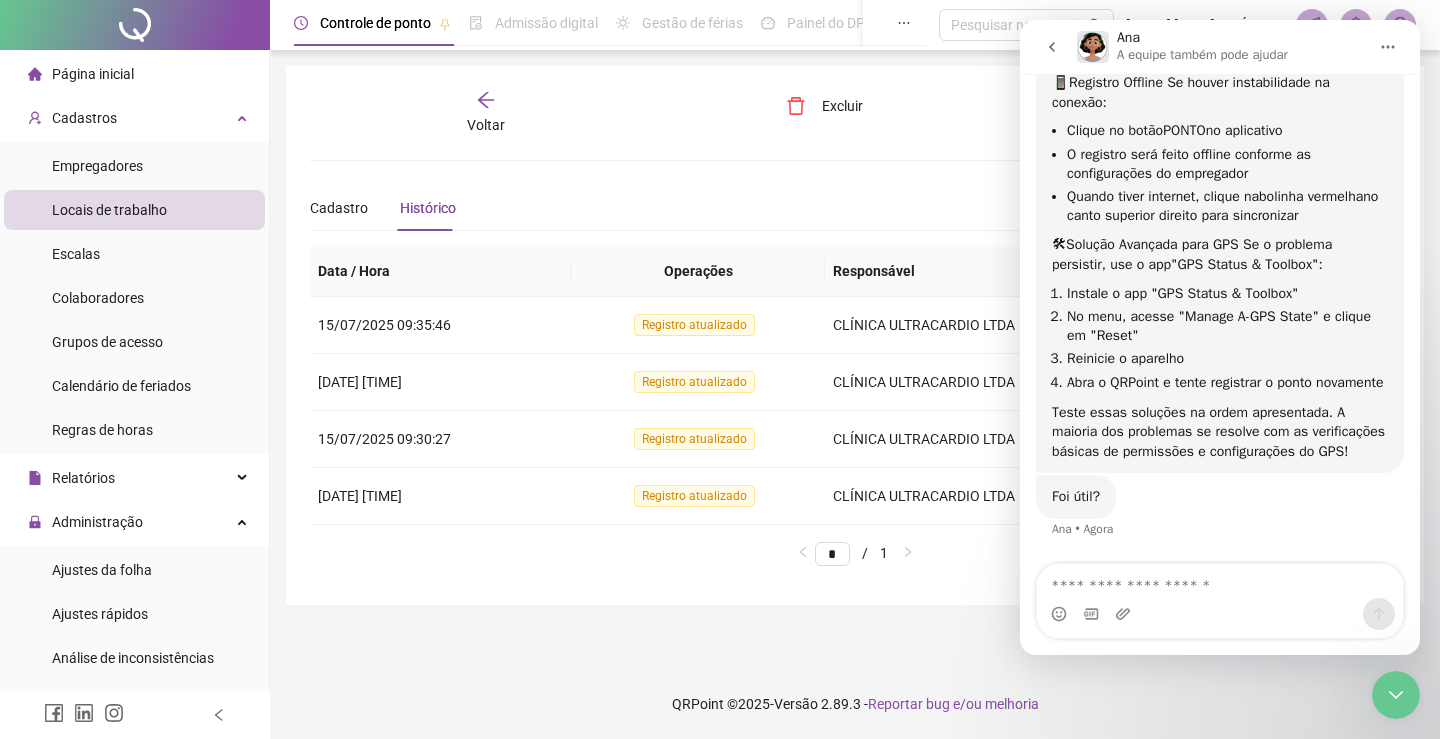 click at bounding box center (1220, 581) 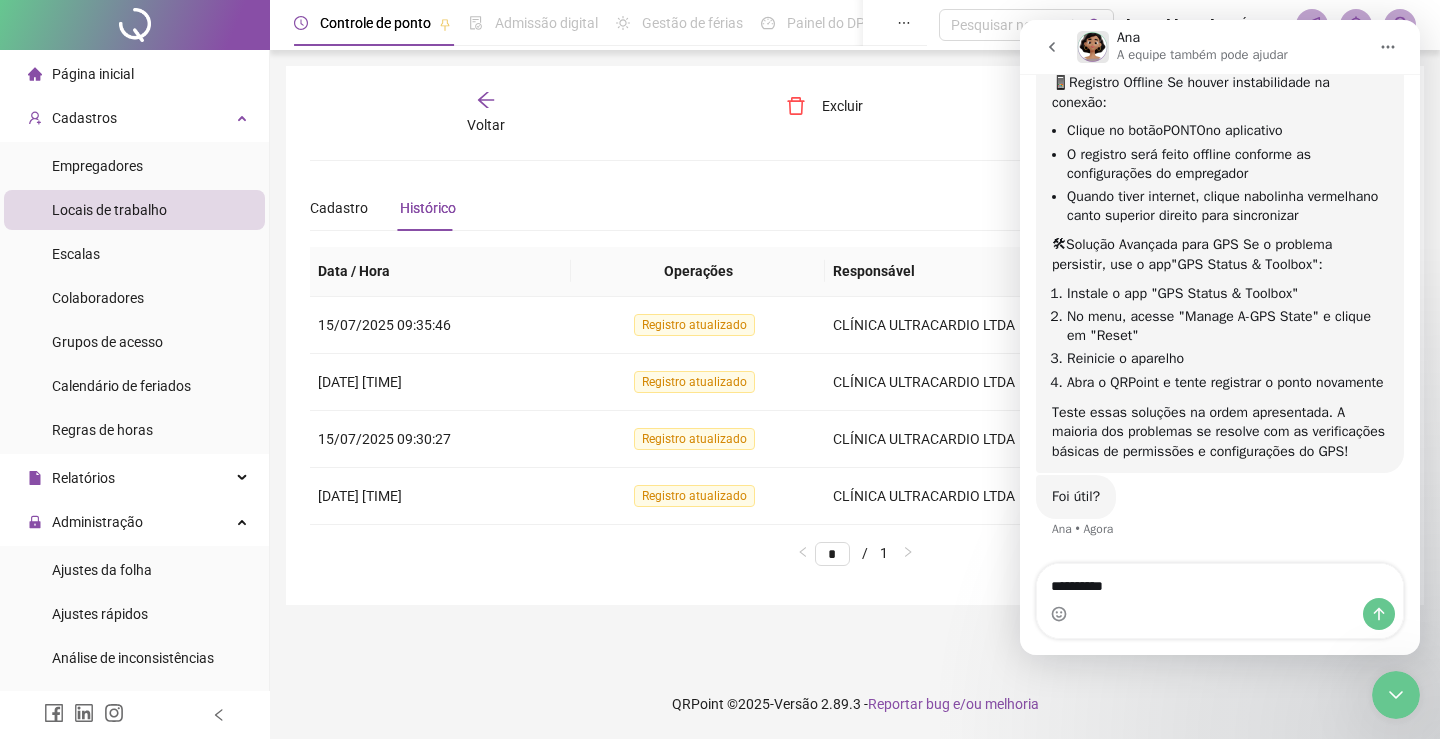 type on "**********" 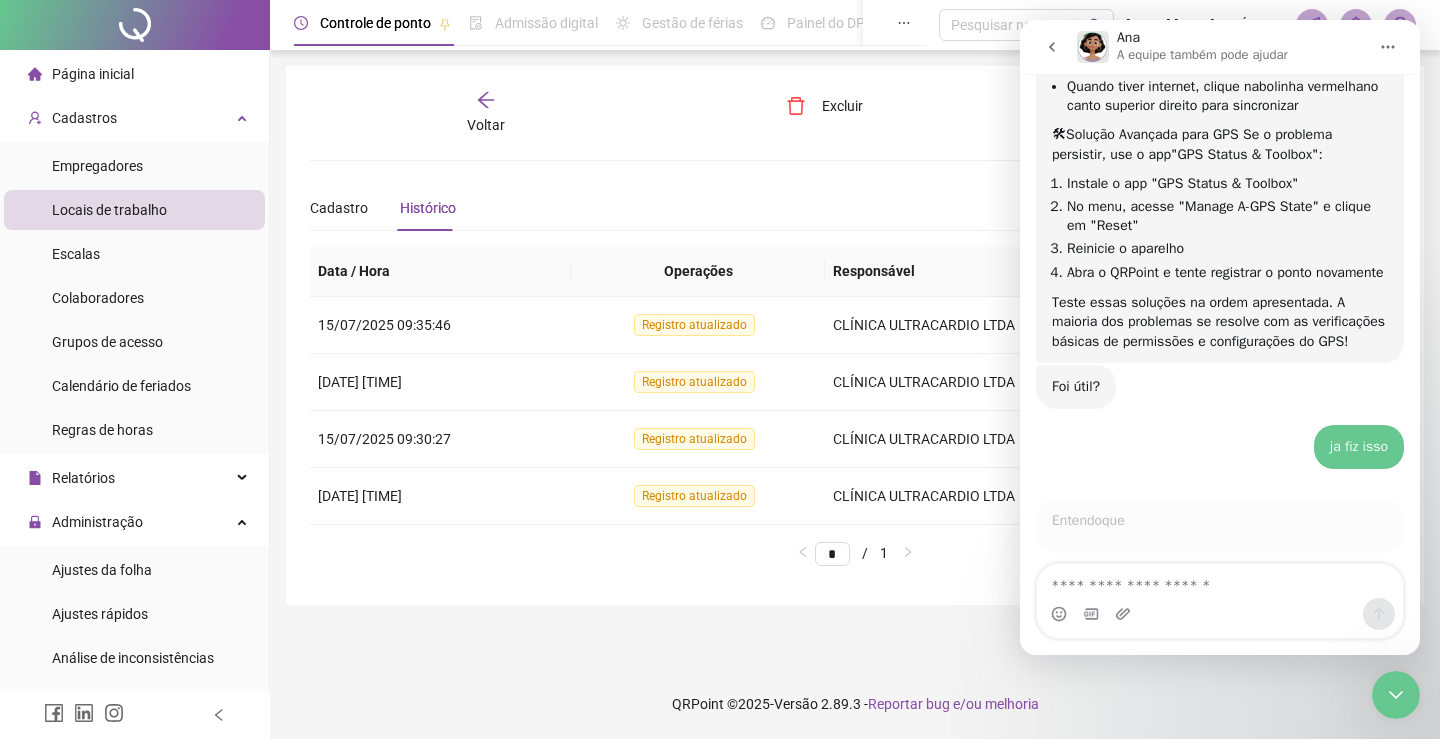 scroll, scrollTop: 2024, scrollLeft: 0, axis: vertical 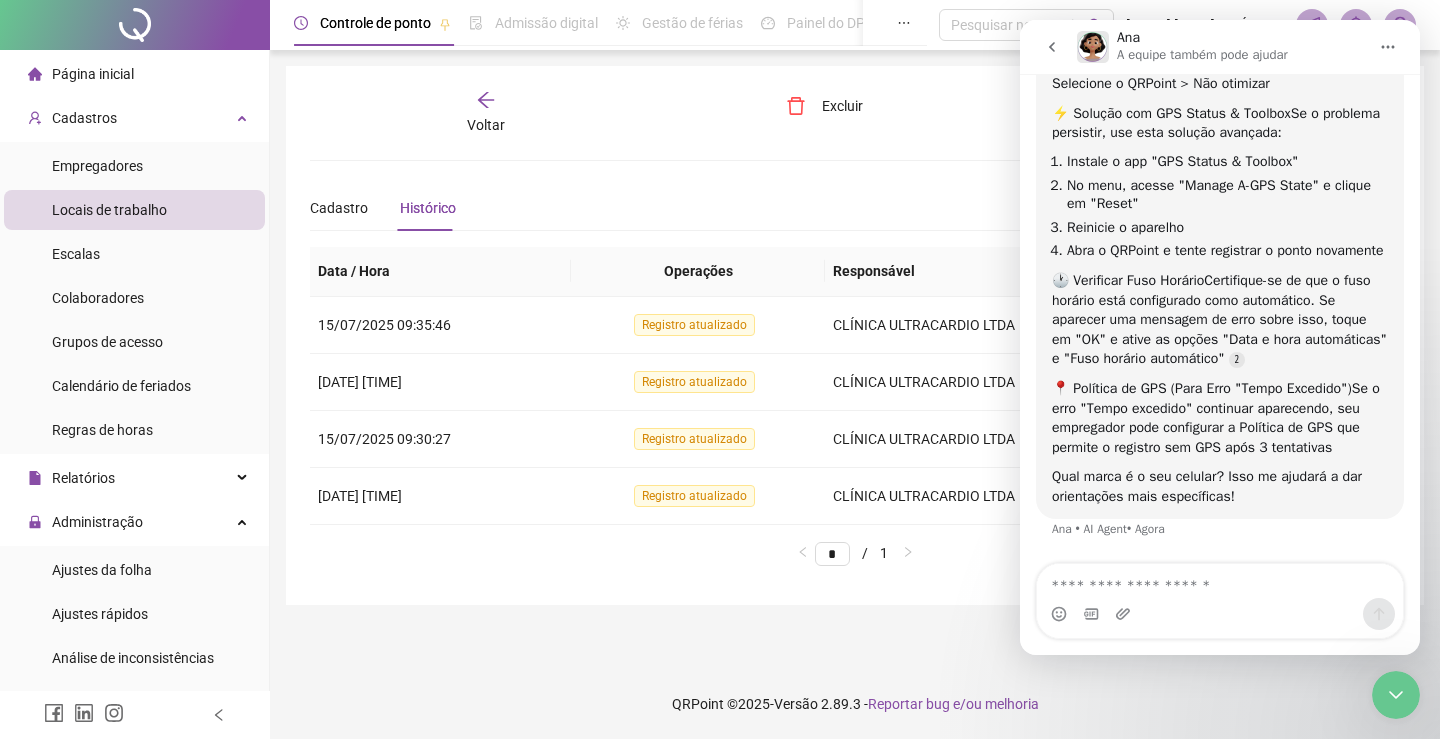 click at bounding box center (1220, 614) 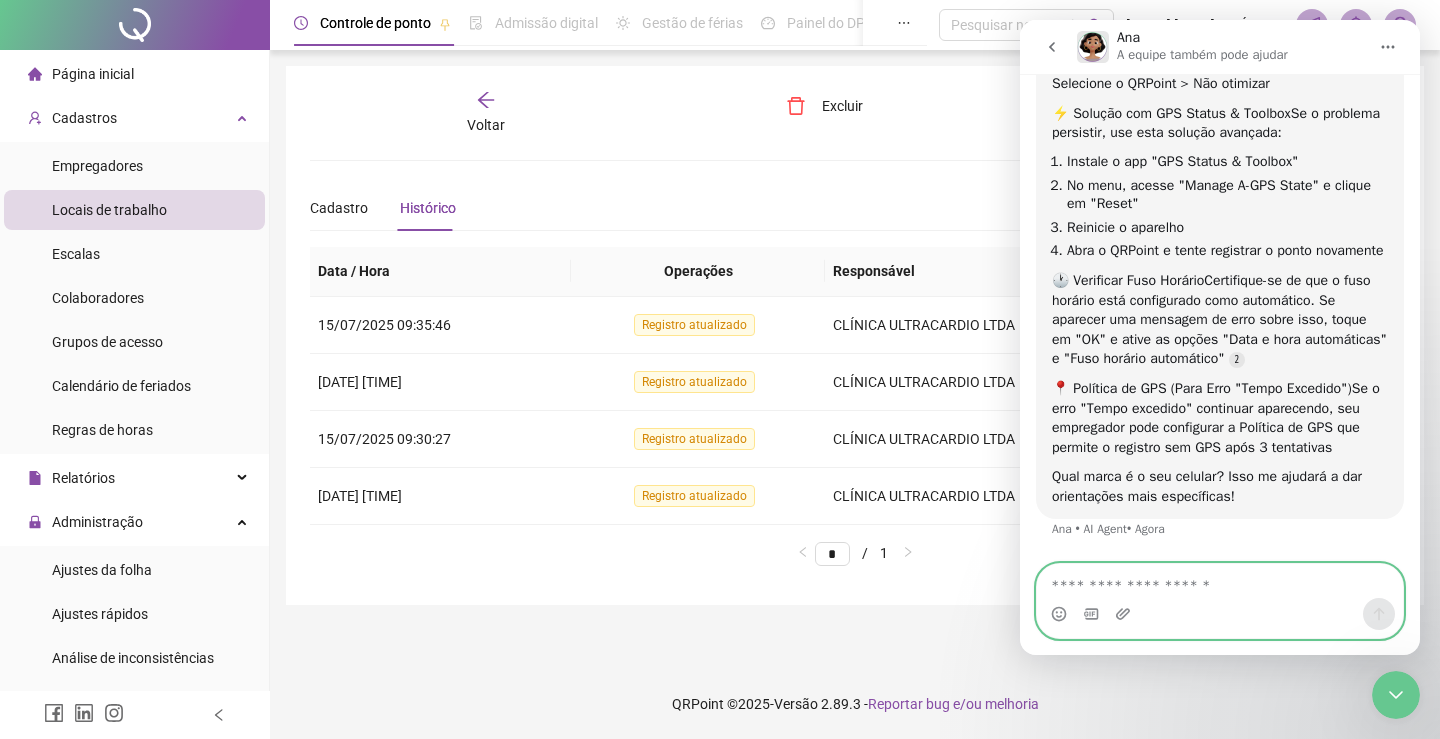 click at bounding box center [1220, 581] 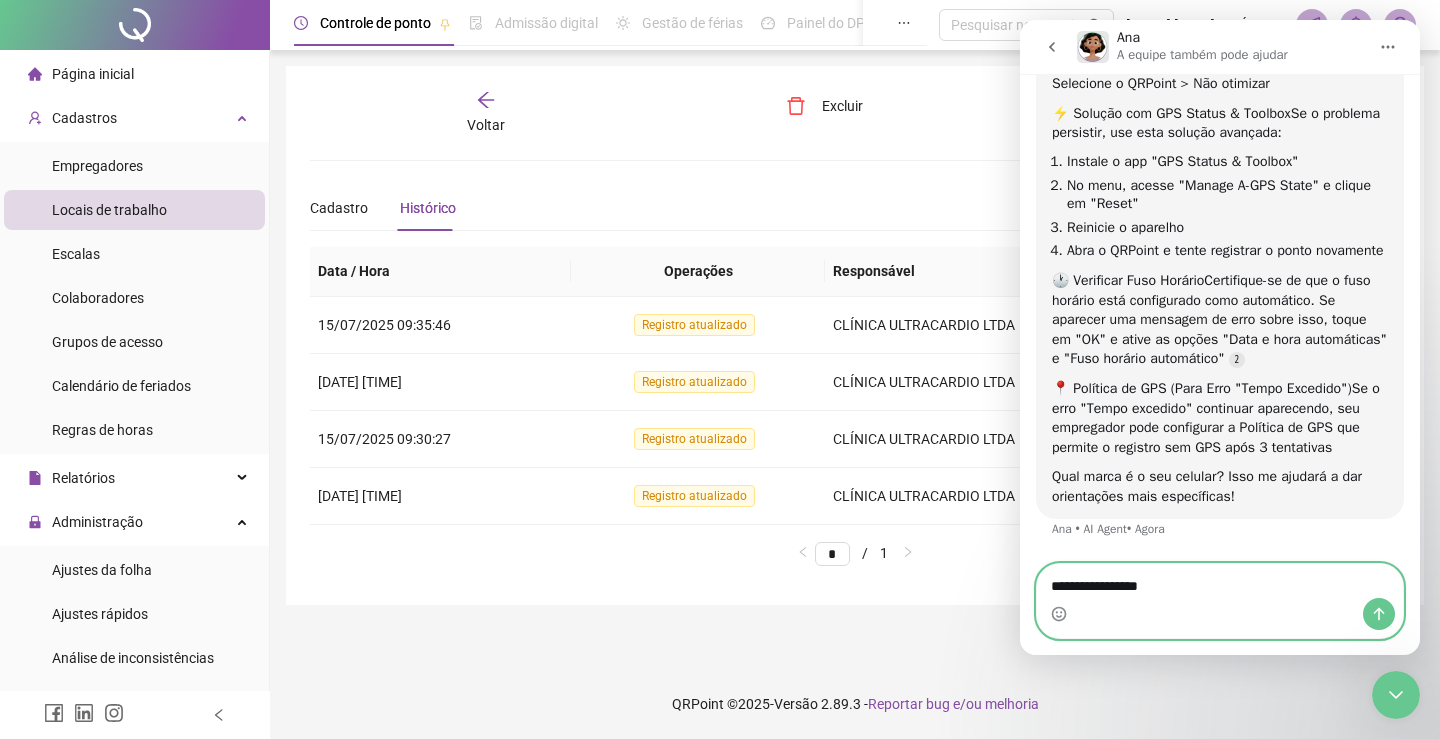 type on "**********" 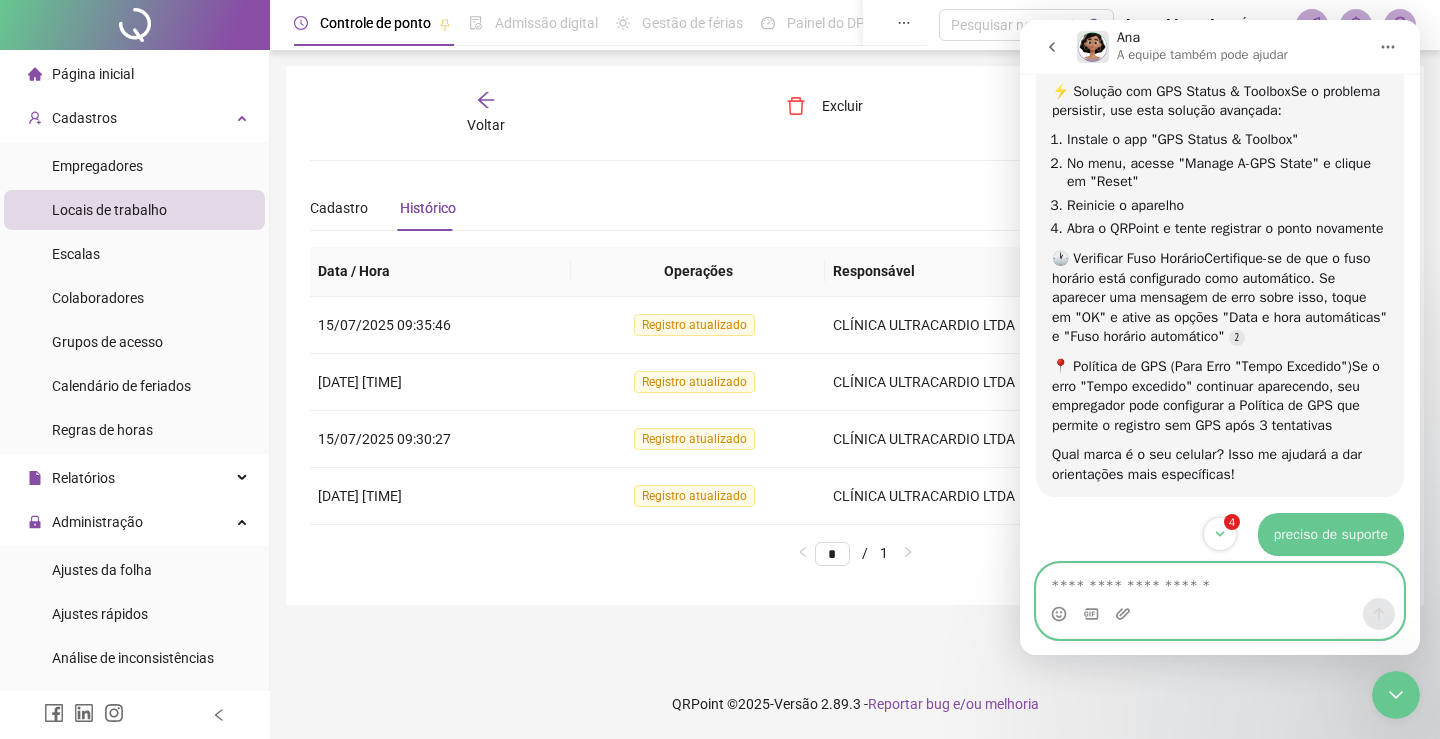 scroll, scrollTop: 3072, scrollLeft: 0, axis: vertical 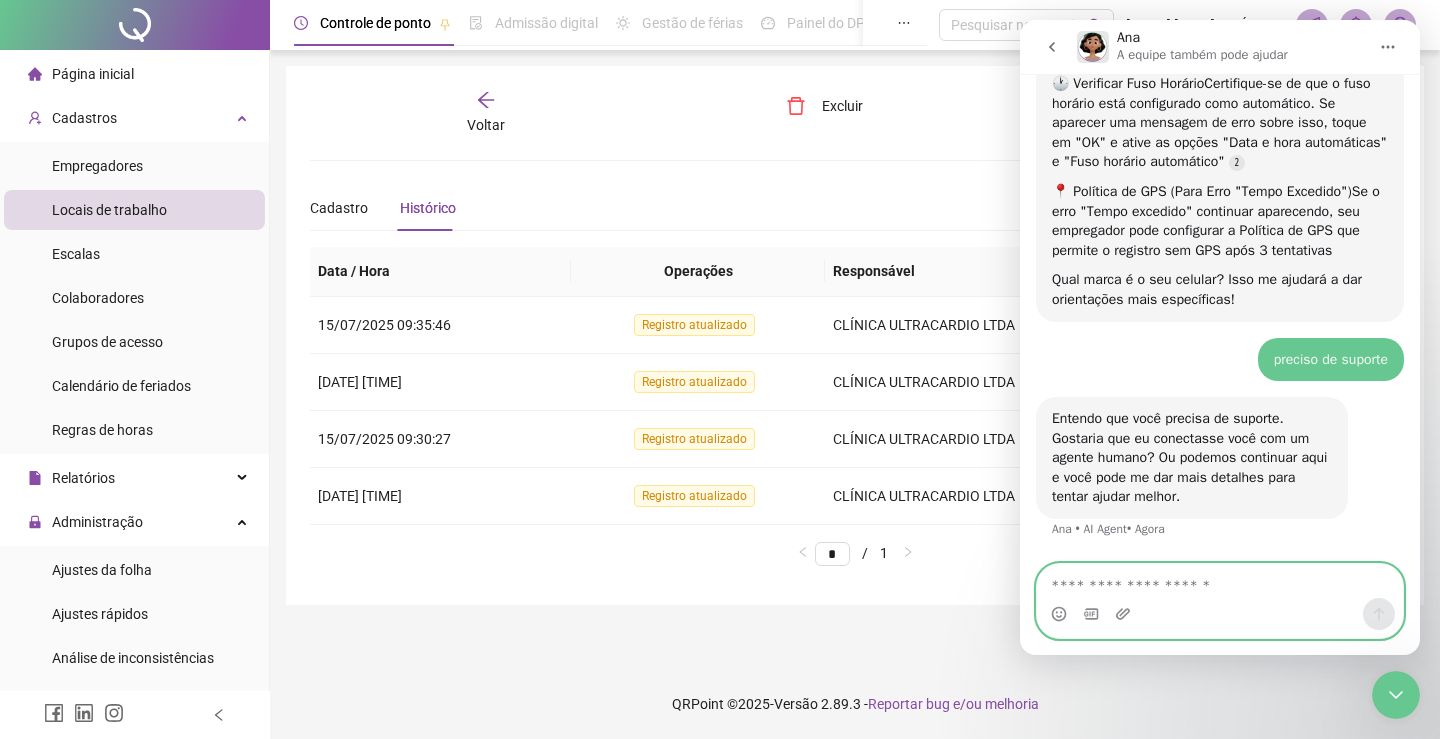 click at bounding box center [1220, 581] 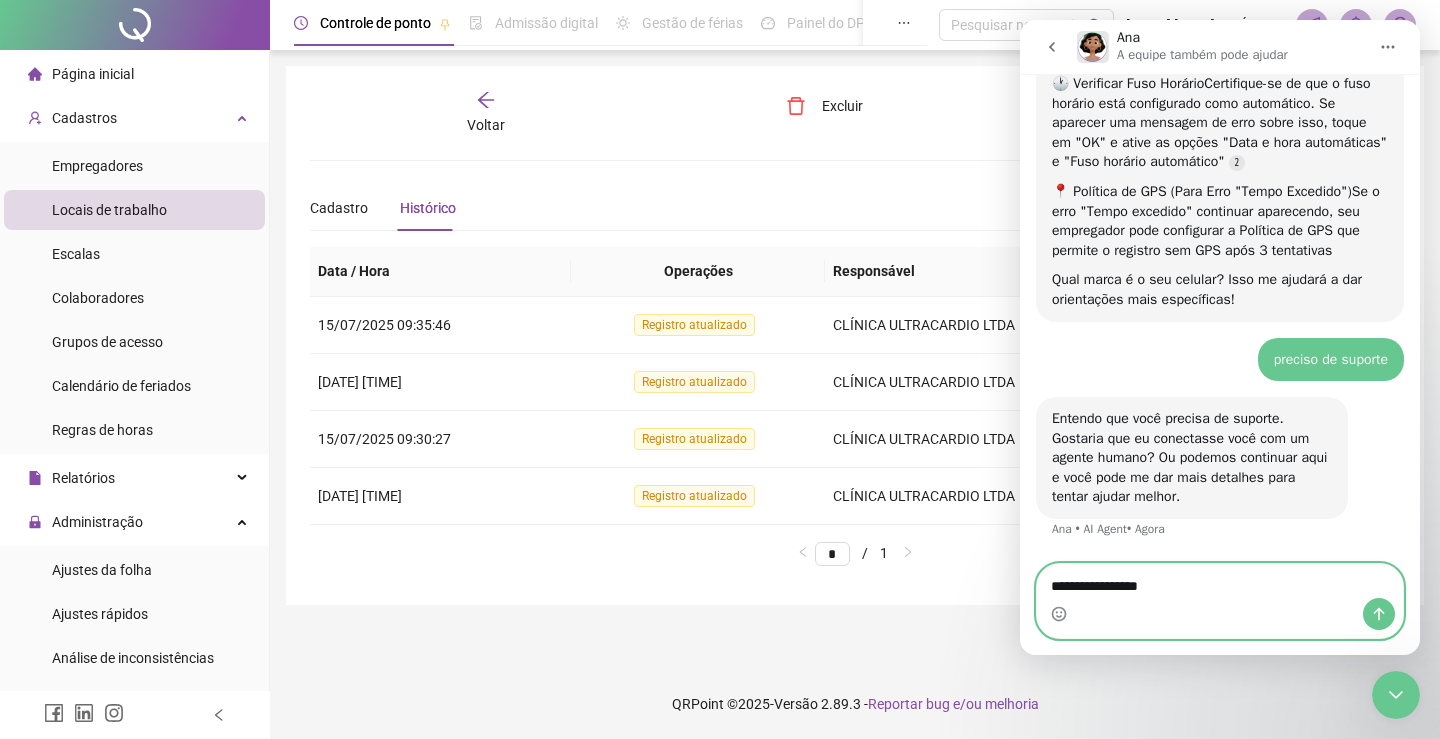 type on "**********" 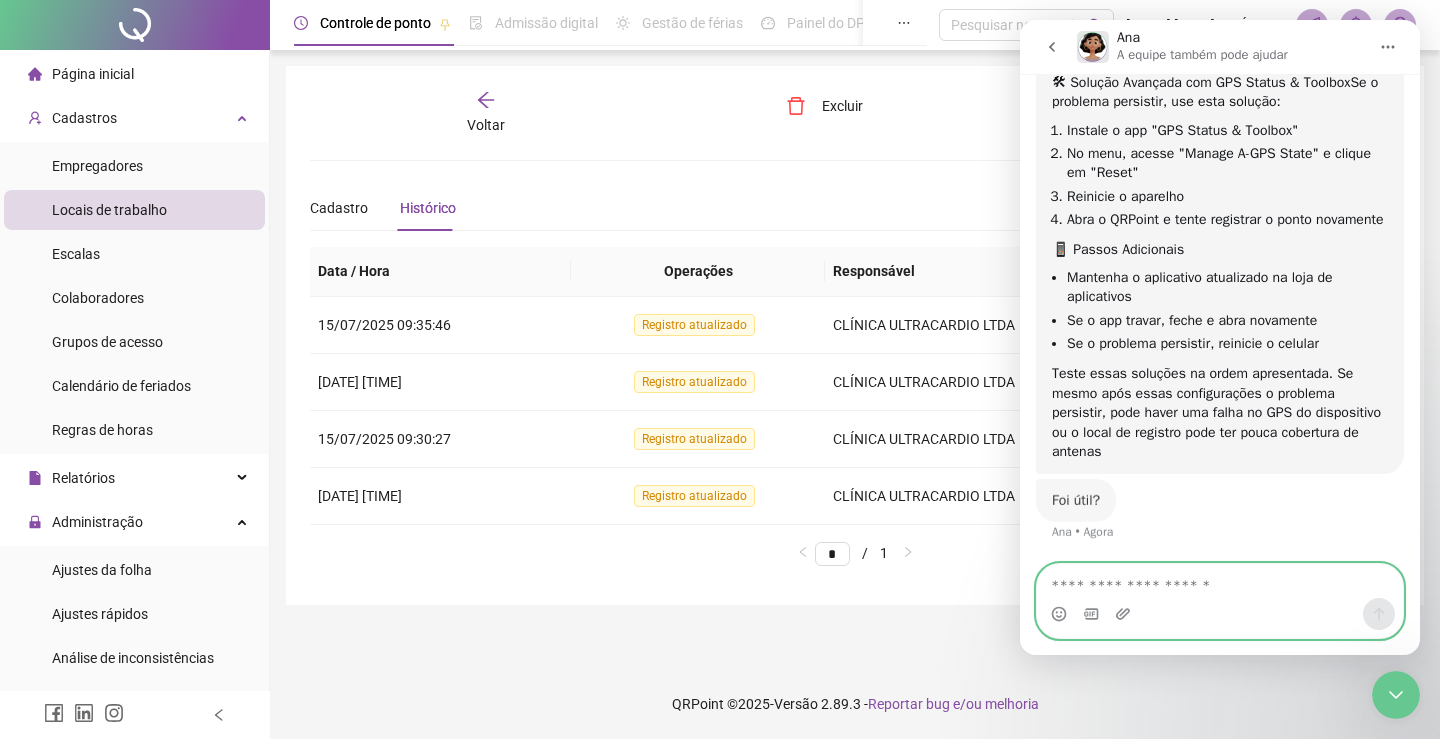 scroll, scrollTop: 4465, scrollLeft: 0, axis: vertical 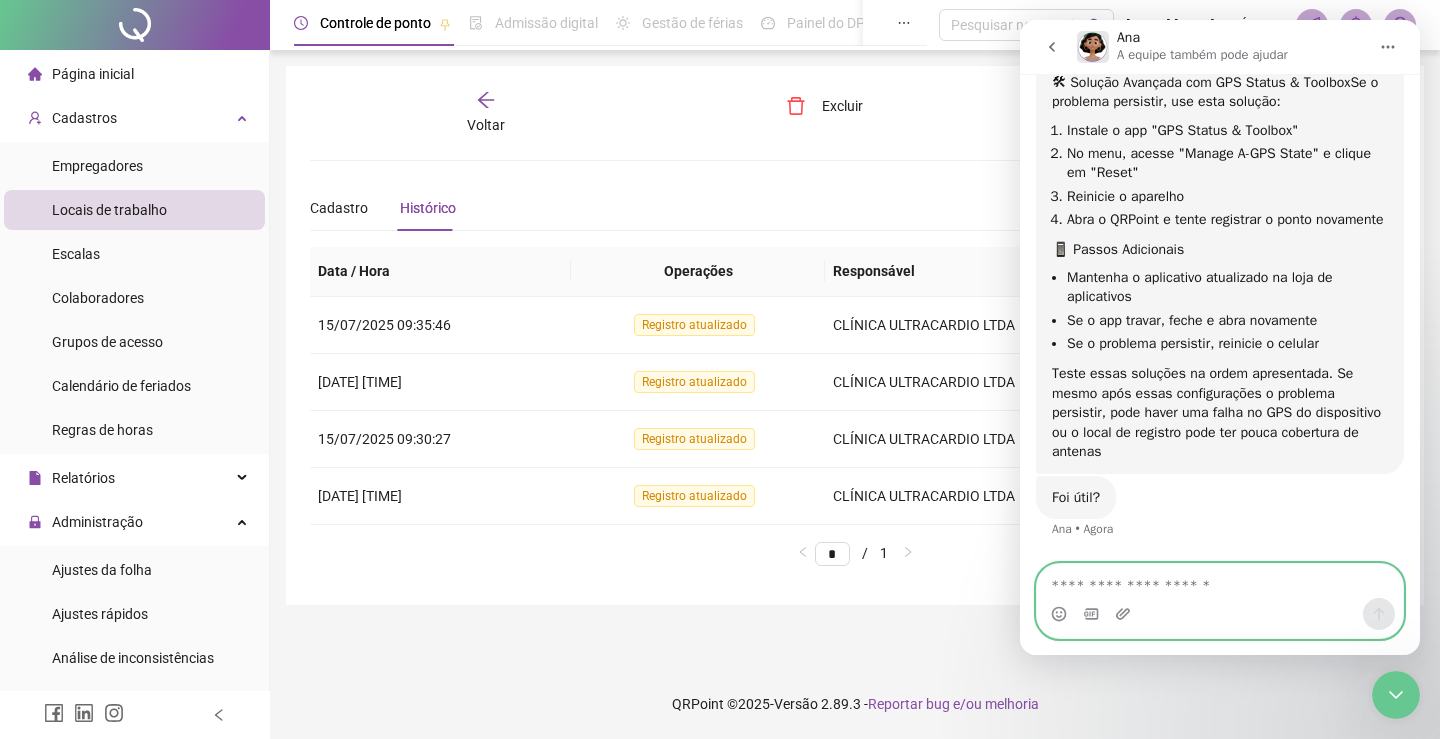 click at bounding box center [1220, 581] 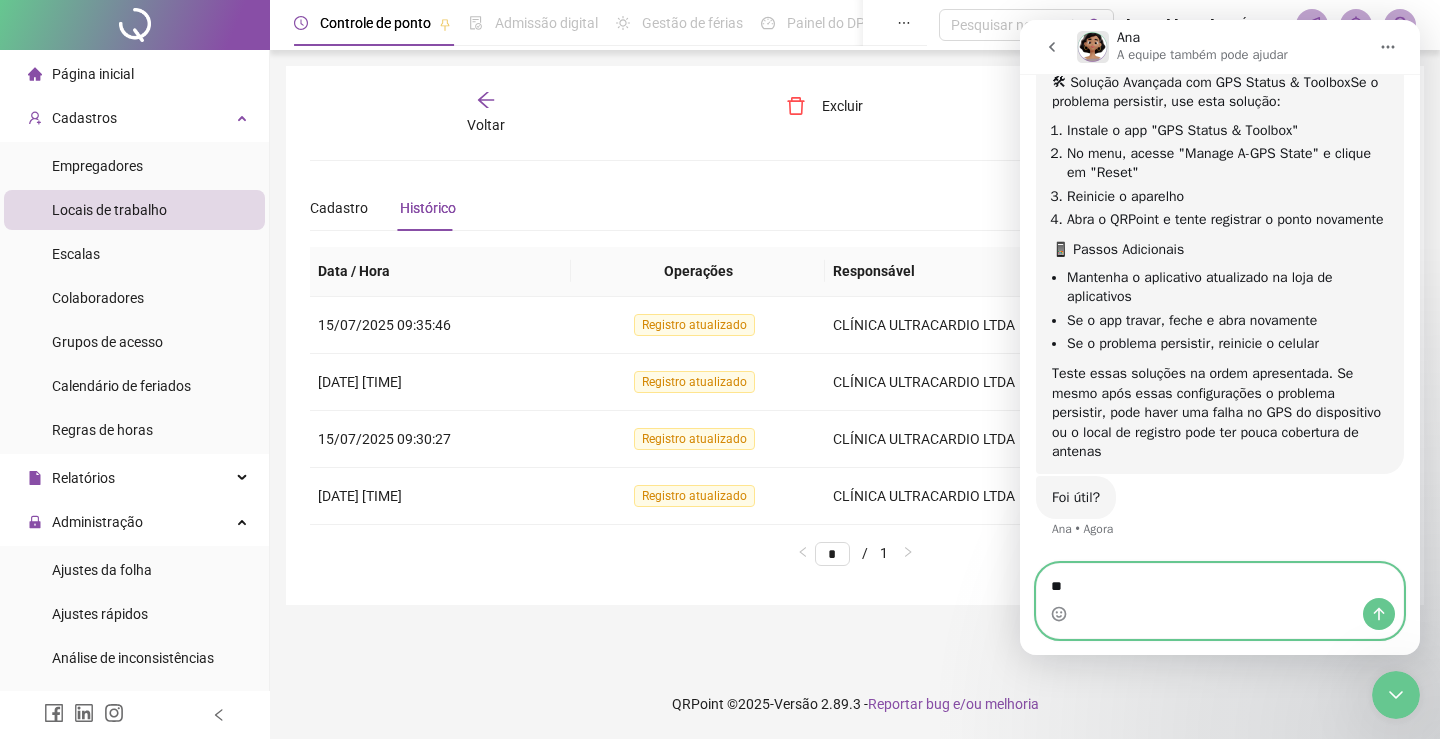 type on "***" 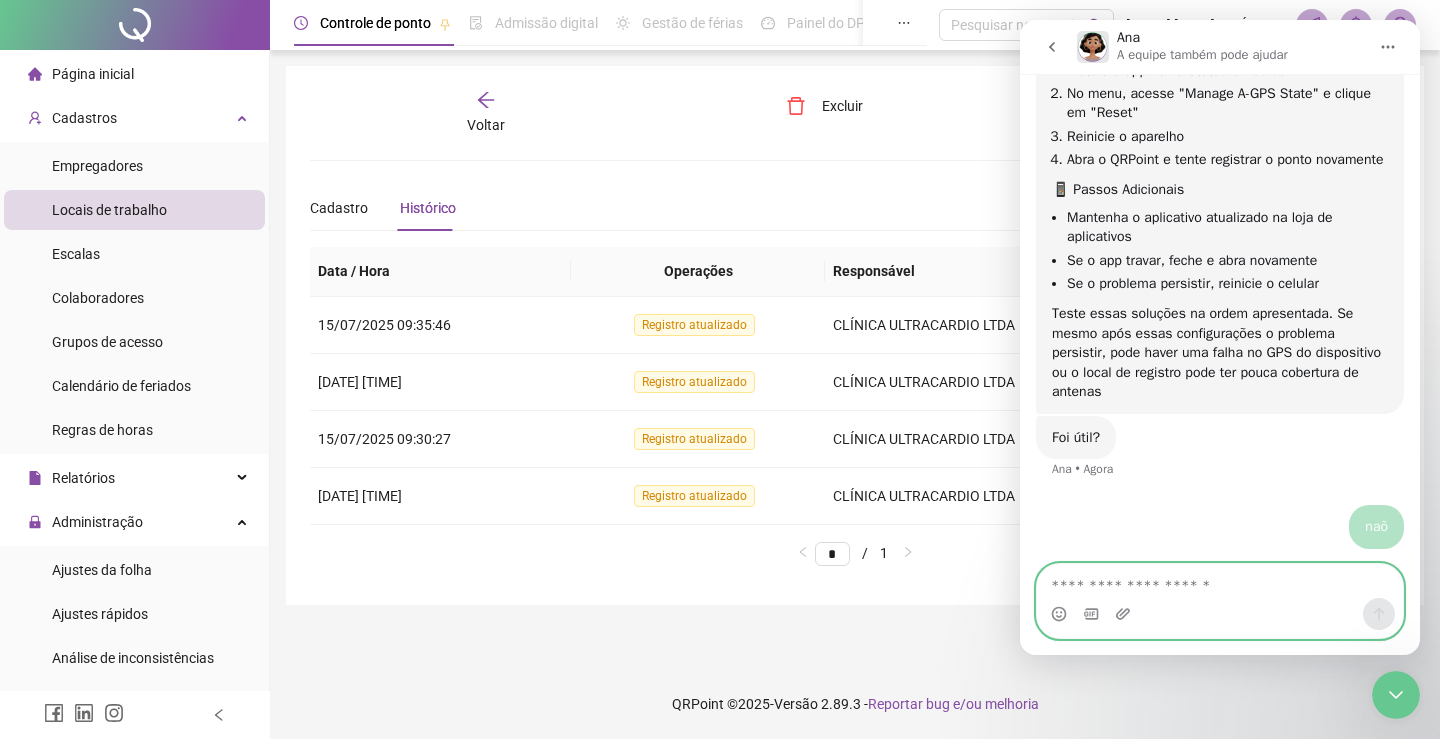 scroll, scrollTop: 4524, scrollLeft: 0, axis: vertical 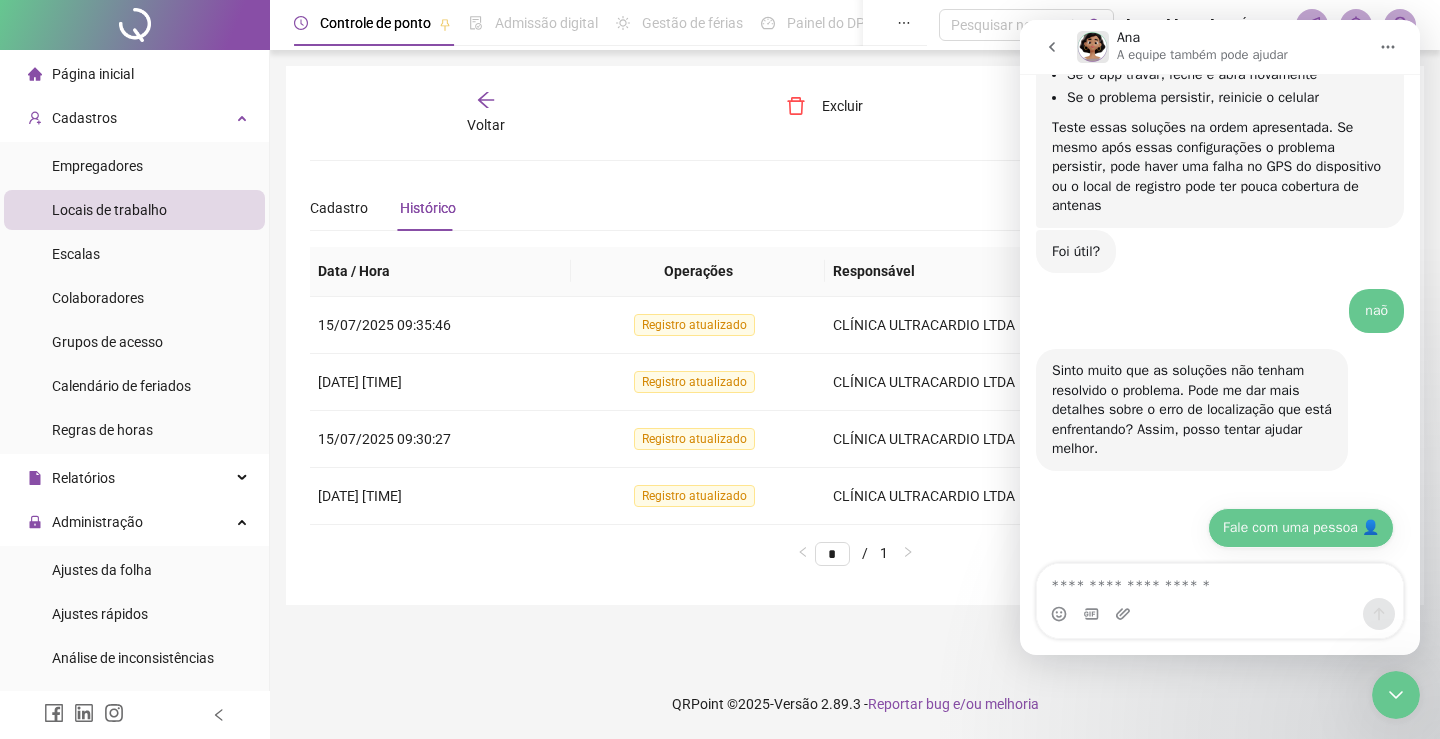 click on "Fale com uma pessoa 👤" at bounding box center (1301, 528) 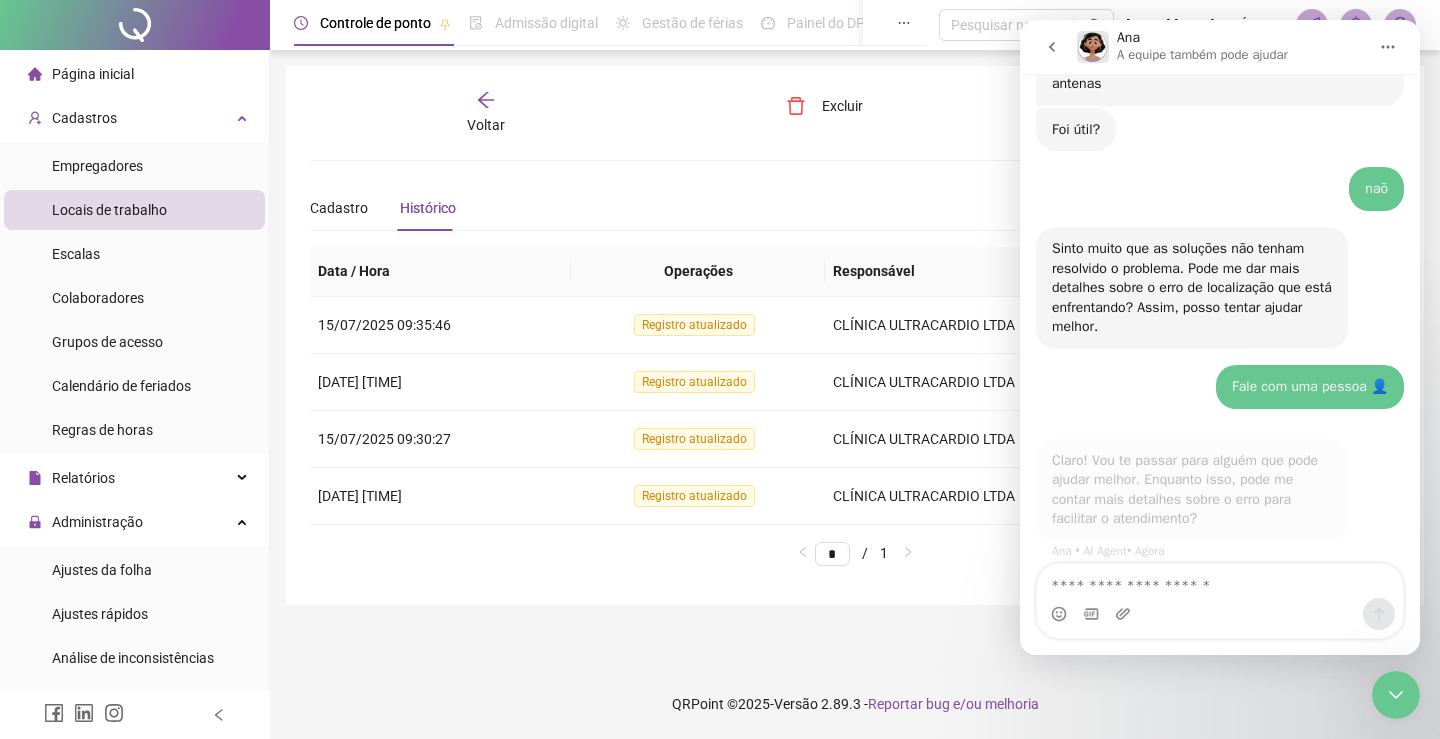 scroll, scrollTop: 4840, scrollLeft: 0, axis: vertical 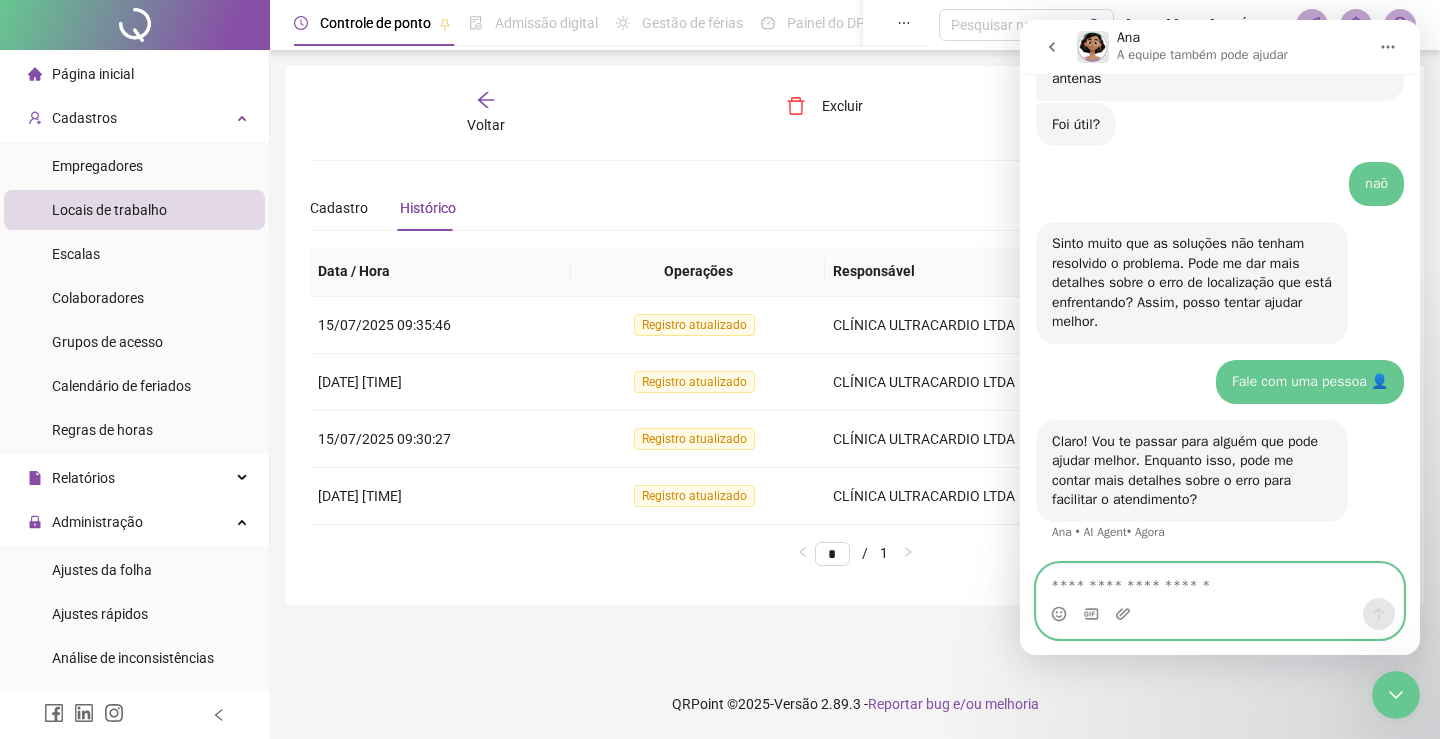 click at bounding box center (1220, 581) 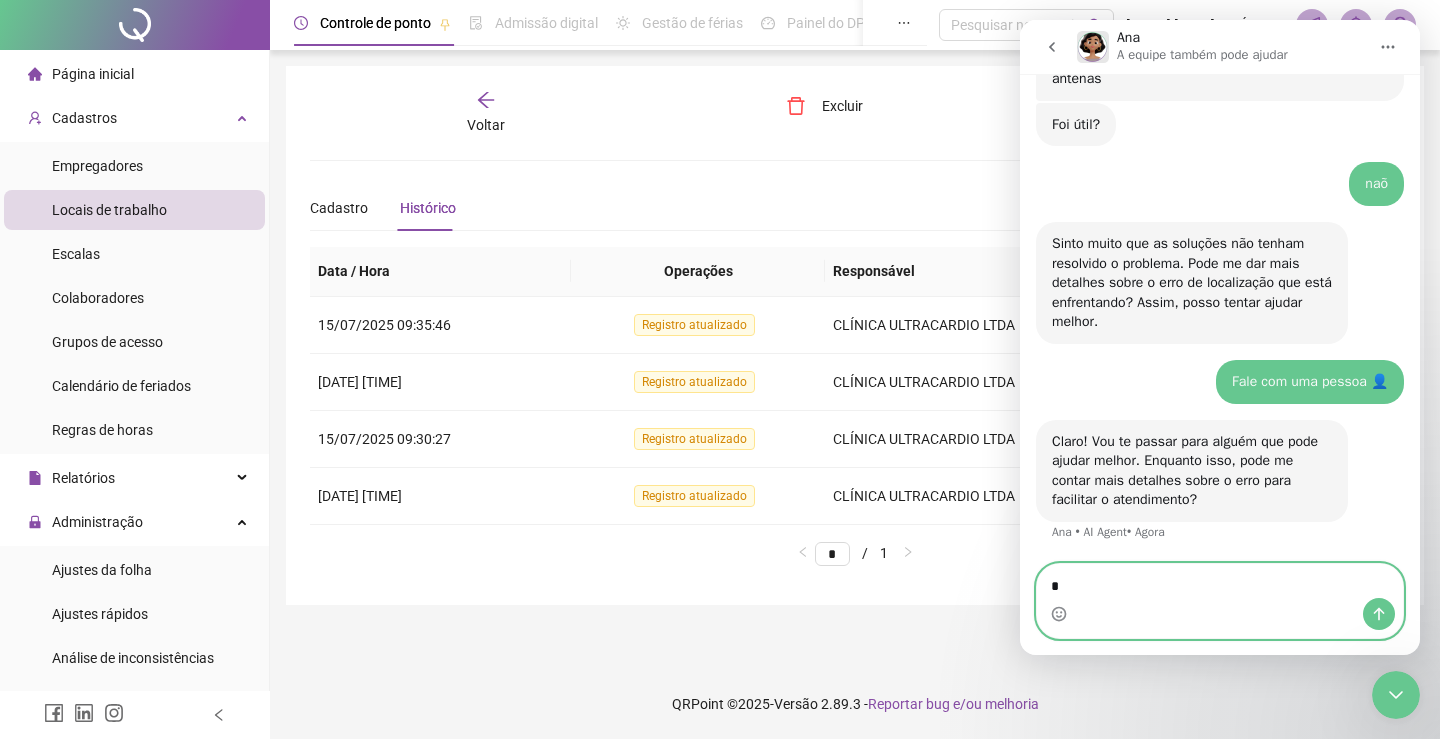 type on "**" 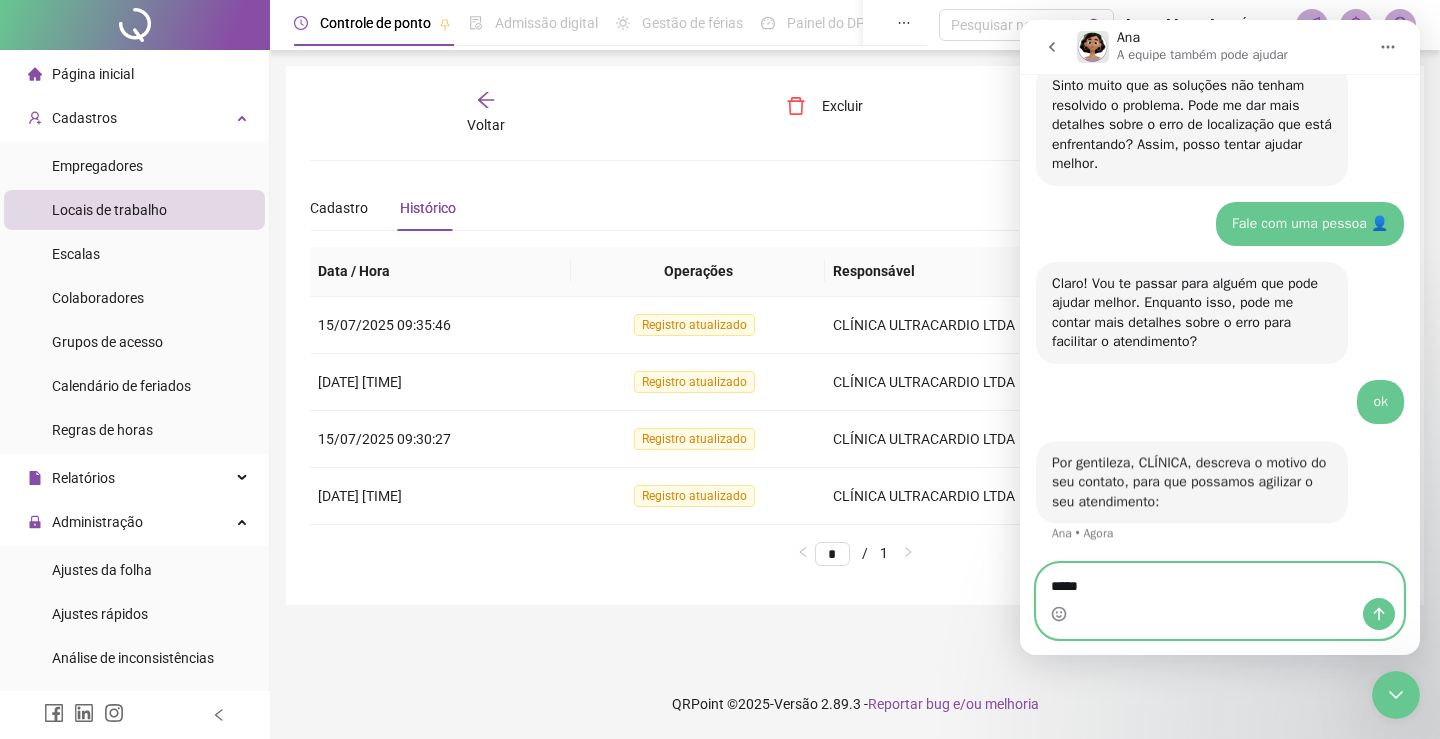 scroll, scrollTop: 4999, scrollLeft: 0, axis: vertical 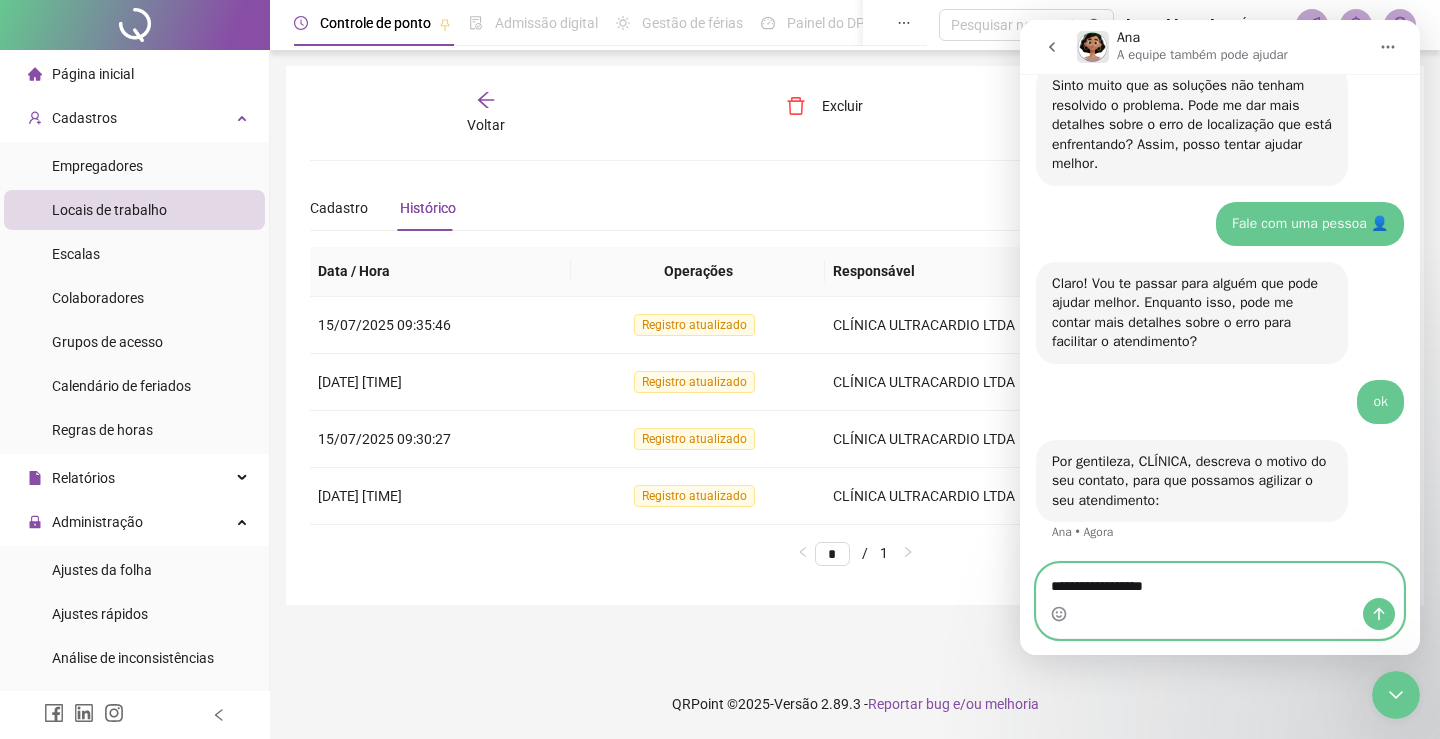 type on "**********" 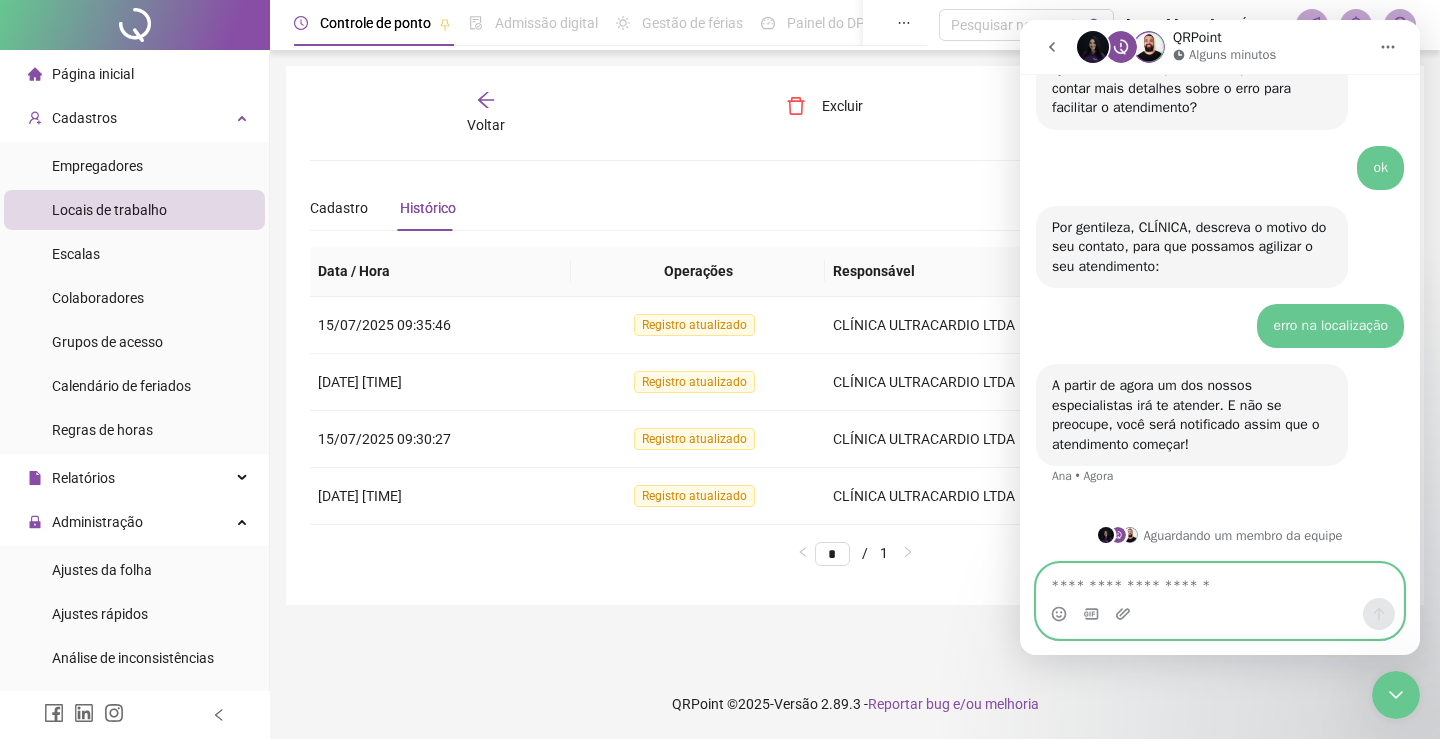 scroll, scrollTop: 5233, scrollLeft: 0, axis: vertical 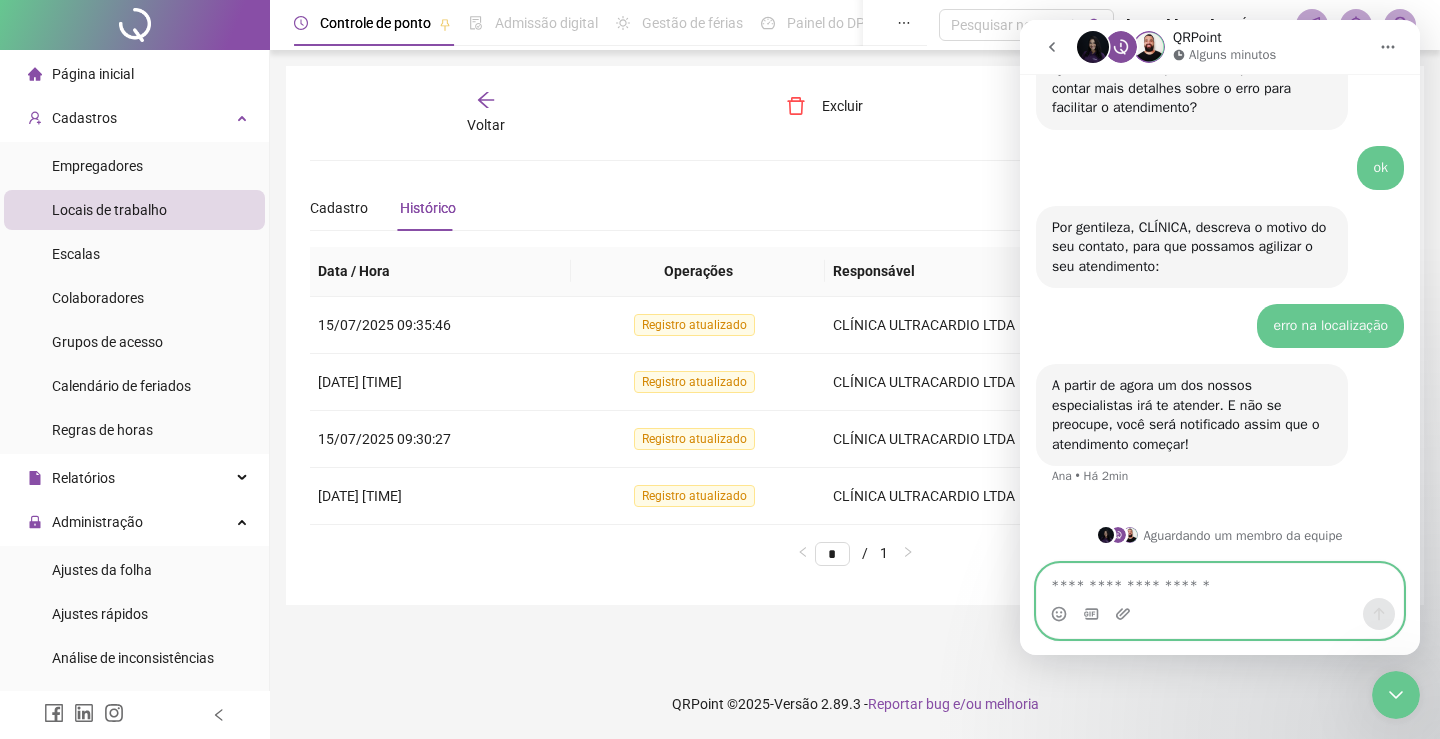 click at bounding box center [1220, 581] 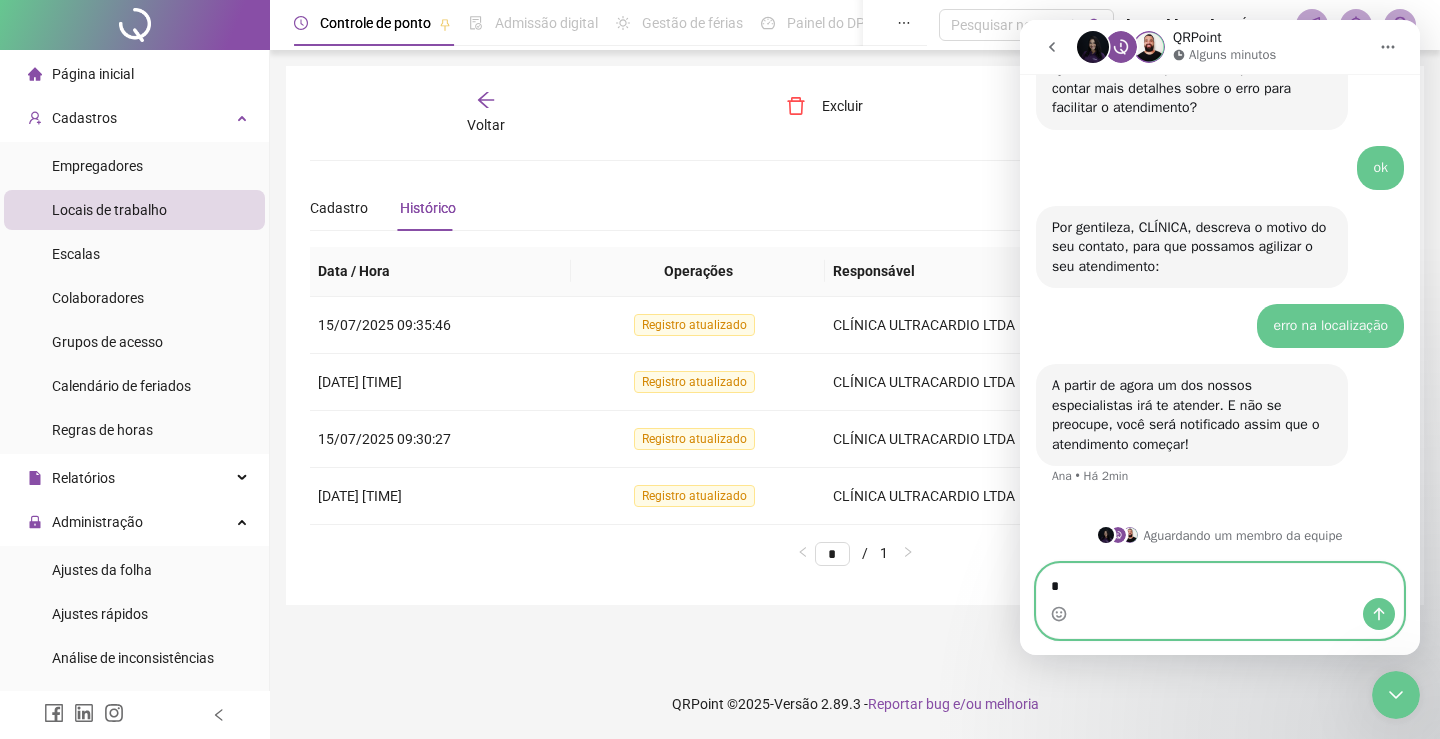 type on "**" 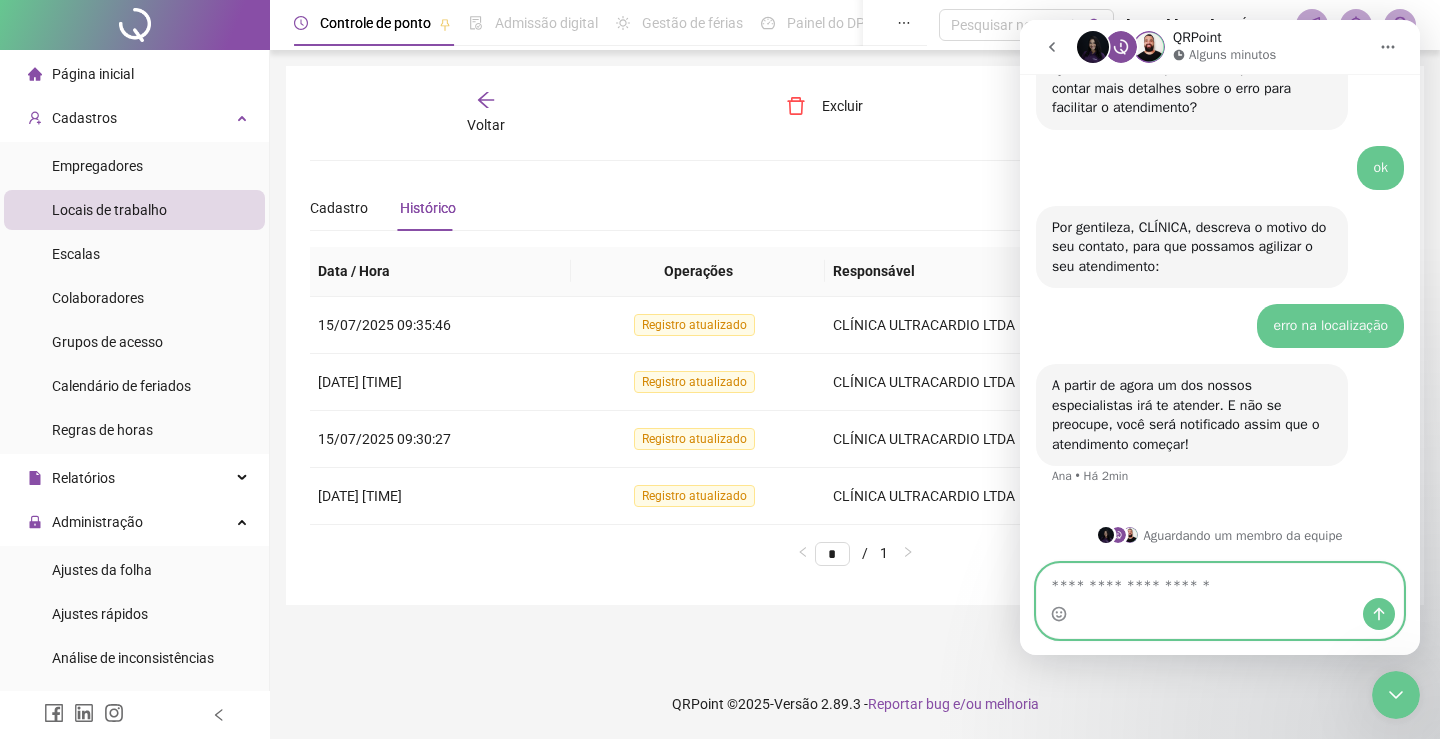 scroll, scrollTop: 5292, scrollLeft: 0, axis: vertical 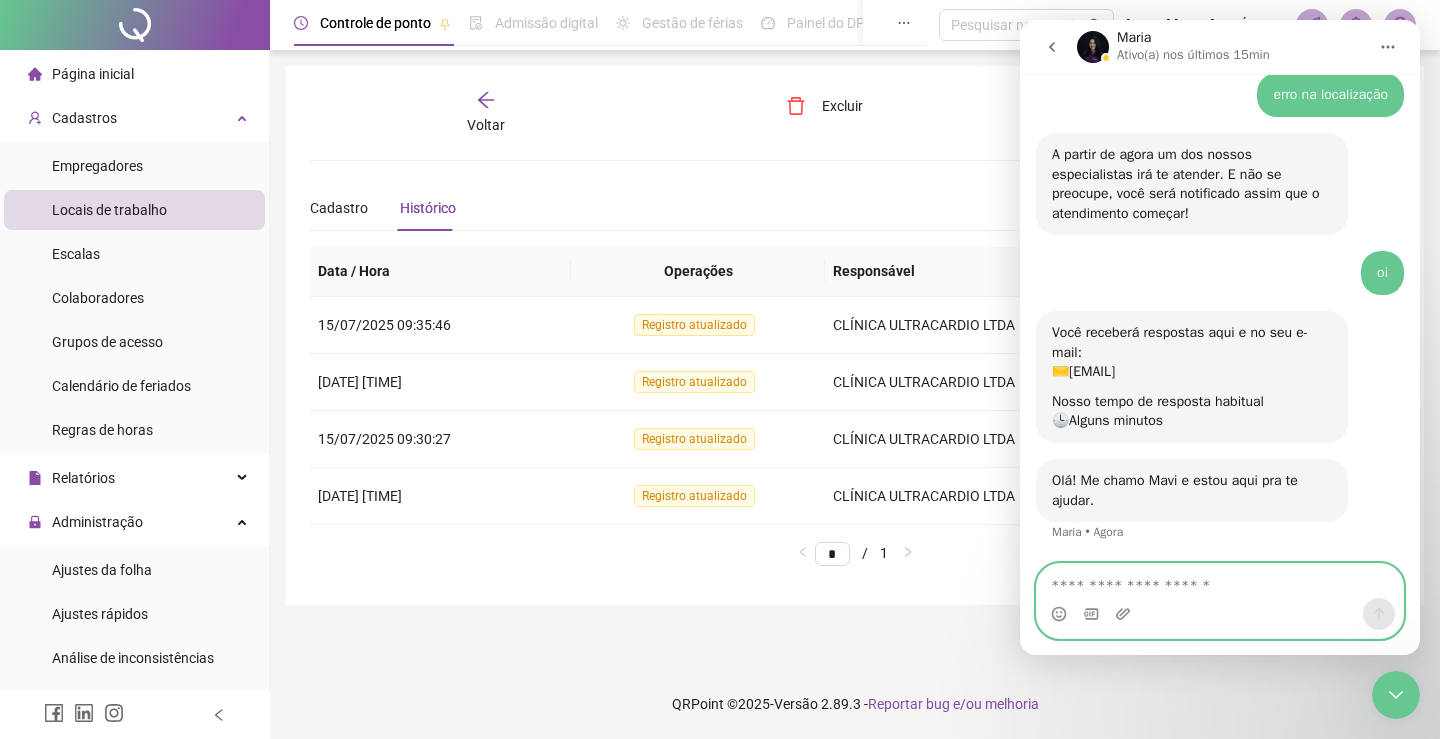 click at bounding box center [1220, 581] 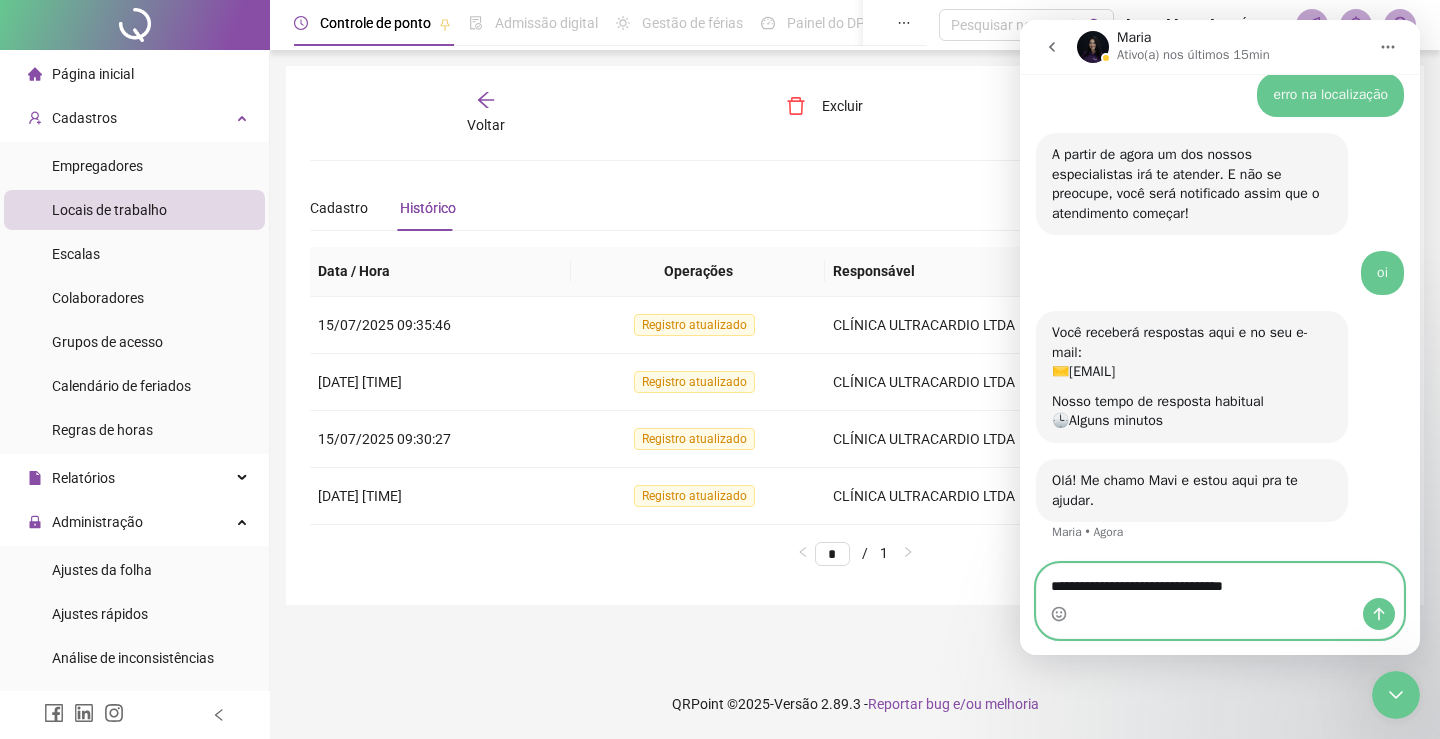 type on "**********" 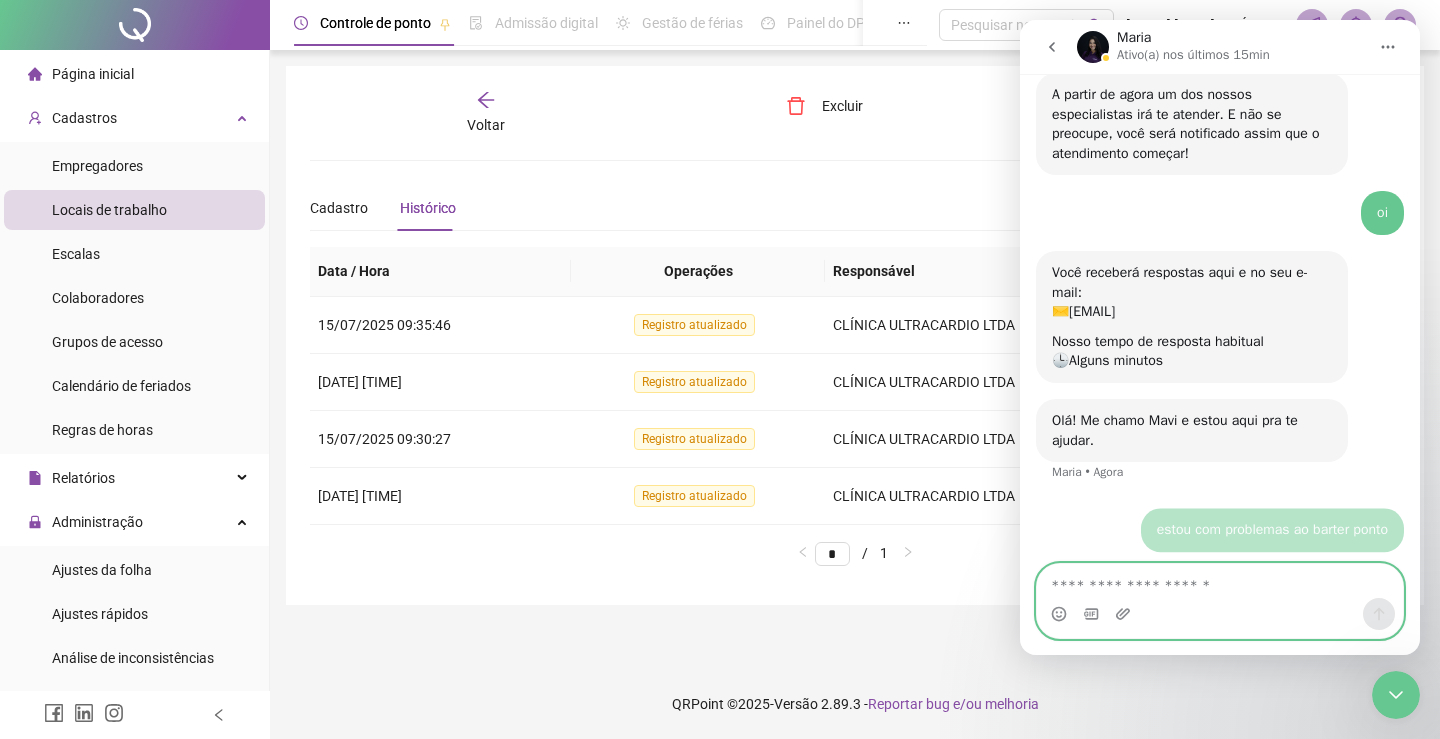 scroll, scrollTop: 5523, scrollLeft: 0, axis: vertical 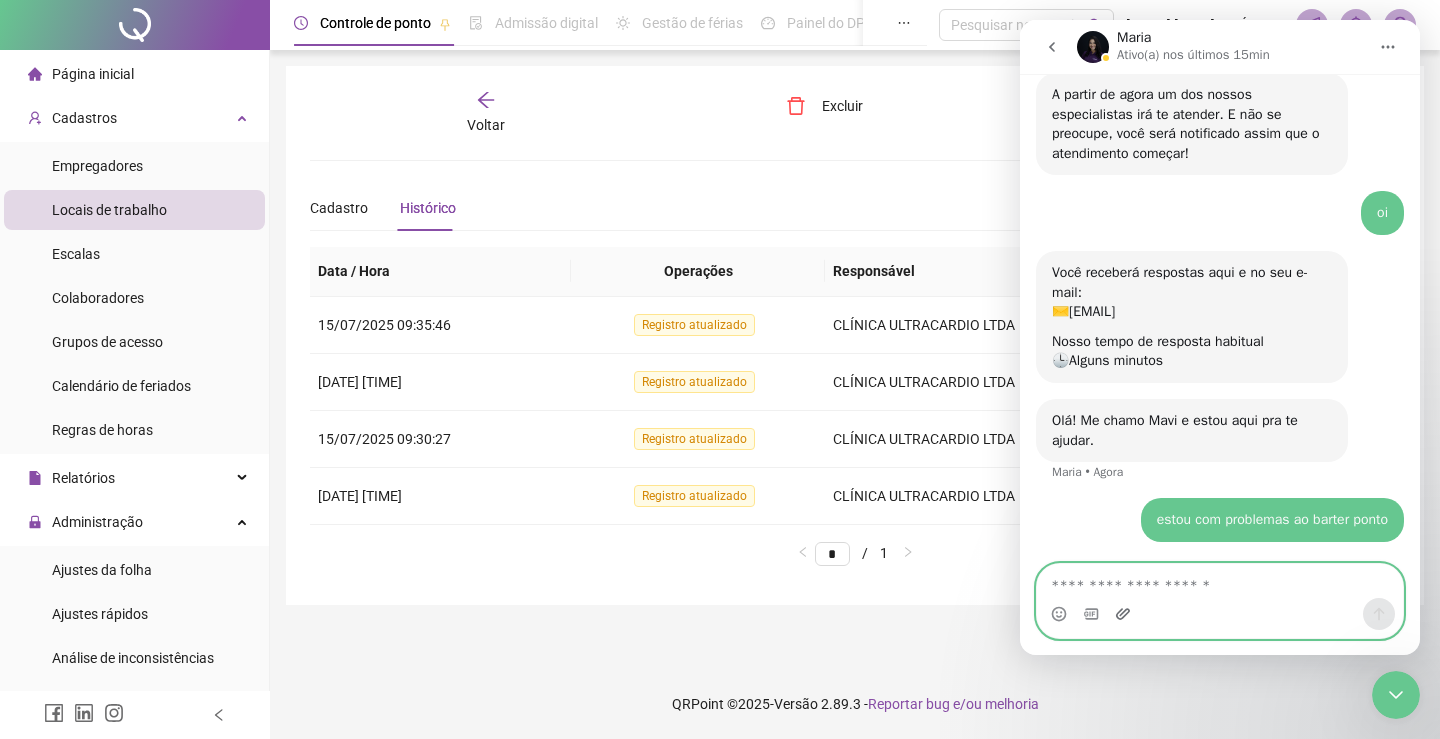 click 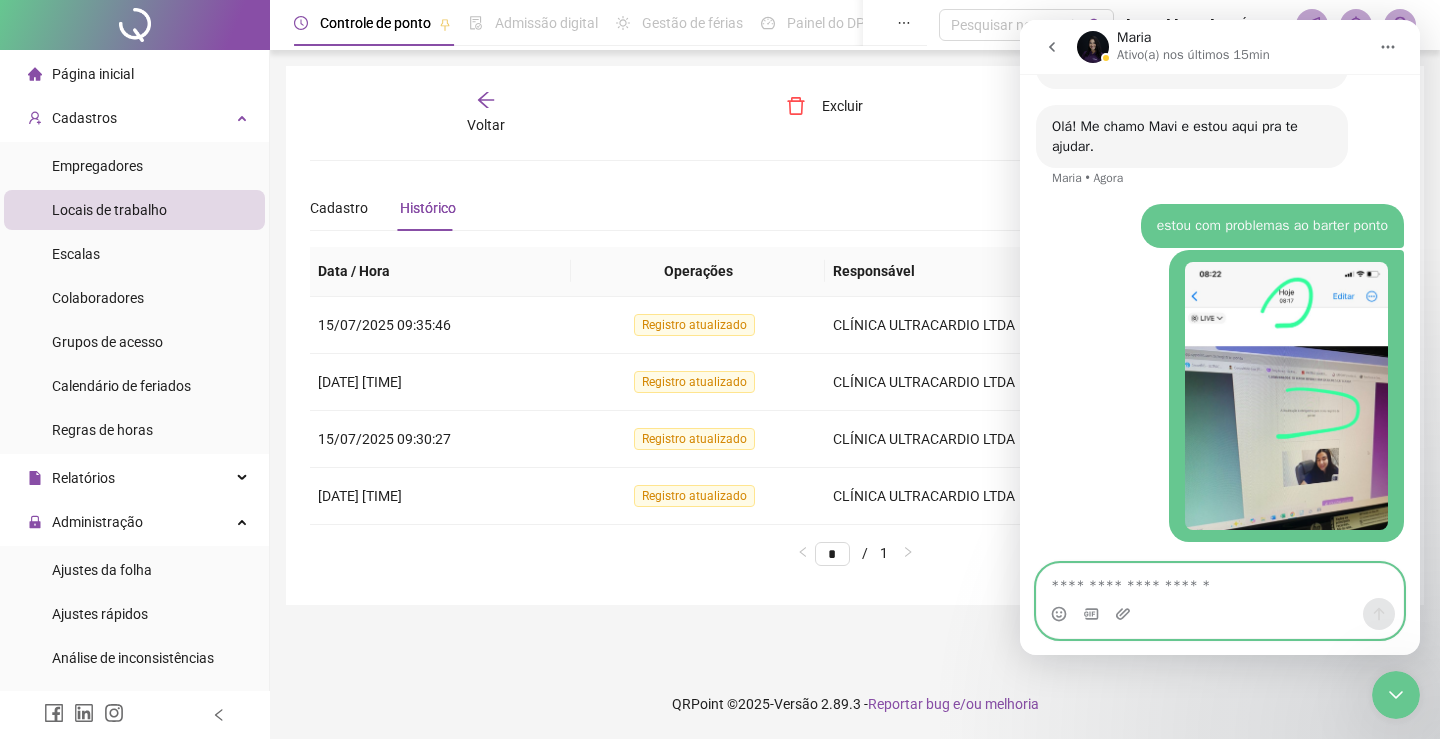 scroll, scrollTop: 5817, scrollLeft: 0, axis: vertical 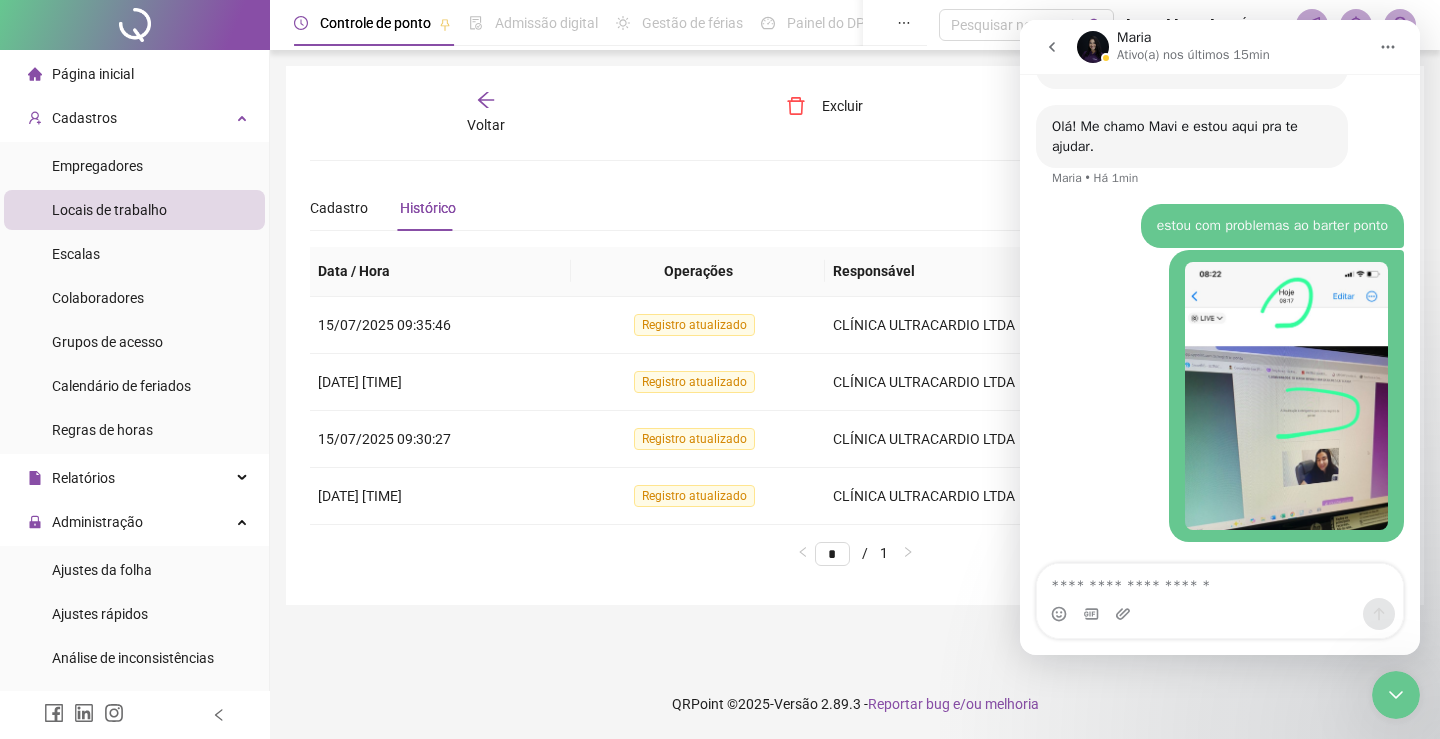 click at bounding box center [1220, 614] 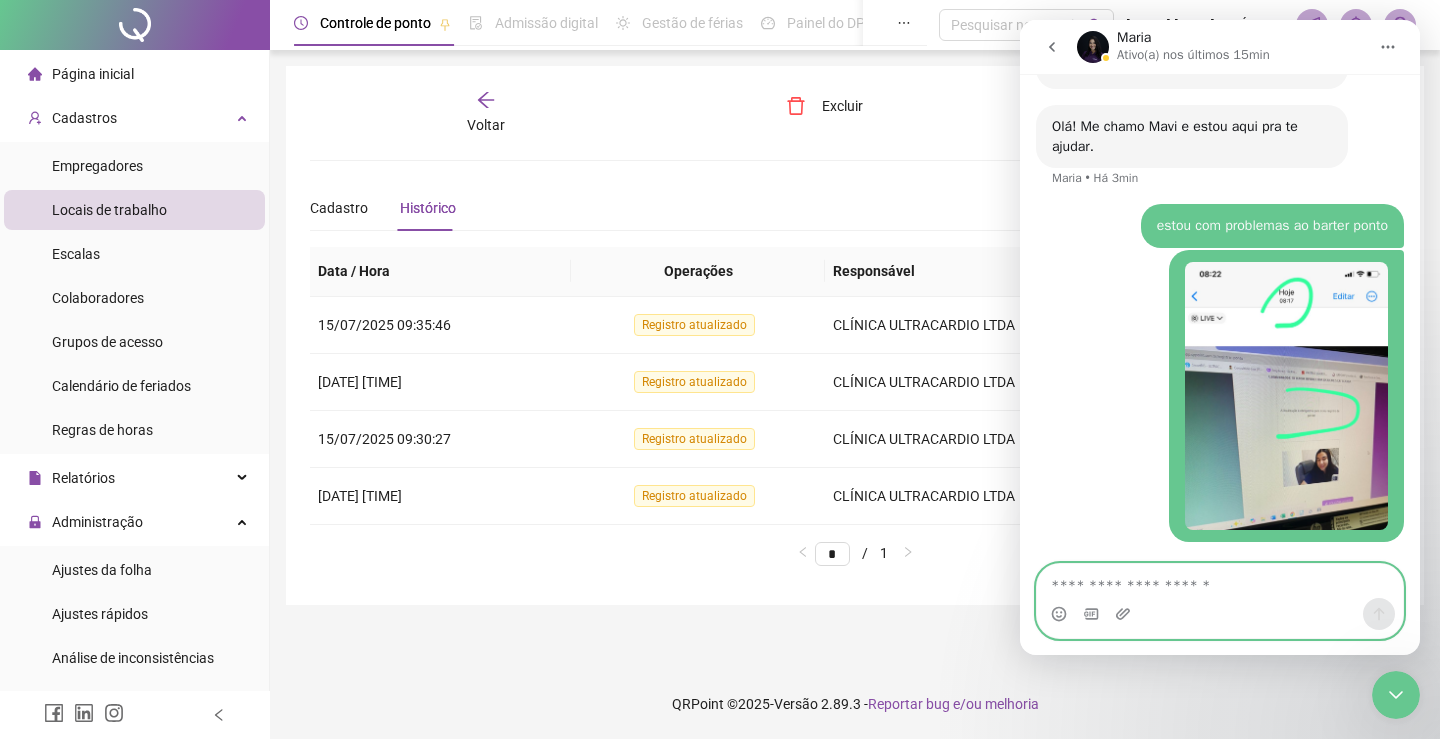 click at bounding box center [1220, 581] 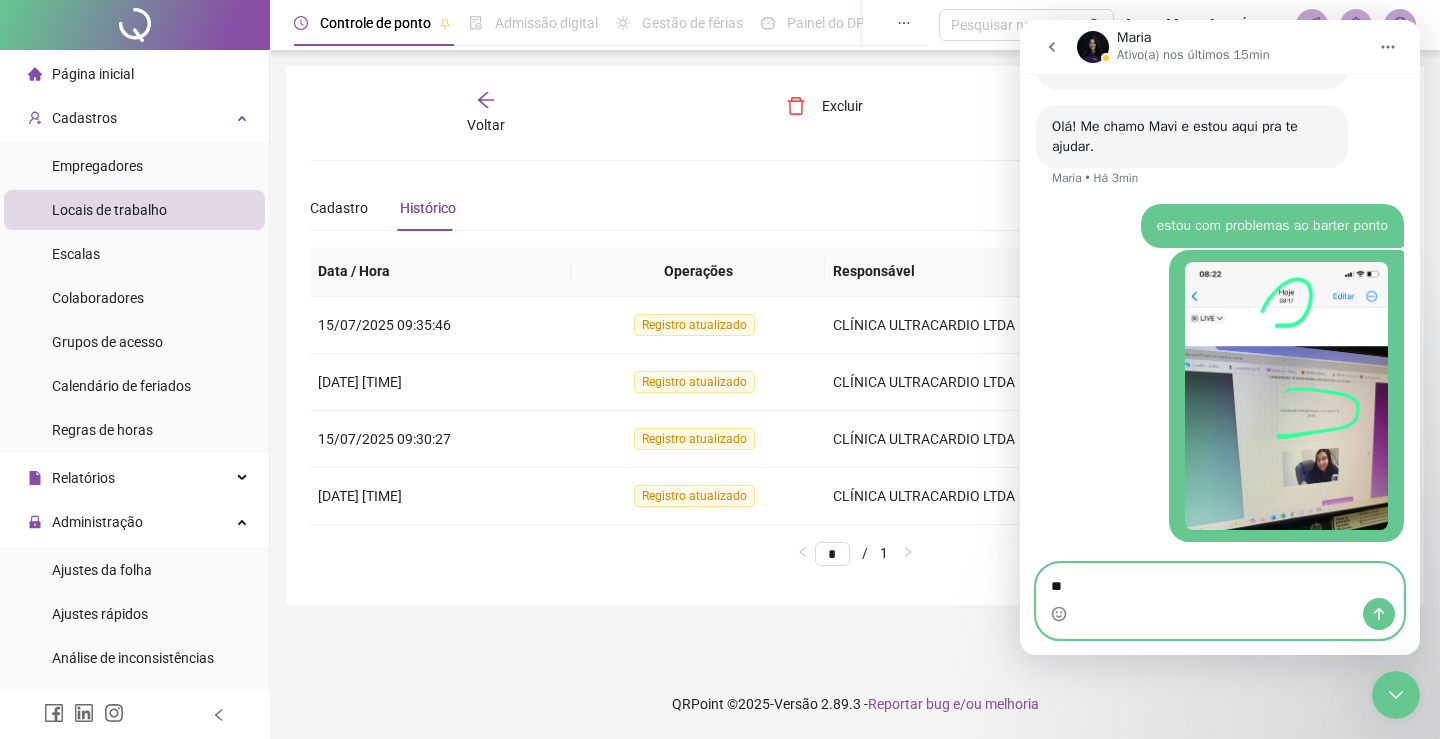 type on "***" 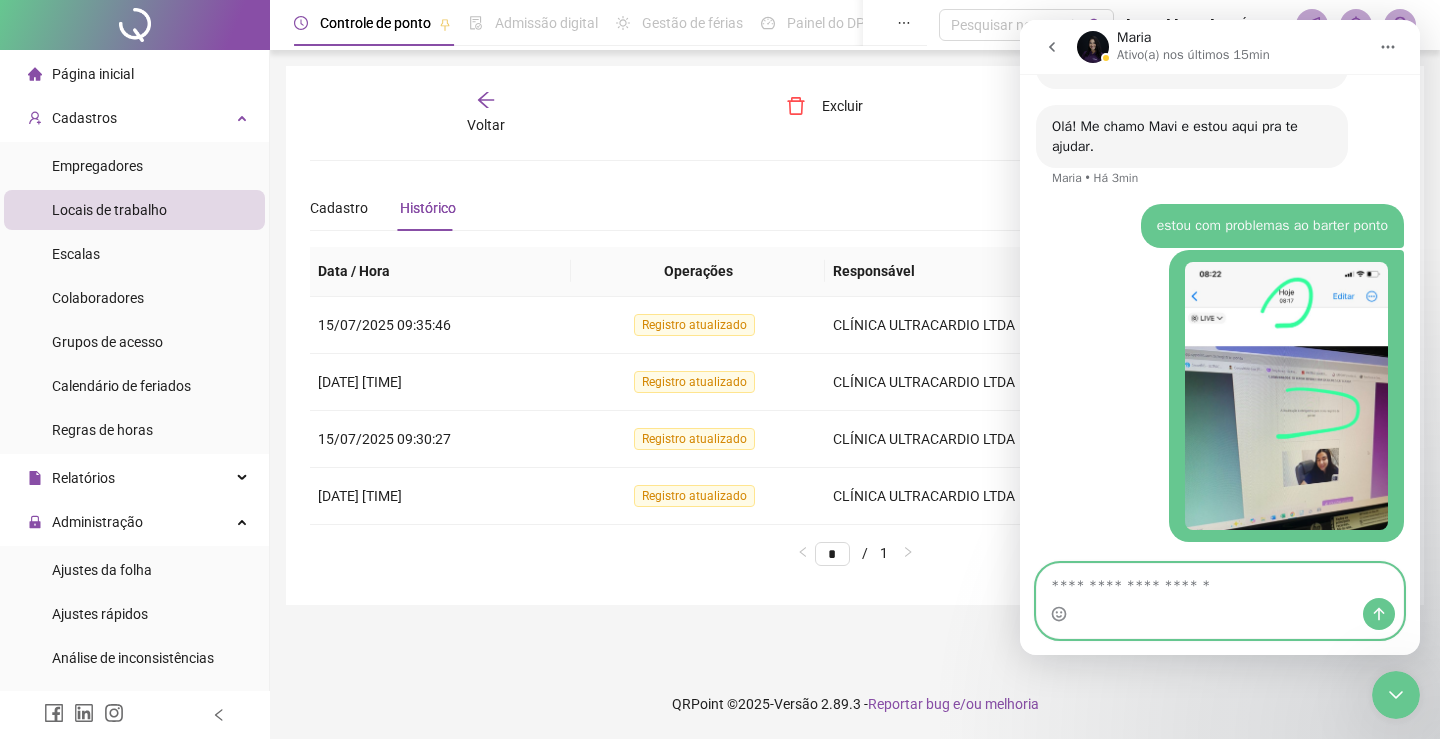 scroll, scrollTop: 5863, scrollLeft: 0, axis: vertical 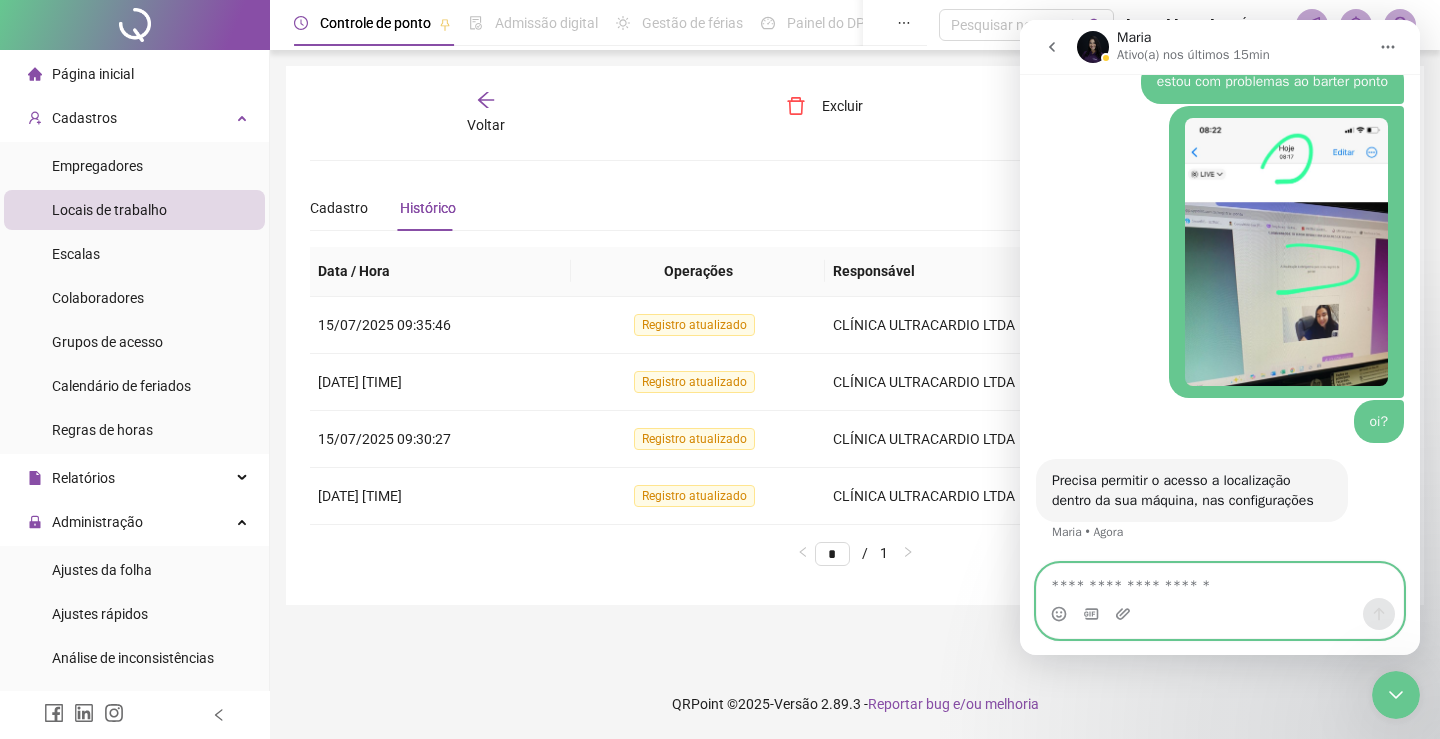 click at bounding box center (1220, 581) 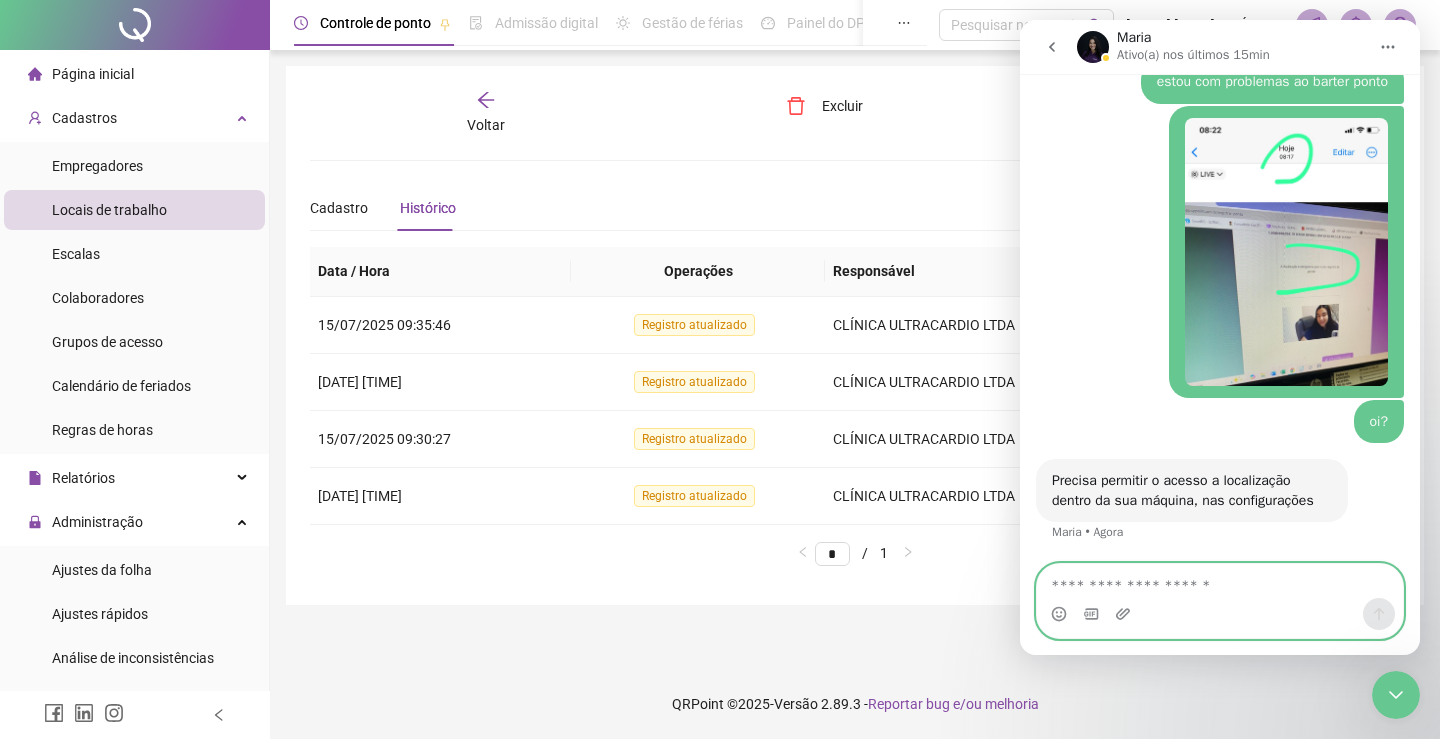 click at bounding box center [1220, 581] 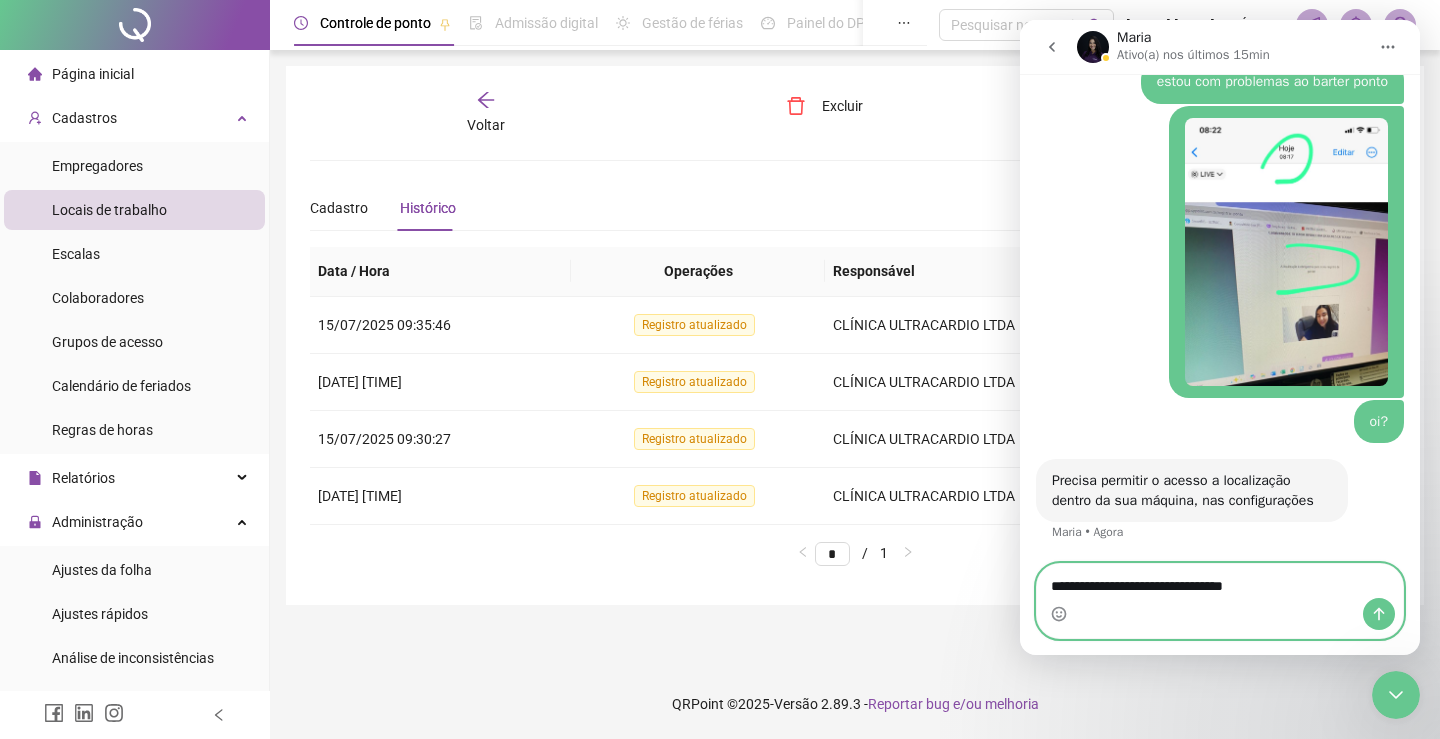 type on "**********" 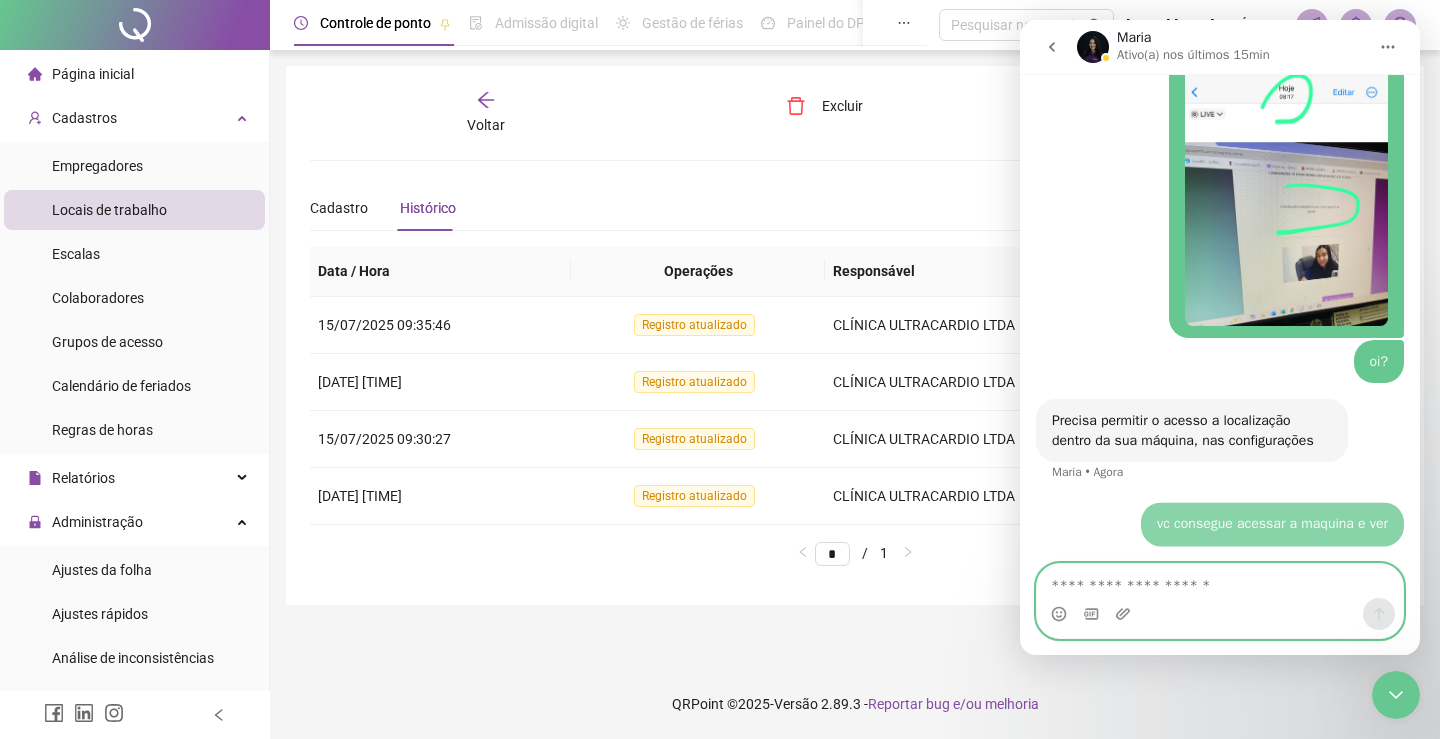 scroll, scrollTop: 6001, scrollLeft: 0, axis: vertical 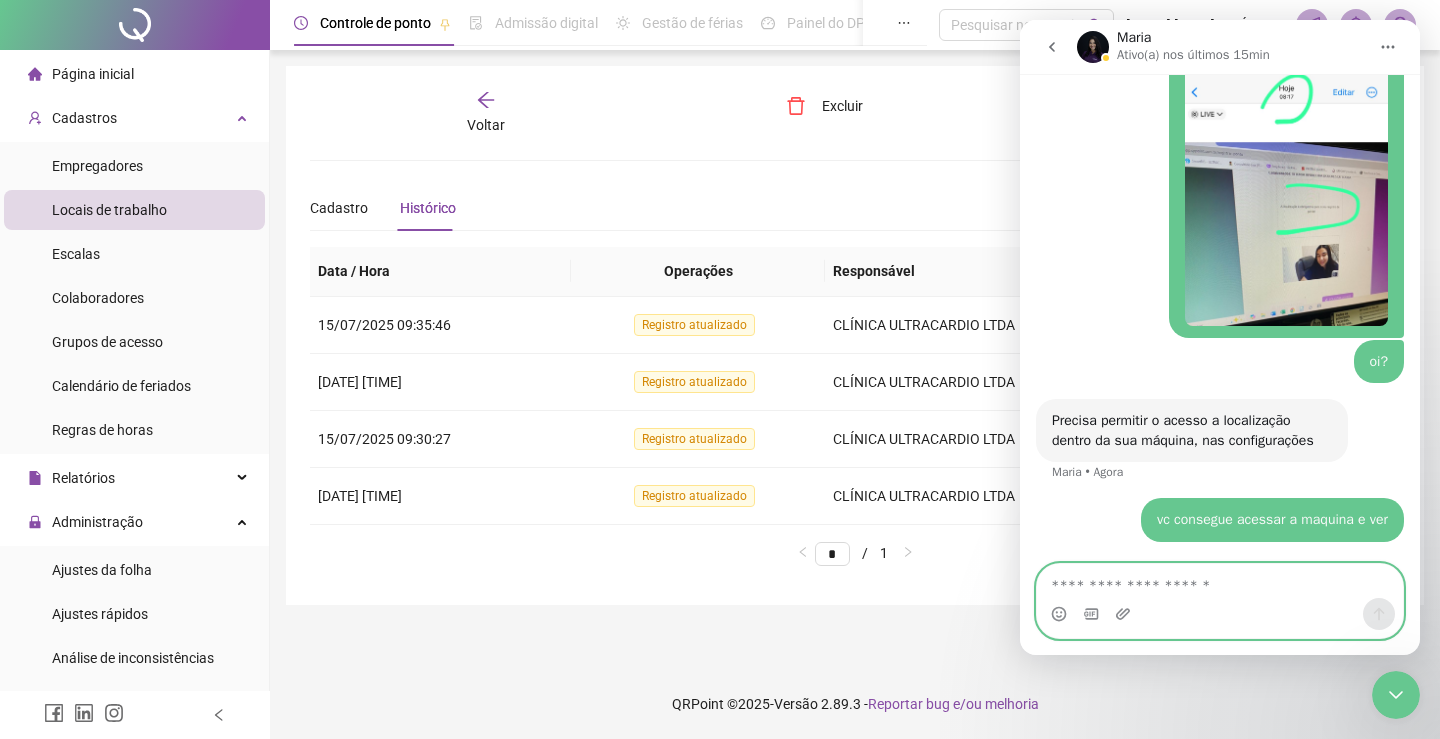 click at bounding box center [1220, 581] 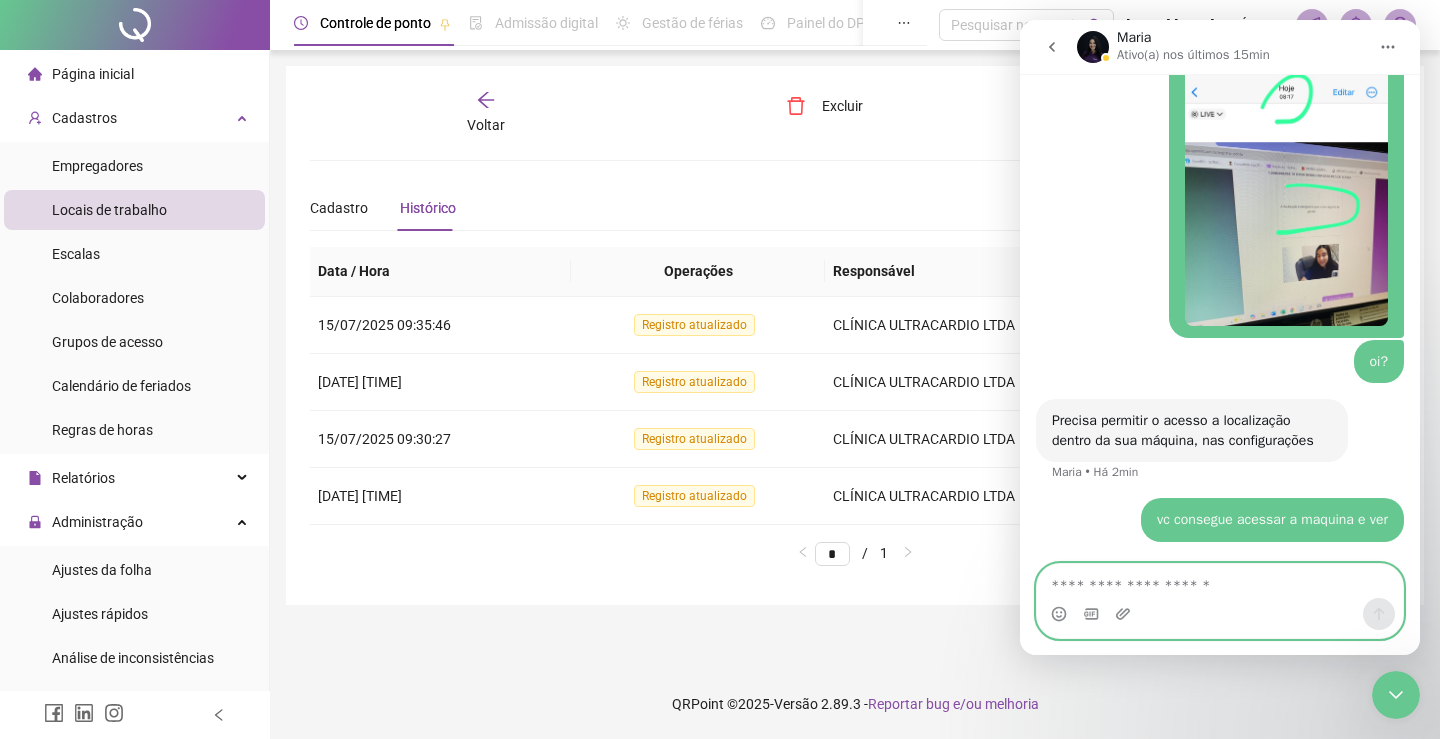 click at bounding box center [1220, 581] 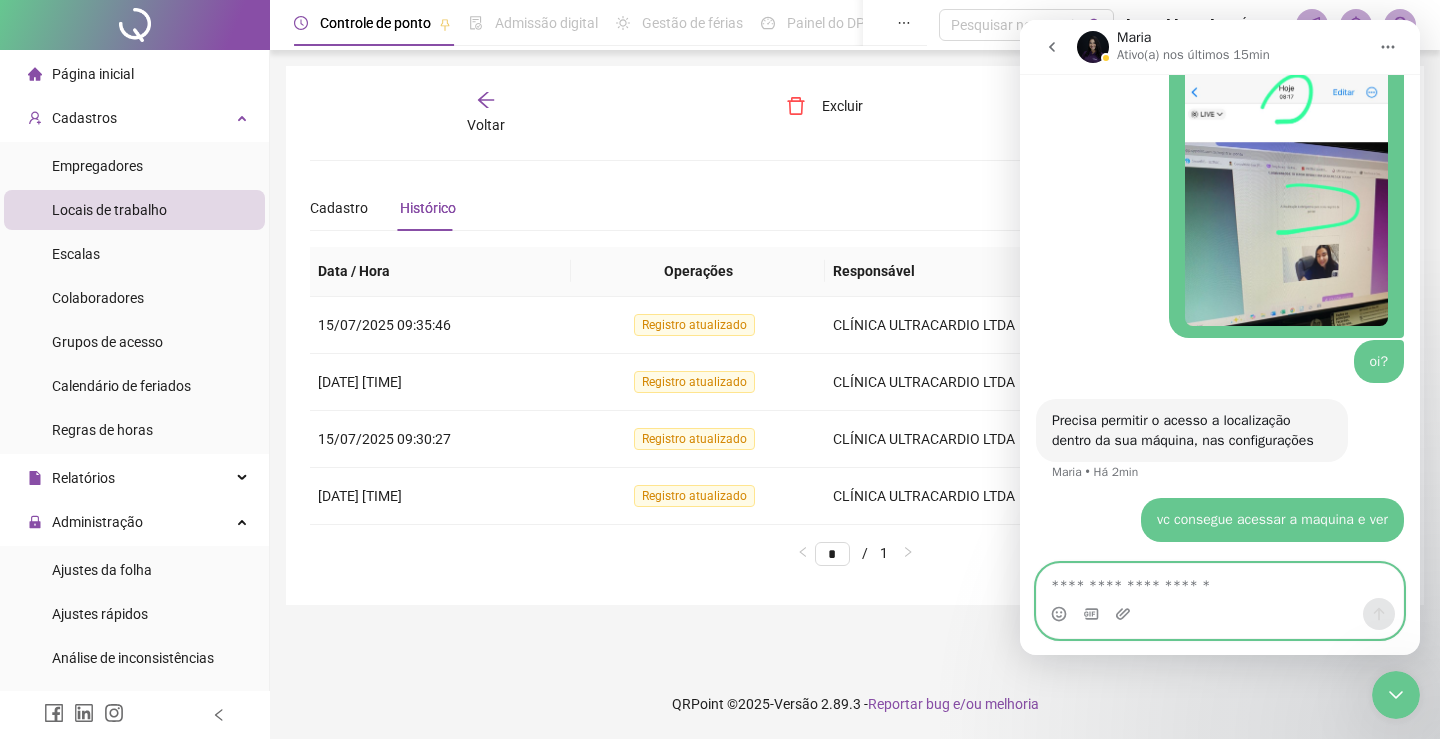 click at bounding box center [1220, 581] 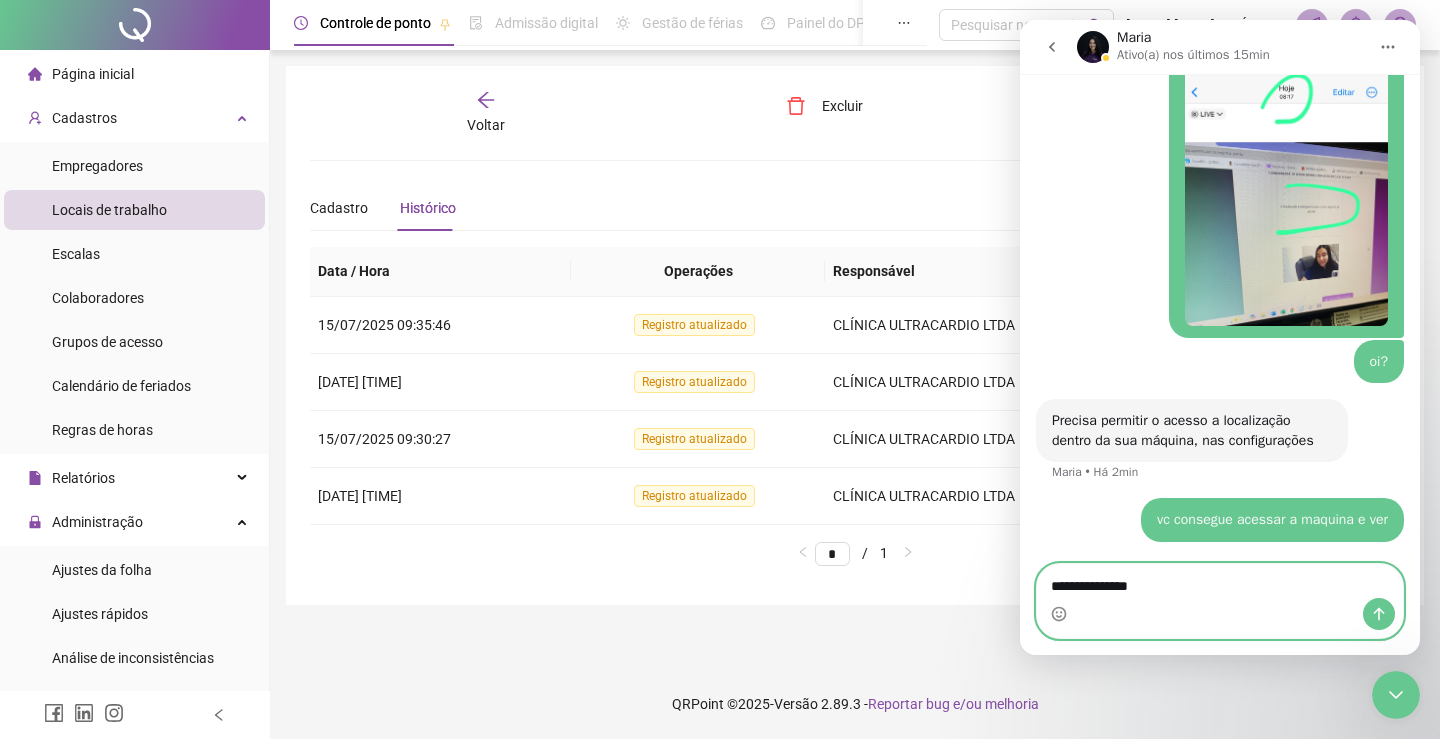 type on "**********" 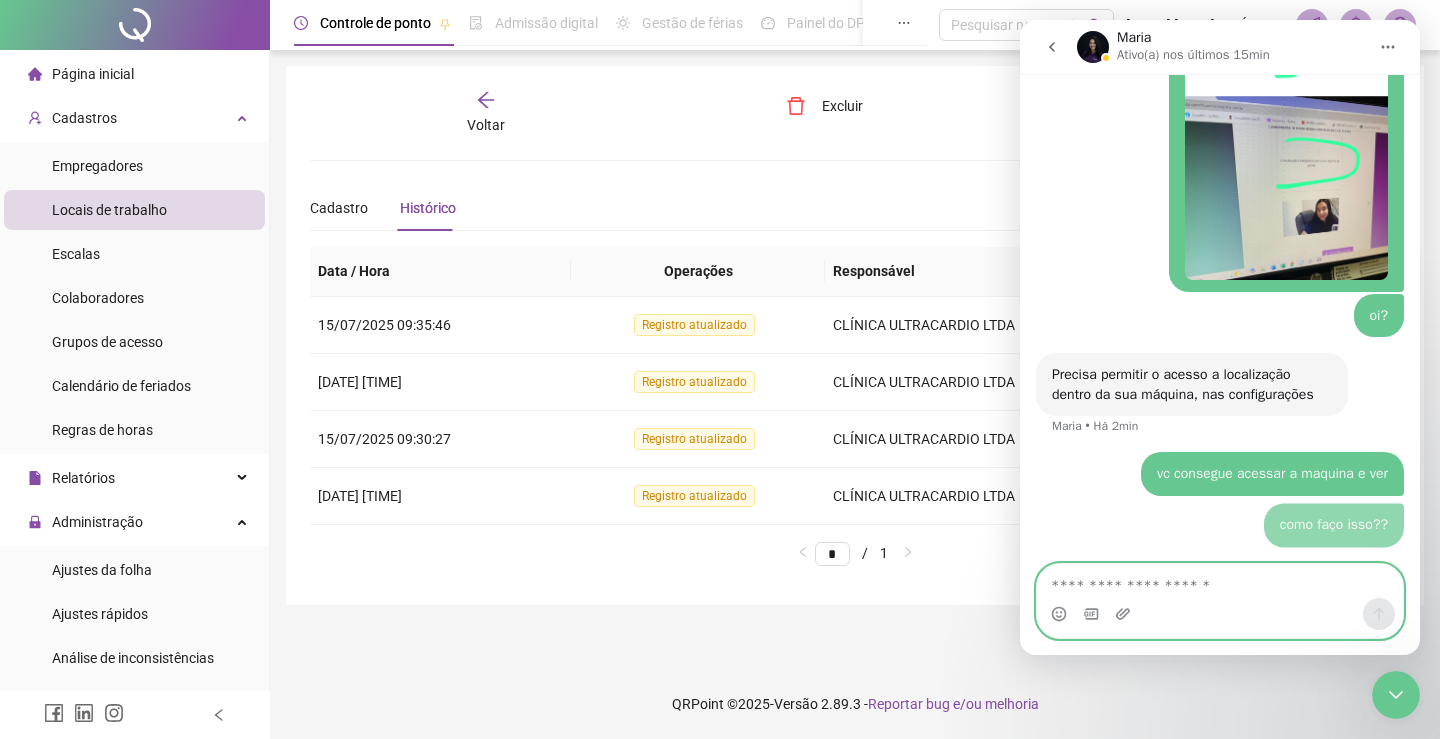 scroll, scrollTop: 6047, scrollLeft: 0, axis: vertical 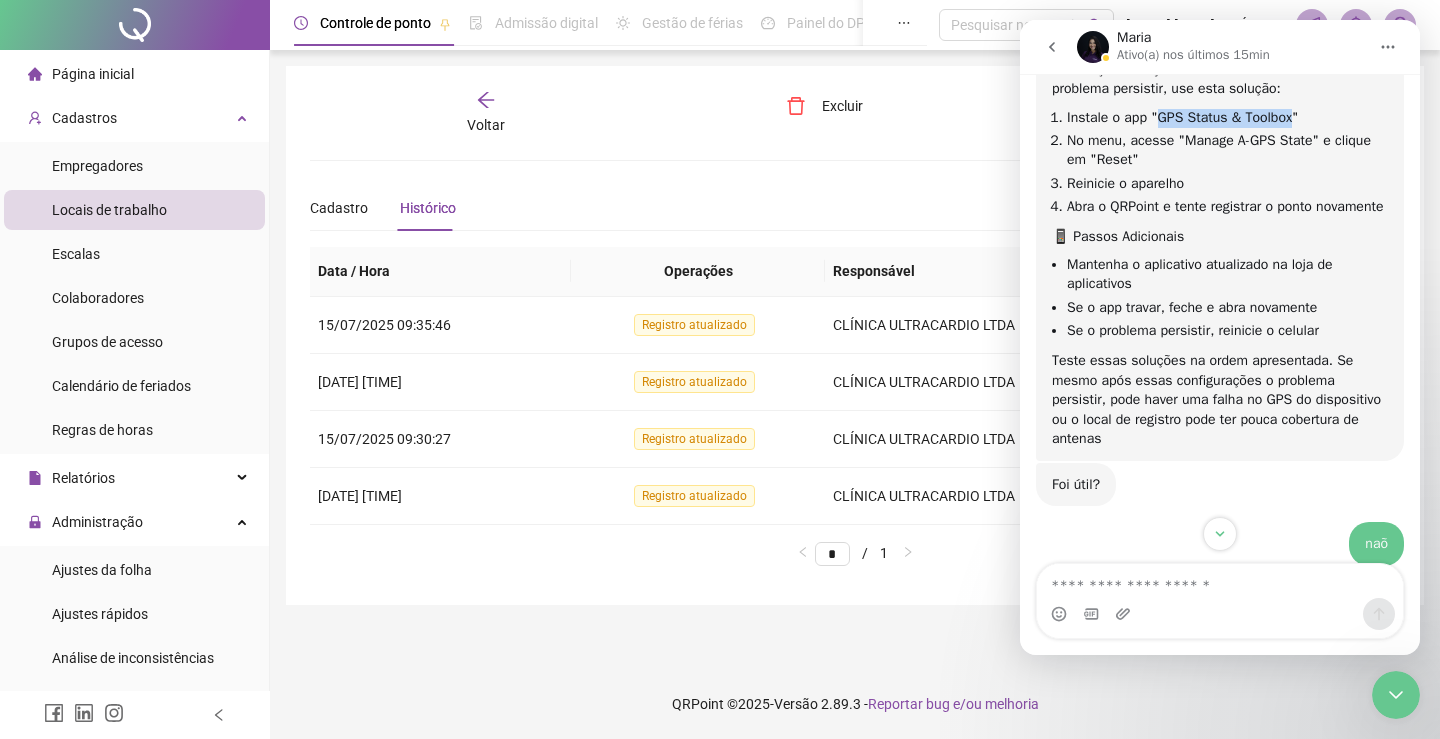 drag, startPoint x: 1289, startPoint y: 240, endPoint x: 1155, endPoint y: 218, distance: 135.79396 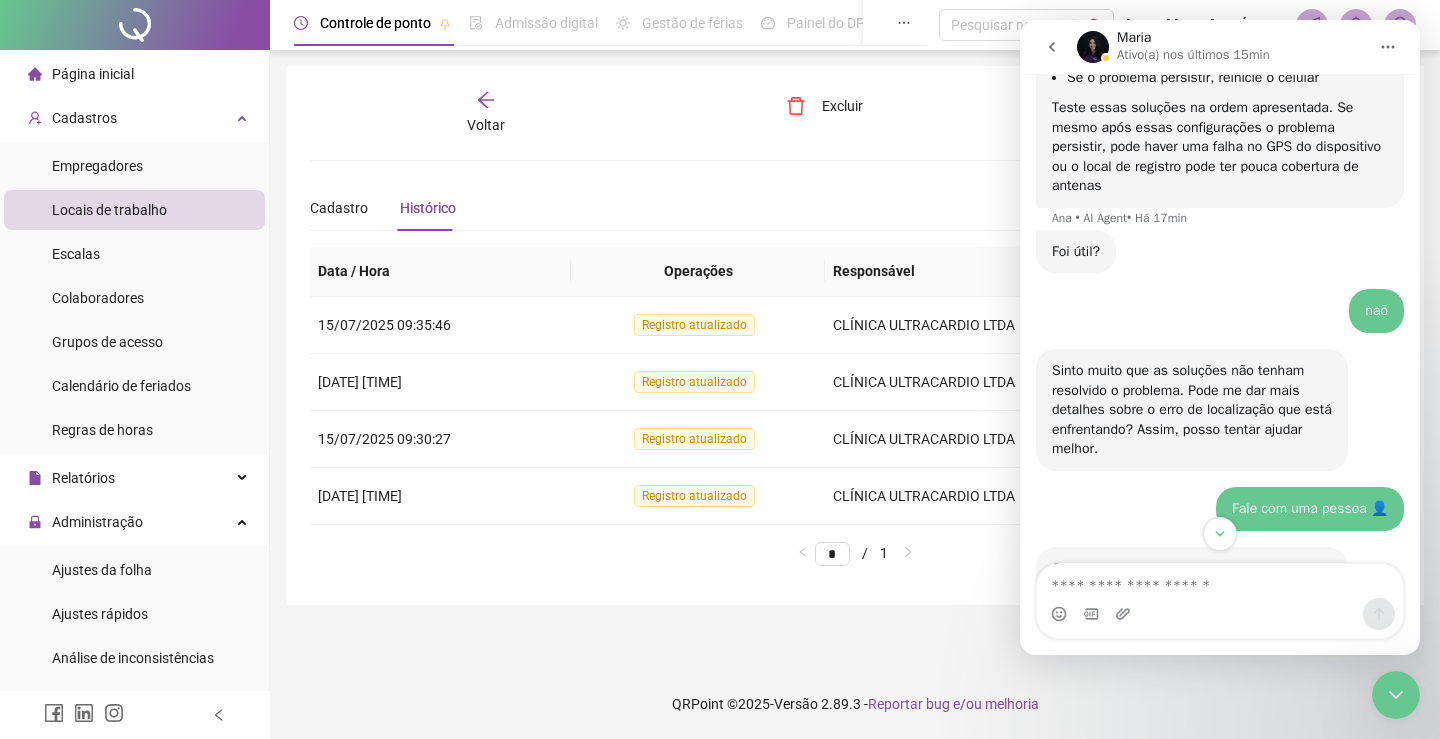 scroll, scrollTop: 5500, scrollLeft: 0, axis: vertical 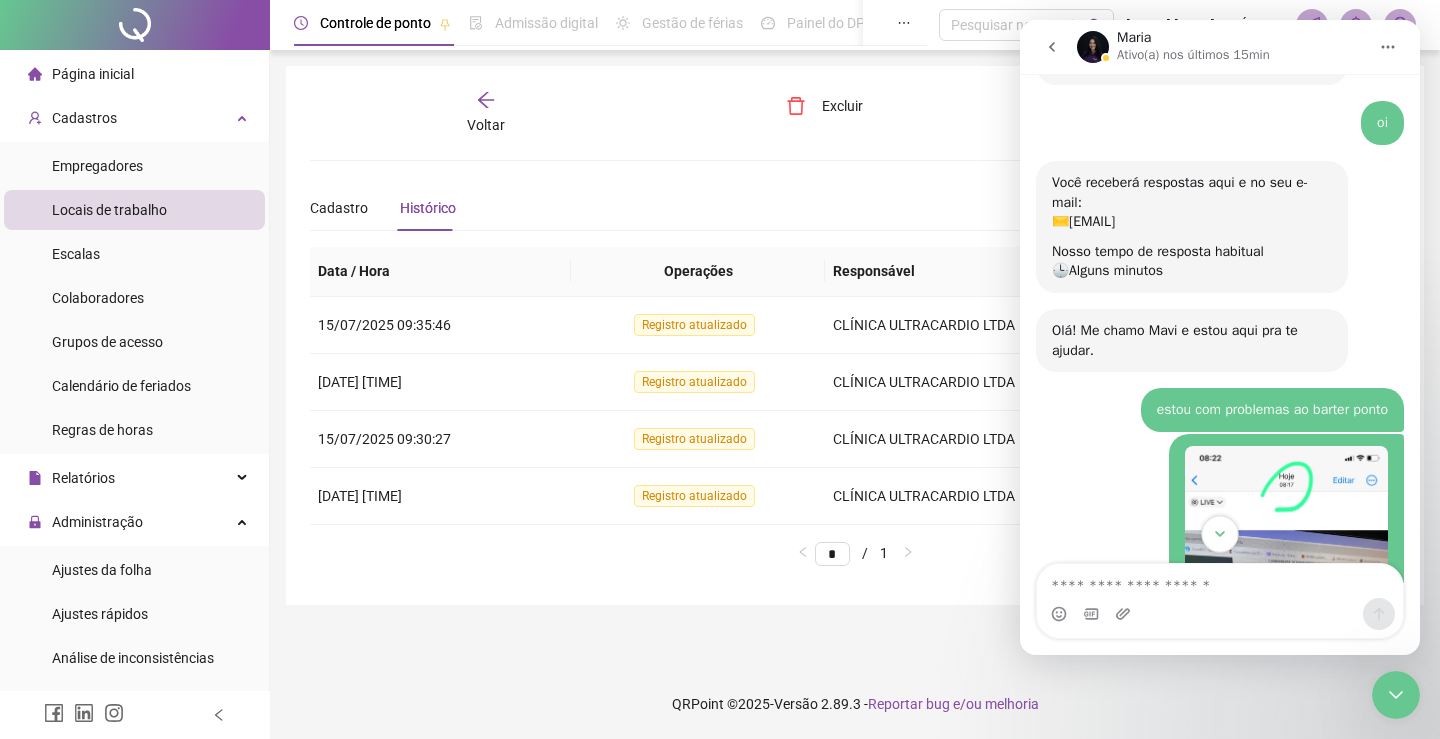 click 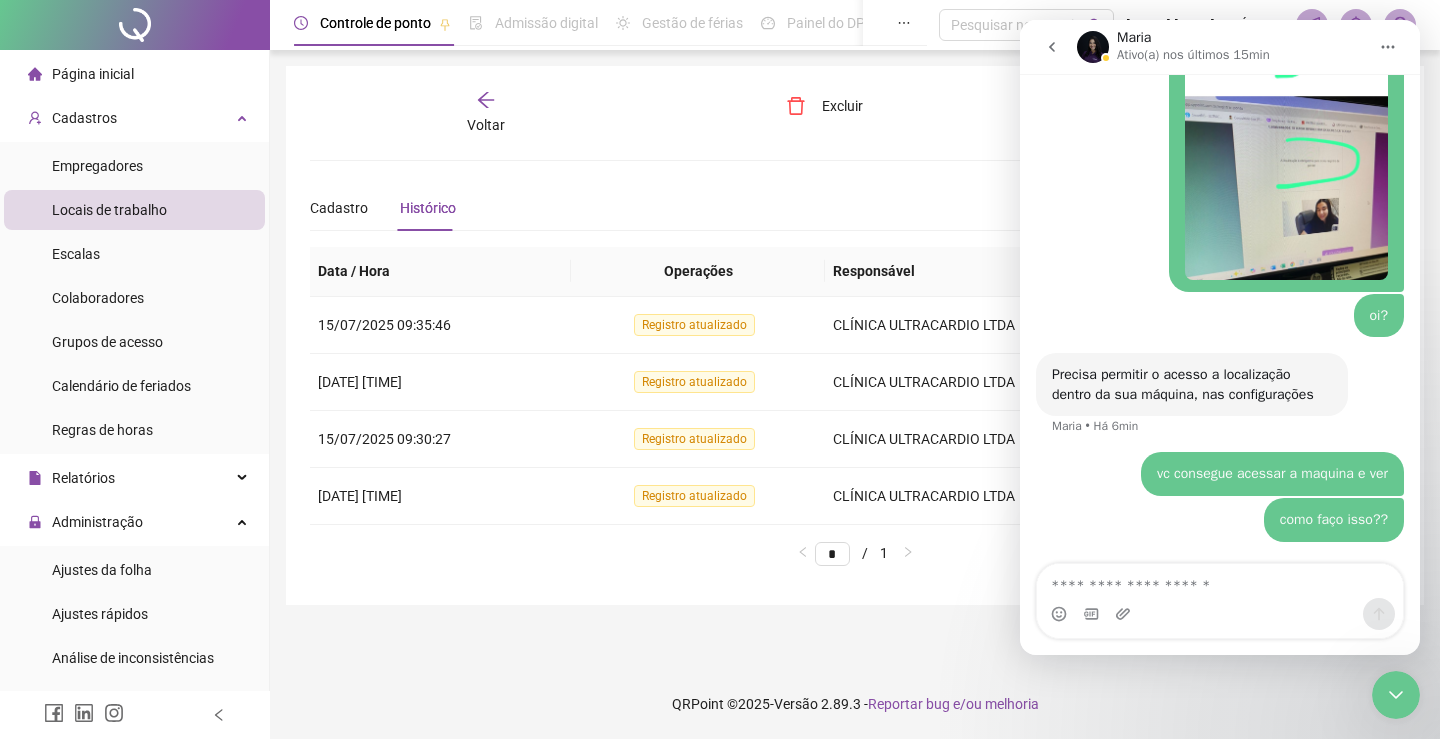 scroll, scrollTop: 6067, scrollLeft: 0, axis: vertical 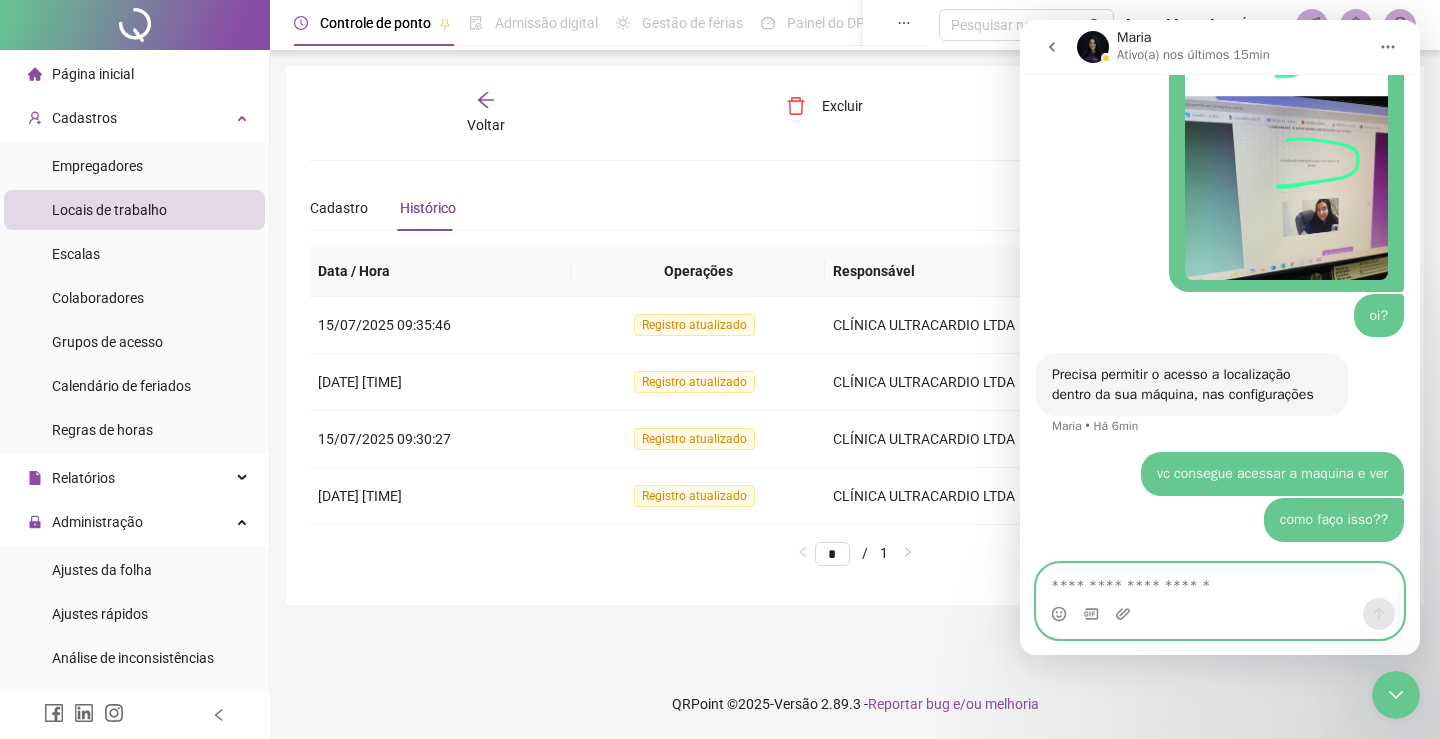 click at bounding box center (1220, 581) 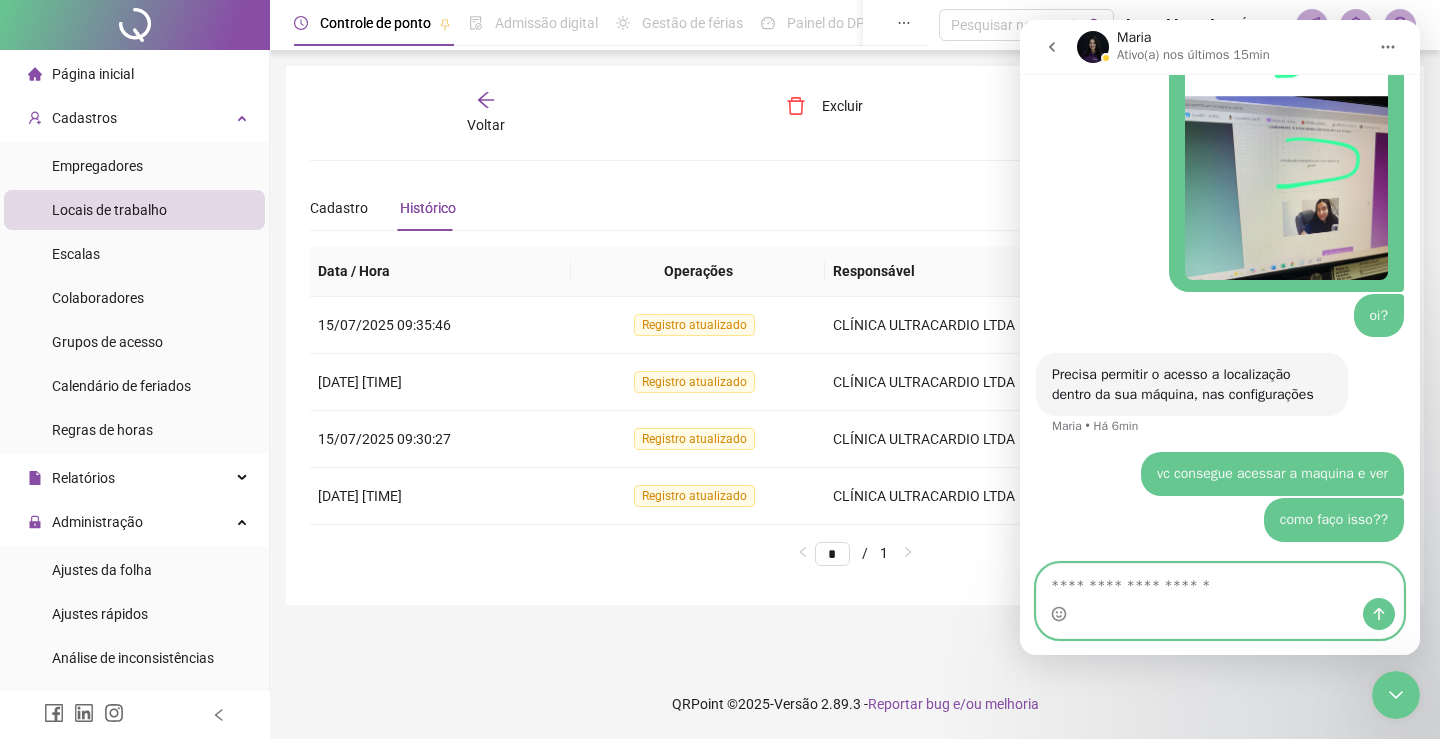 type on "*" 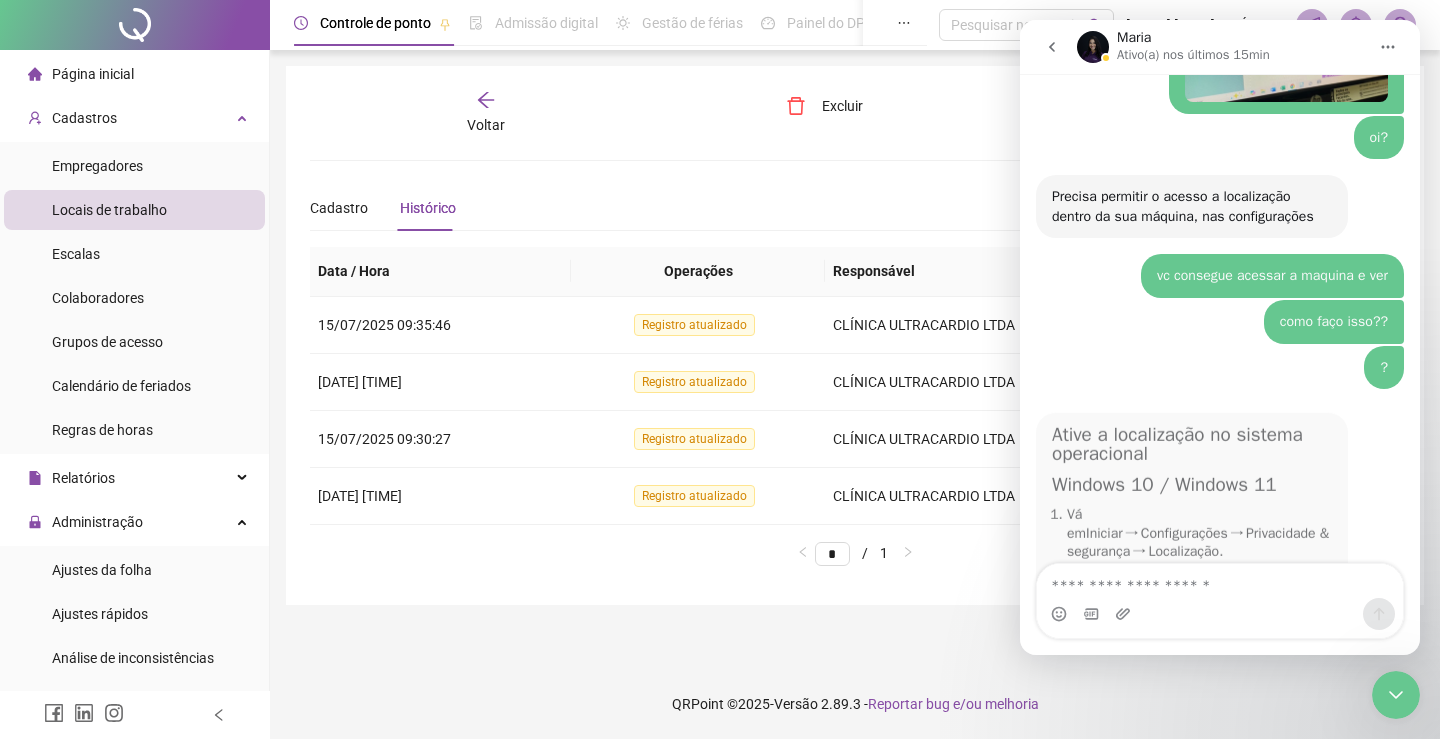 scroll, scrollTop: 6168, scrollLeft: 0, axis: vertical 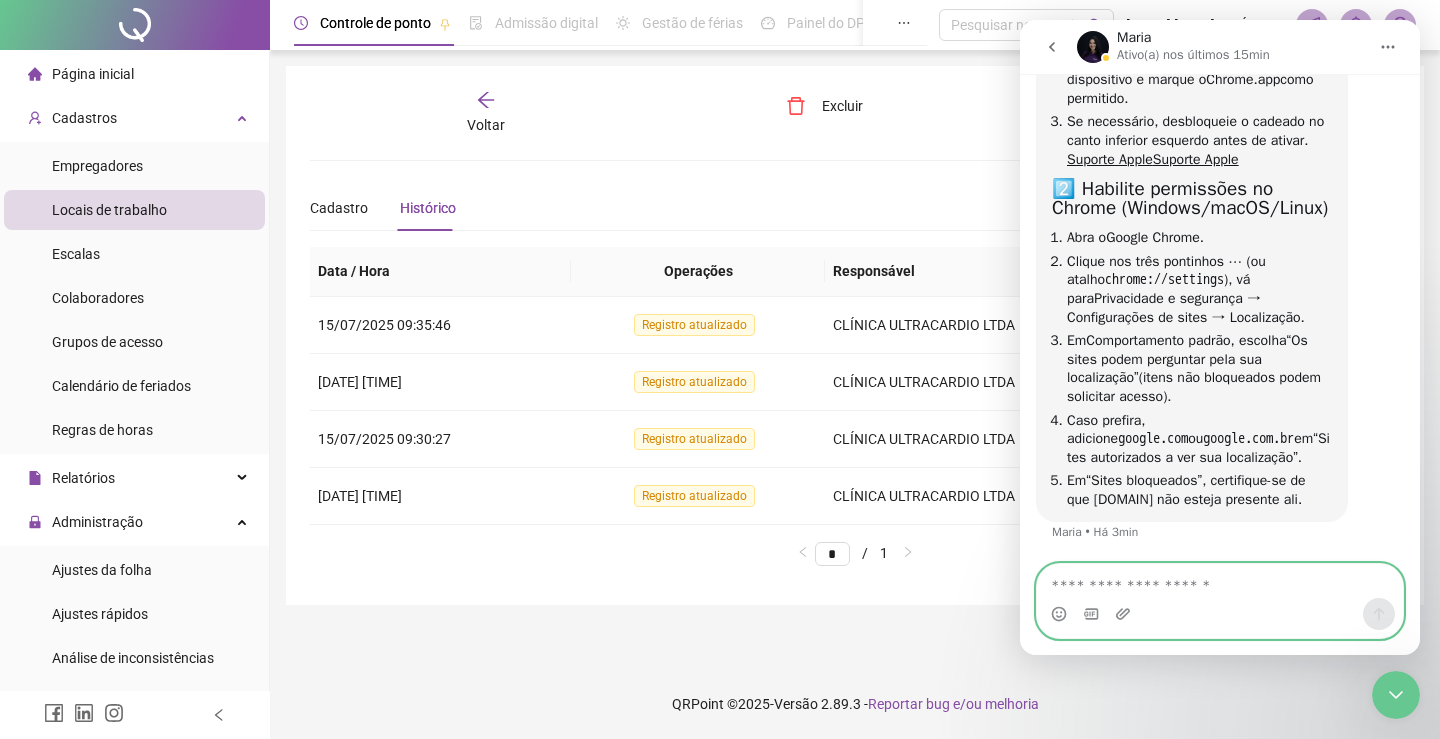click at bounding box center [1220, 581] 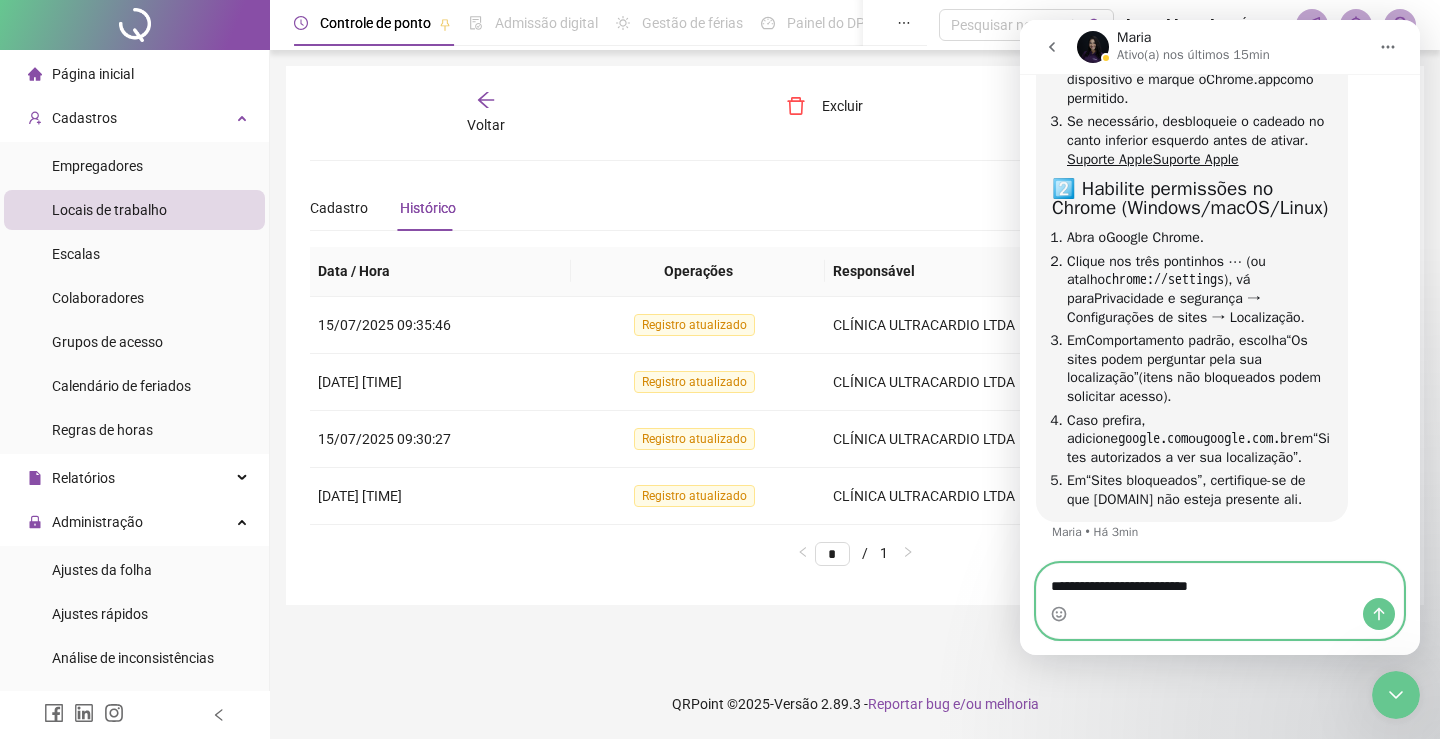 type on "**********" 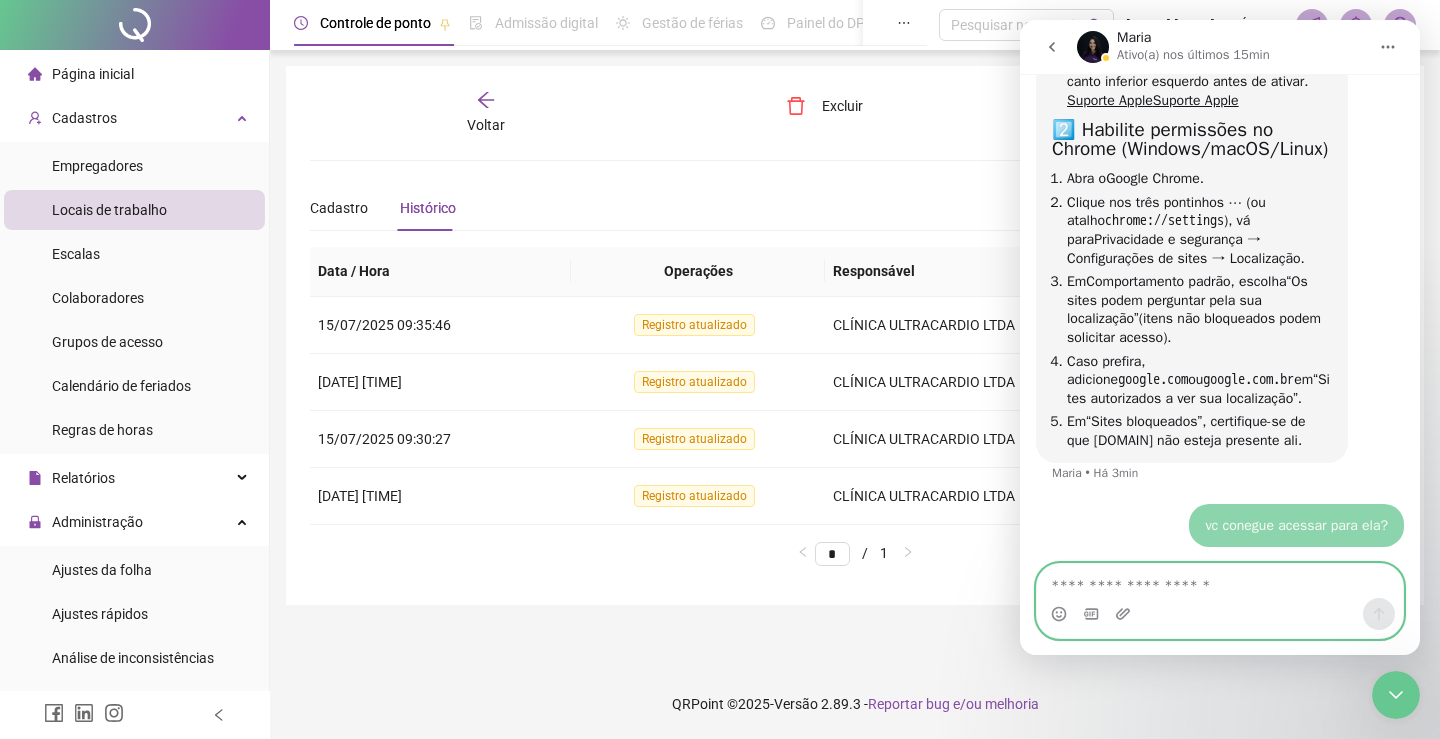 scroll, scrollTop: 7246, scrollLeft: 0, axis: vertical 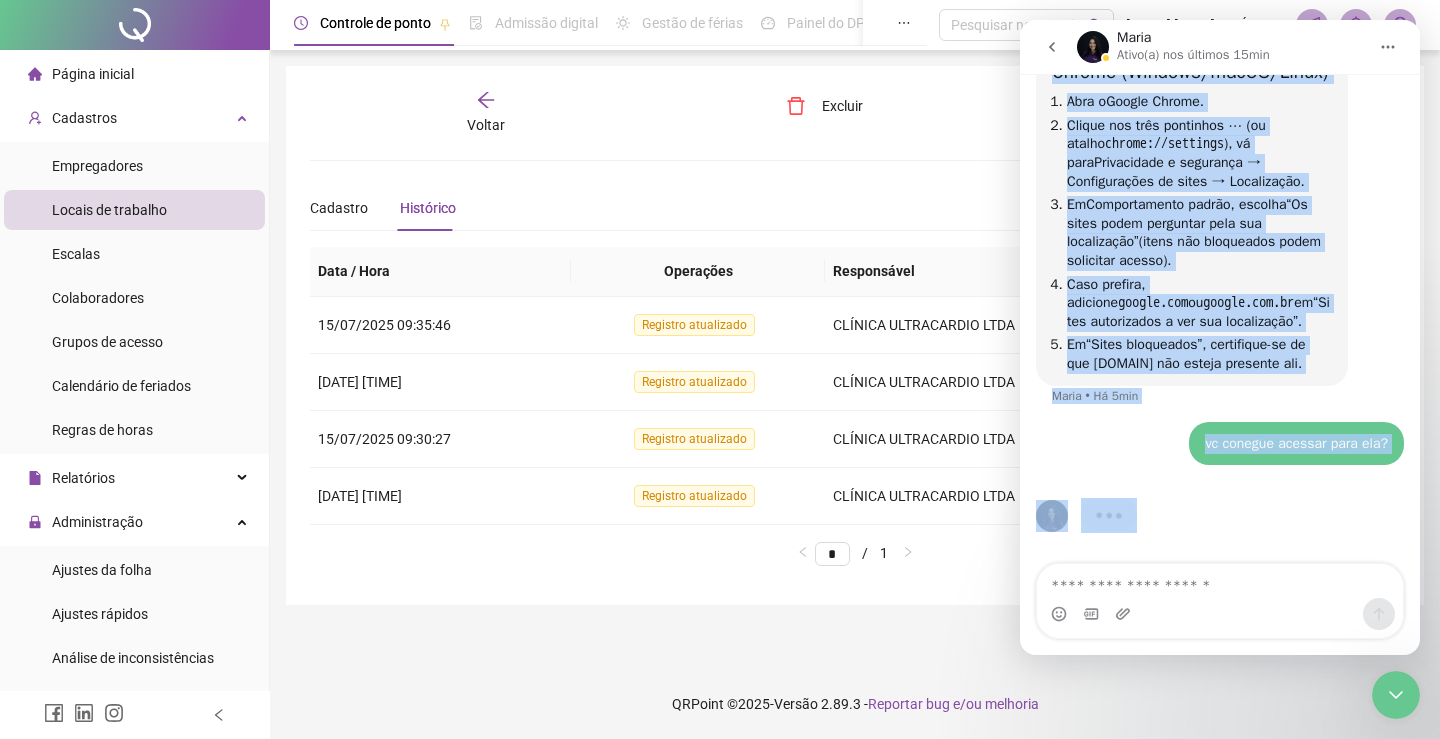 drag, startPoint x: 1050, startPoint y: 324, endPoint x: 1328, endPoint y: 362, distance: 280.5851 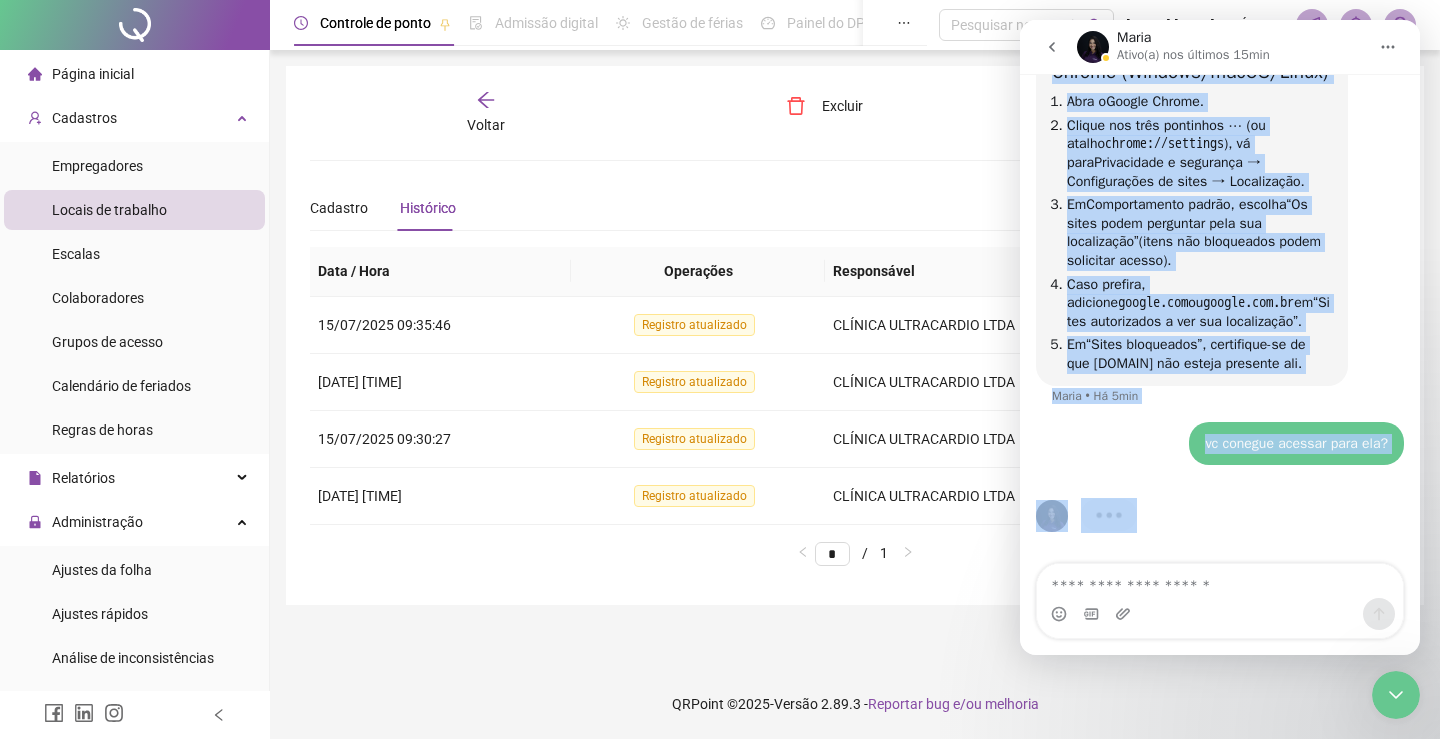 click on "Ative a localização no sistema operacional Windows 10 / Windows 11 Vá em  Iniciar → Configurações → Privacidade & segurança → Localização . Ative  “Serviços de localização”  para o dispositivo e  “Permitir que aplicativos acessem sua localização”  para o usuário atual. Role a lista até  Google Chrome  (caso apareça) e ative o acesso à  “Localização precisa” . Se a localização estiver desativada no sistema, apps como Google Chrome não poderão solicitar sua localização, independentemente das permissões no navegador. Suporte Microsoft+6Suporte Microsoft+6Suporte Microsoft+6 Suporte Apple+12Suporte Microsoft+12Suporte Microsoft+12 macOS (Ventura ou posterior) Abra o menu da Apple →  Sistemas/Ajustes do Sistema → Privacidade & Segurança → Serviços de Localização . Ative  Serviços de Localização  para o dispositivo e marque o  Chrome.app  como permitido. Se necessário, desbloqueie o cadeado no canto inferior esquerdo antes de ativar. Abra o  . ." at bounding box center [1192, -133] 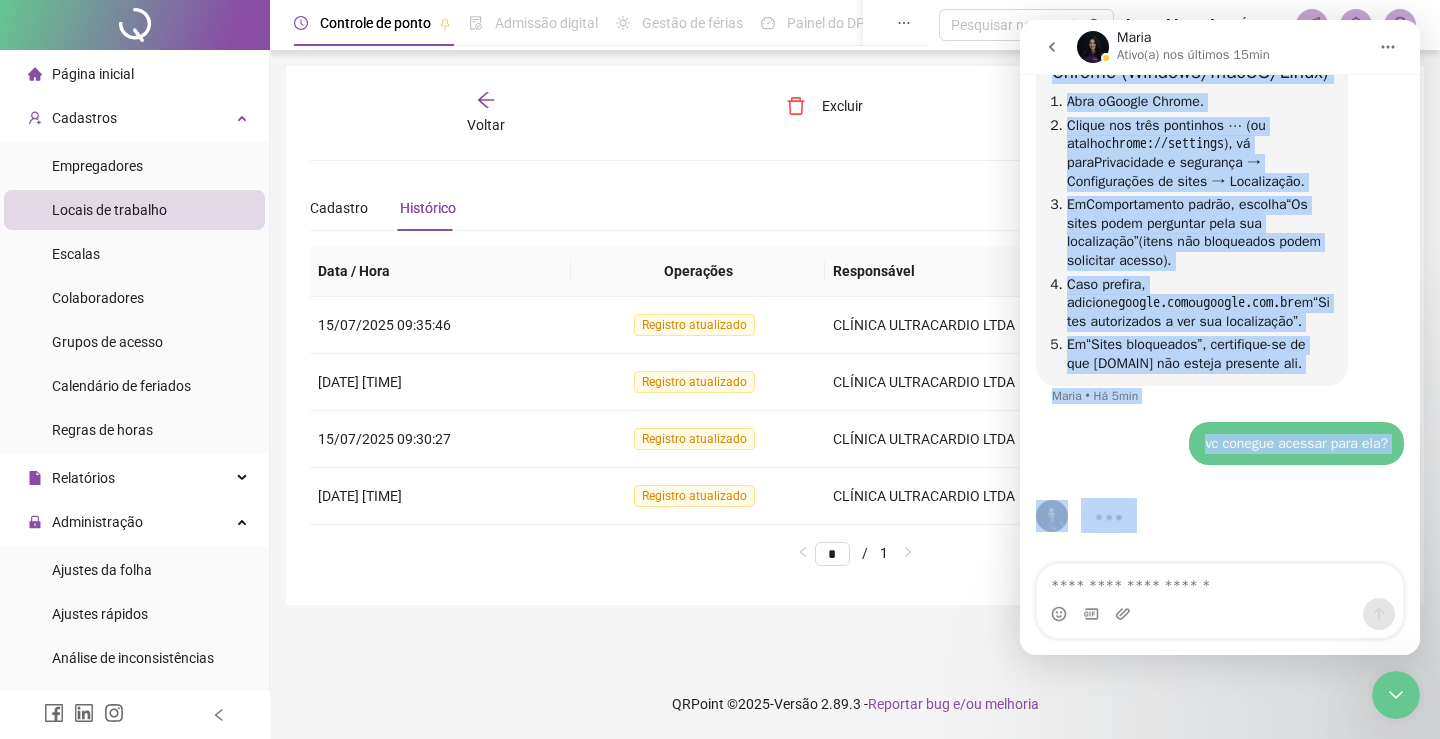 copy on "Lorem i dolorsitame co adipisc elitseddoei Tempori 67 / Utlabor 14 Et do  Magnaal → Enimadminimve → Quisnostrud & exercitat → Ullamcolabo . Nisia  “Exeacomm co duisauteiru”  inre v velitesseci f  “Nullapar exc sintoccaeca cupidat non proidentsun”  culp q officia deser. Moll a idest lab  Perspi Undeom  (iste natuser) v accus d laudan t  “Remaperiame ipsaqua” . Ab i inventoreve quasiar beataevita di explica, nemo enim Ipsamq Volupt asp autodit fugitcons mag doloreseosr, sequinesciuntnequ por quisquamdo ad numquamei. Moditem Inciduntm+1Quaerat Etiamminu+9Solutan Eligendio+1 Cumquen Imped+02Quoplac Facerepos+79Assumen Repellend+74 temPO (Autemqu of debitisre) Nece s even vo Repud →  Recusand/Itaquee hi Tenetur → Sapientedel & Reiciendi → Voluptat ma Aliasperfer . Dolor  Asperior re Minimnostru  exer u corporissus l aliqui c  Conseq.qui  maxi mollitiam. Ha quidemreru, facilisexpe d namlibe te cumso nobiseli optiocum nihil im minusq. Maximep Facer Possimu Omnis 8️⃣ Loremips dolorsitam co Adipis (Elitsed/doeIU/Te..." 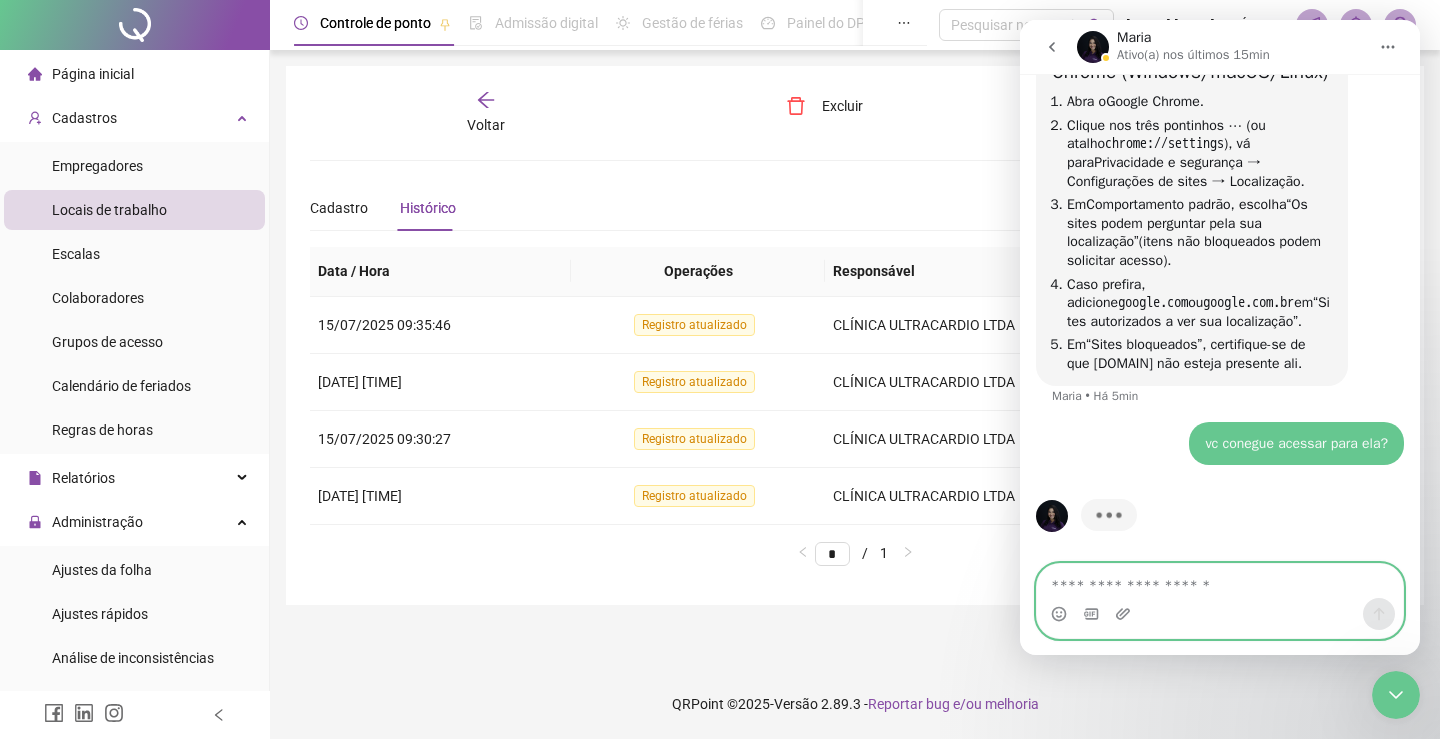 click at bounding box center [1220, 581] 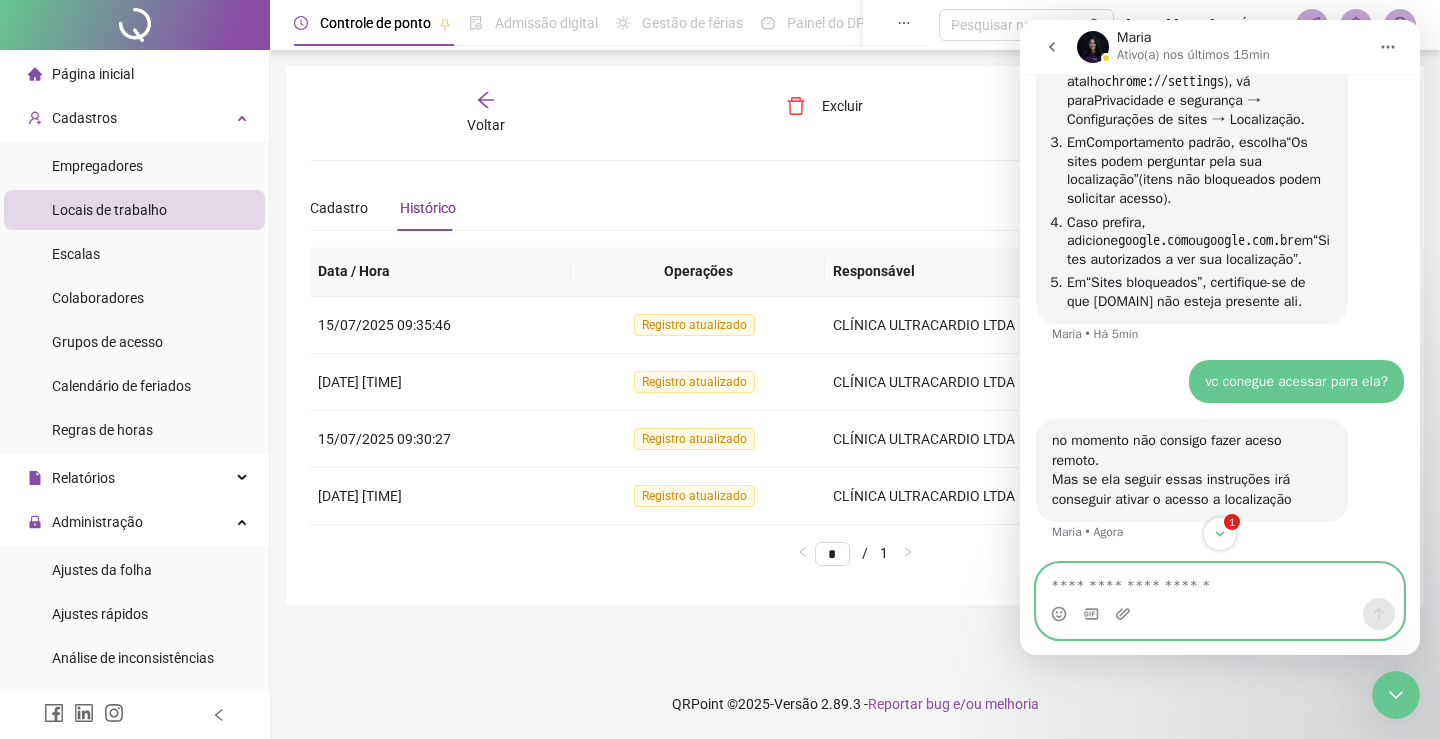 scroll, scrollTop: 7384, scrollLeft: 0, axis: vertical 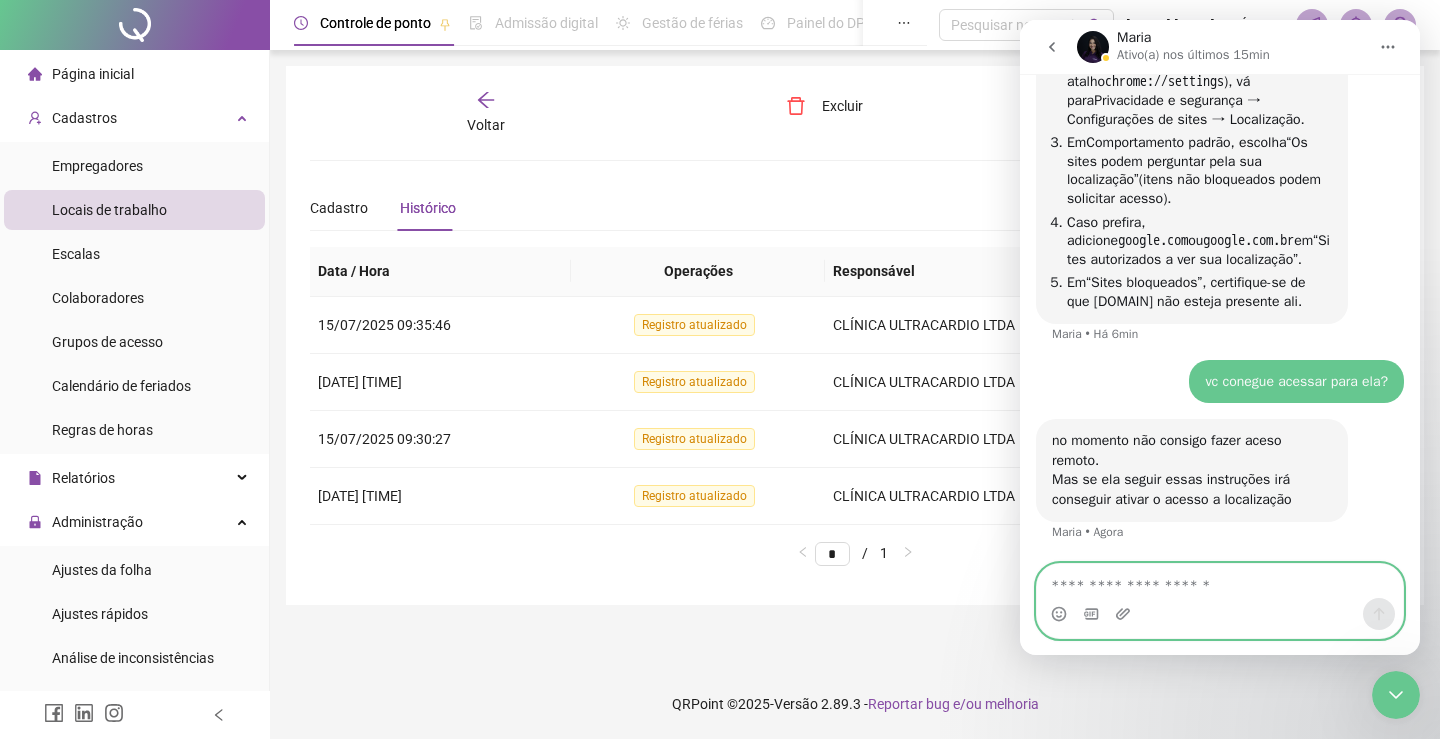 click at bounding box center [1220, 581] 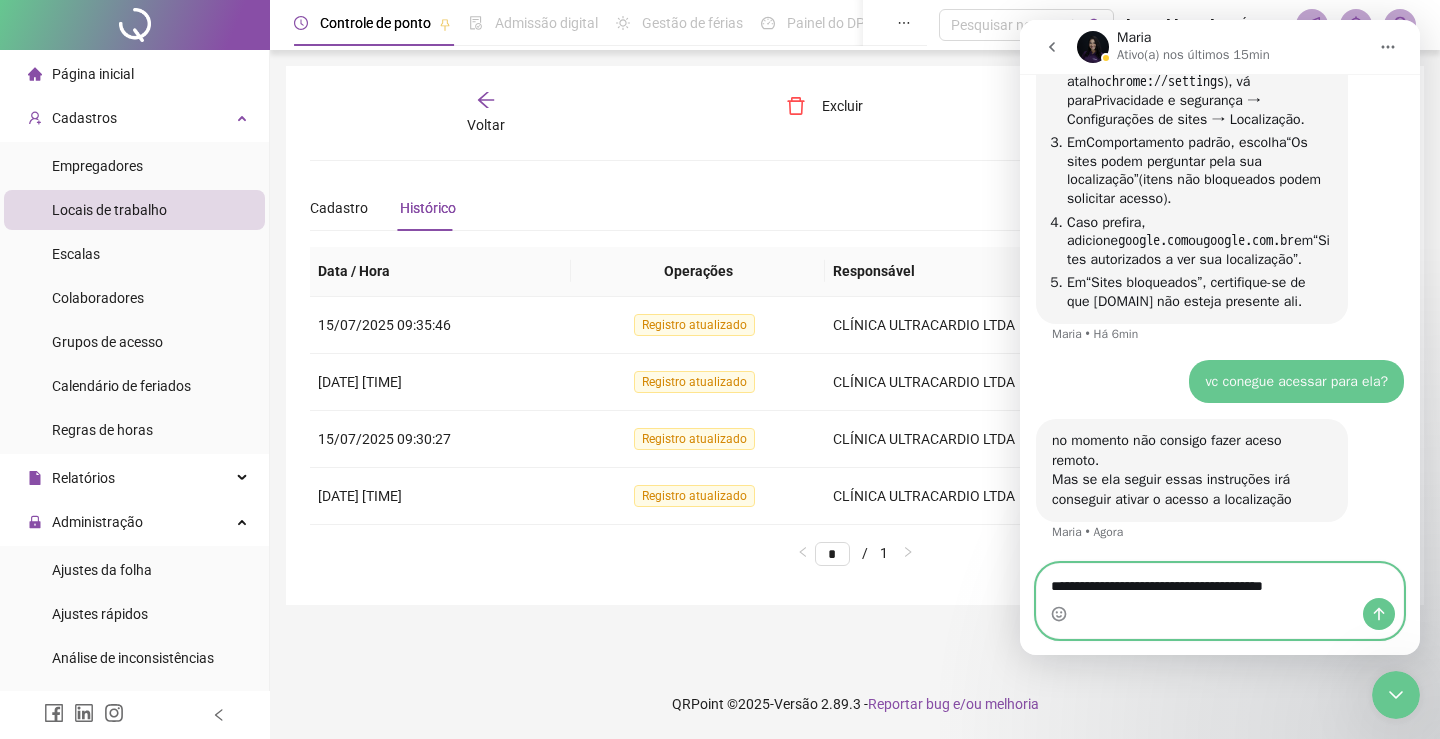 type on "**********" 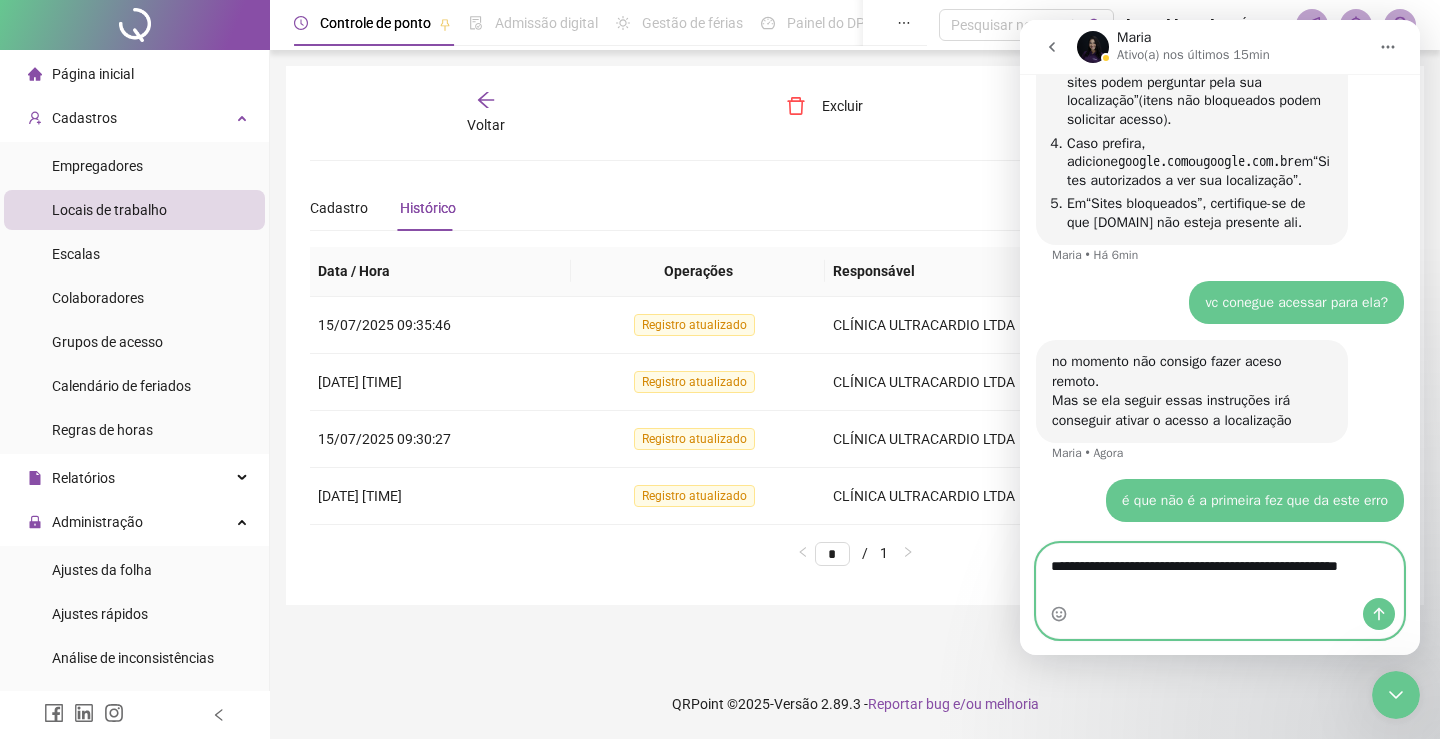 scroll, scrollTop: 7464, scrollLeft: 0, axis: vertical 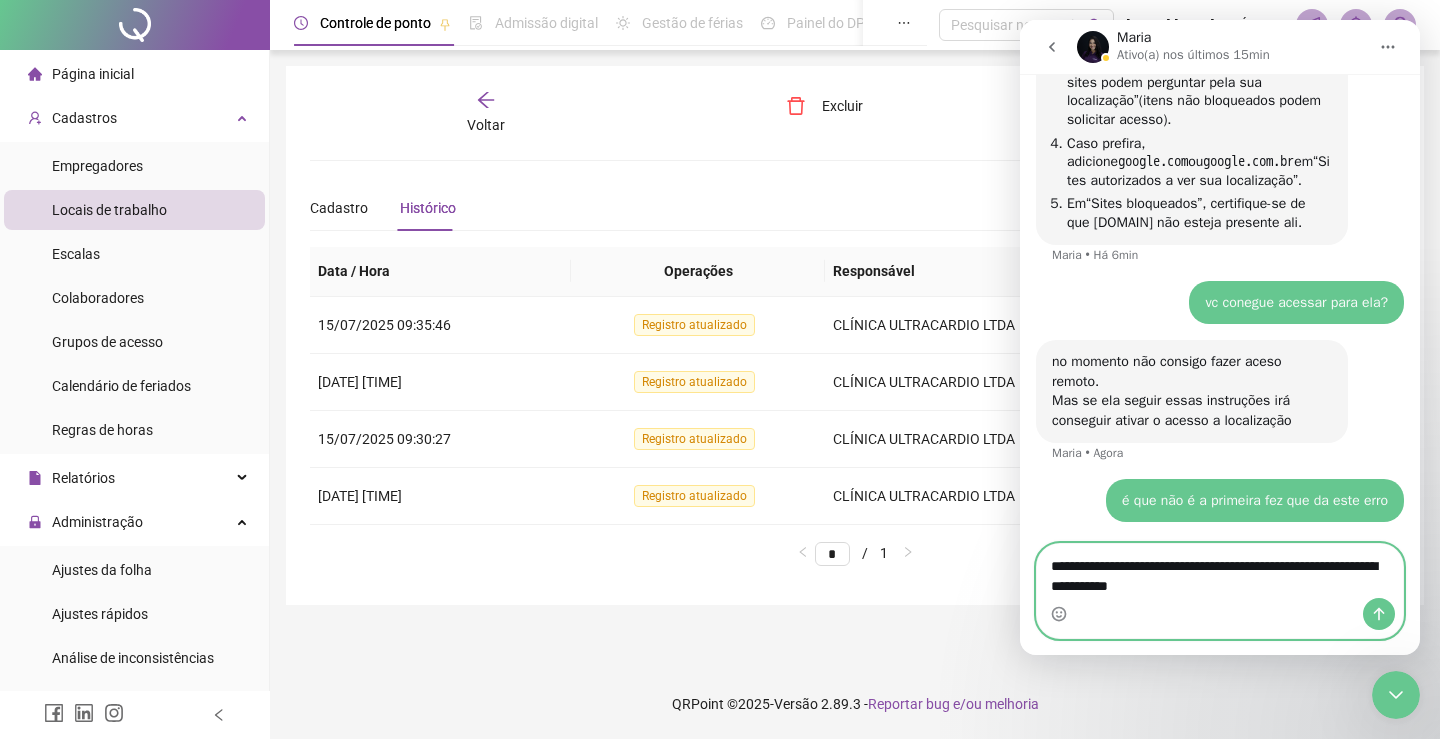 type on "**********" 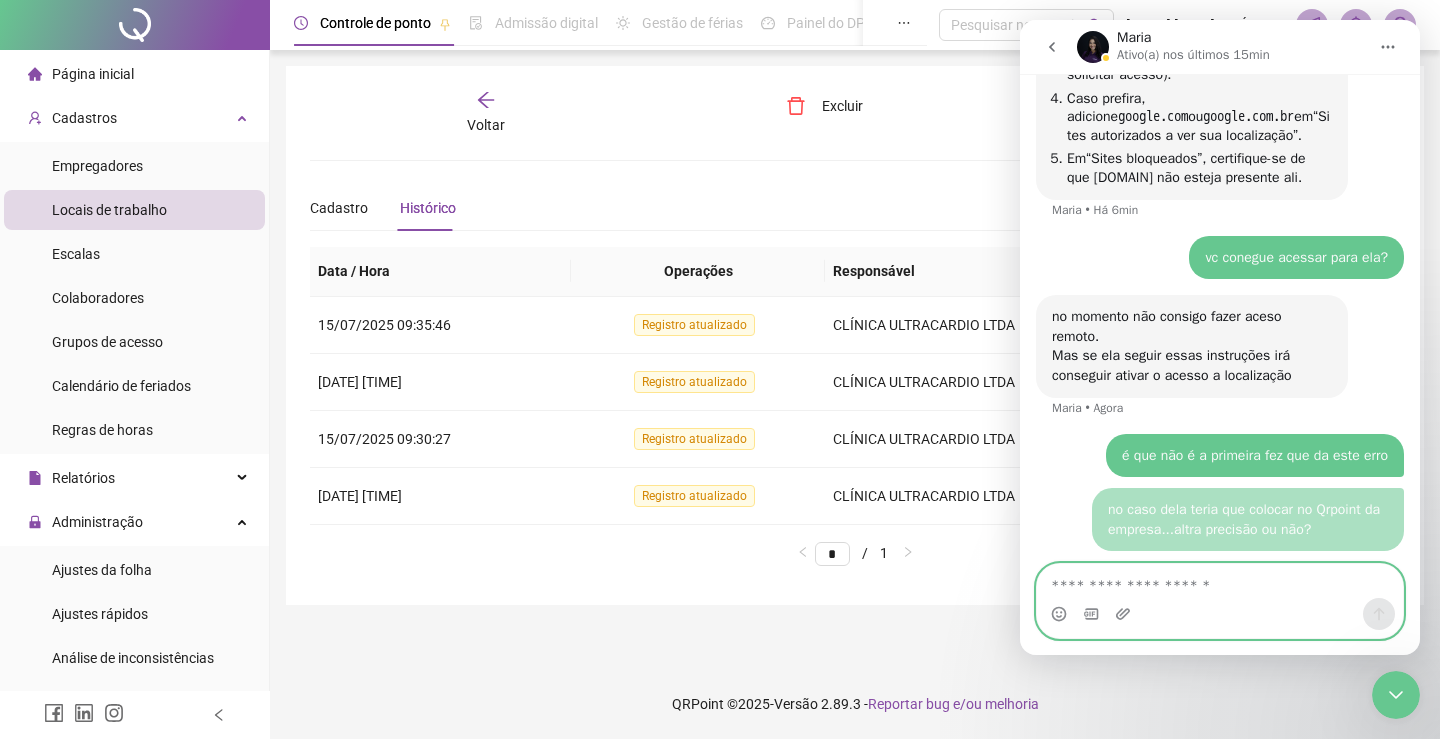 scroll, scrollTop: 7509, scrollLeft: 0, axis: vertical 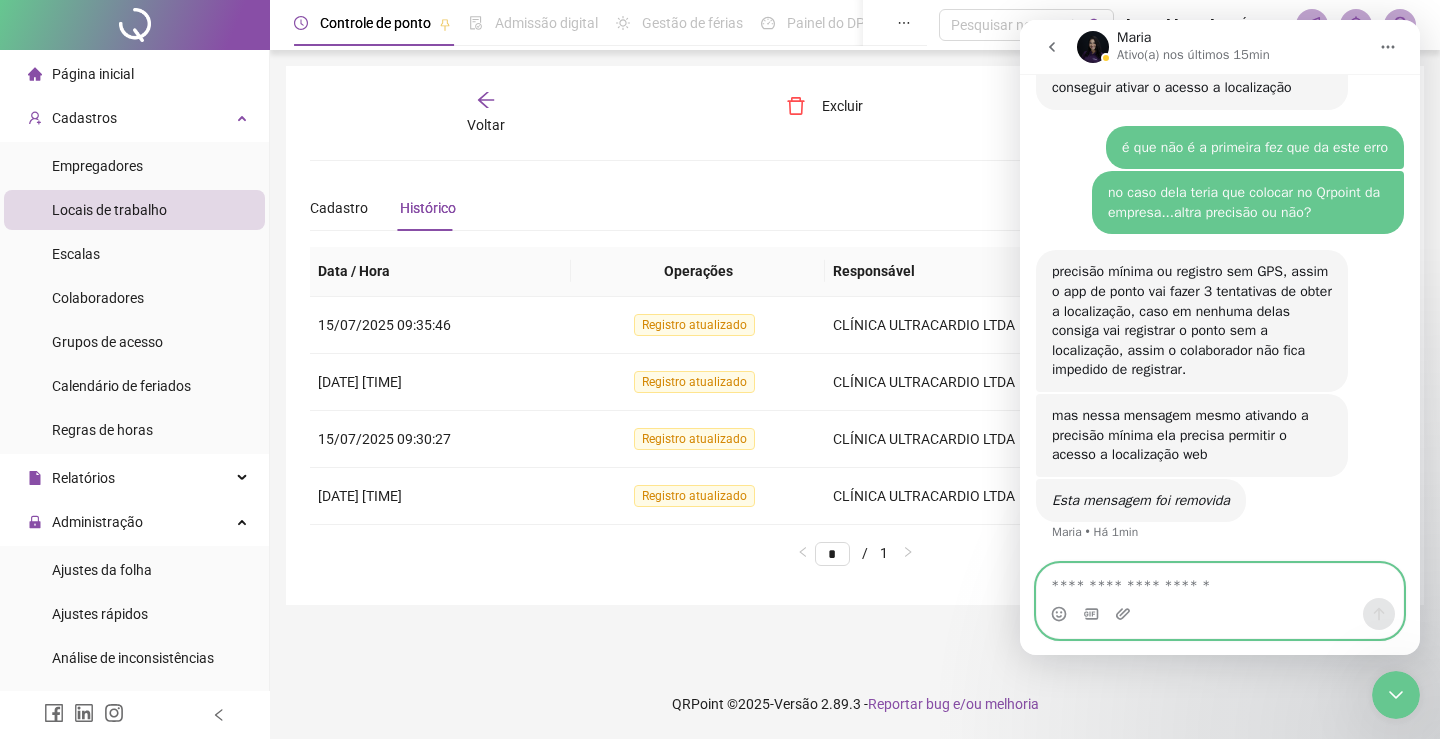 click at bounding box center (1220, 581) 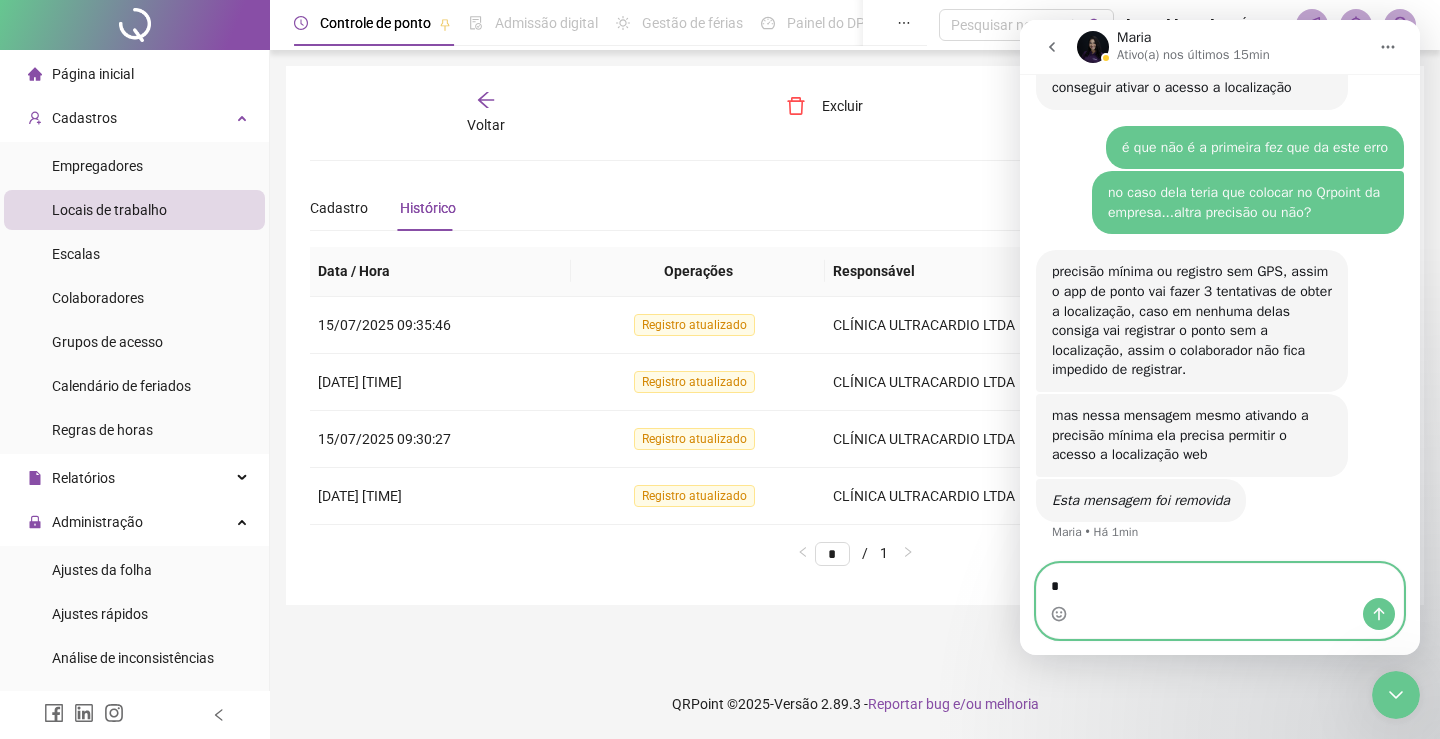 type on "**" 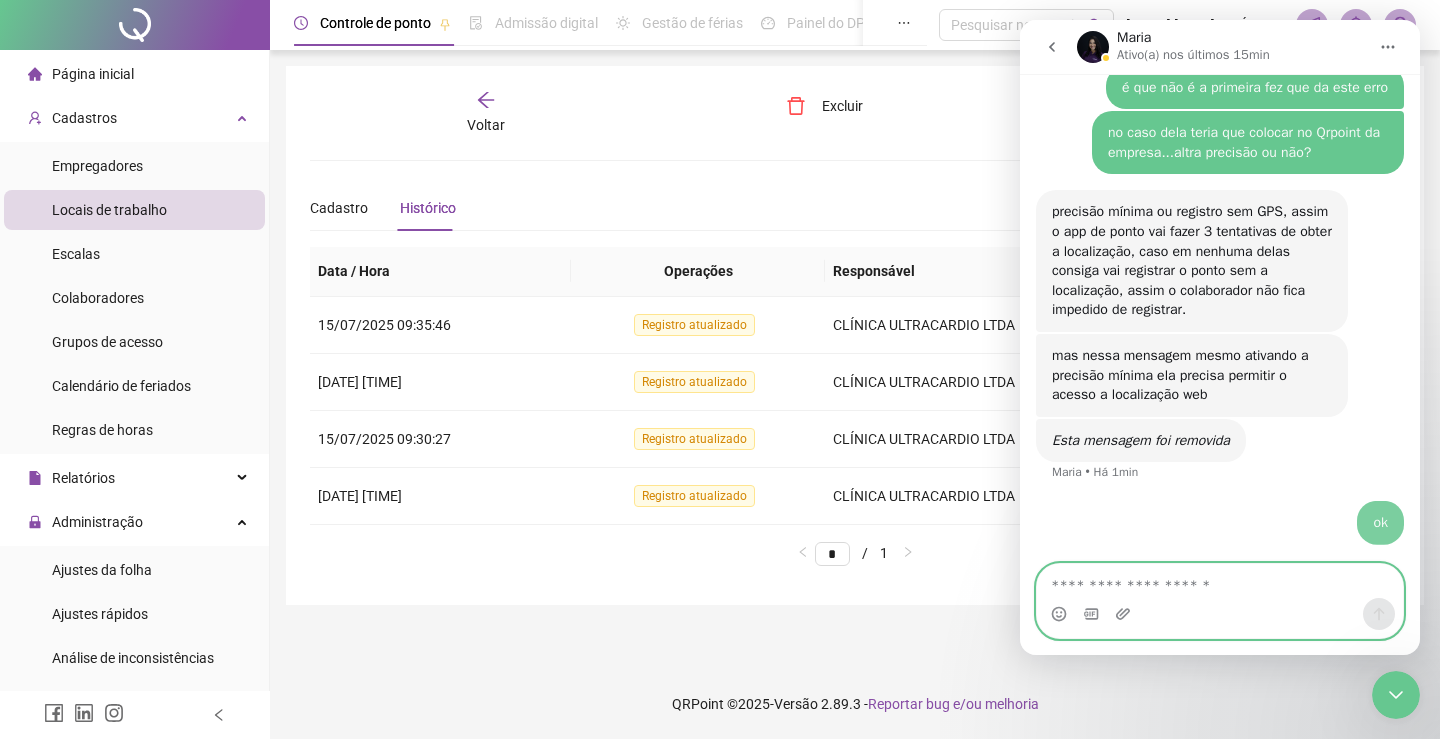 scroll, scrollTop: 7856, scrollLeft: 0, axis: vertical 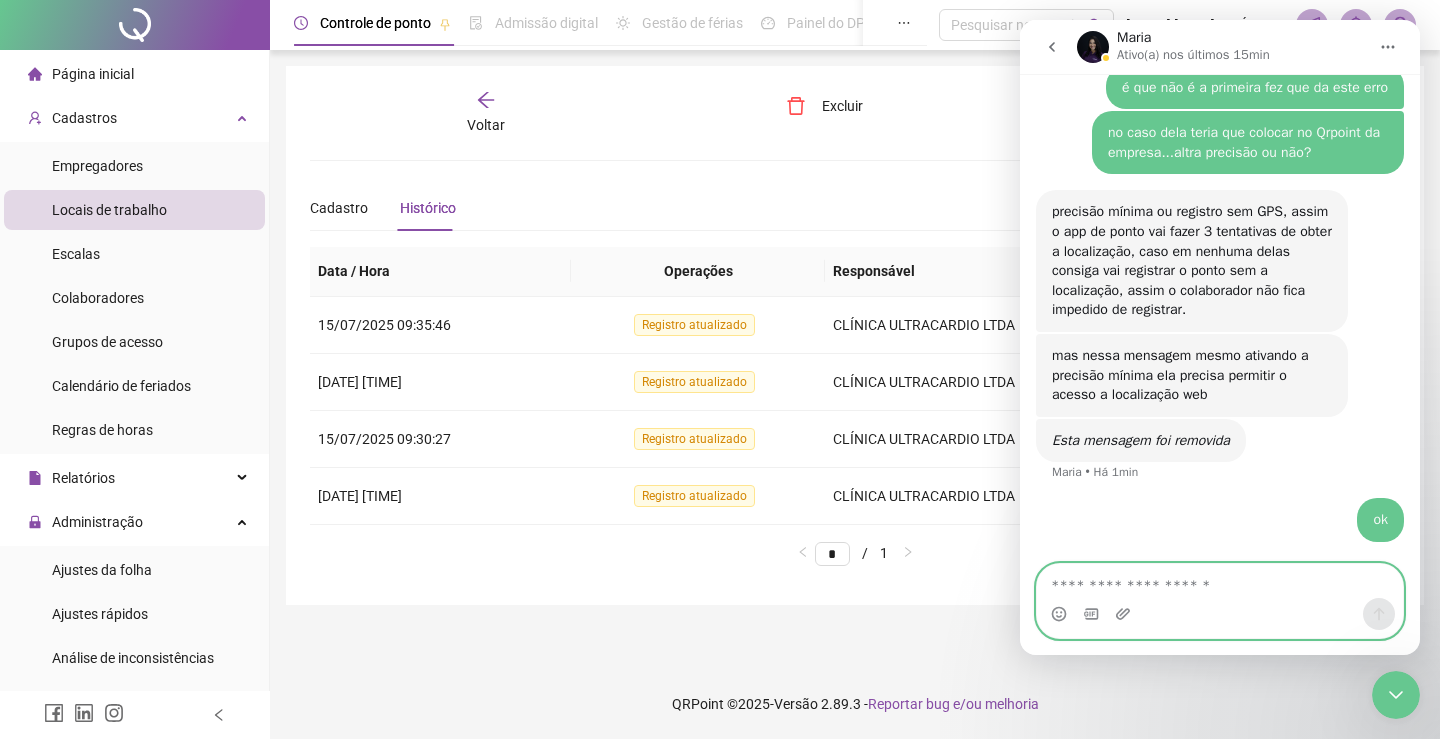 click at bounding box center (1220, 581) 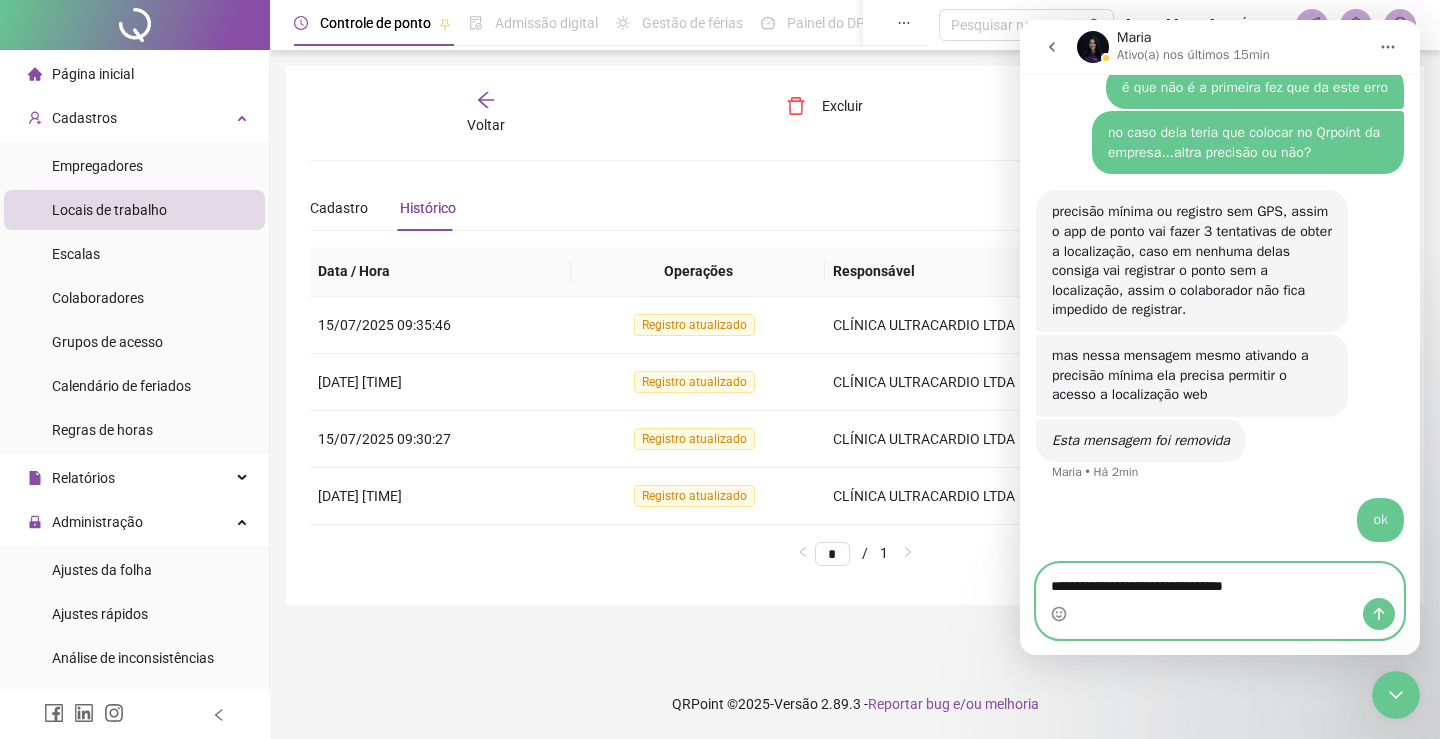 type on "**********" 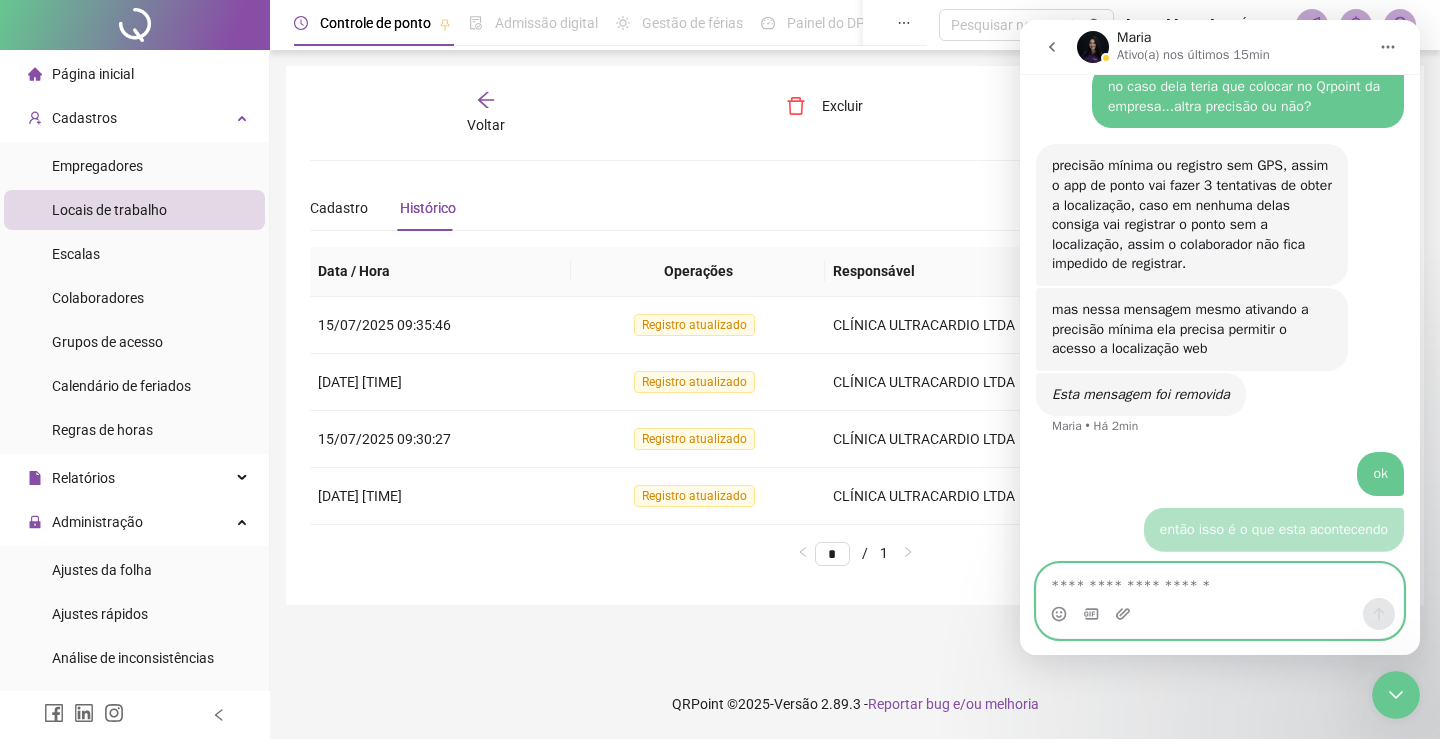 scroll, scrollTop: 7902, scrollLeft: 0, axis: vertical 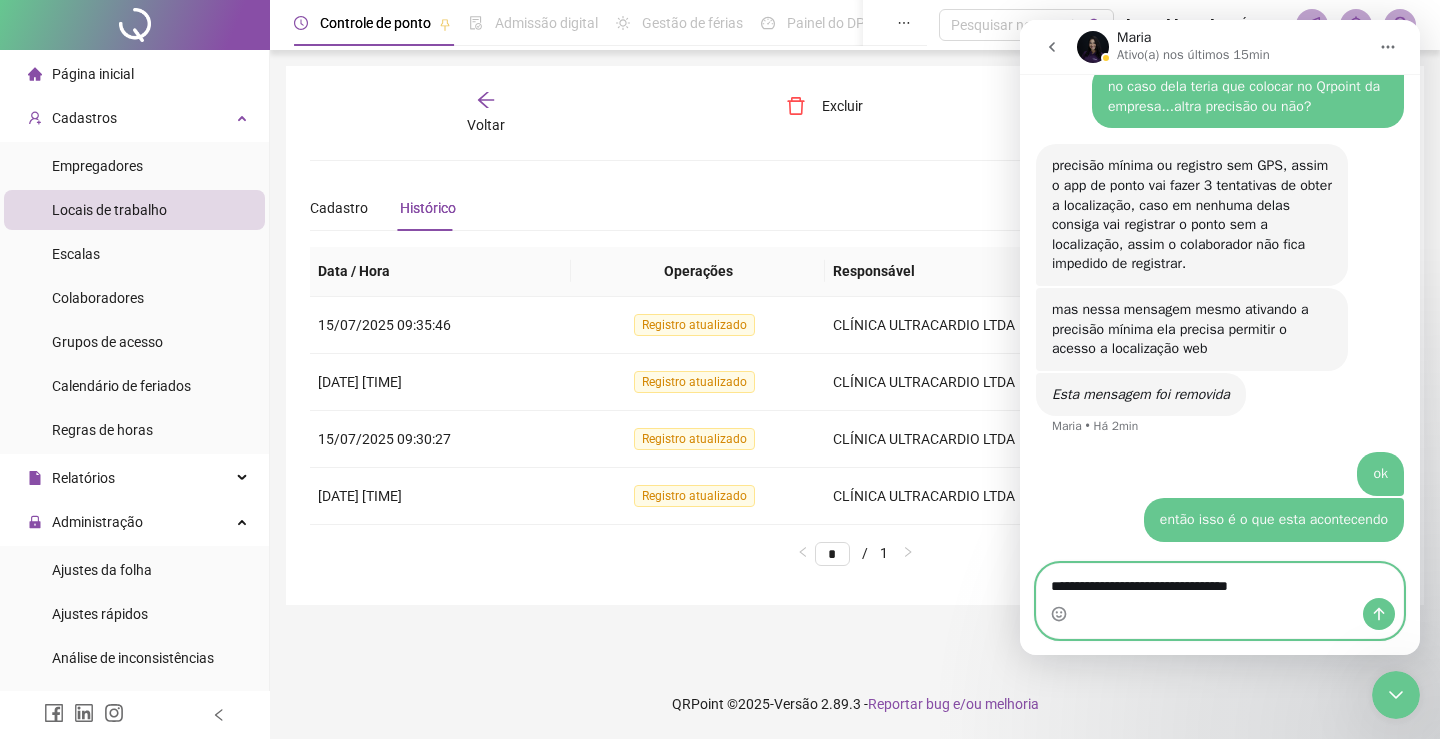 type on "**********" 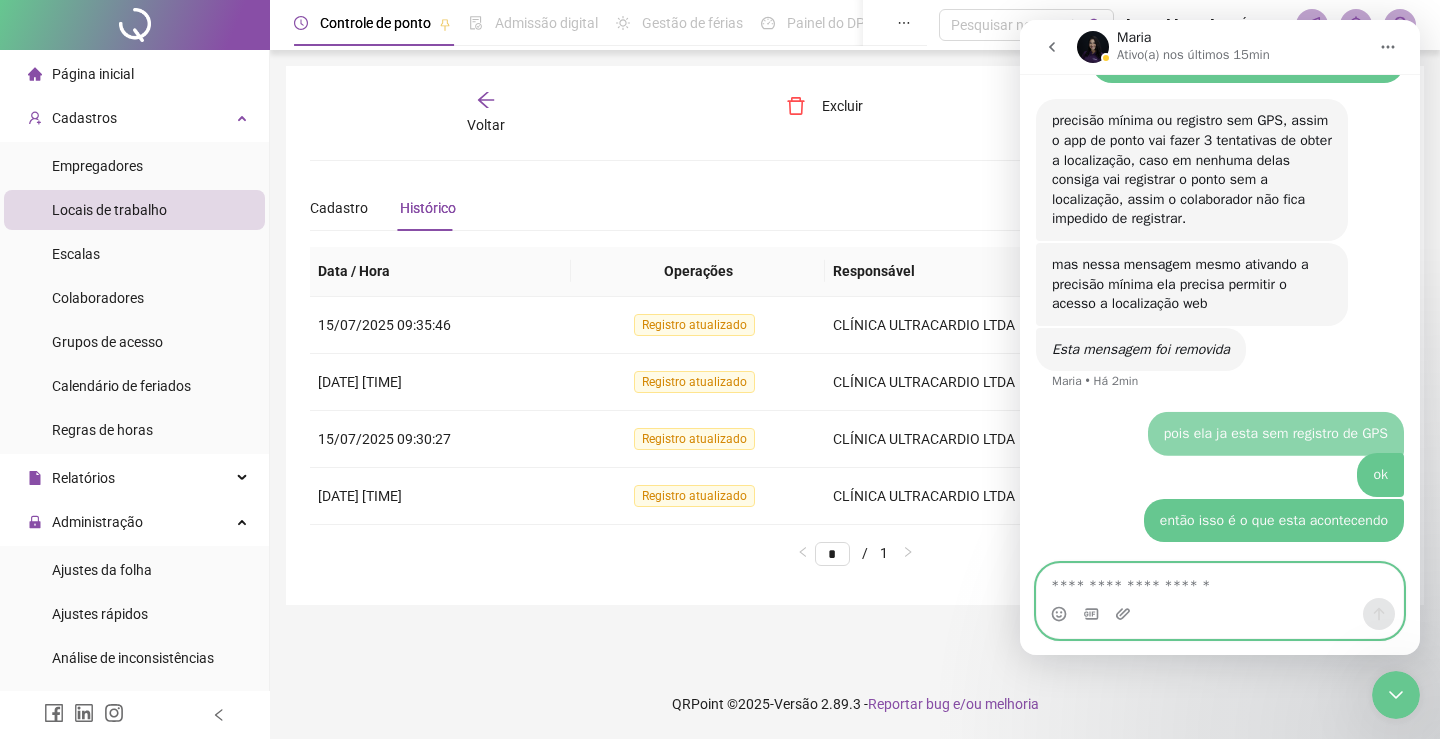 scroll, scrollTop: 7947, scrollLeft: 0, axis: vertical 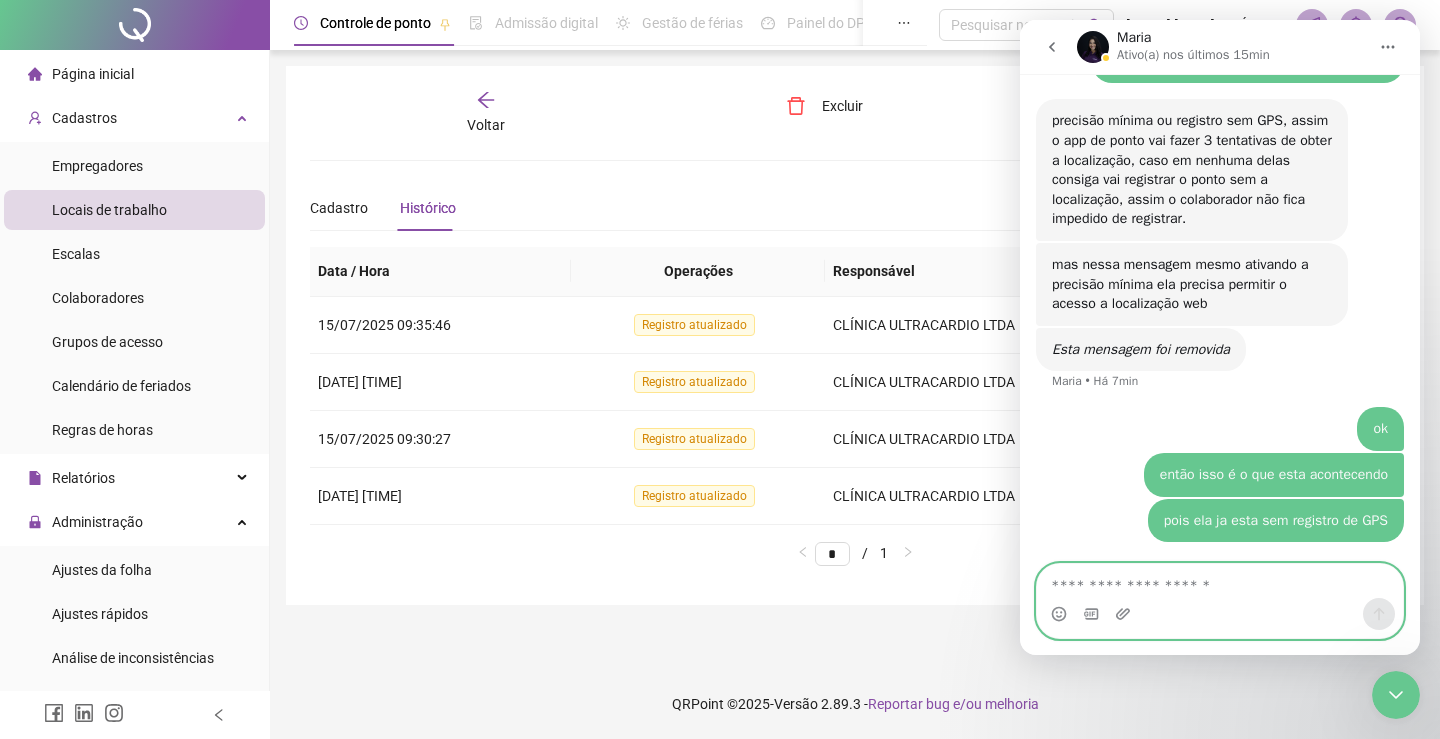 click at bounding box center [1220, 581] 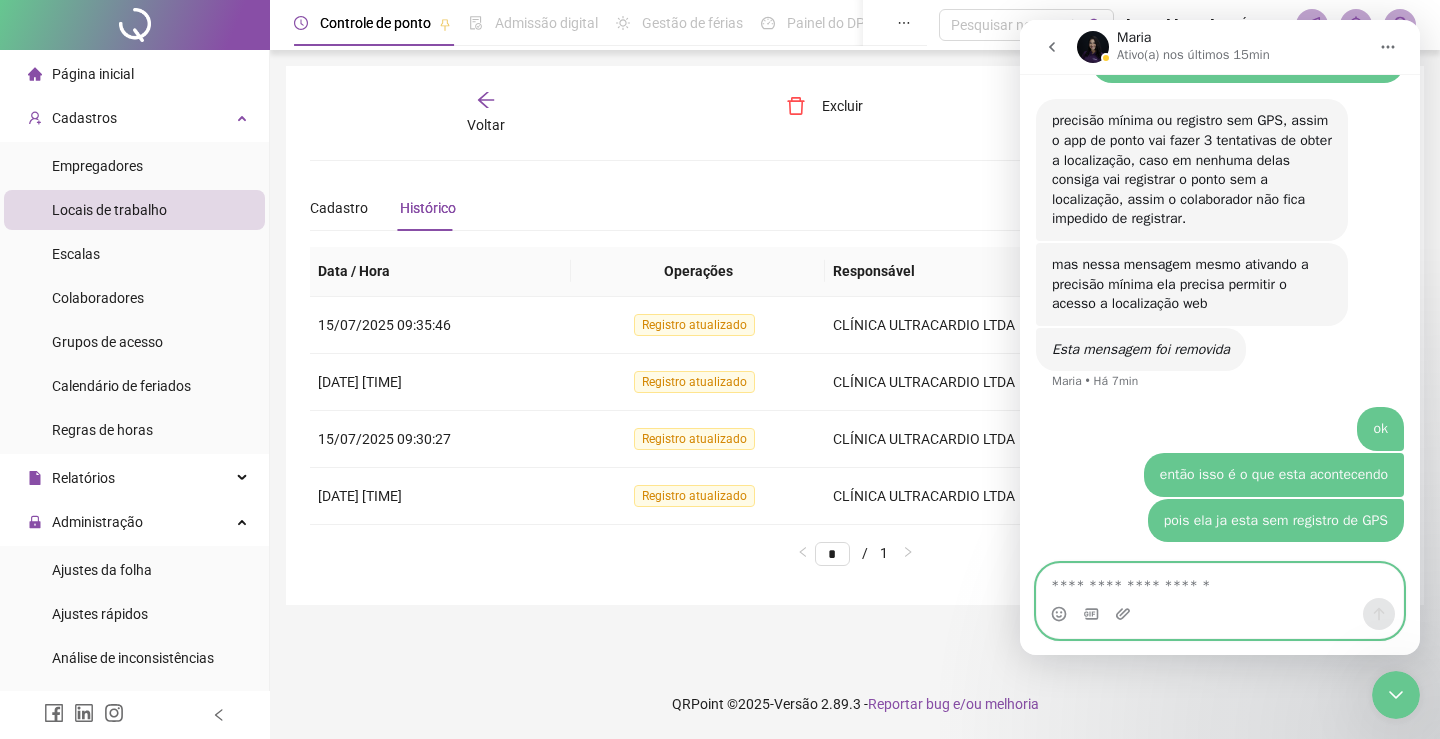 click at bounding box center (1220, 581) 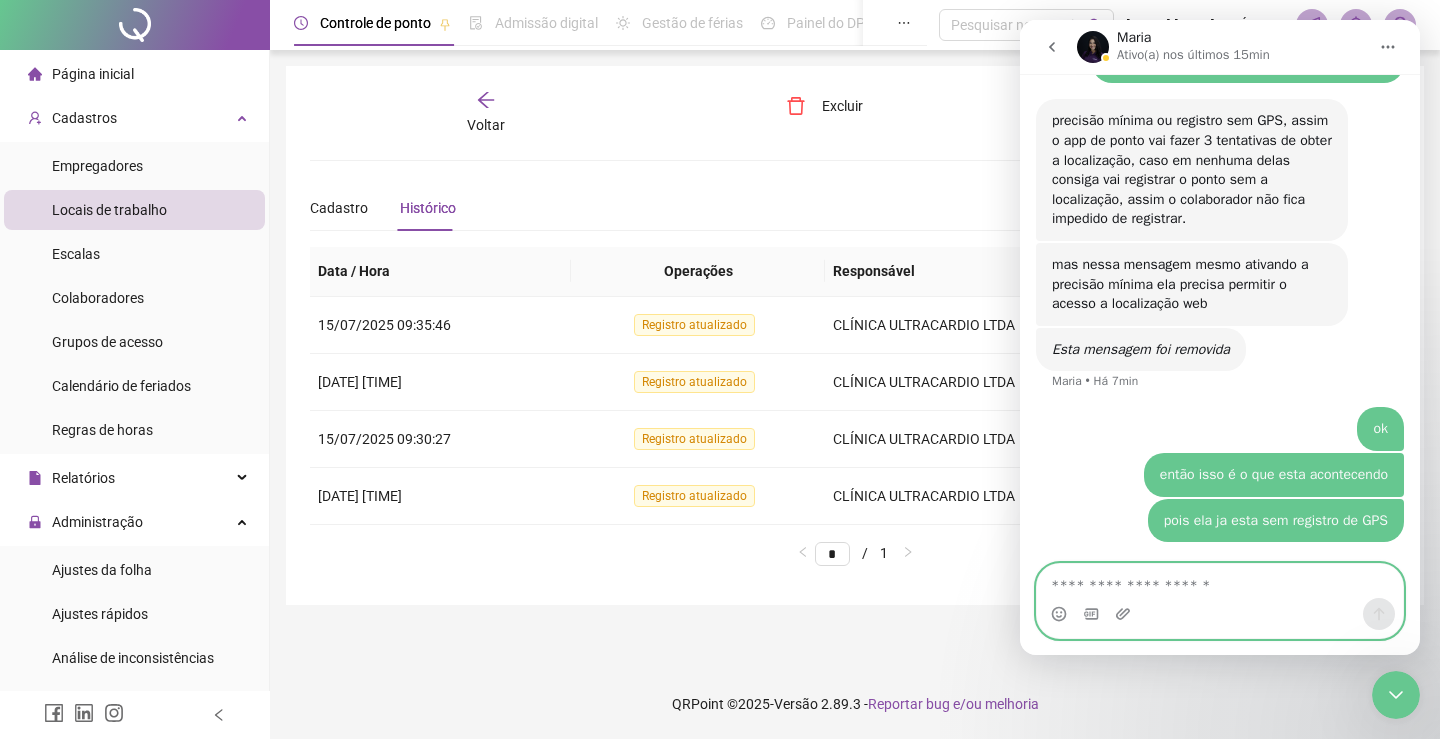 click at bounding box center [1220, 581] 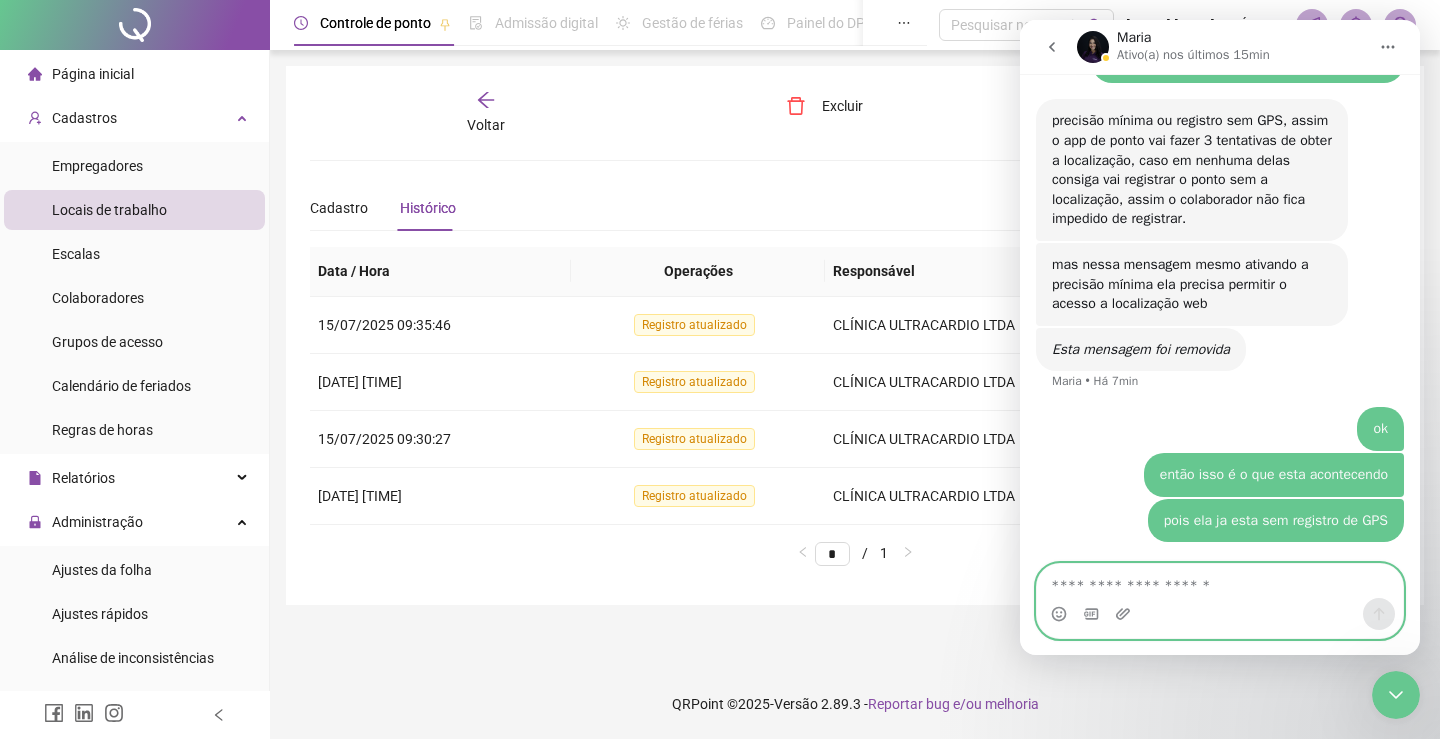 click at bounding box center (1220, 581) 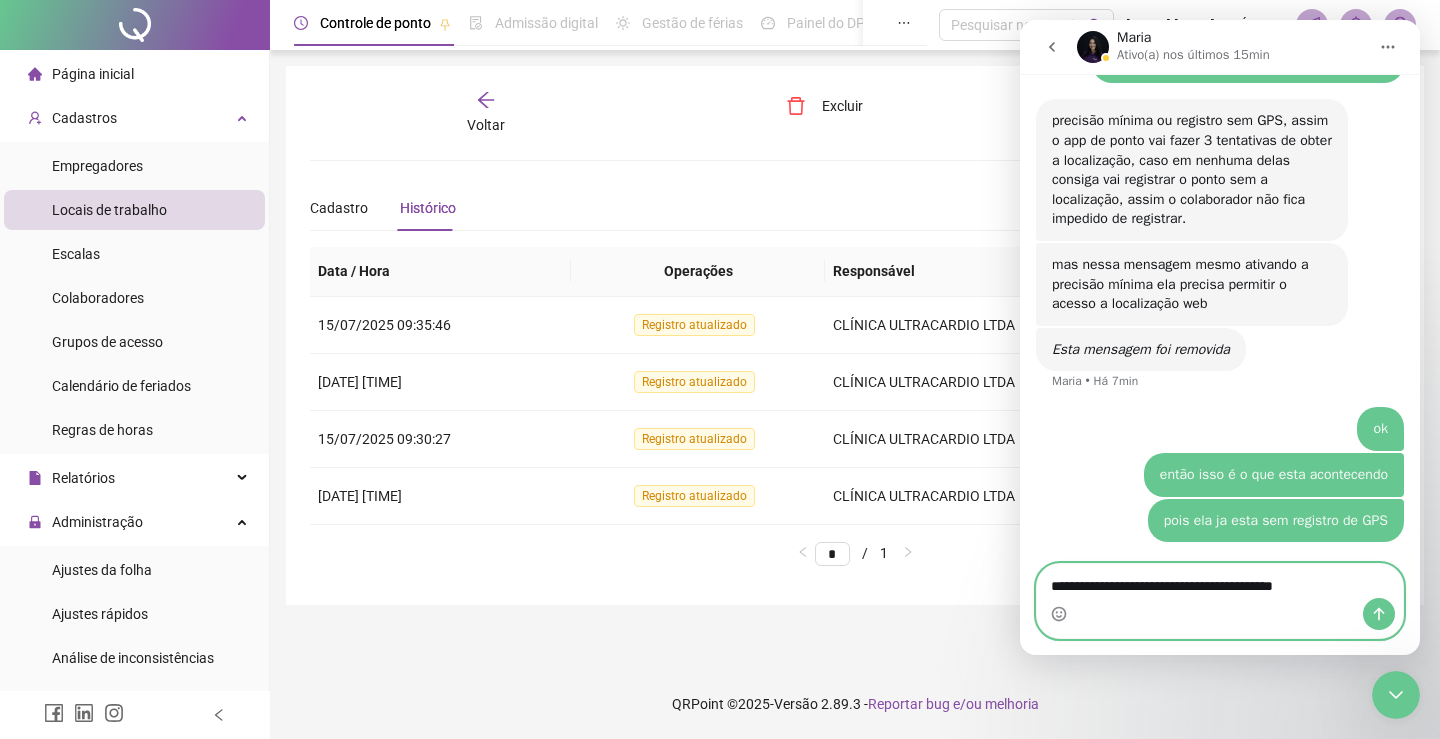 type on "**********" 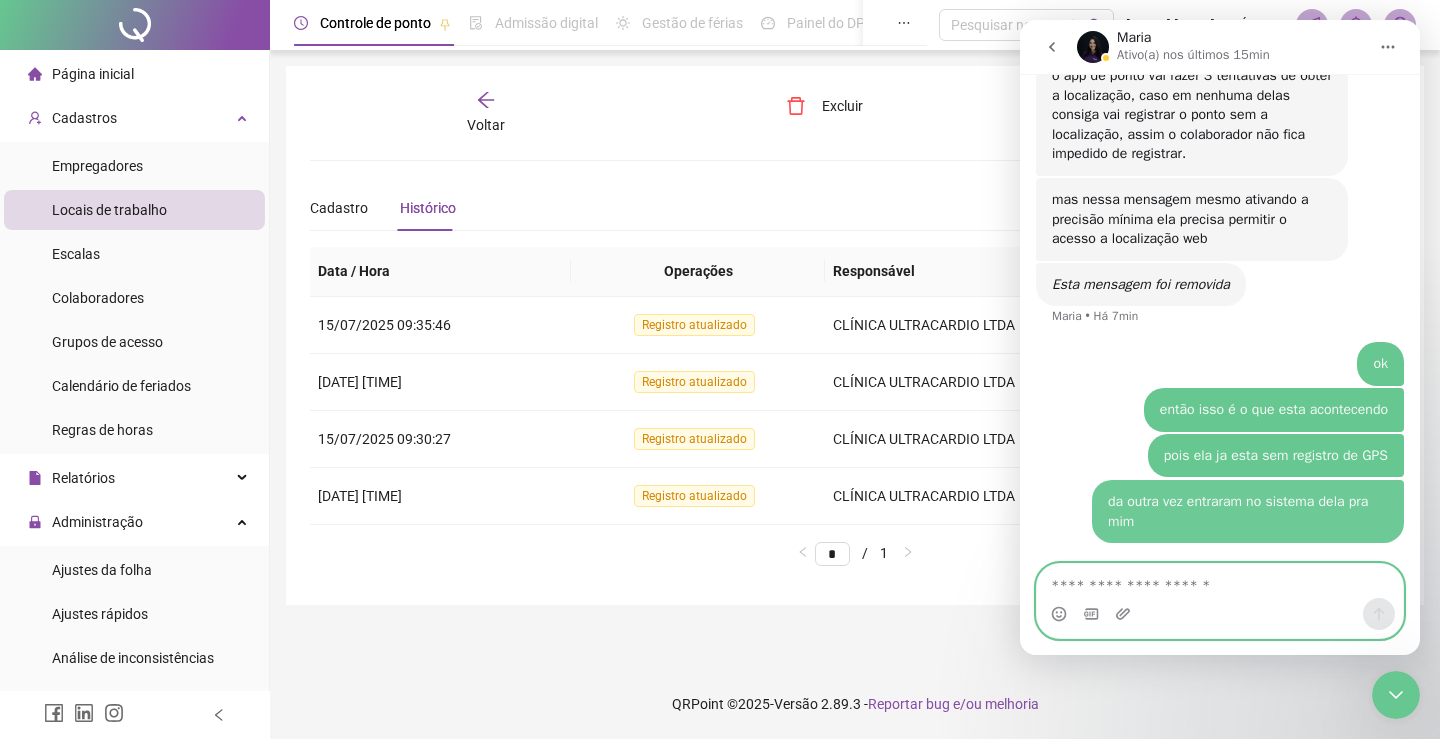 scroll, scrollTop: 8013, scrollLeft: 0, axis: vertical 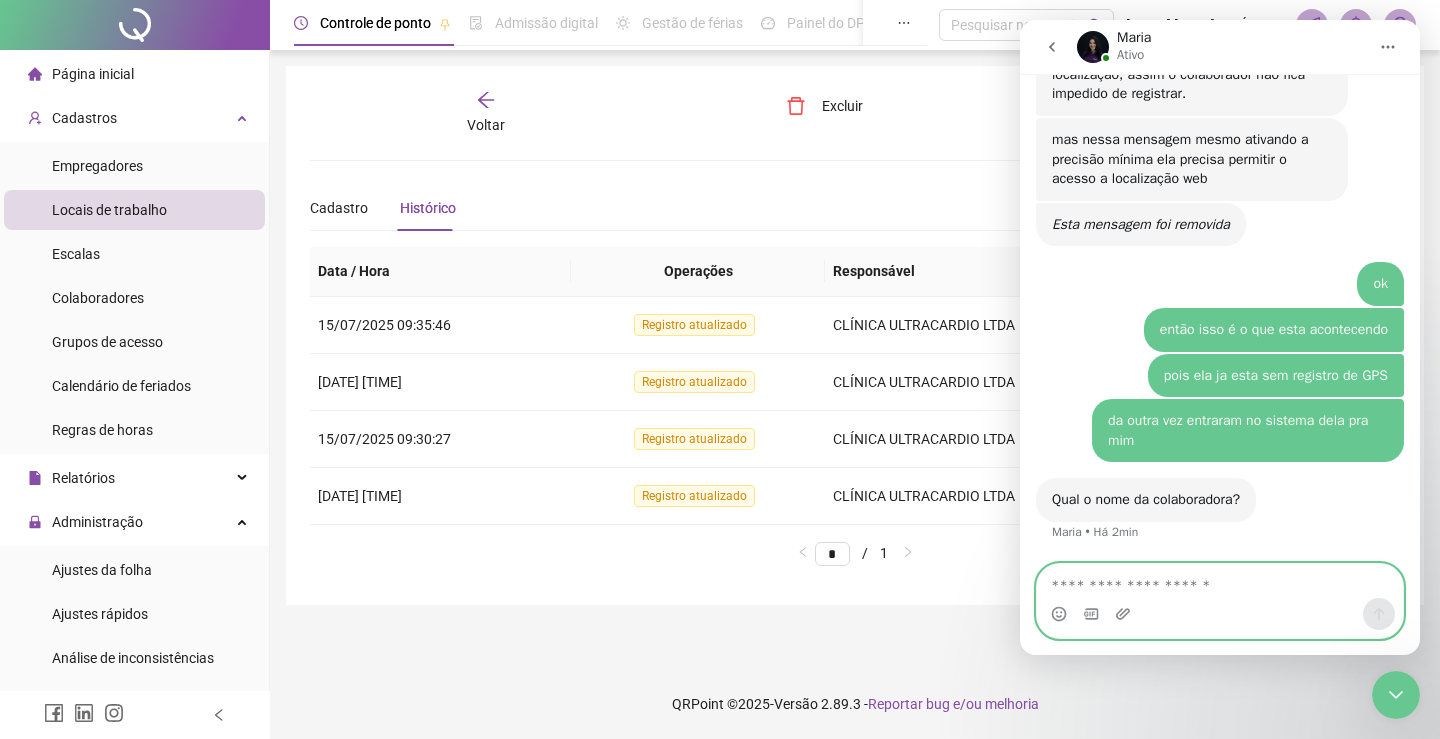 click at bounding box center (1220, 581) 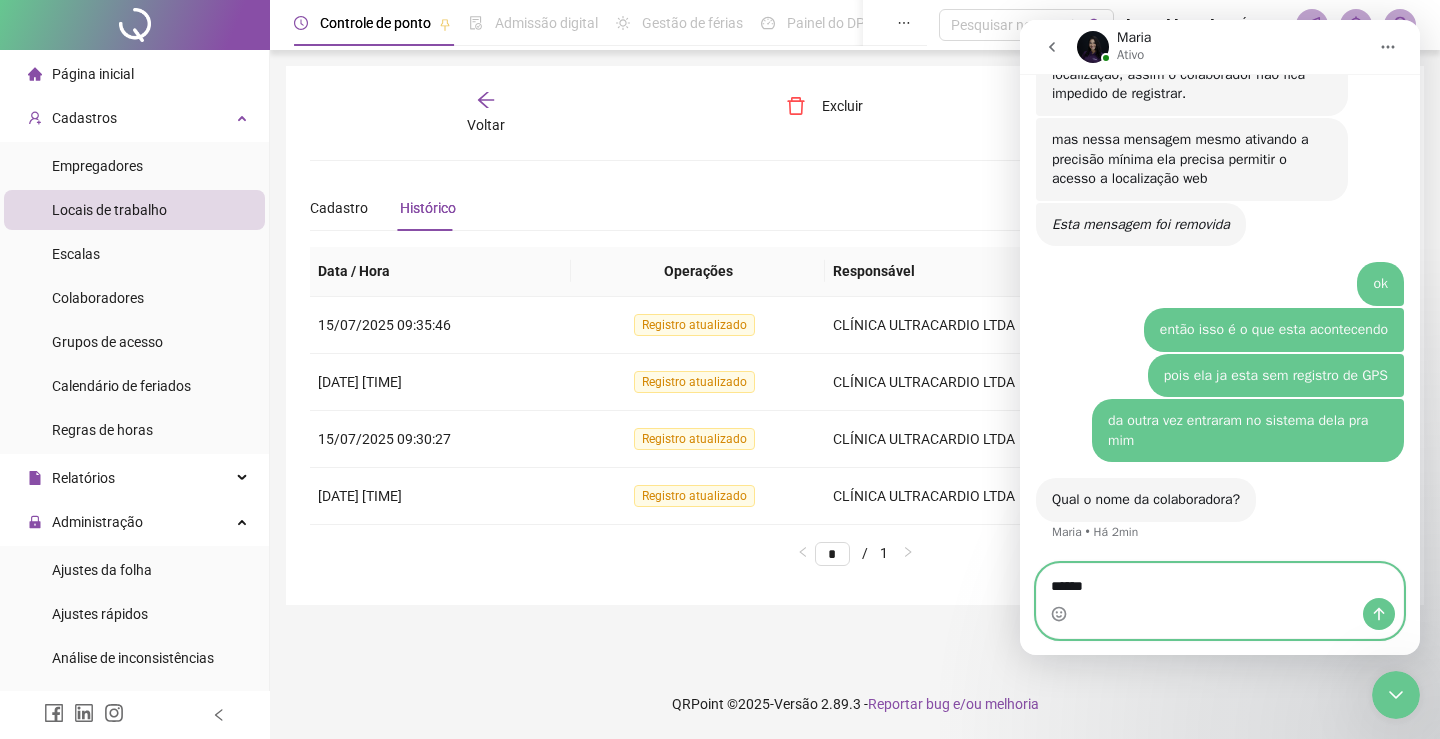 type on "*******" 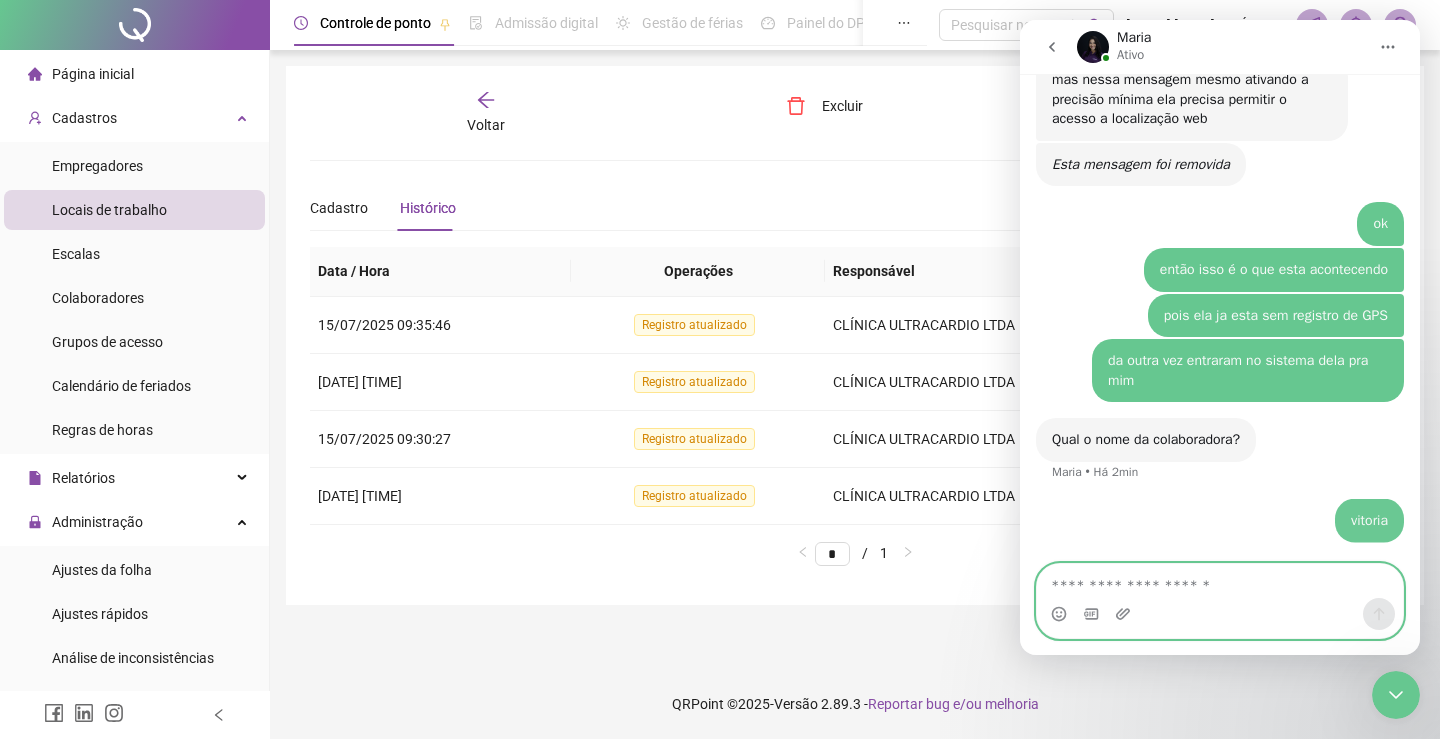 scroll, scrollTop: 8132, scrollLeft: 0, axis: vertical 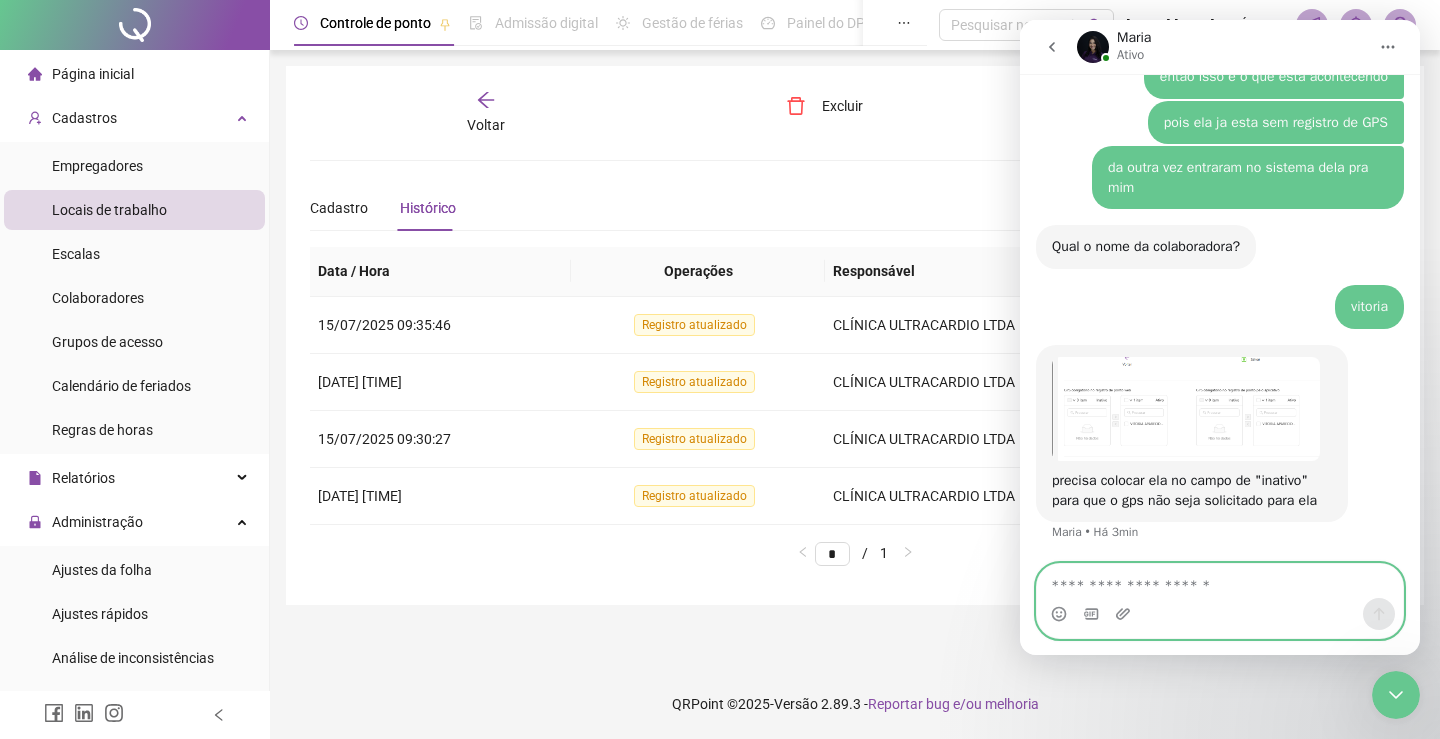 click at bounding box center [1220, 581] 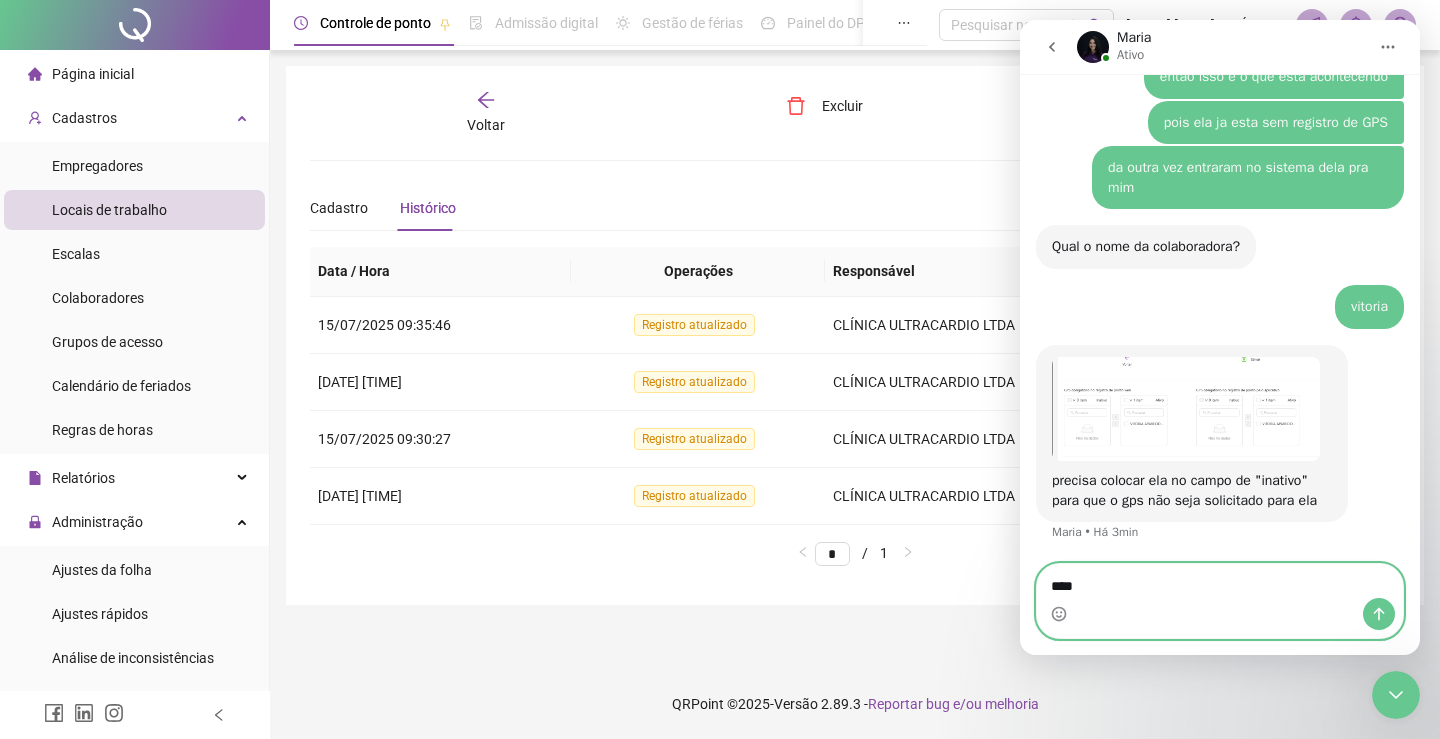 type on "*****" 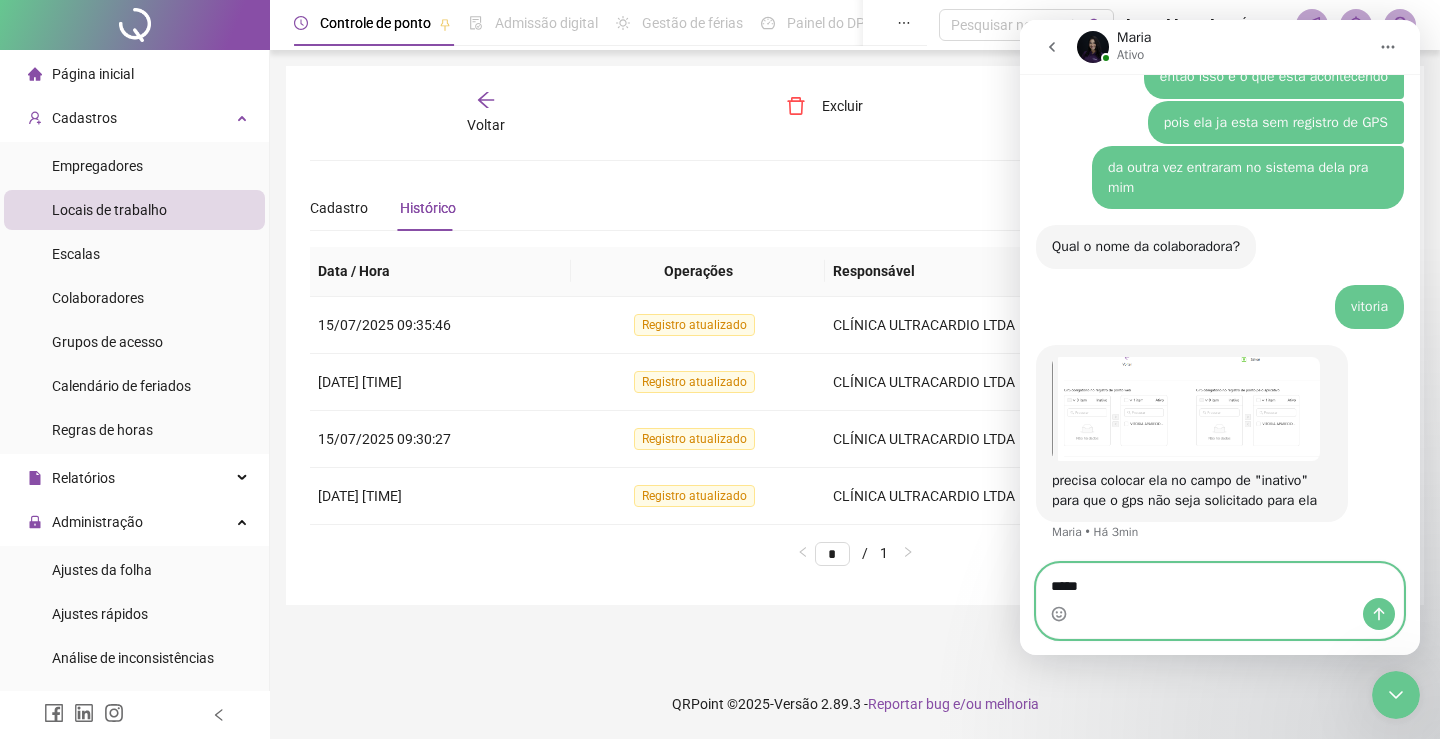 type 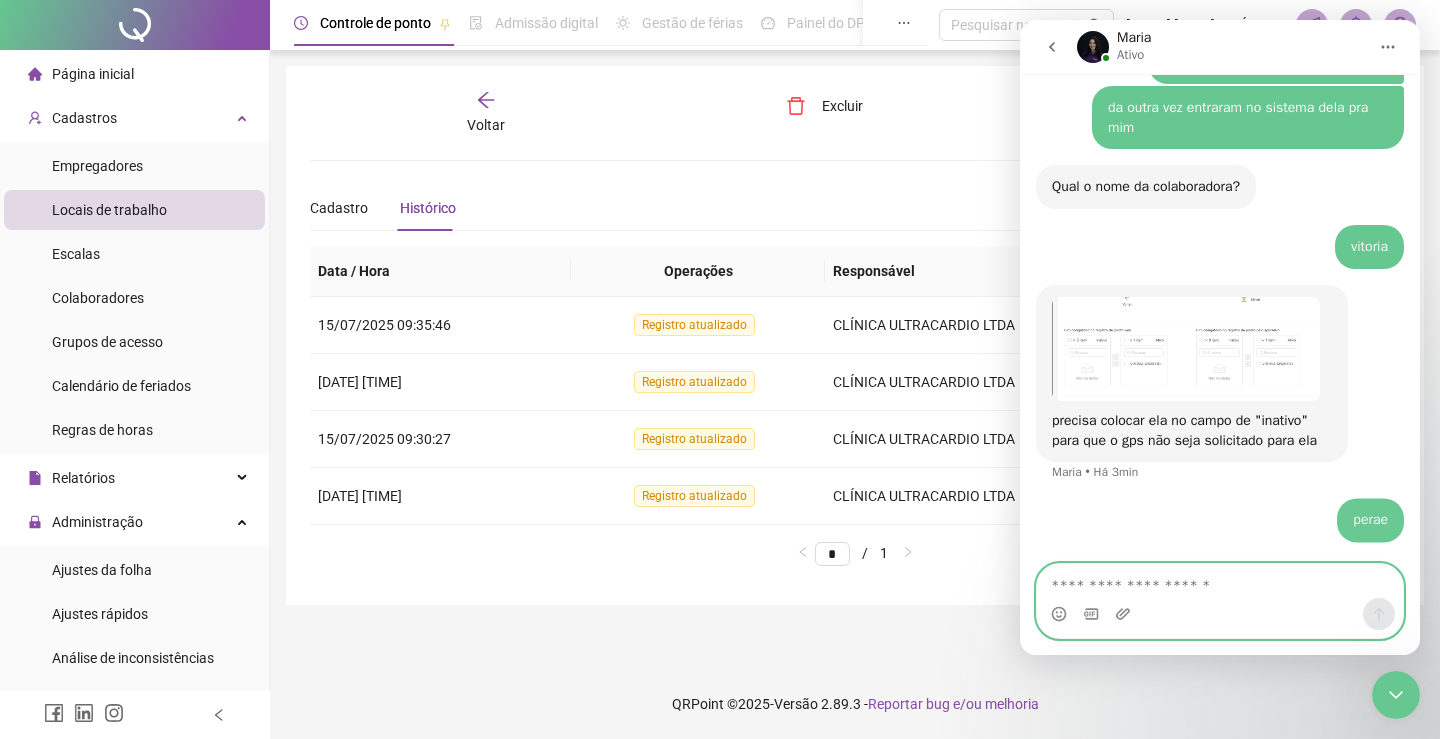 scroll, scrollTop: 8385, scrollLeft: 0, axis: vertical 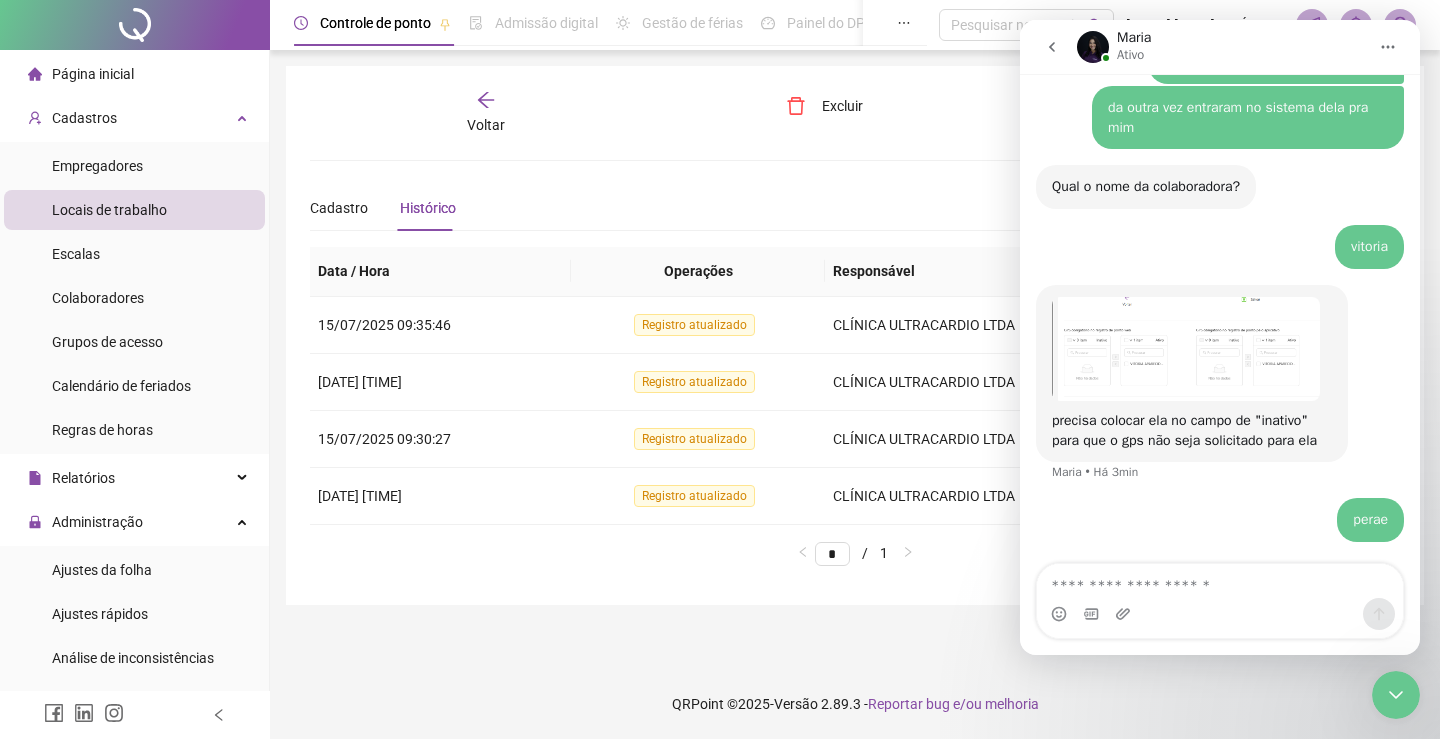 click at bounding box center (1186, 349) 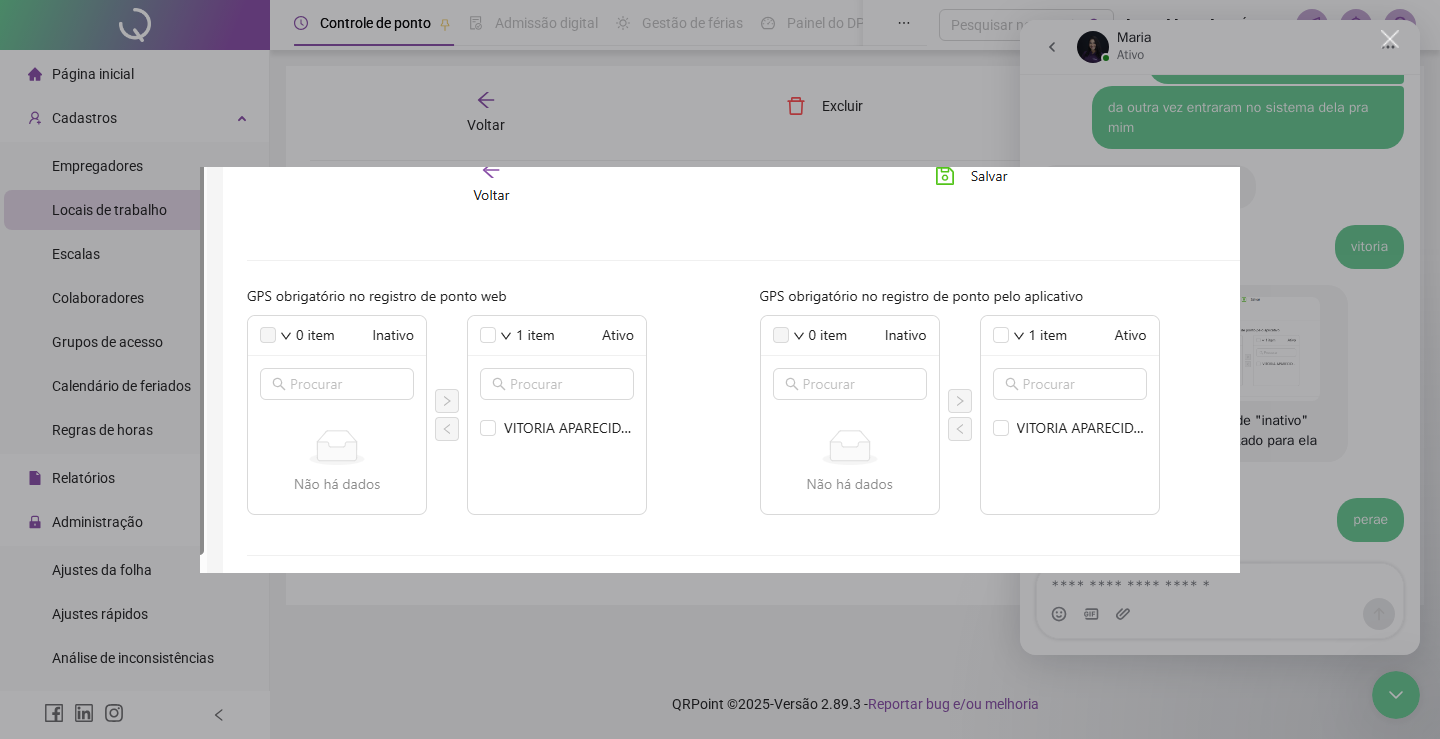 scroll, scrollTop: 0, scrollLeft: 0, axis: both 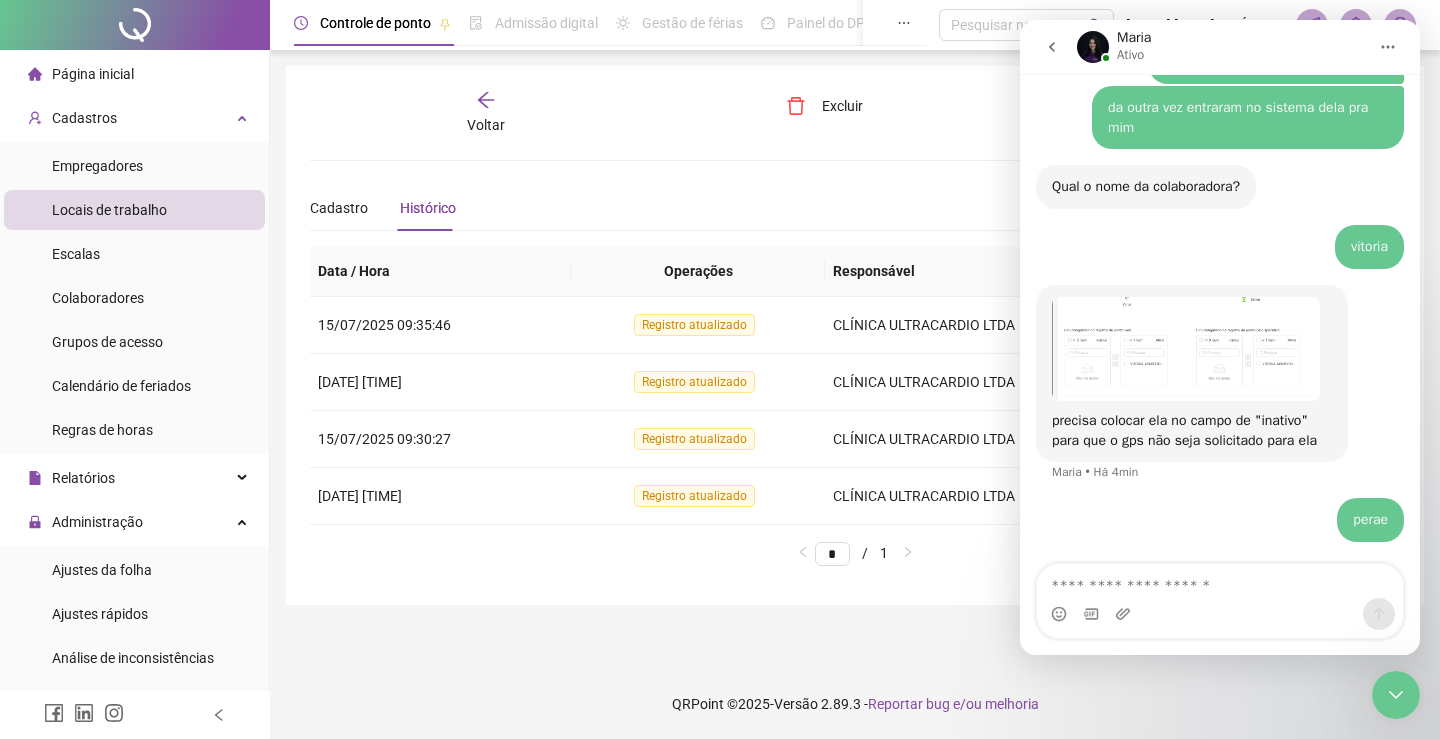 click at bounding box center (1186, 349) 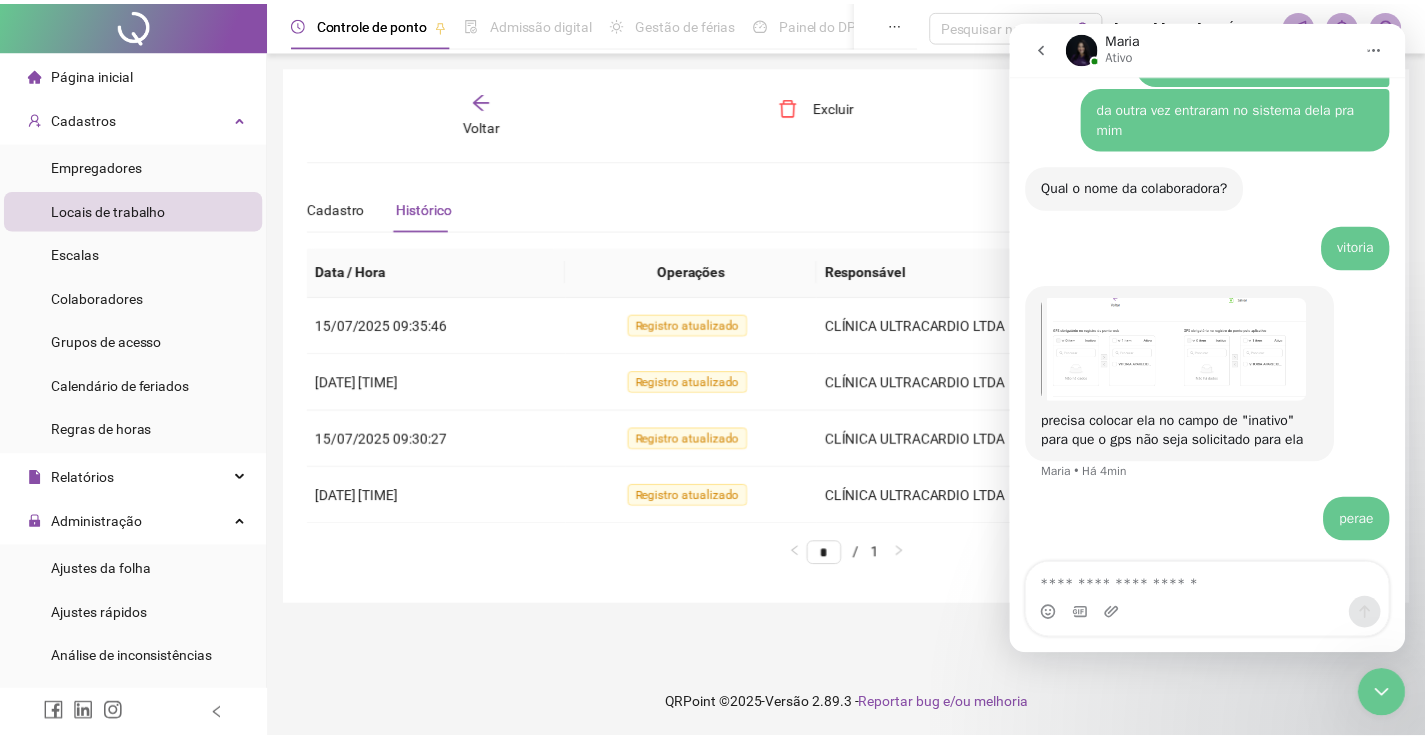 scroll, scrollTop: 0, scrollLeft: 0, axis: both 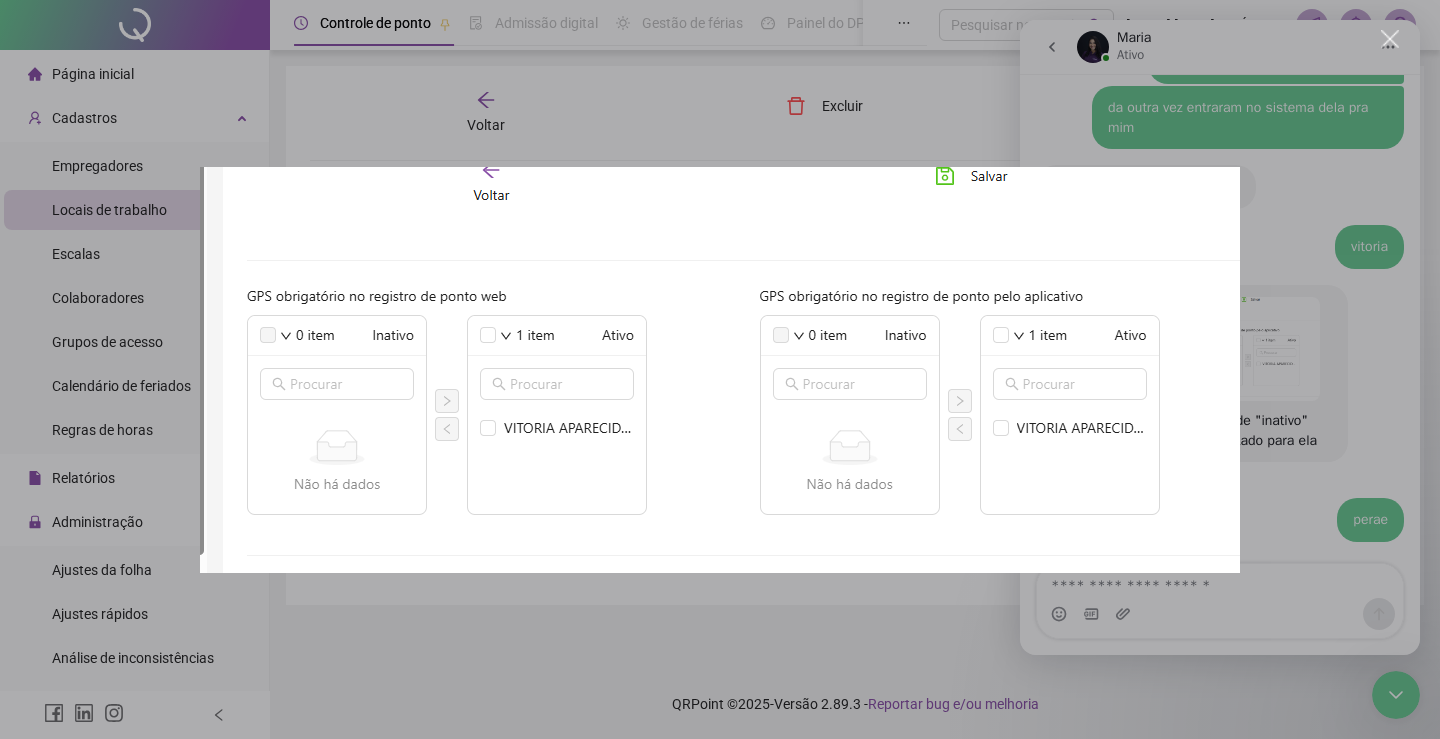 click at bounding box center (720, 369) 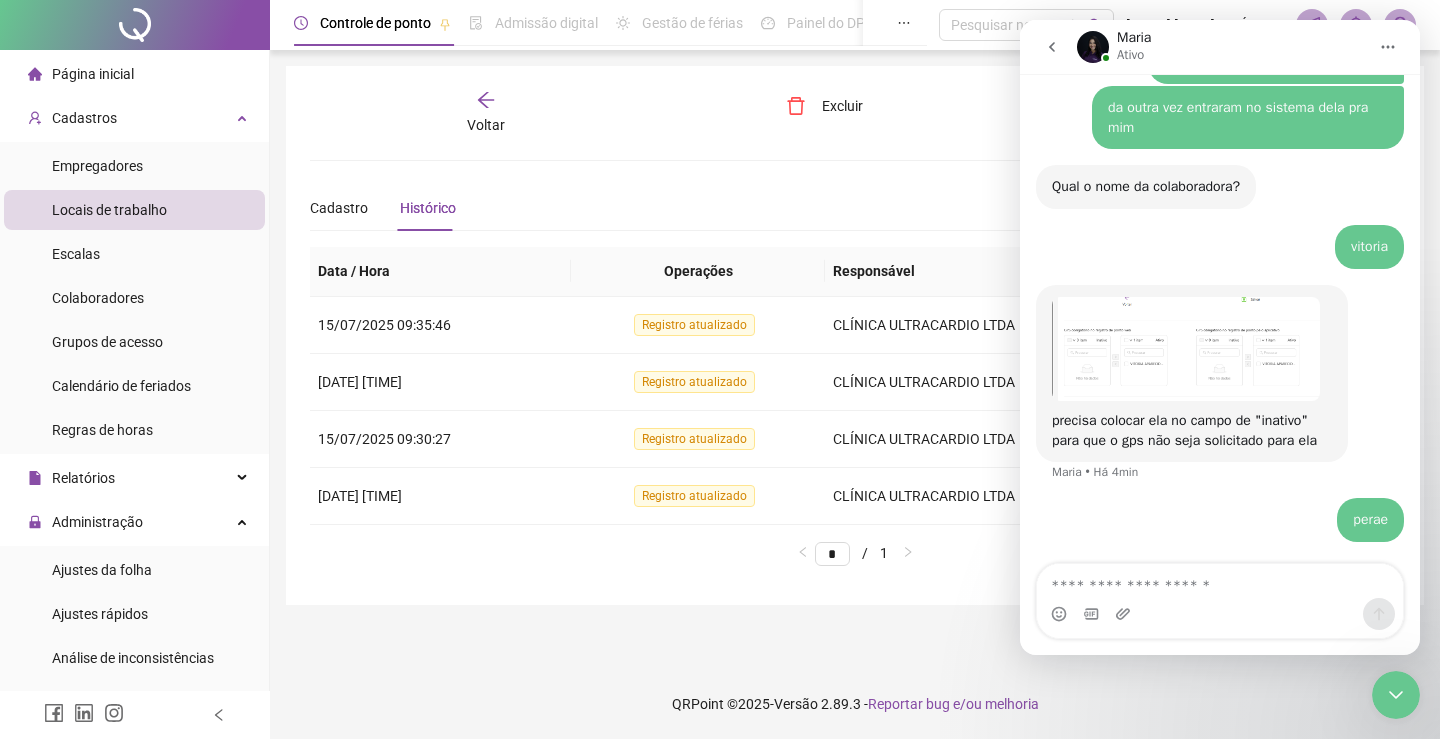 click on "Locais de trabalho" at bounding box center [109, 210] 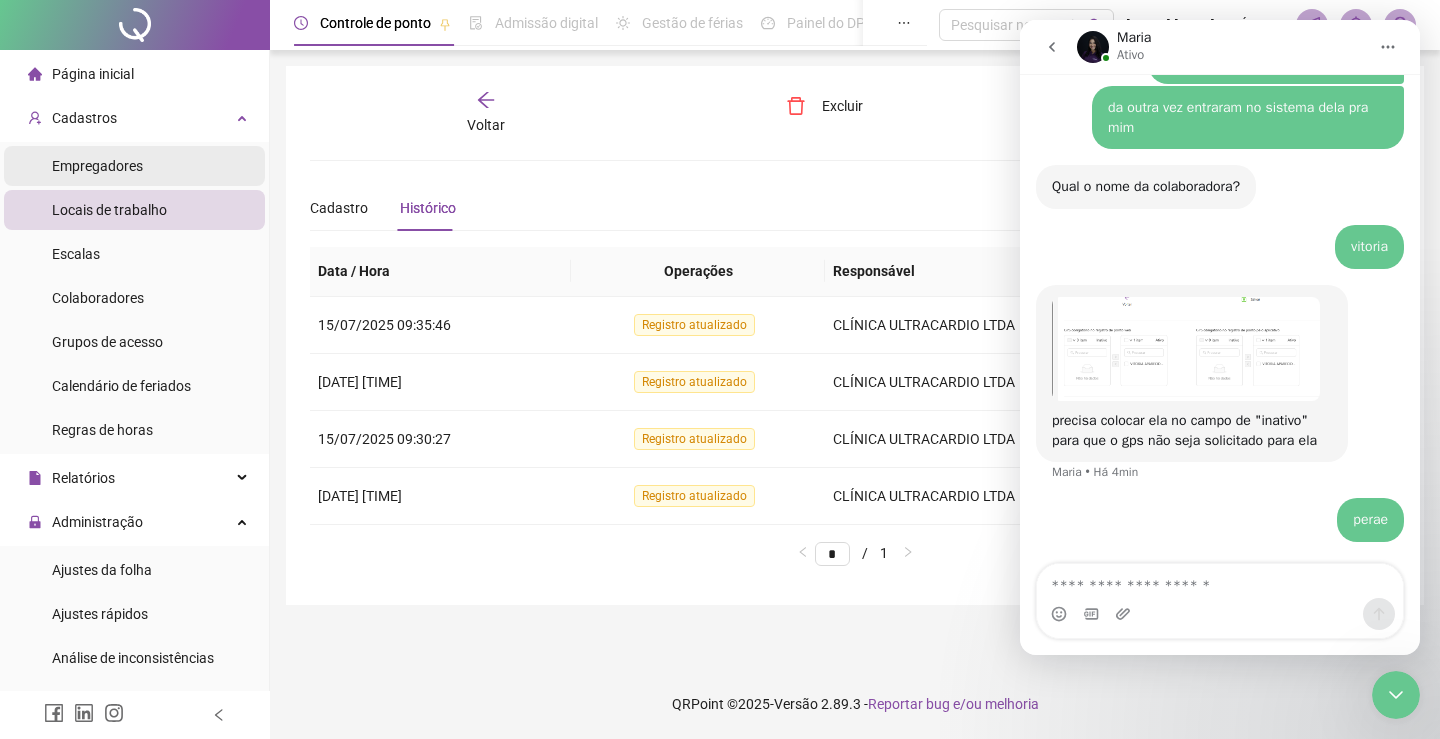 click on "Empregadores" at bounding box center (97, 166) 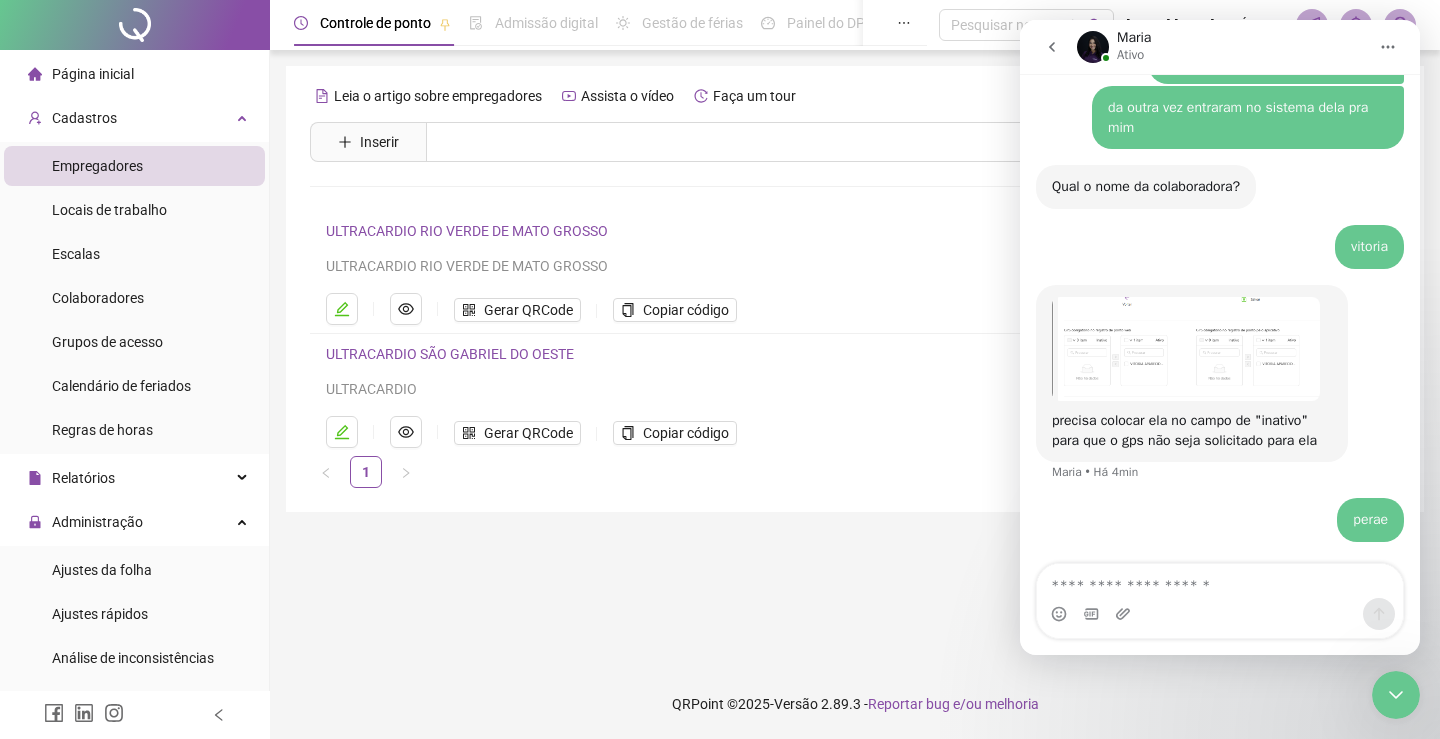 click on "ULTRACARDIO RIO VERDE DE MATO GROSSO" at bounding box center (467, 231) 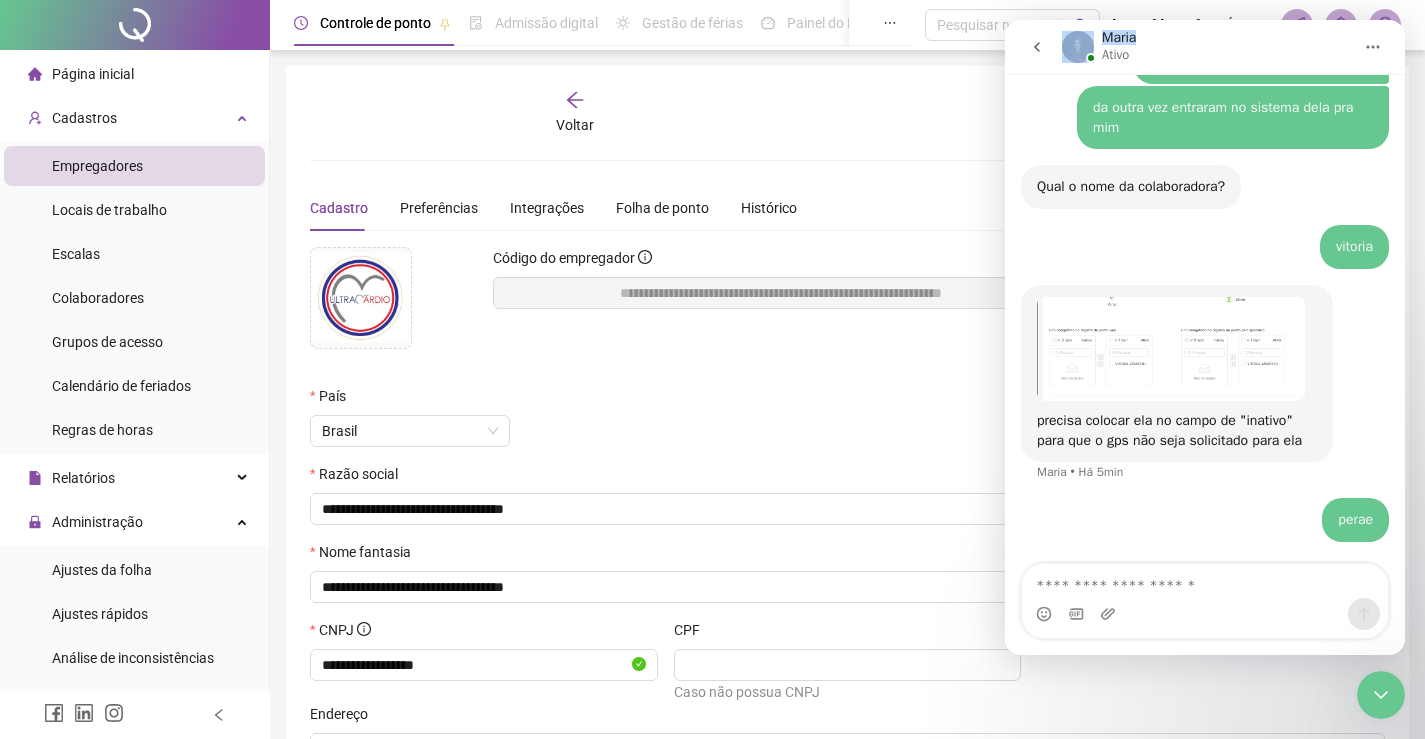 drag, startPoint x: 1258, startPoint y: 44, endPoint x: 554, endPoint y: -29, distance: 707.77466 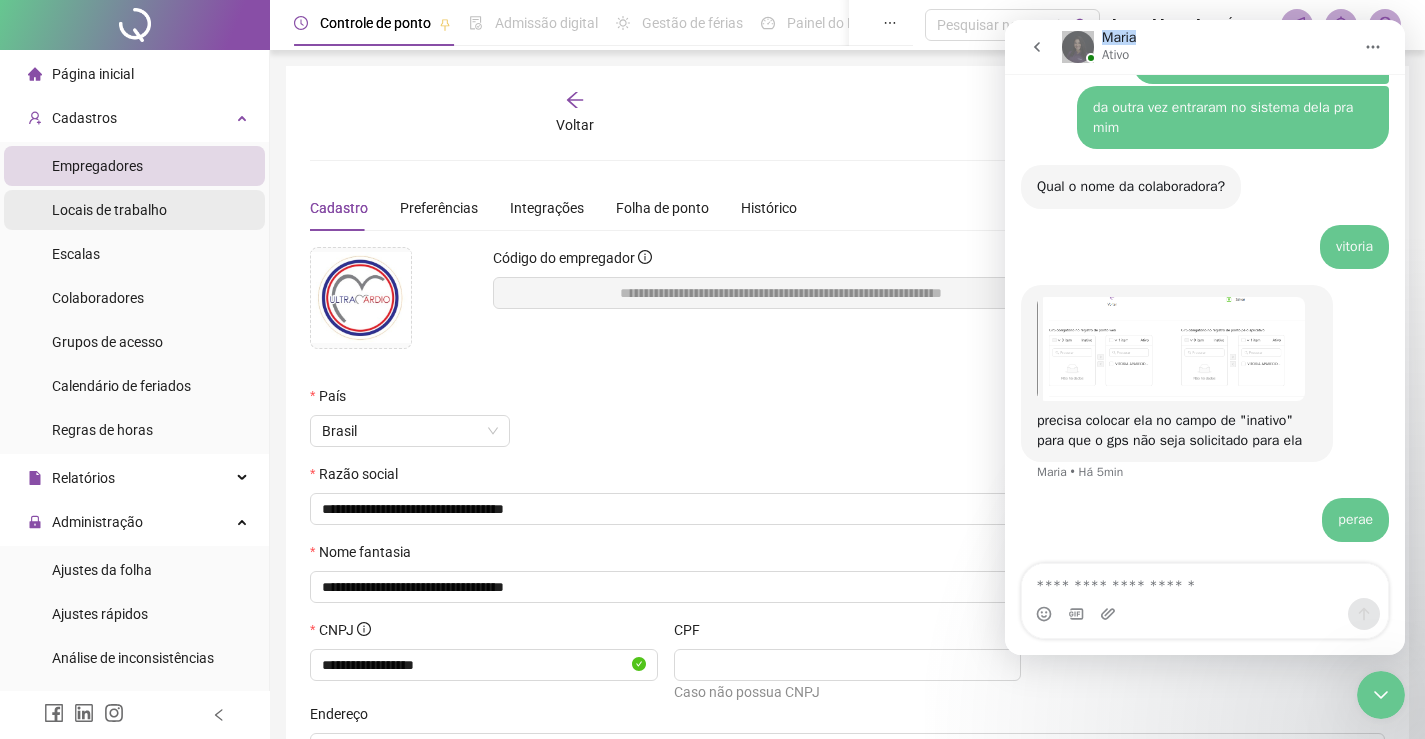 click on "Locais de trabalho" at bounding box center [109, 210] 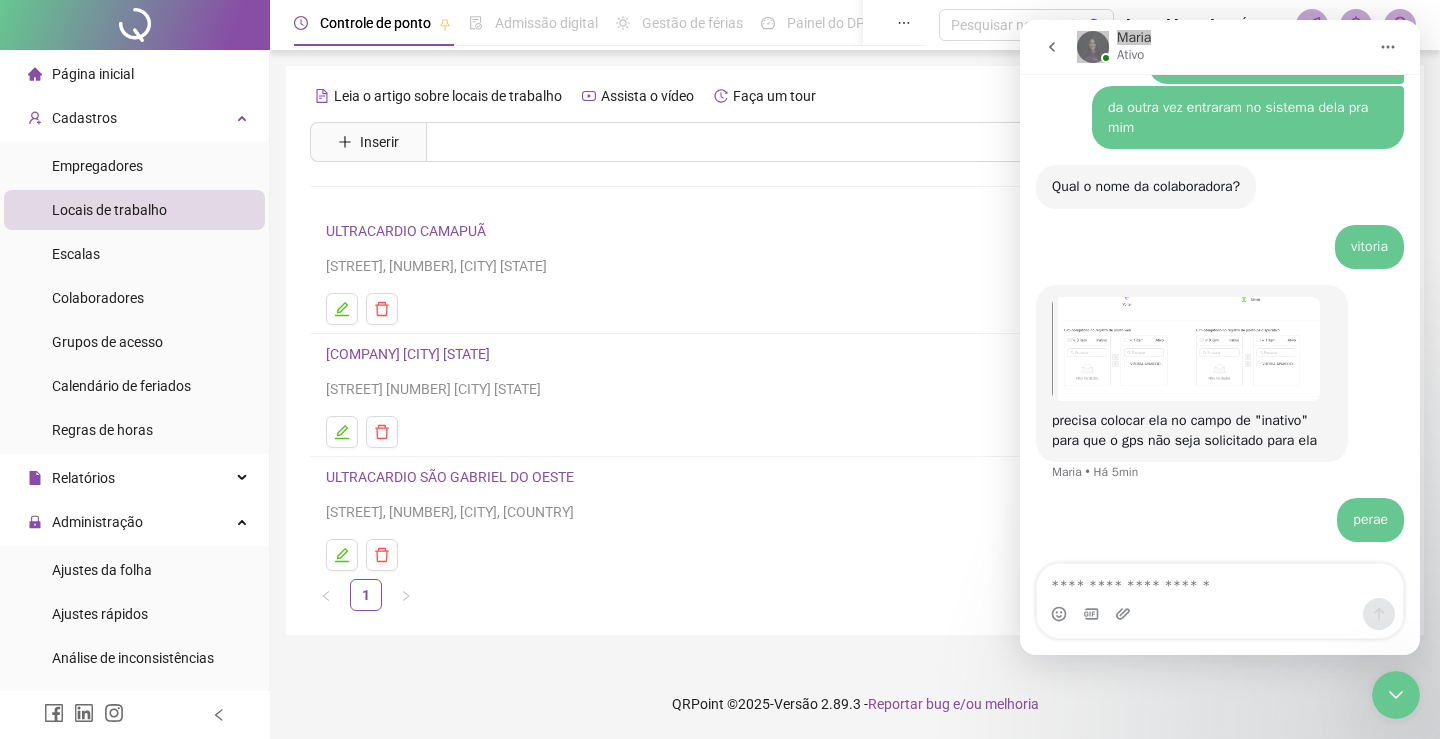 click on "[COMPANY] [CITY] [STATE]" at bounding box center [408, 354] 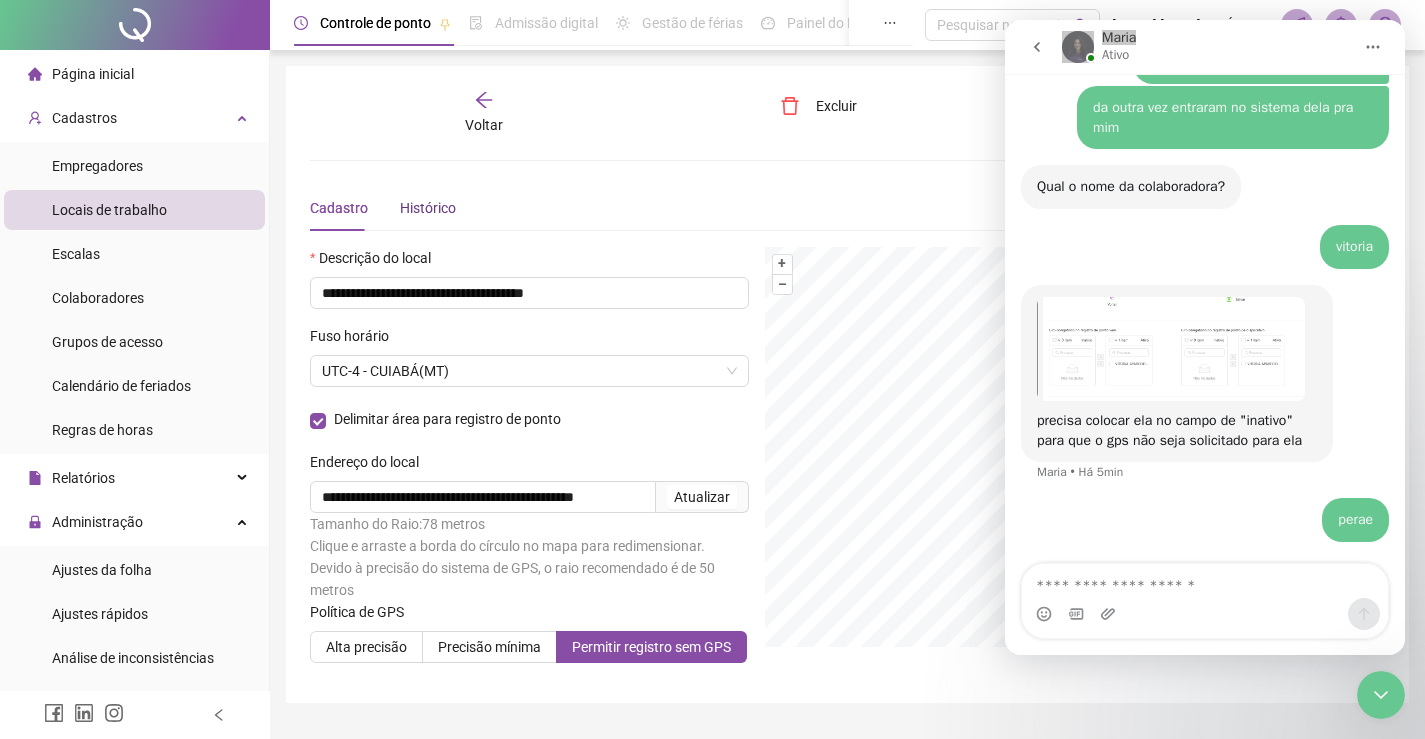 click on "Histórico" at bounding box center (428, 208) 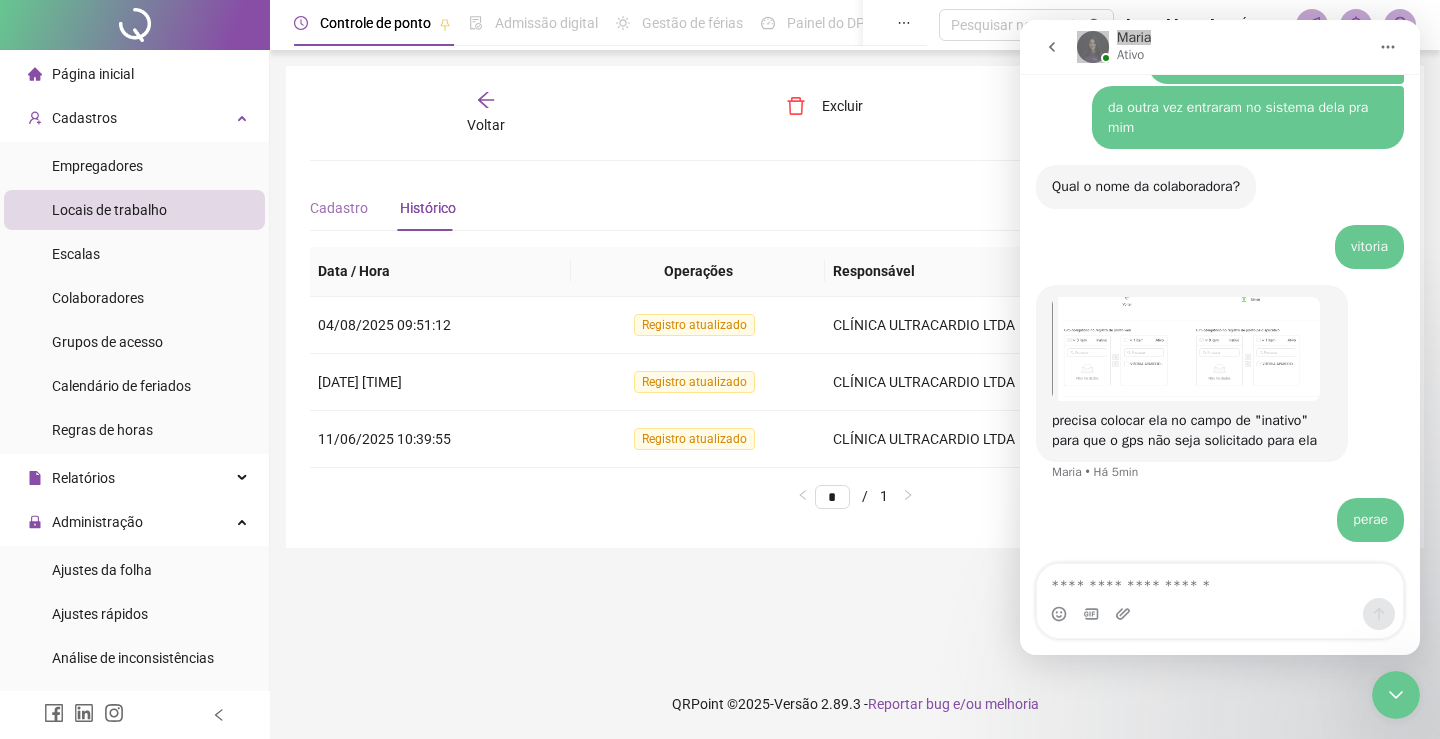 click on "Cadastro" at bounding box center [339, 208] 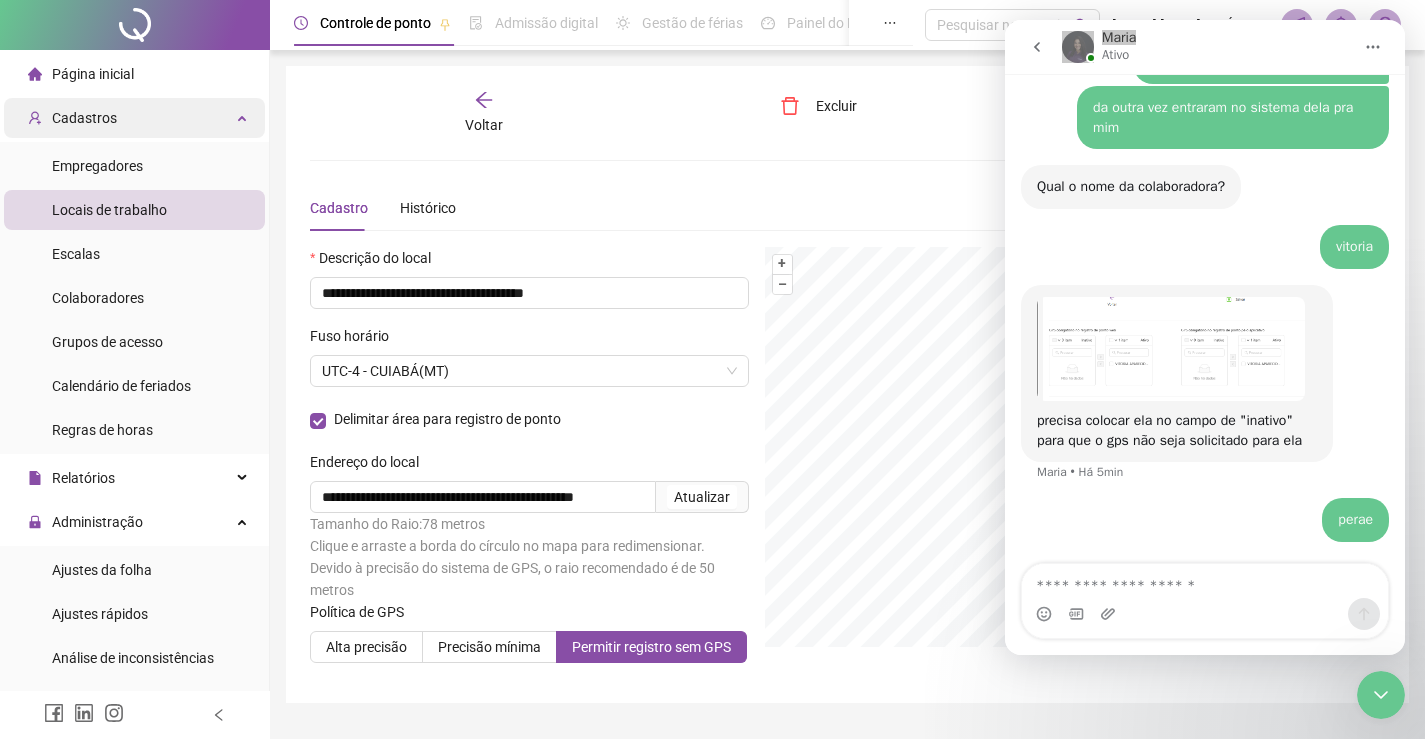 click on "Cadastros" at bounding box center (84, 118) 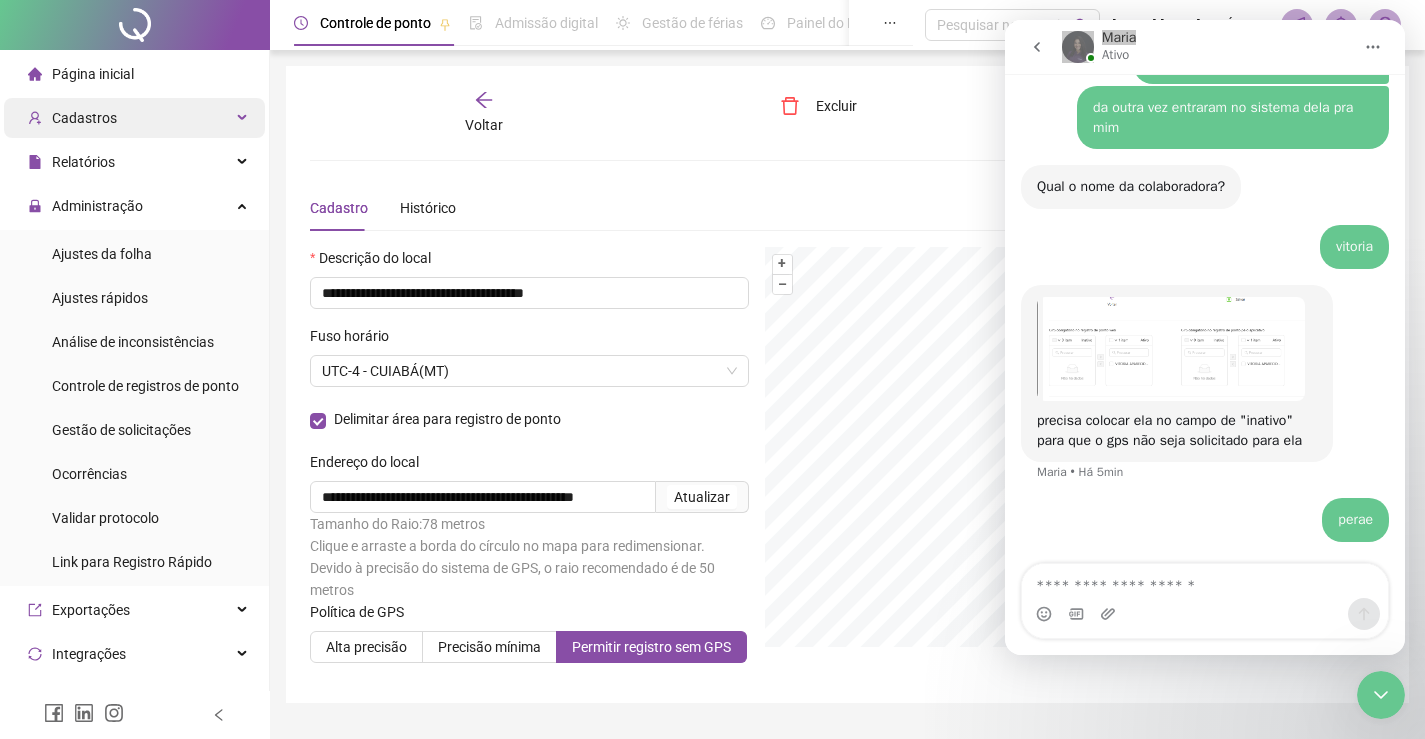 click on "Cadastros" at bounding box center (84, 118) 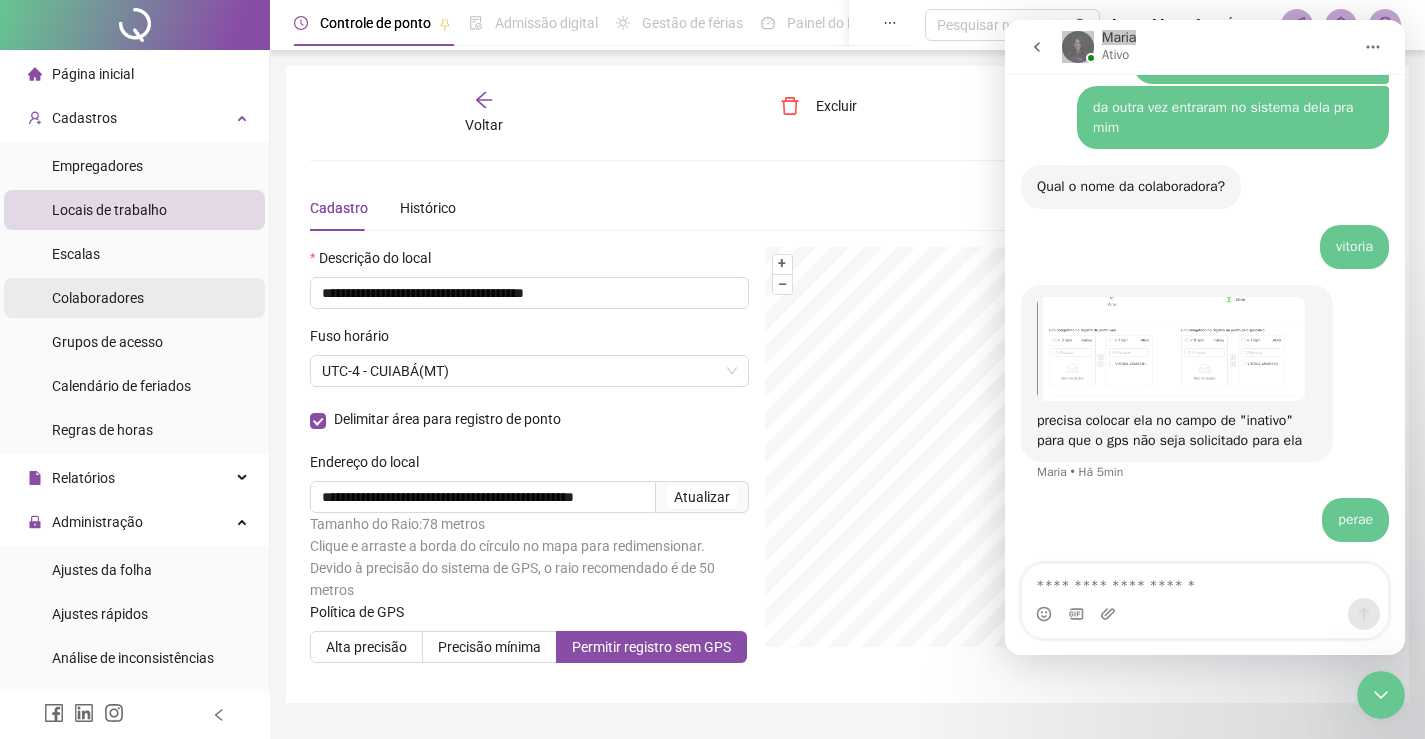 click on "Colaboradores" at bounding box center (98, 298) 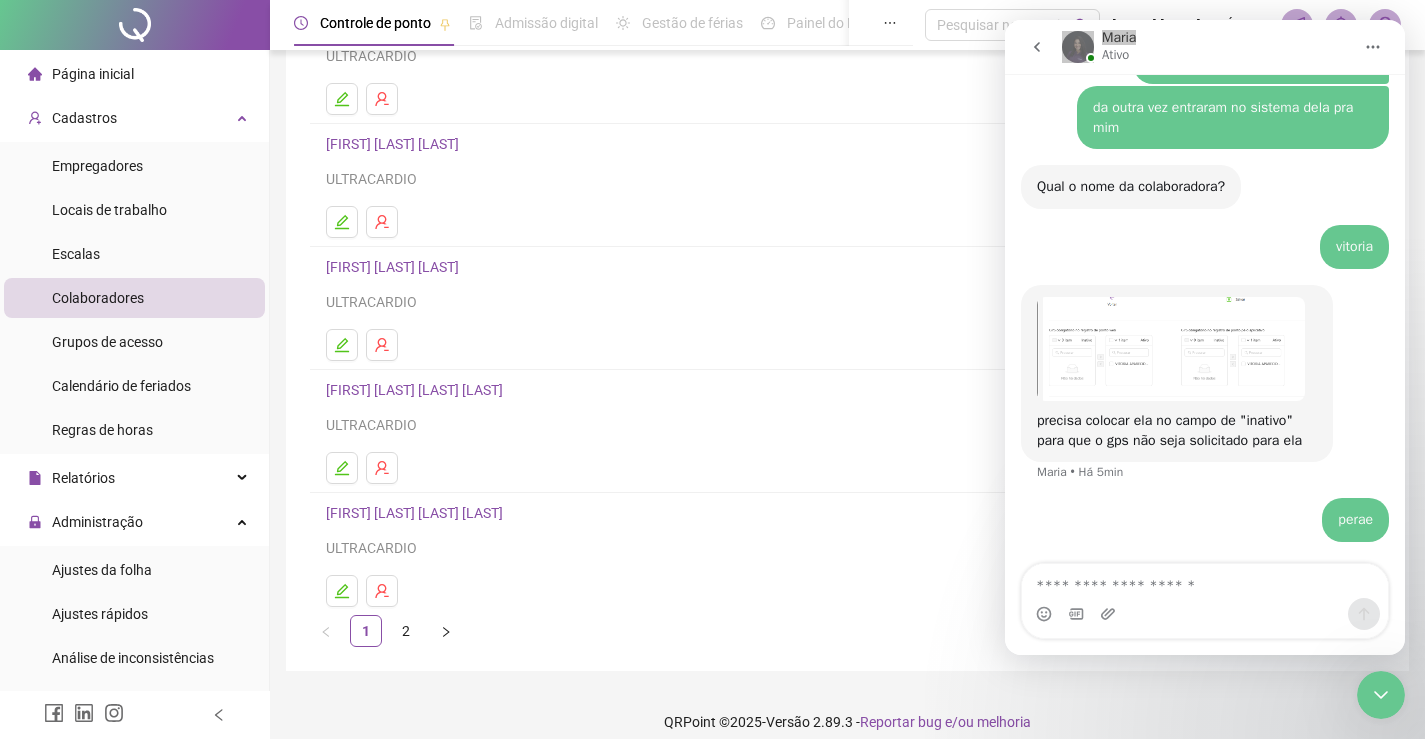 scroll, scrollTop: 228, scrollLeft: 0, axis: vertical 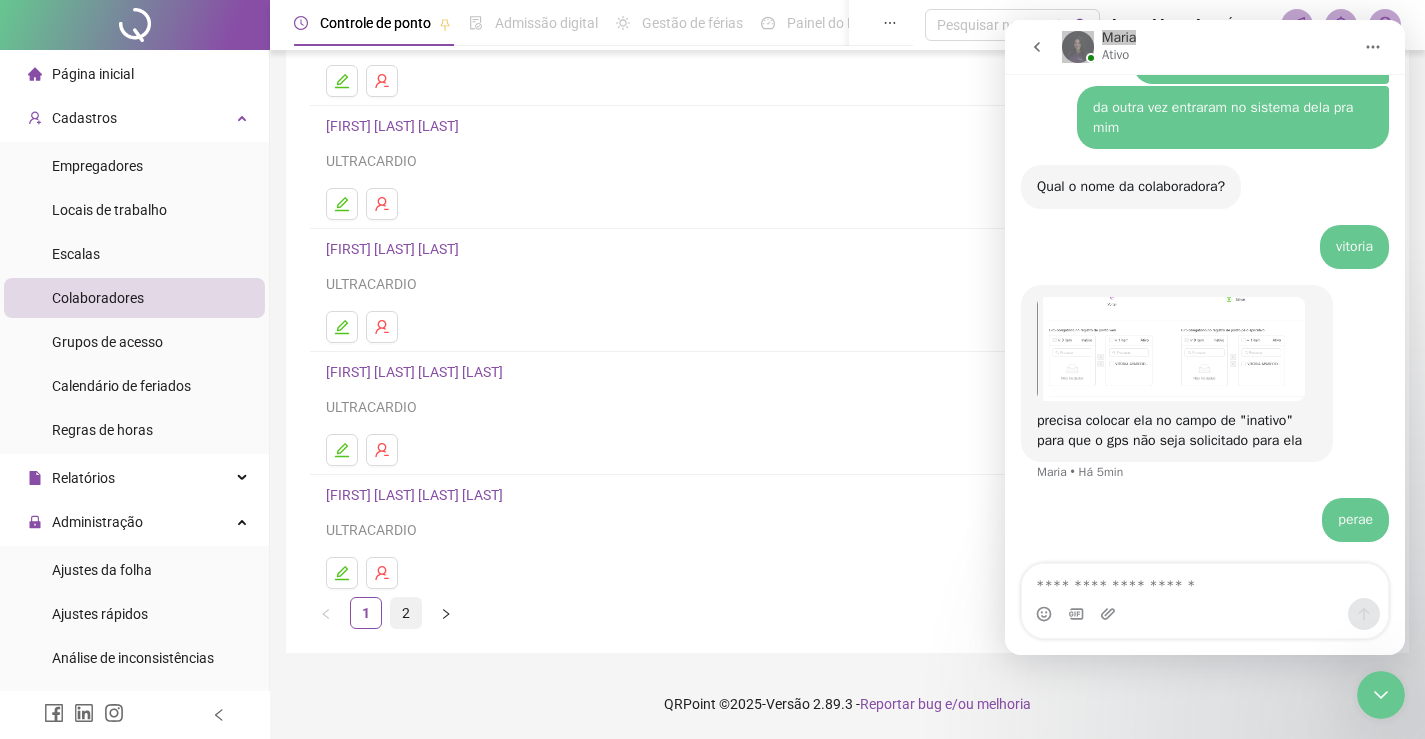 click on "2" at bounding box center (406, 613) 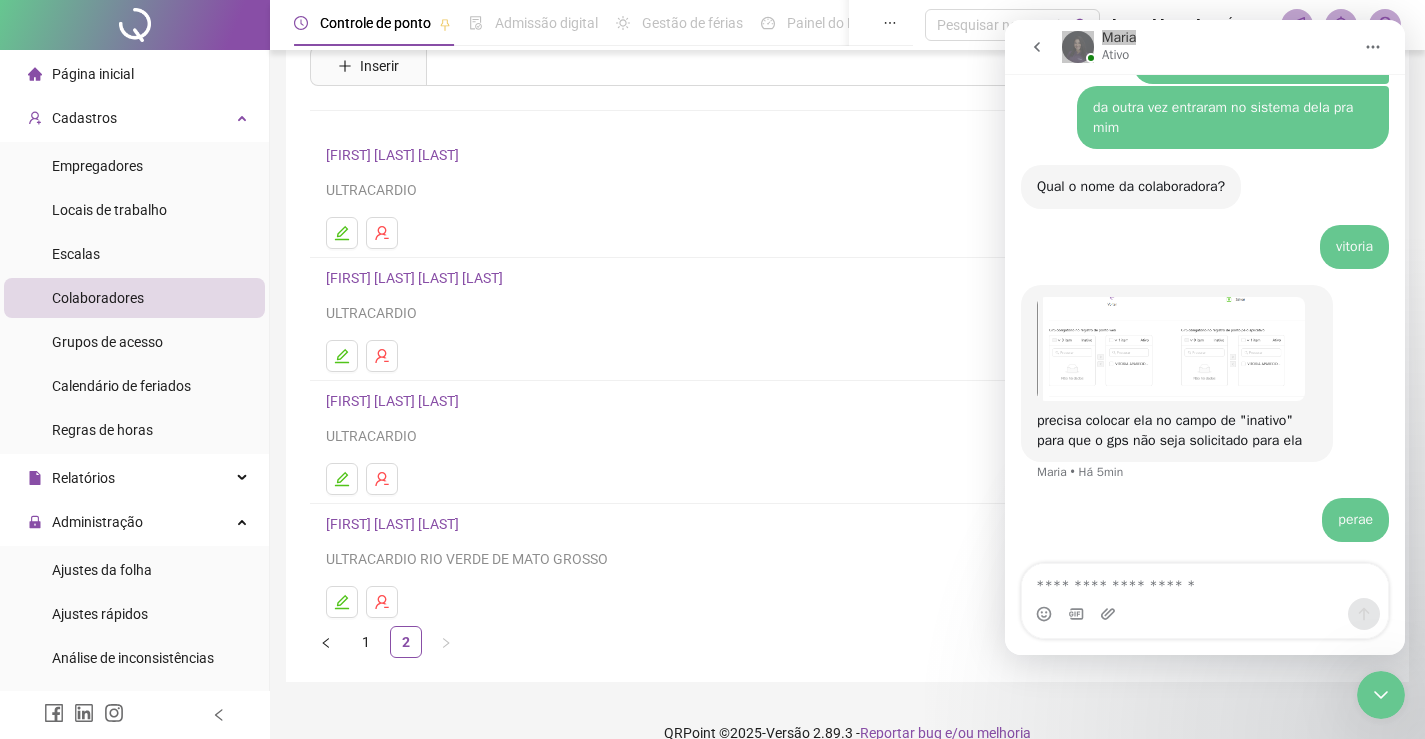 scroll, scrollTop: 105, scrollLeft: 0, axis: vertical 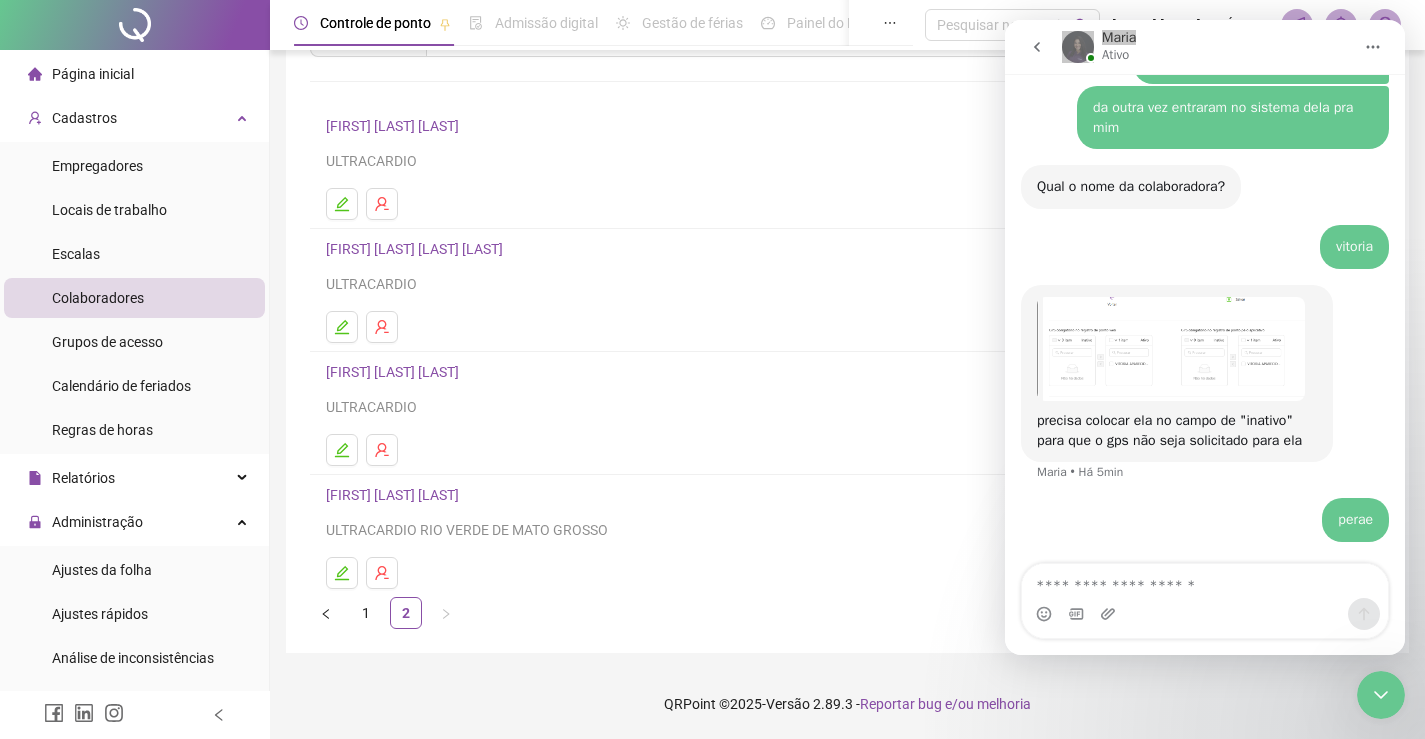 click on "[FIRST] [LAST] [LAST]" at bounding box center [395, 495] 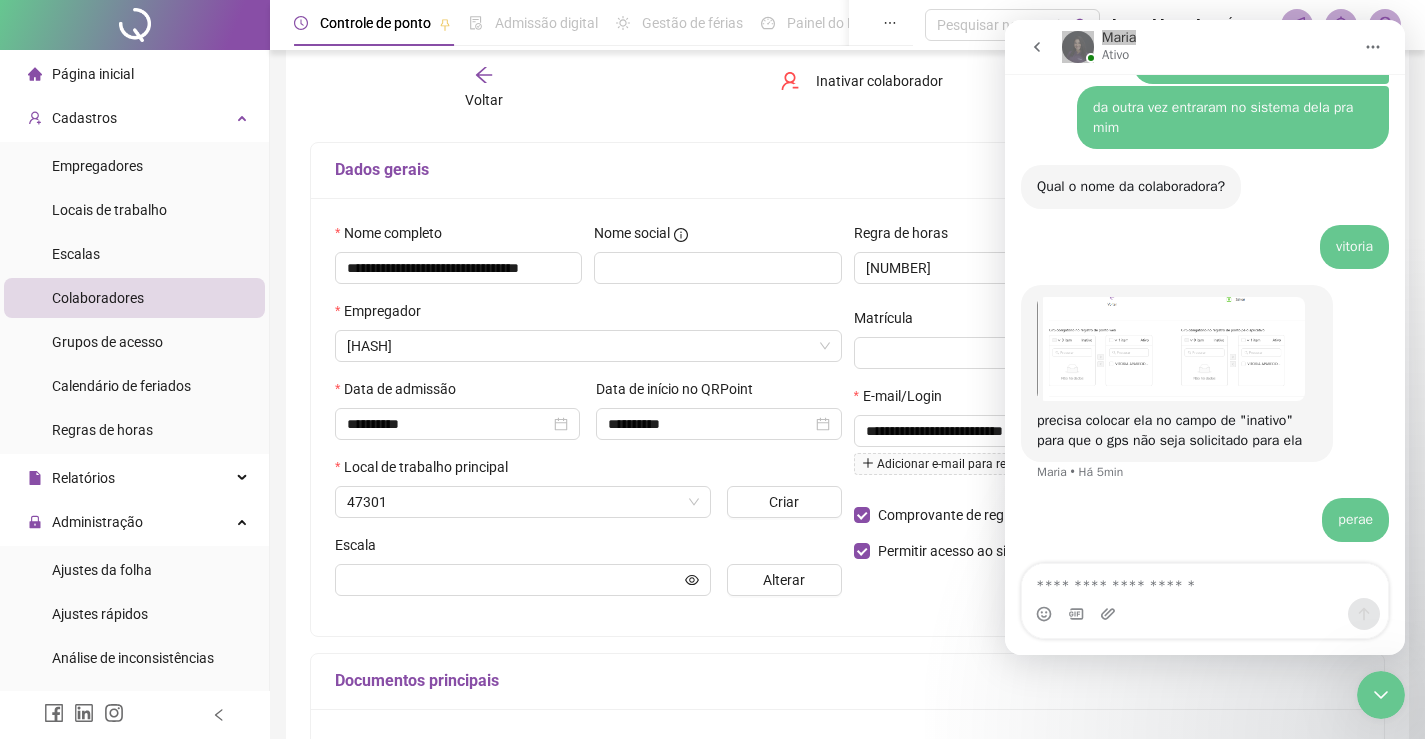scroll, scrollTop: 115, scrollLeft: 0, axis: vertical 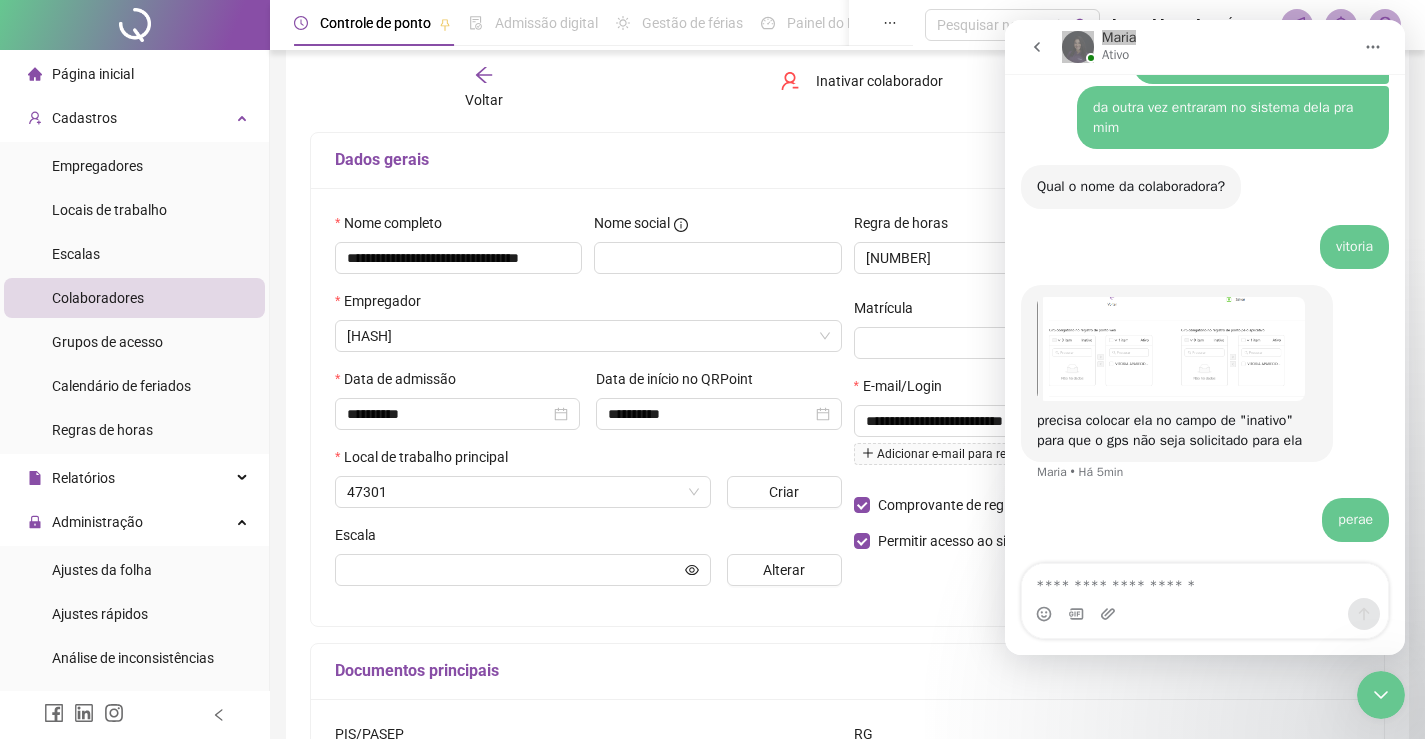 type on "**********" 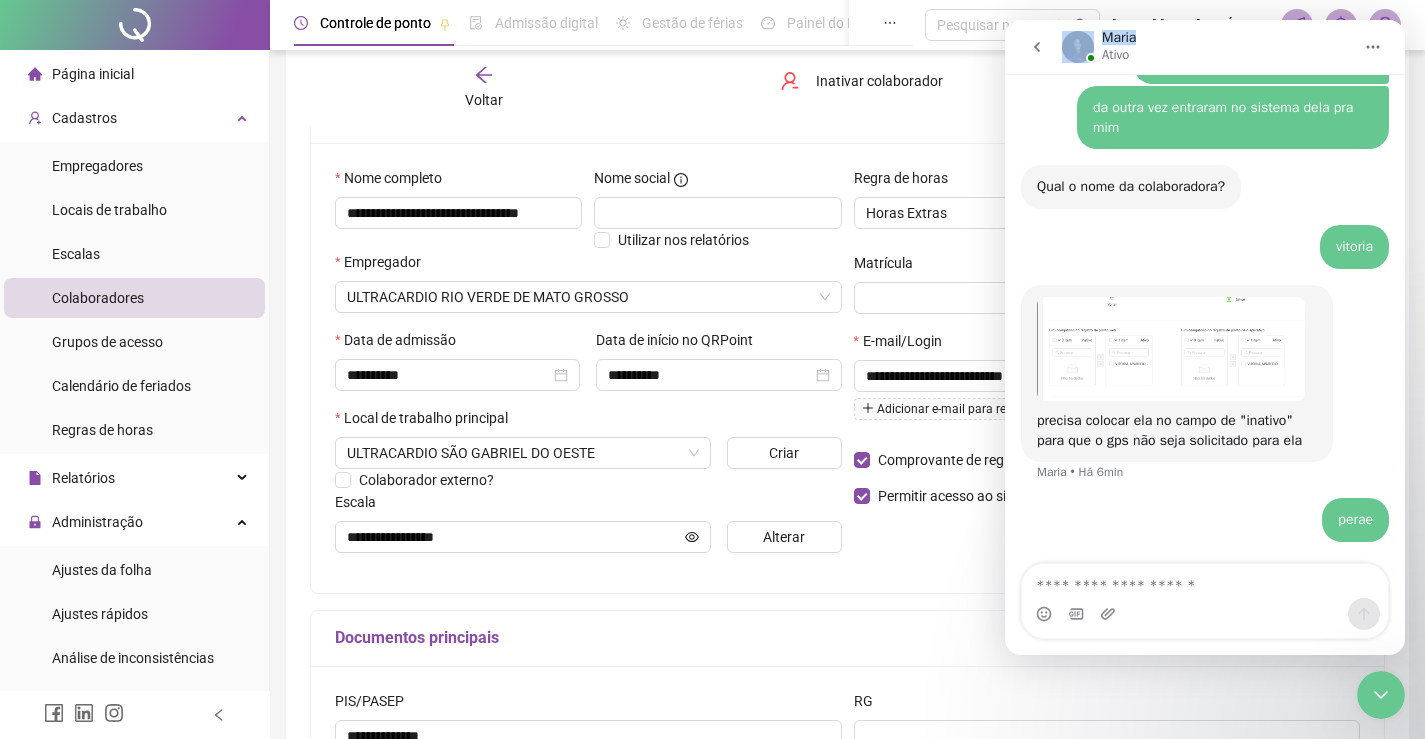 scroll, scrollTop: 0, scrollLeft: 0, axis: both 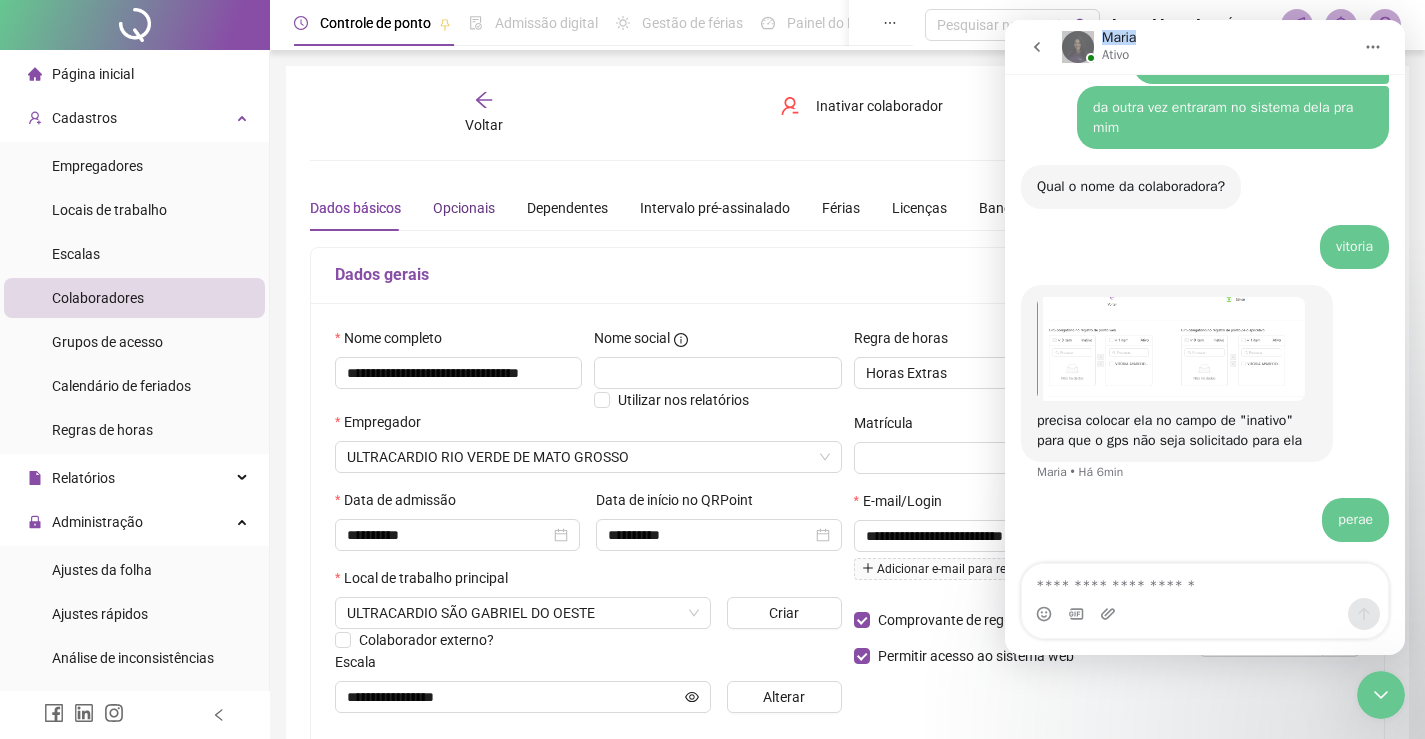 click on "Opcionais" at bounding box center [464, 208] 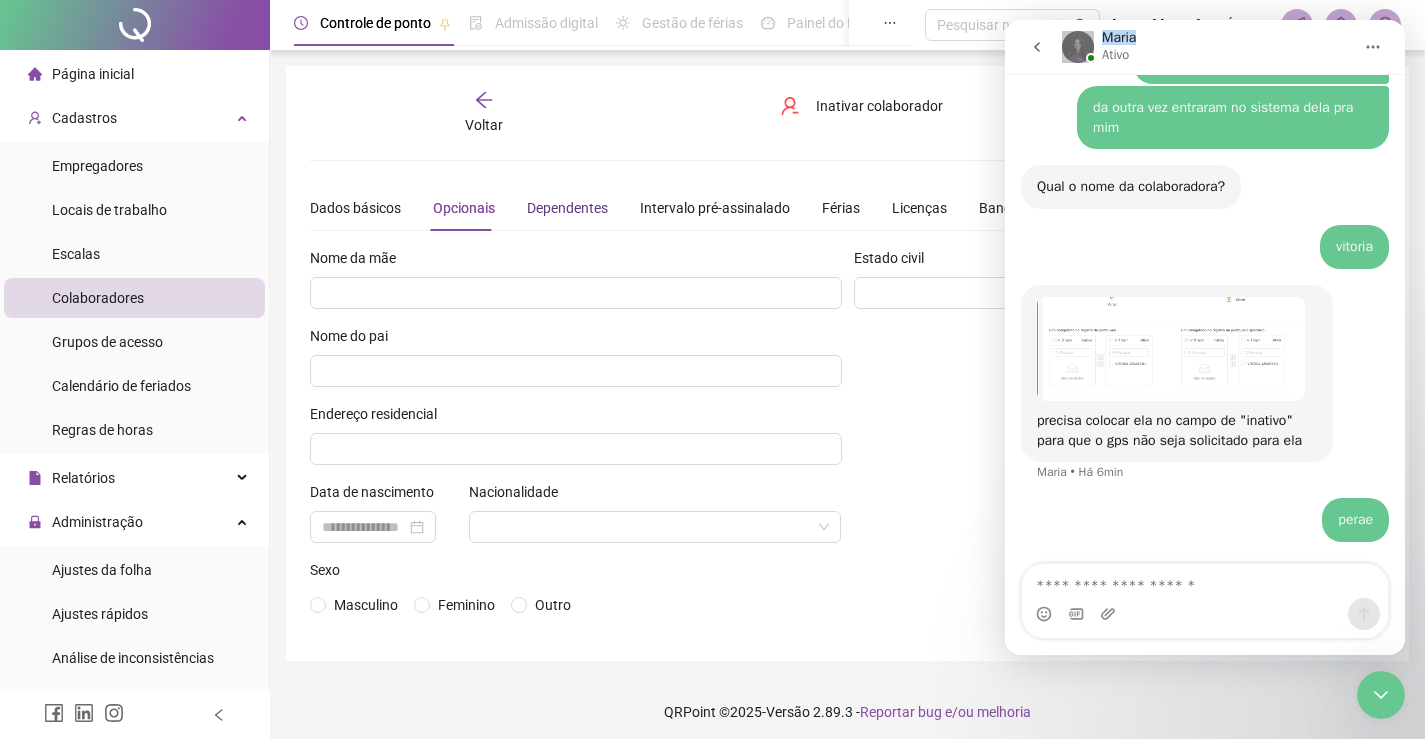 drag, startPoint x: 575, startPoint y: 211, endPoint x: 621, endPoint y: 201, distance: 47.07441 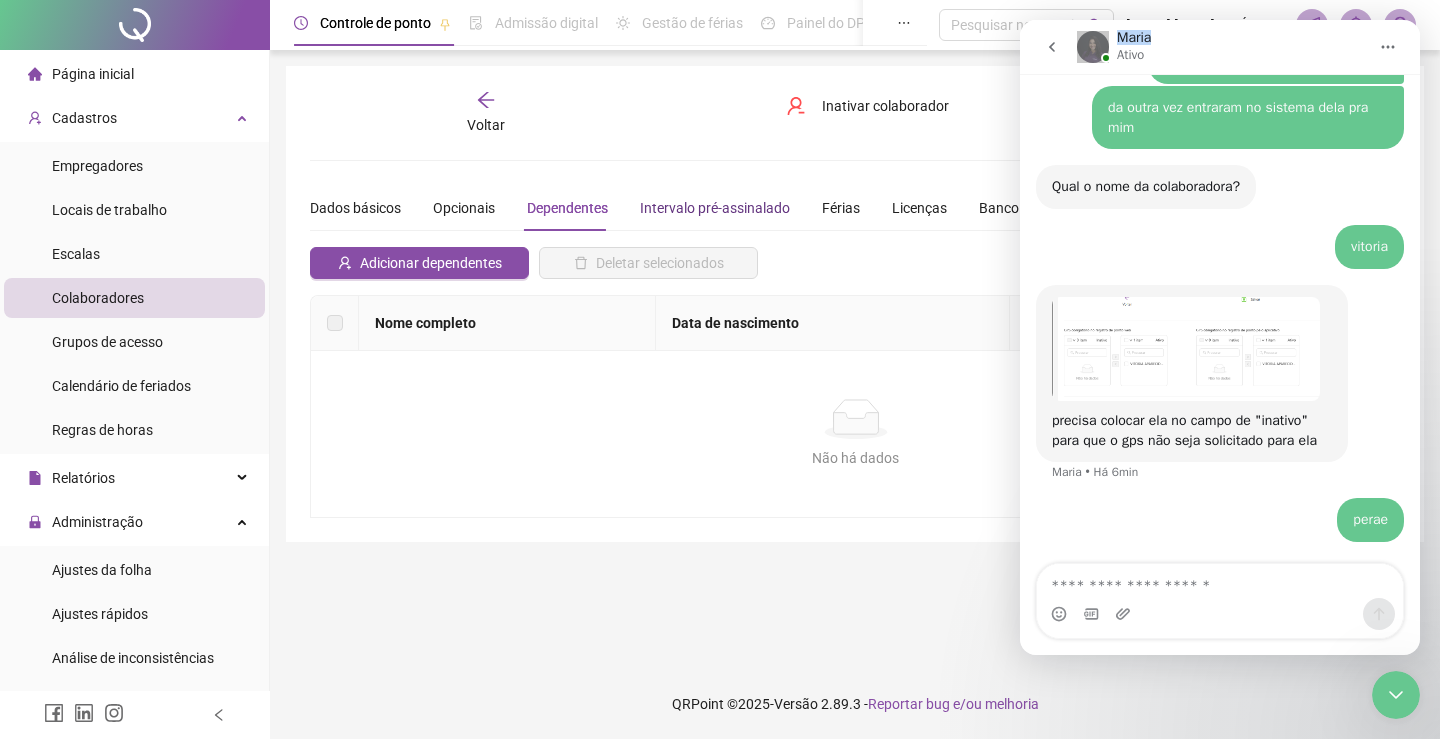 click on "Intervalo pré-assinalado" at bounding box center [715, 208] 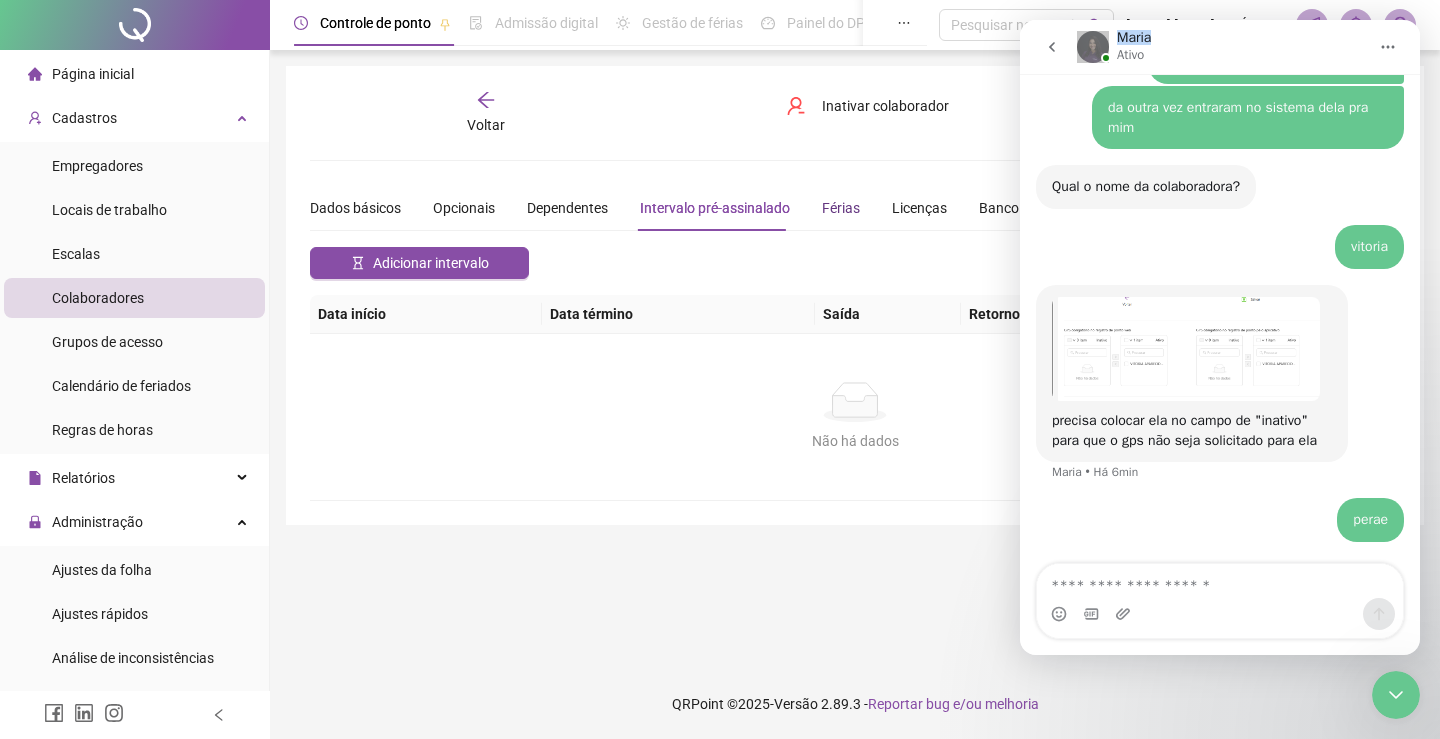 click on "Dados básicos Opcionais Dependentes Intervalo pré-assinalado Férias Licenças Banco de horas Histórico Apontamentos Integrações Preferências" at bounding box center (907, 208) 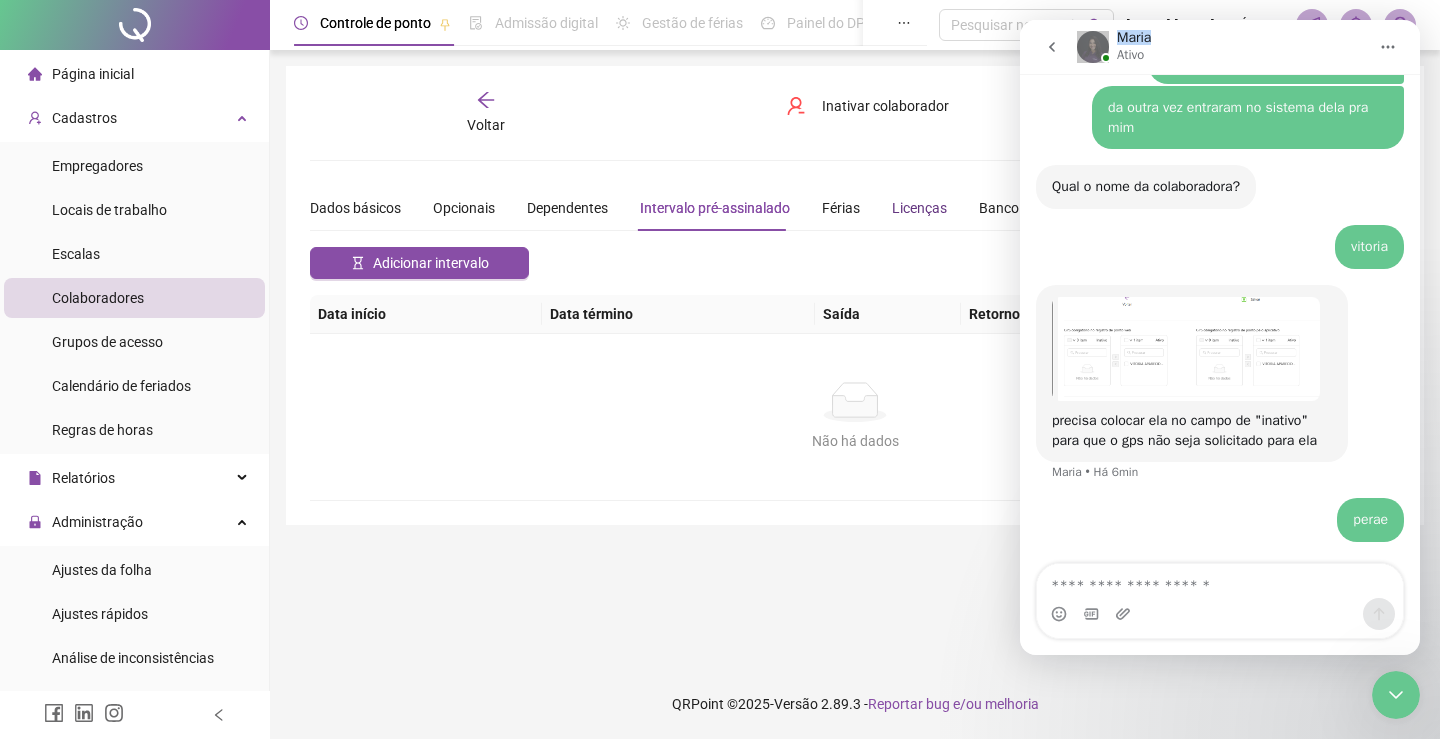click on "Licenças" at bounding box center (919, 208) 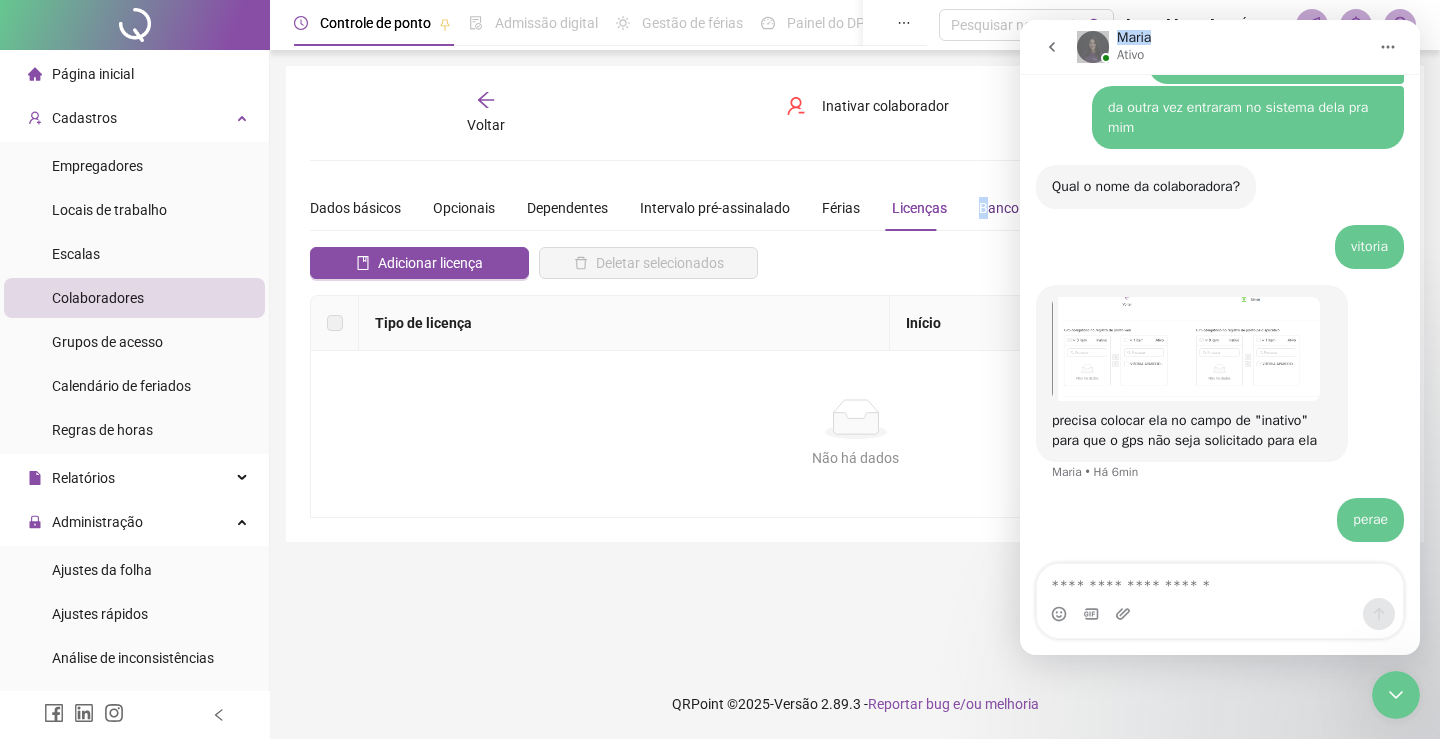 click on "Banco de horas" at bounding box center [1027, 208] 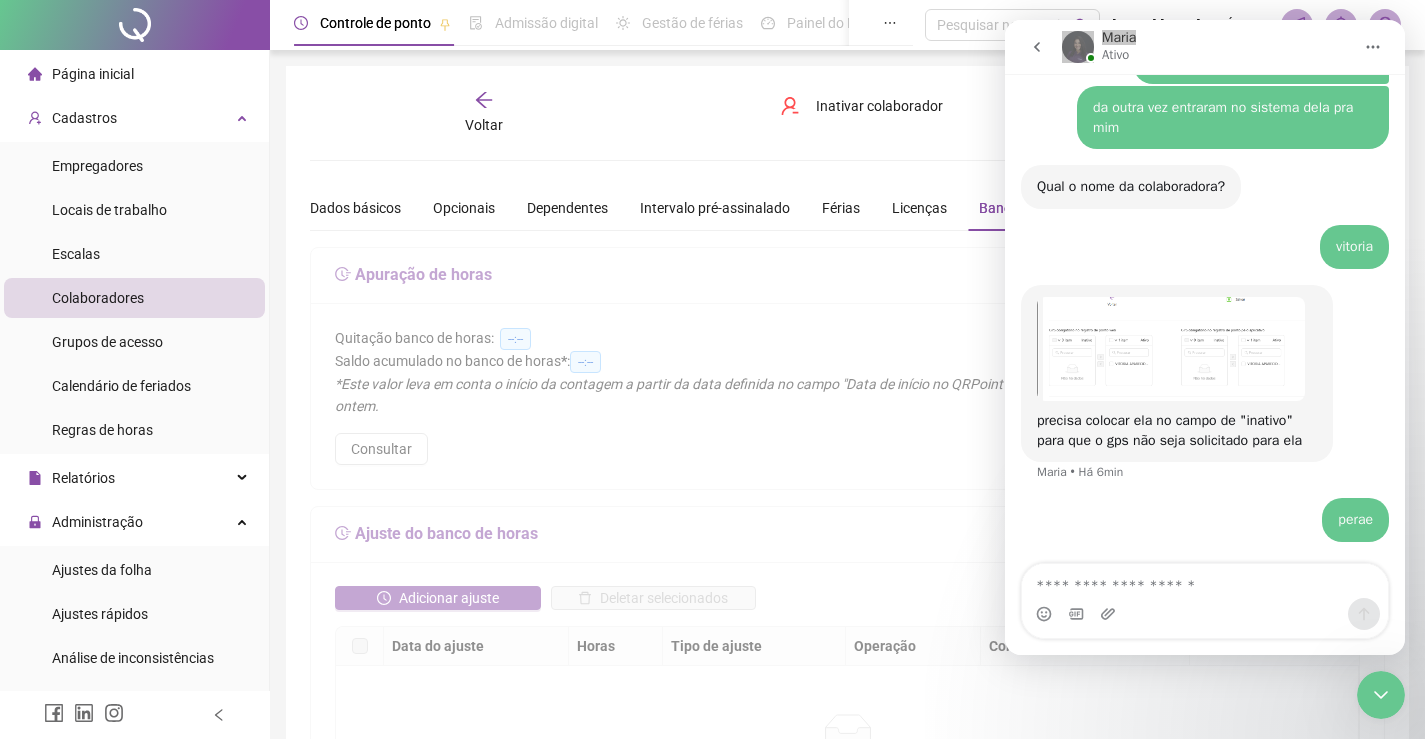 drag, startPoint x: 815, startPoint y: 292, endPoint x: 825, endPoint y: 293, distance: 10.049875 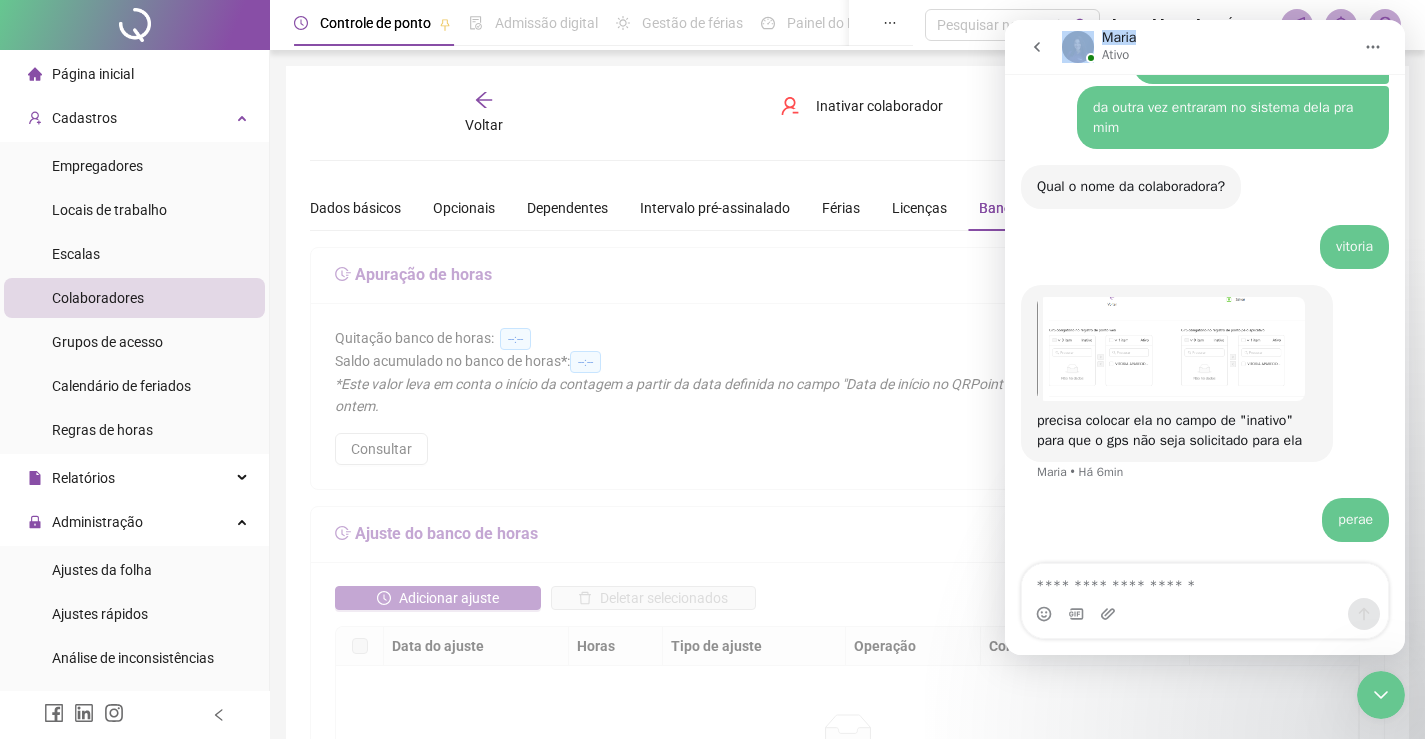 click 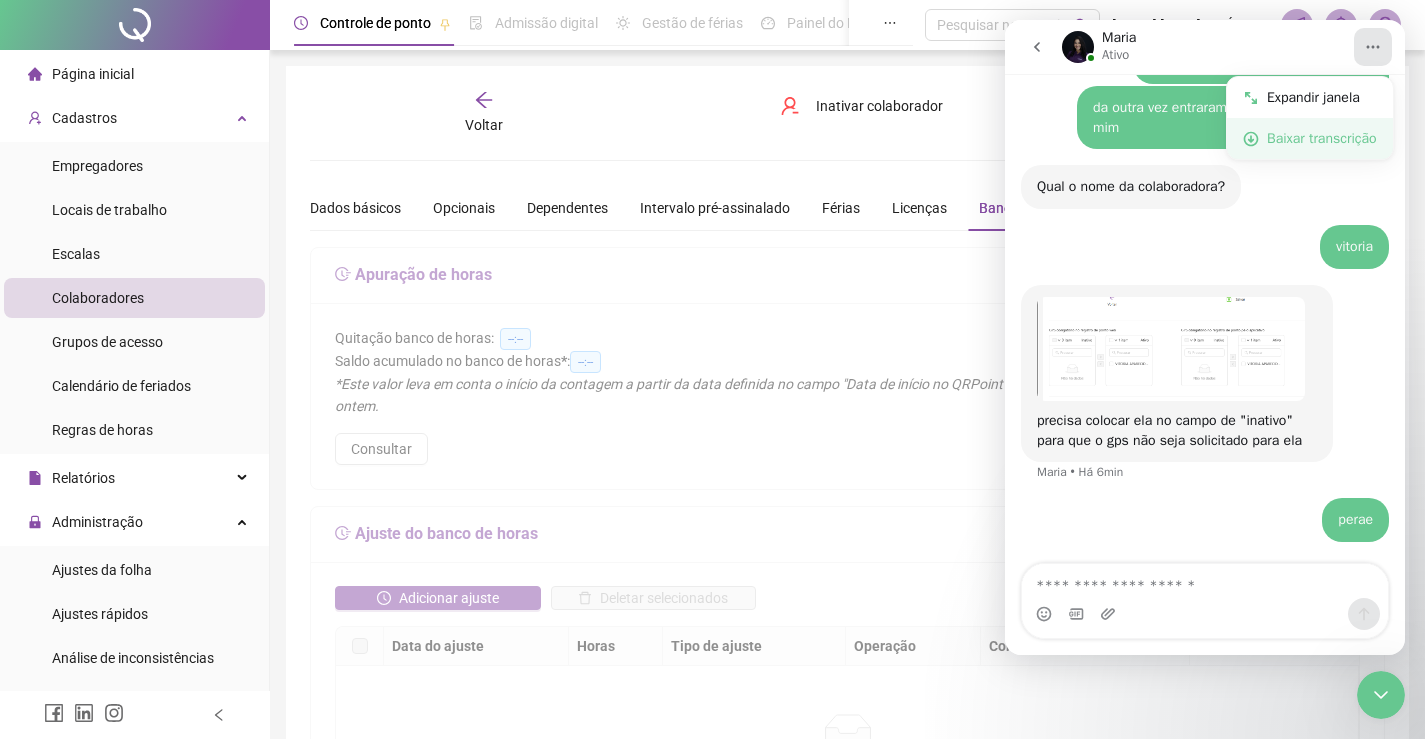 click on "Baixar transcrição" at bounding box center (1322, 138) 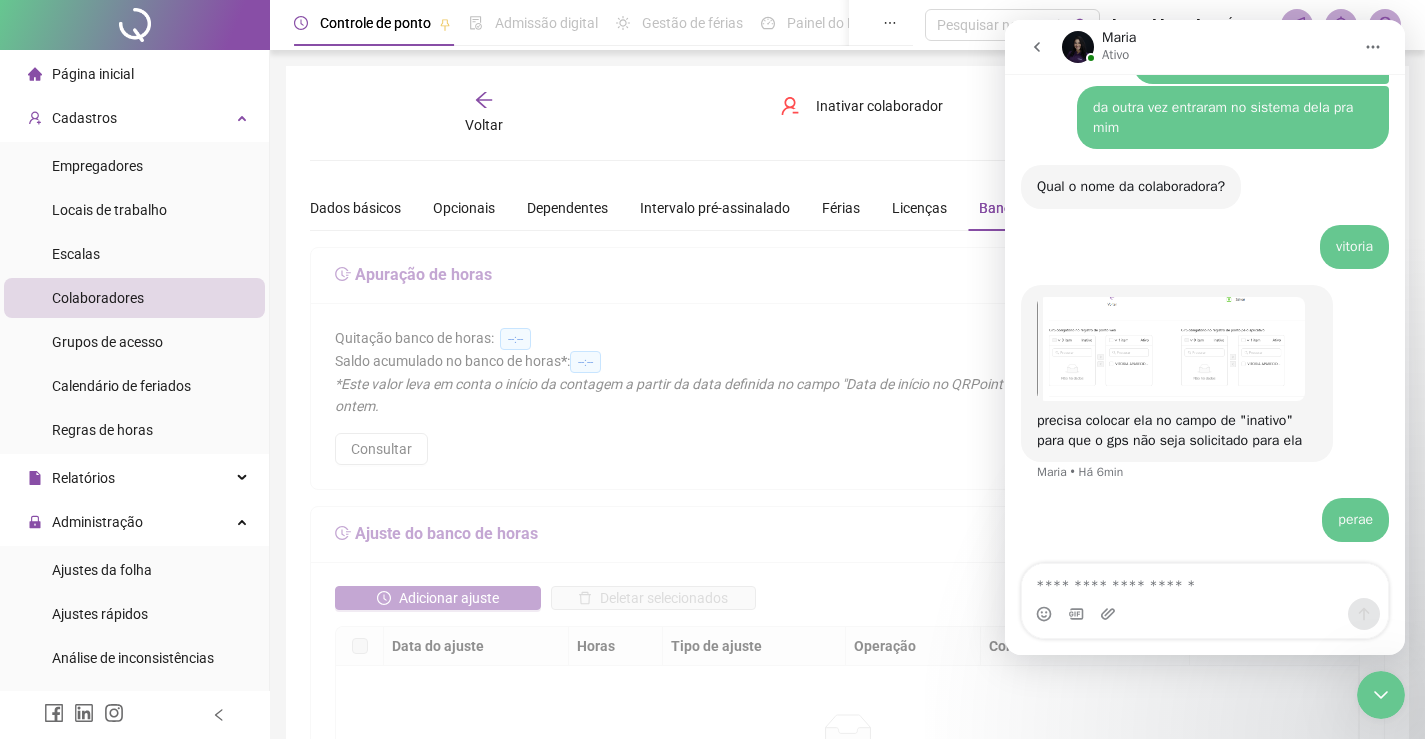 click at bounding box center (847, 899) 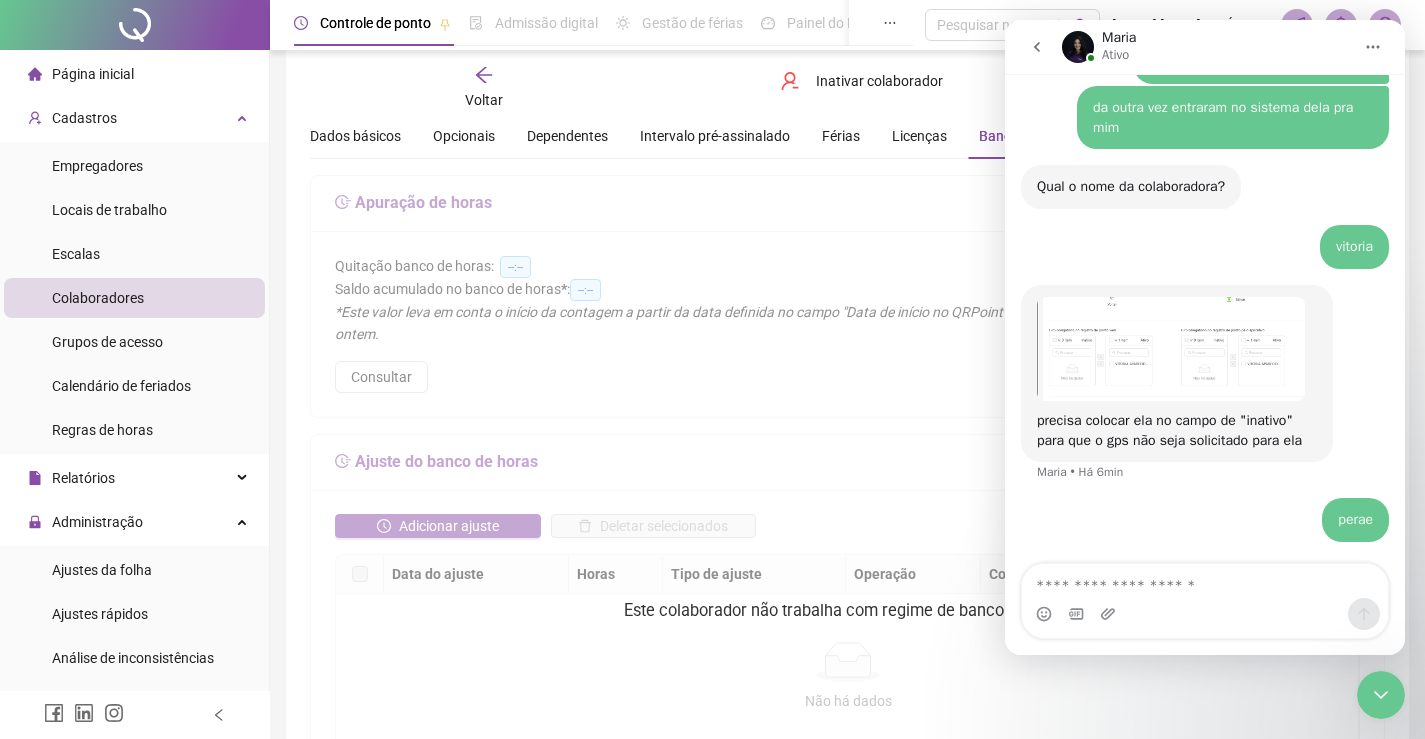 scroll, scrollTop: 0, scrollLeft: 0, axis: both 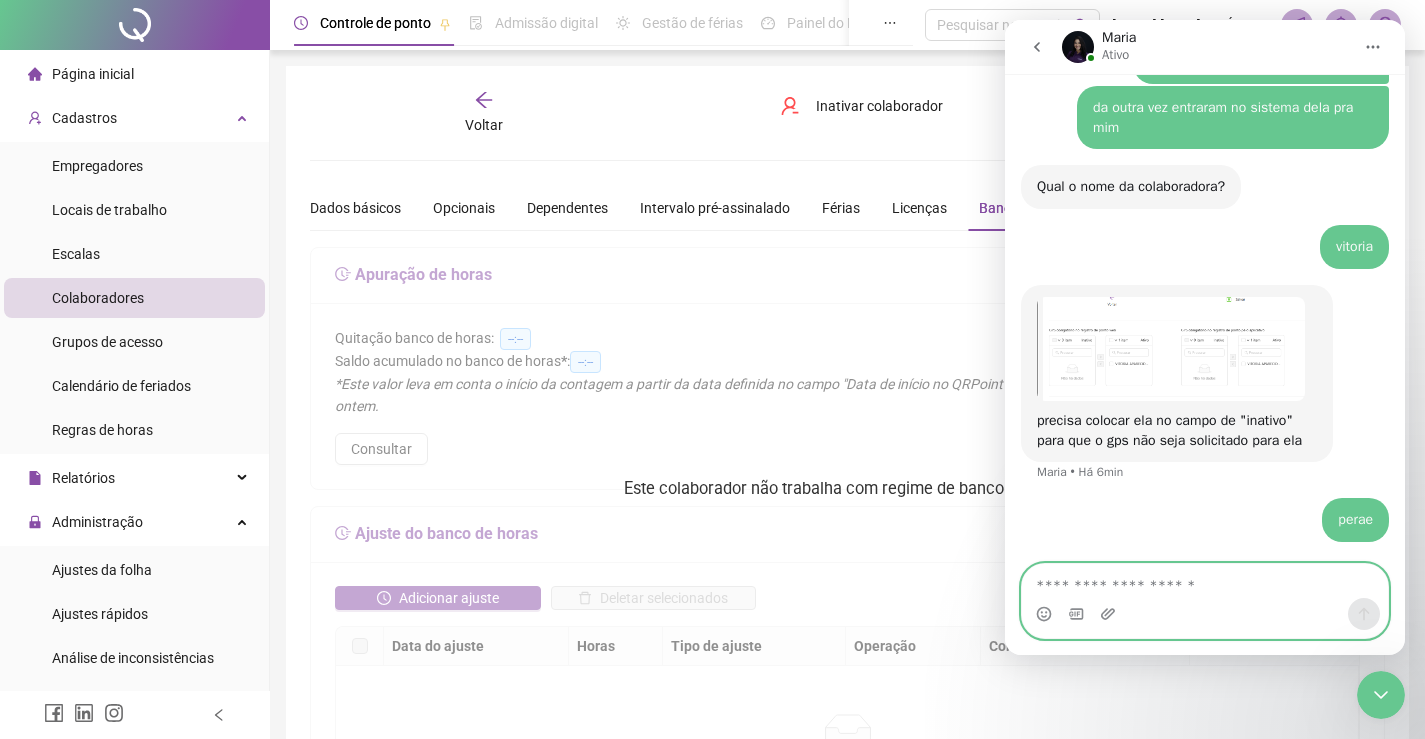 click at bounding box center (1205, 581) 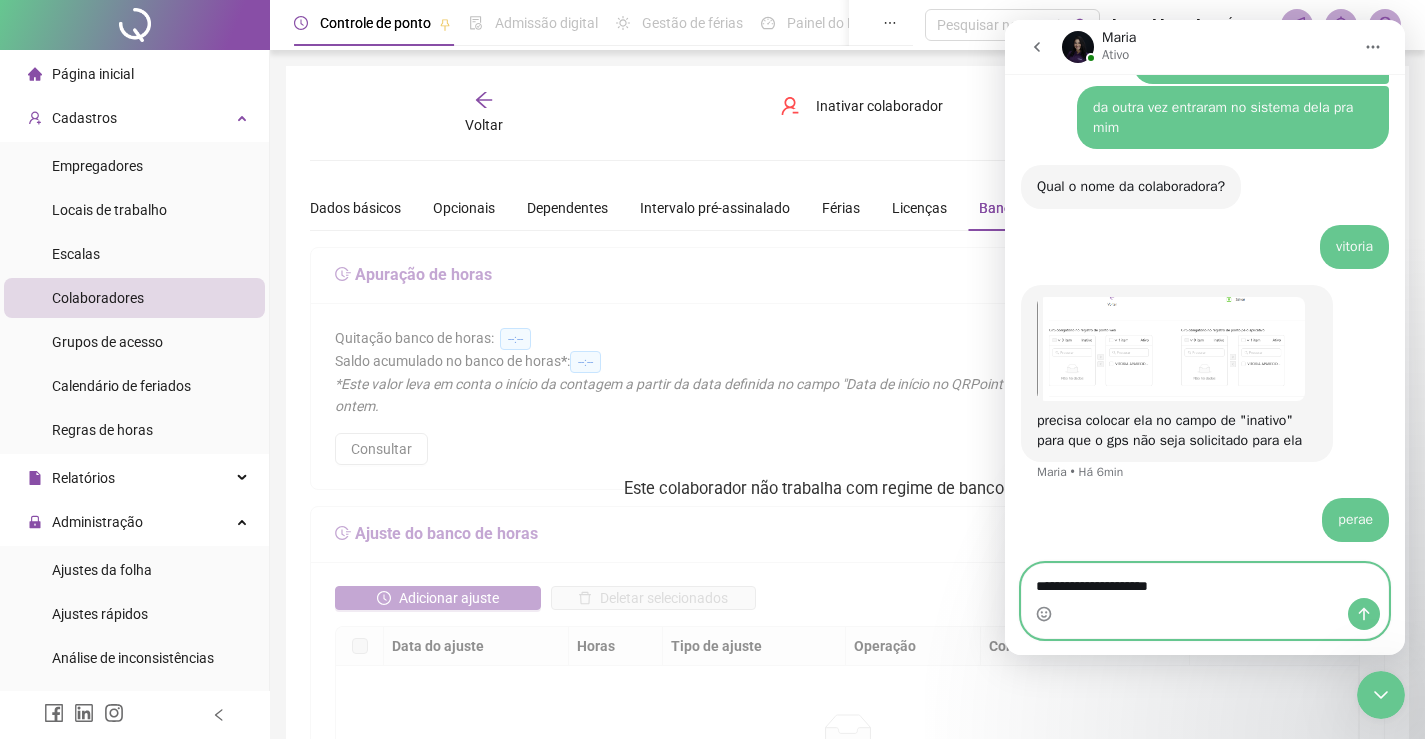 type on "**********" 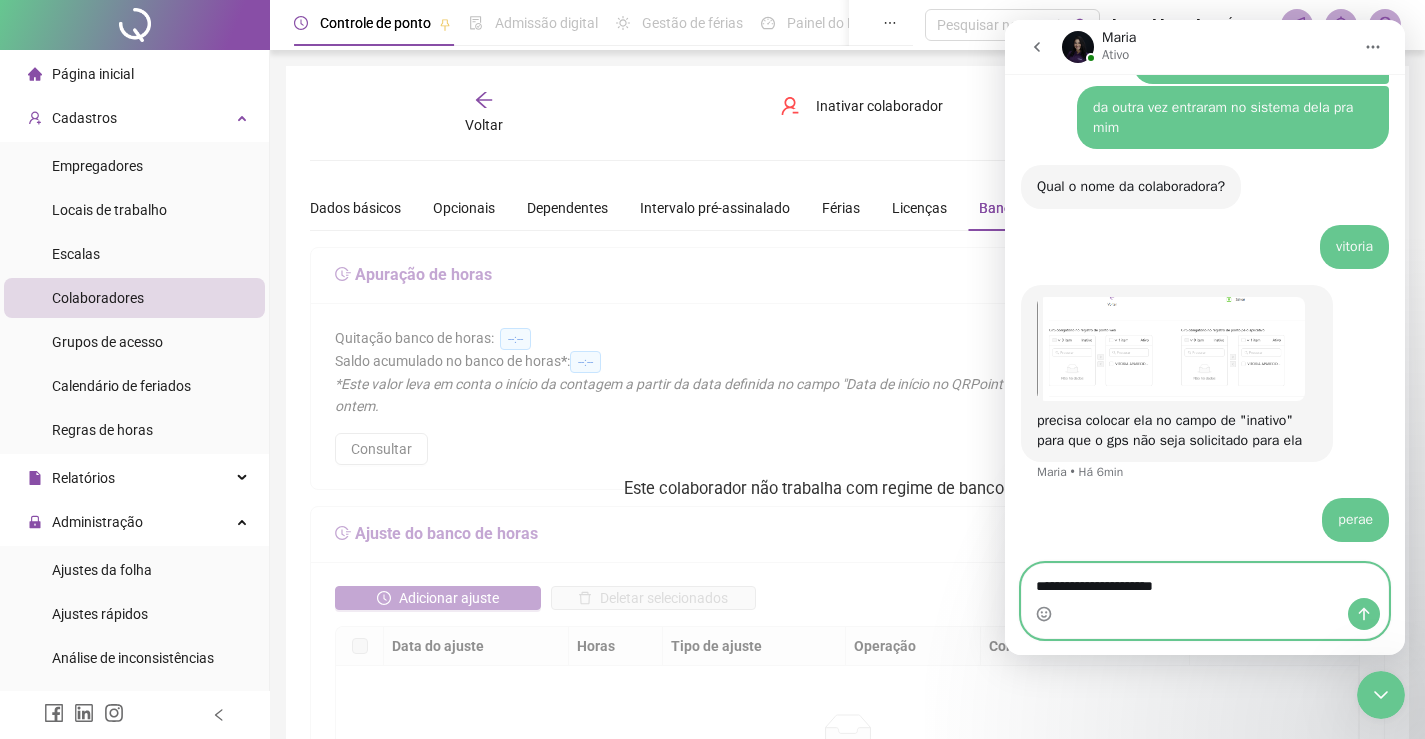 type 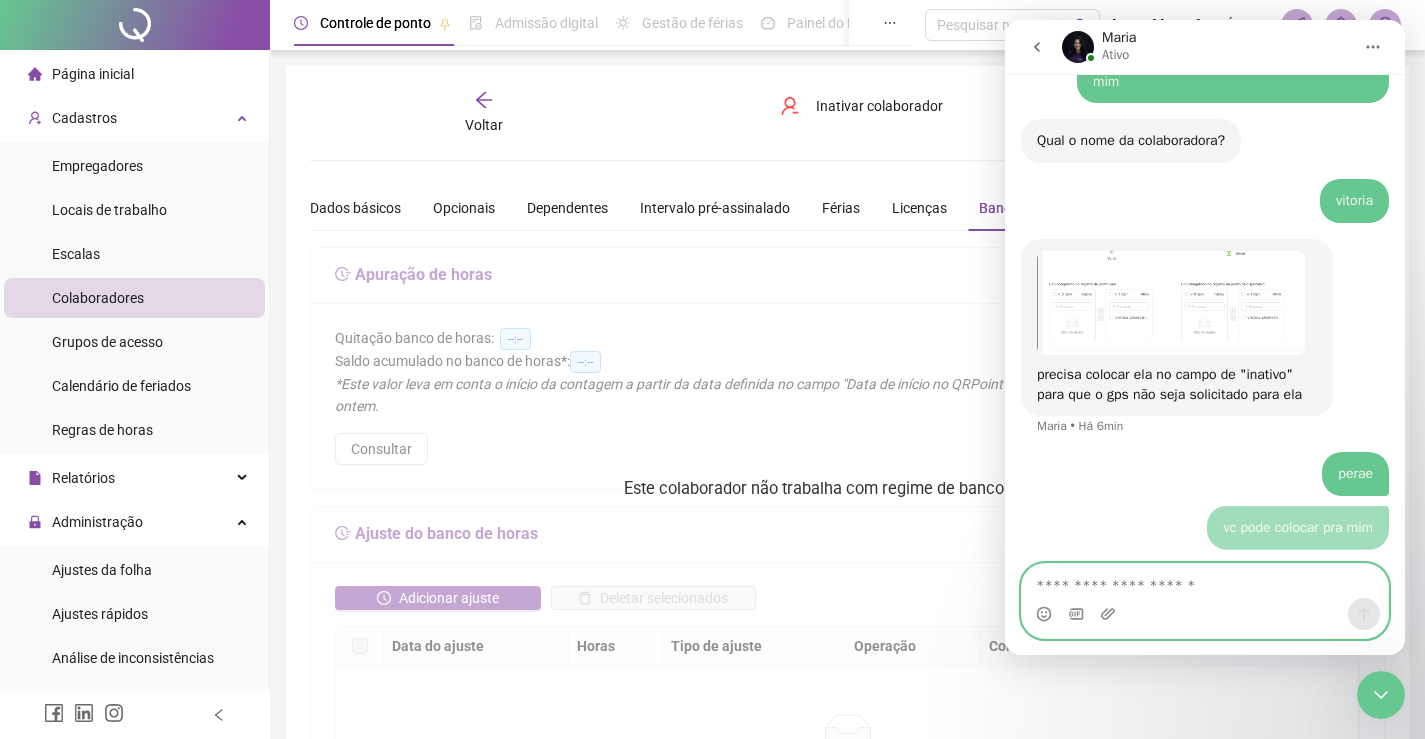 scroll, scrollTop: 8431, scrollLeft: 0, axis: vertical 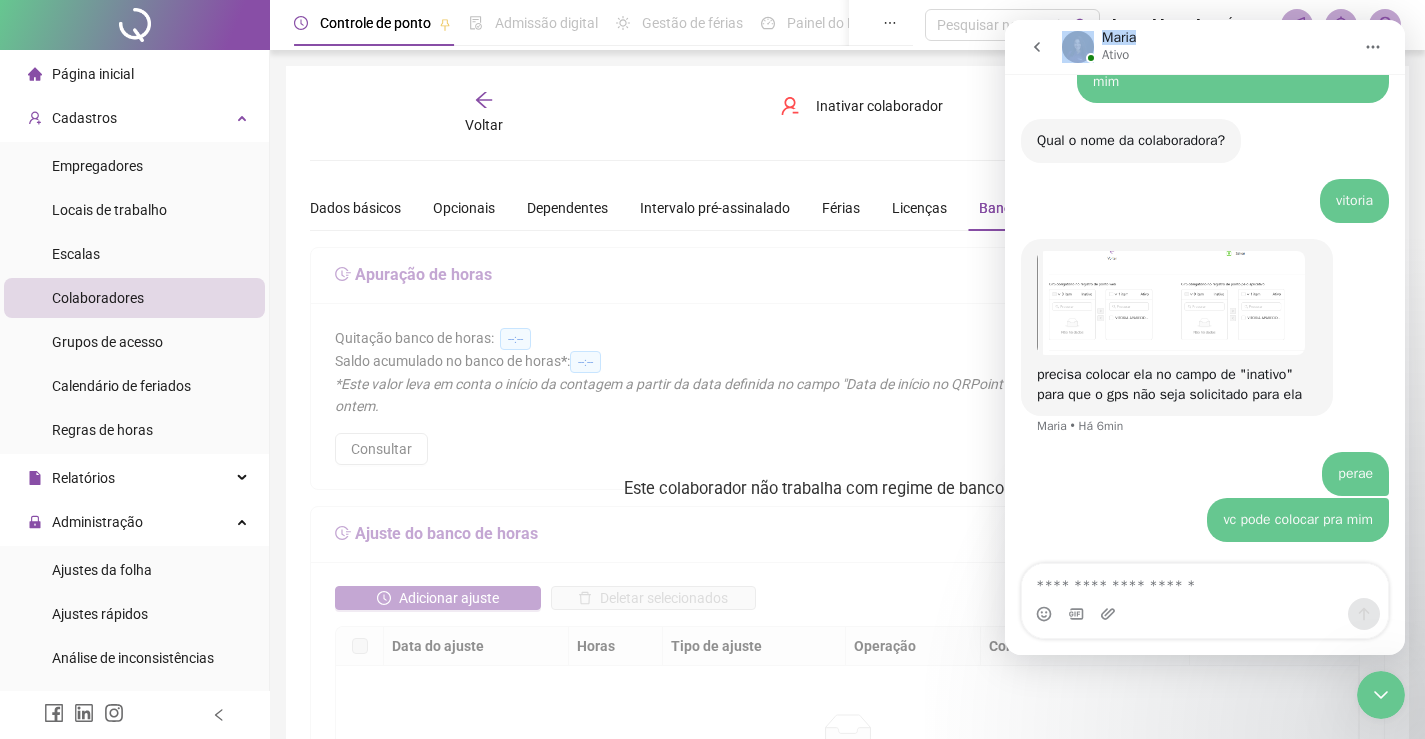 drag, startPoint x: 1281, startPoint y: 50, endPoint x: 946, endPoint y: 39, distance: 335.18054 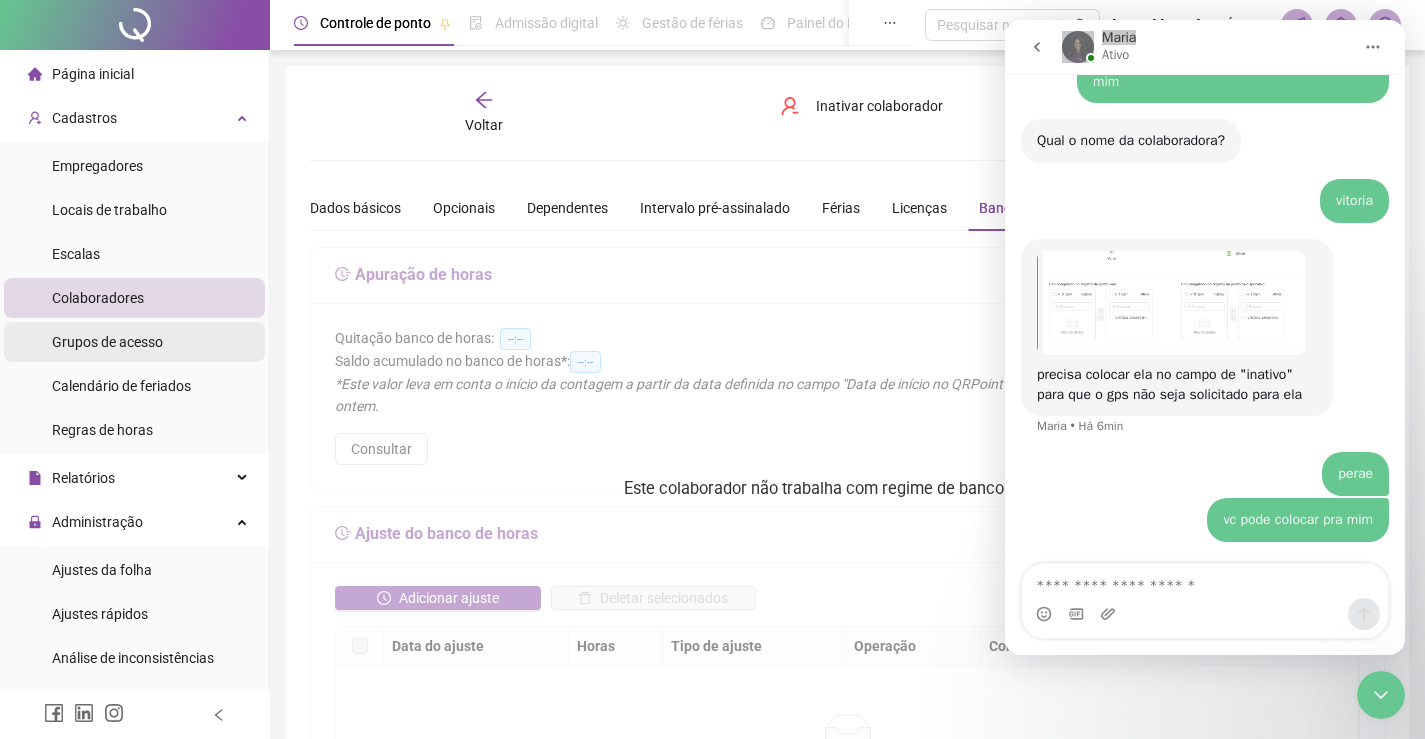 click on "Grupos de acesso" at bounding box center [107, 342] 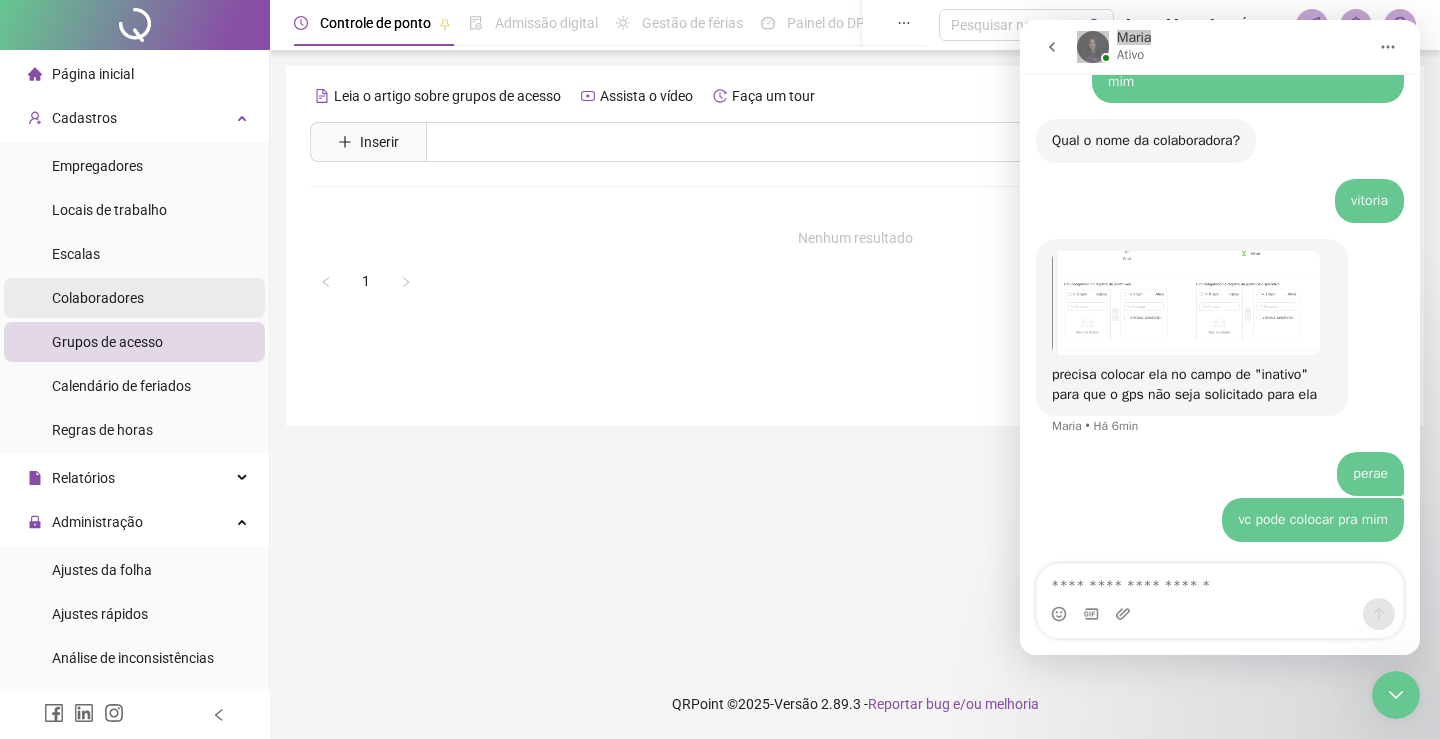 click on "Colaboradores" at bounding box center [134, 298] 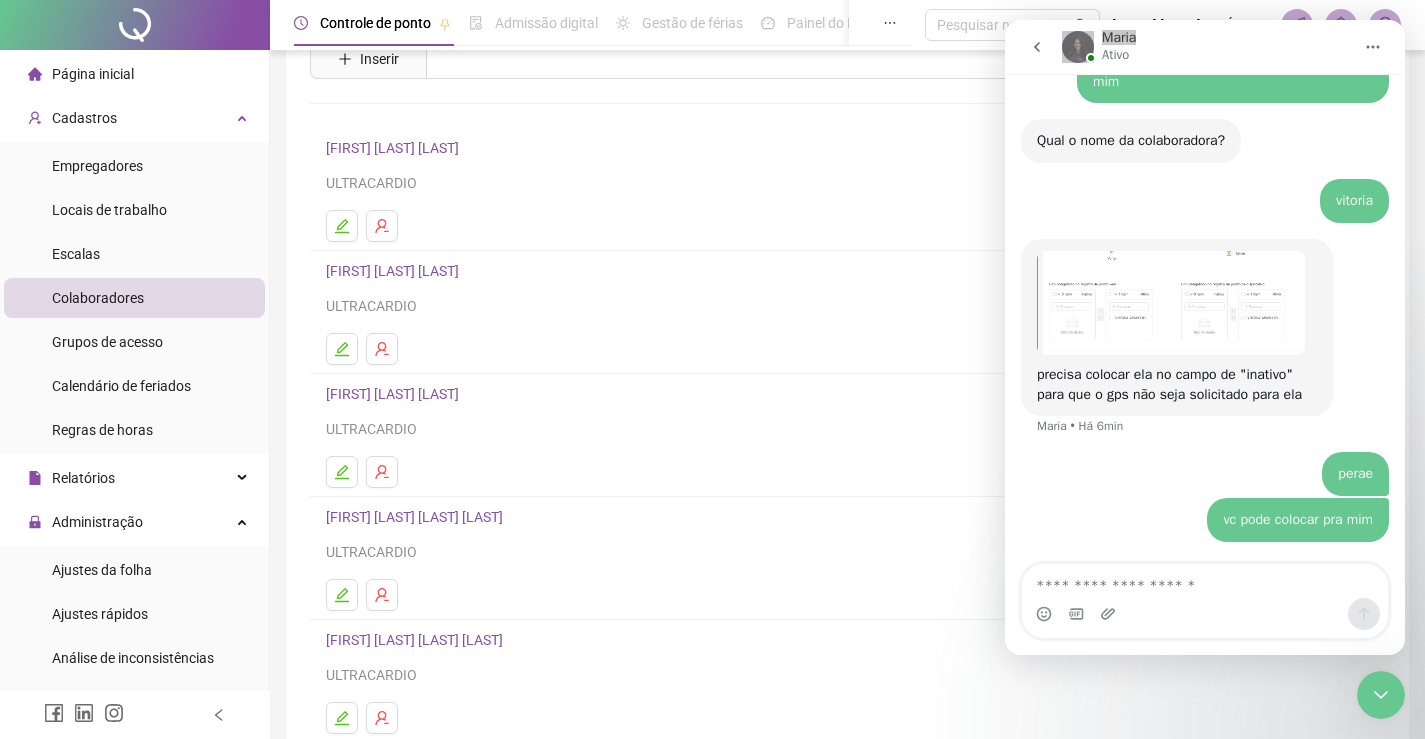 scroll, scrollTop: 228, scrollLeft: 0, axis: vertical 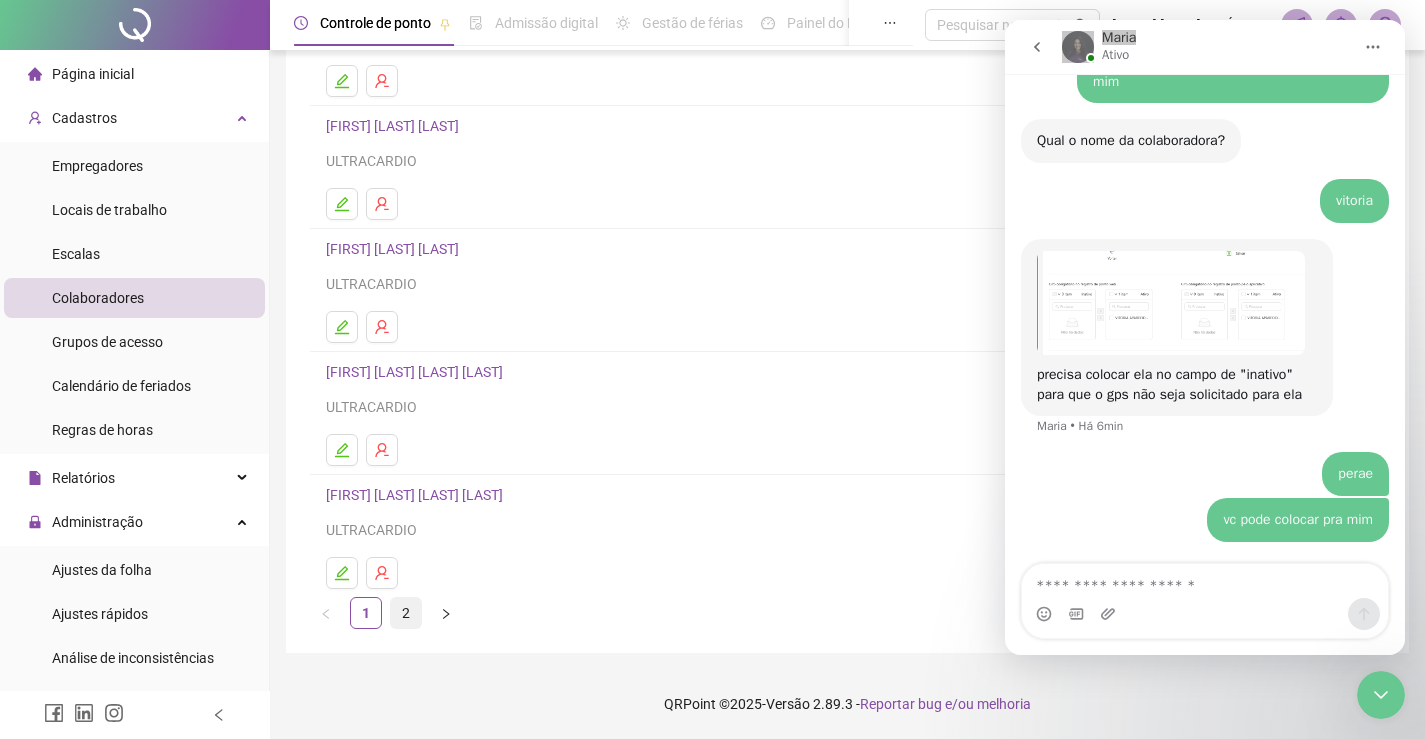 click on "2" at bounding box center [406, 613] 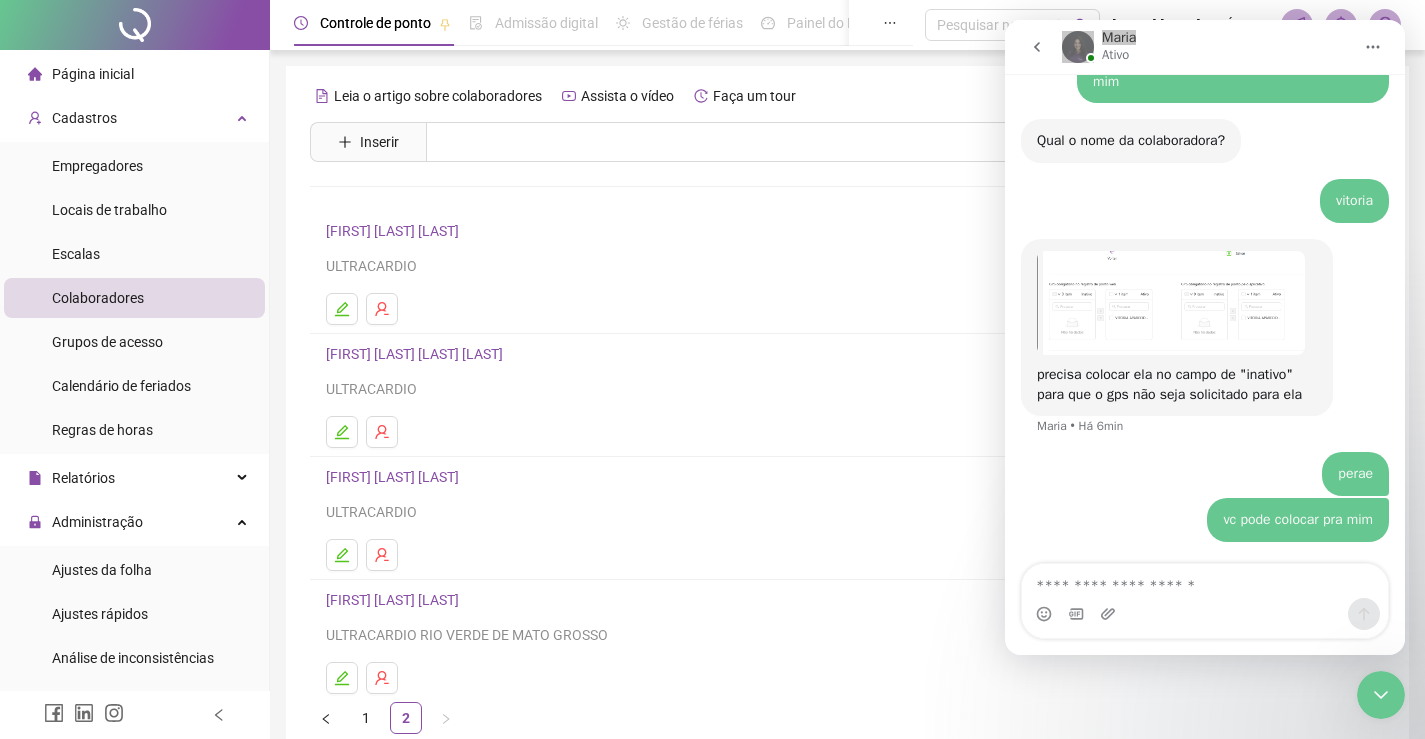 click on "[FIRST] [LAST] [LAST]" at bounding box center [395, 600] 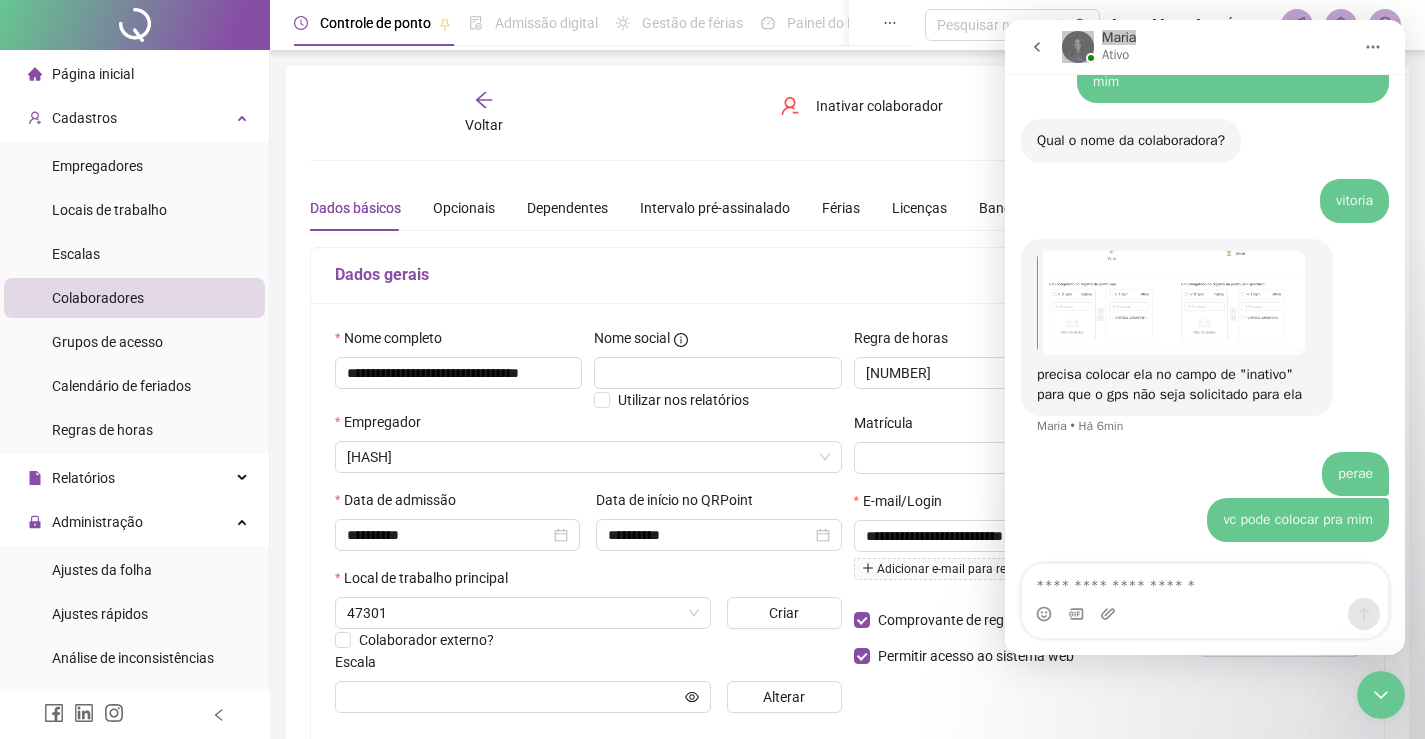 type on "**********" 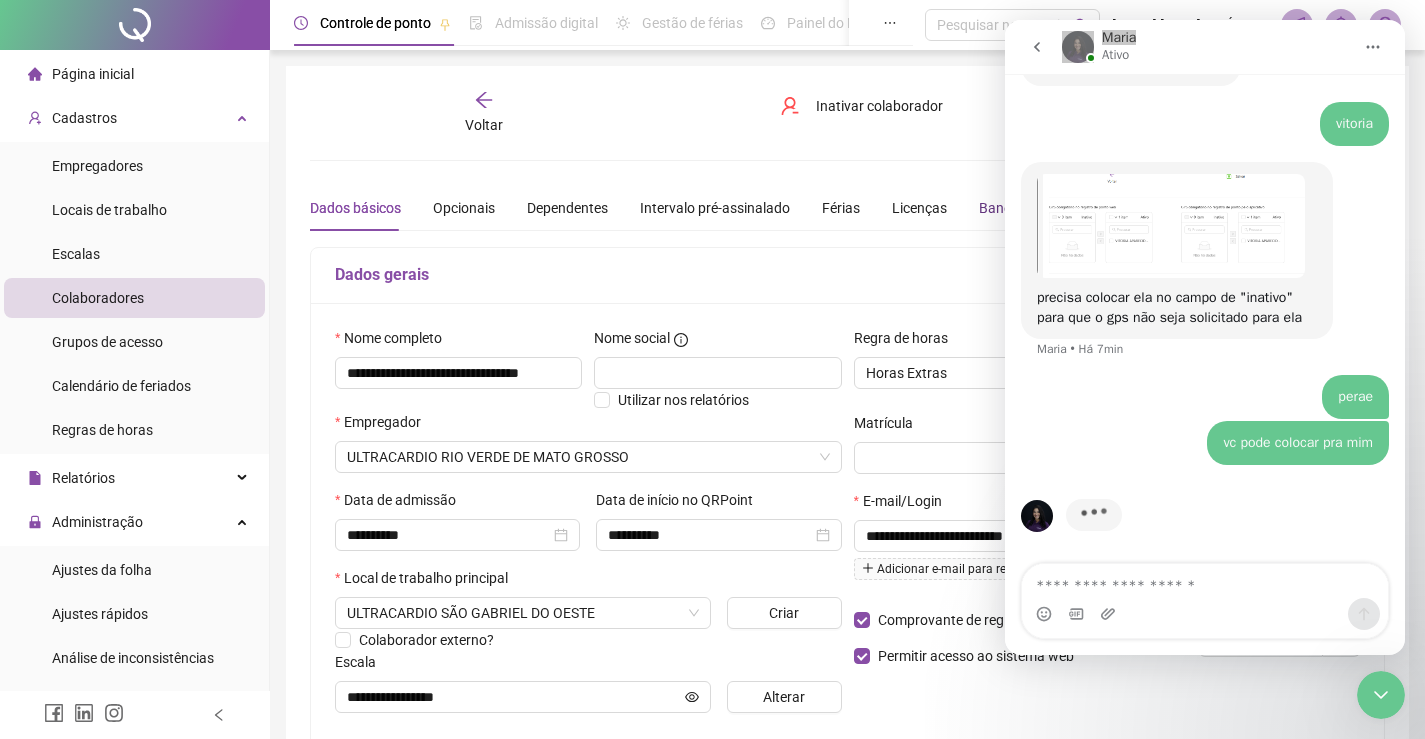 click on "Banco de horas" at bounding box center (1027, 208) 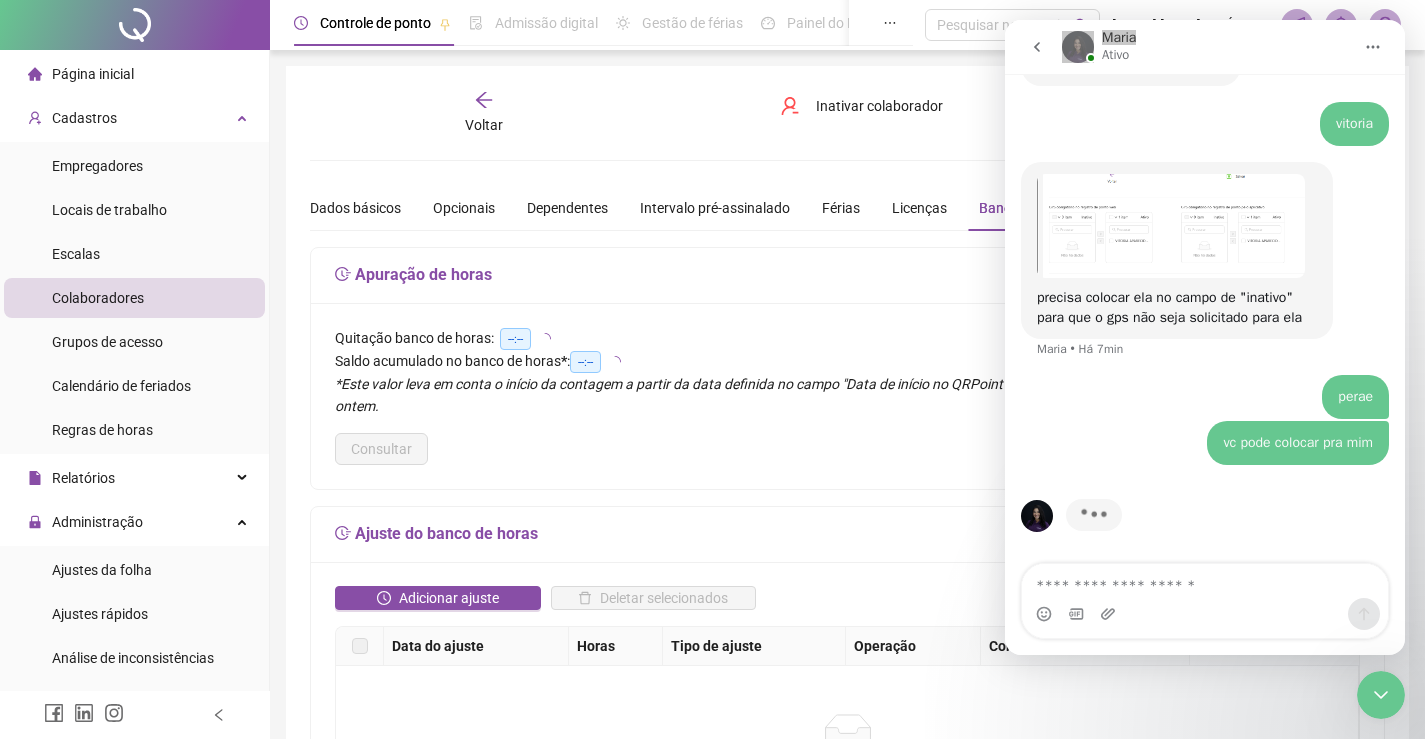 scroll, scrollTop: 8508, scrollLeft: 0, axis: vertical 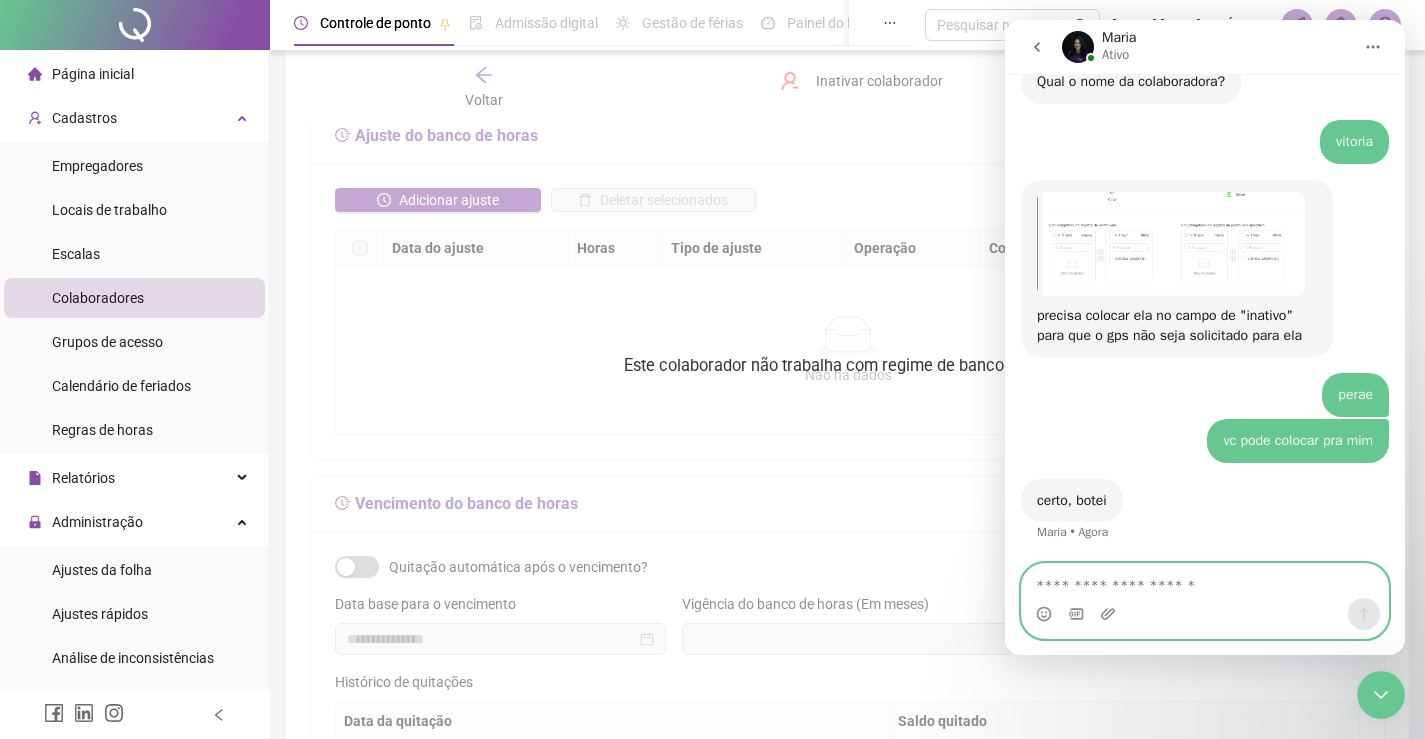click at bounding box center [1205, 581] 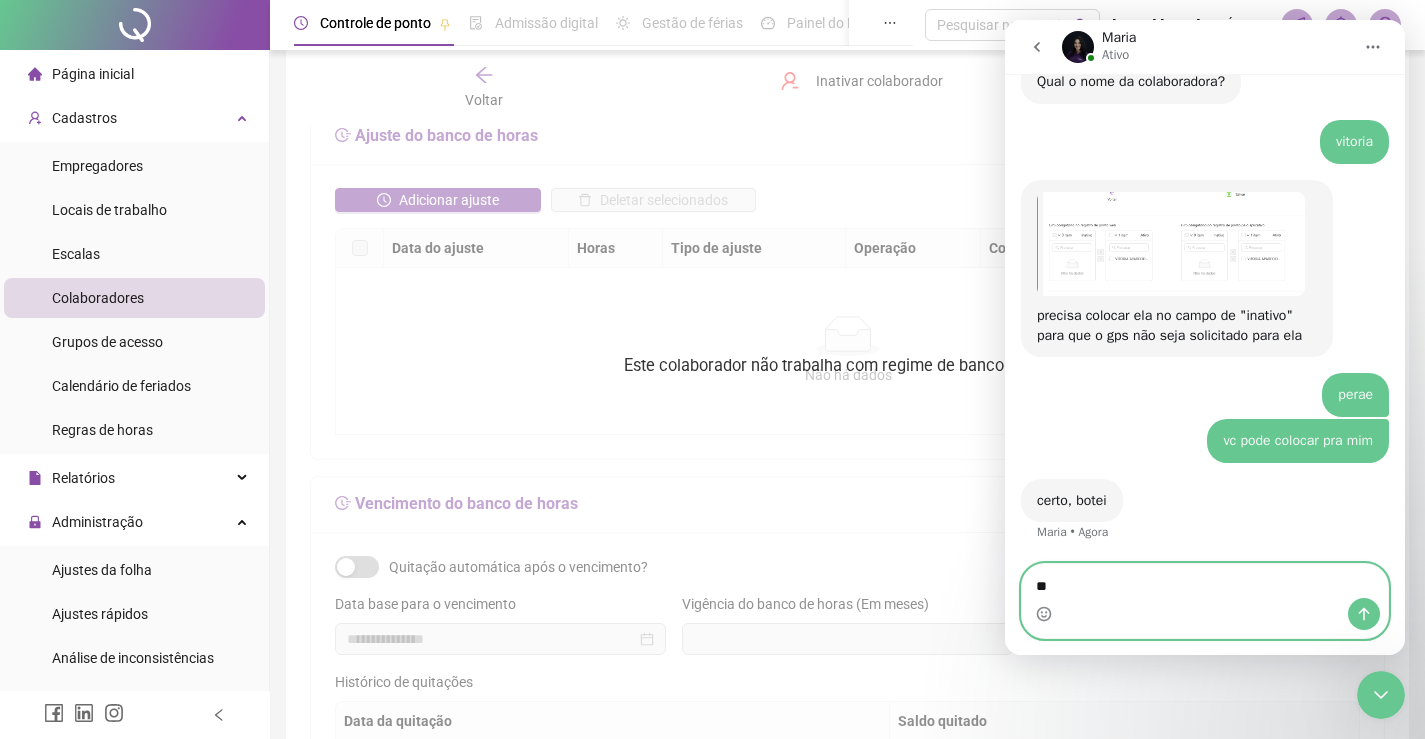 type on "*" 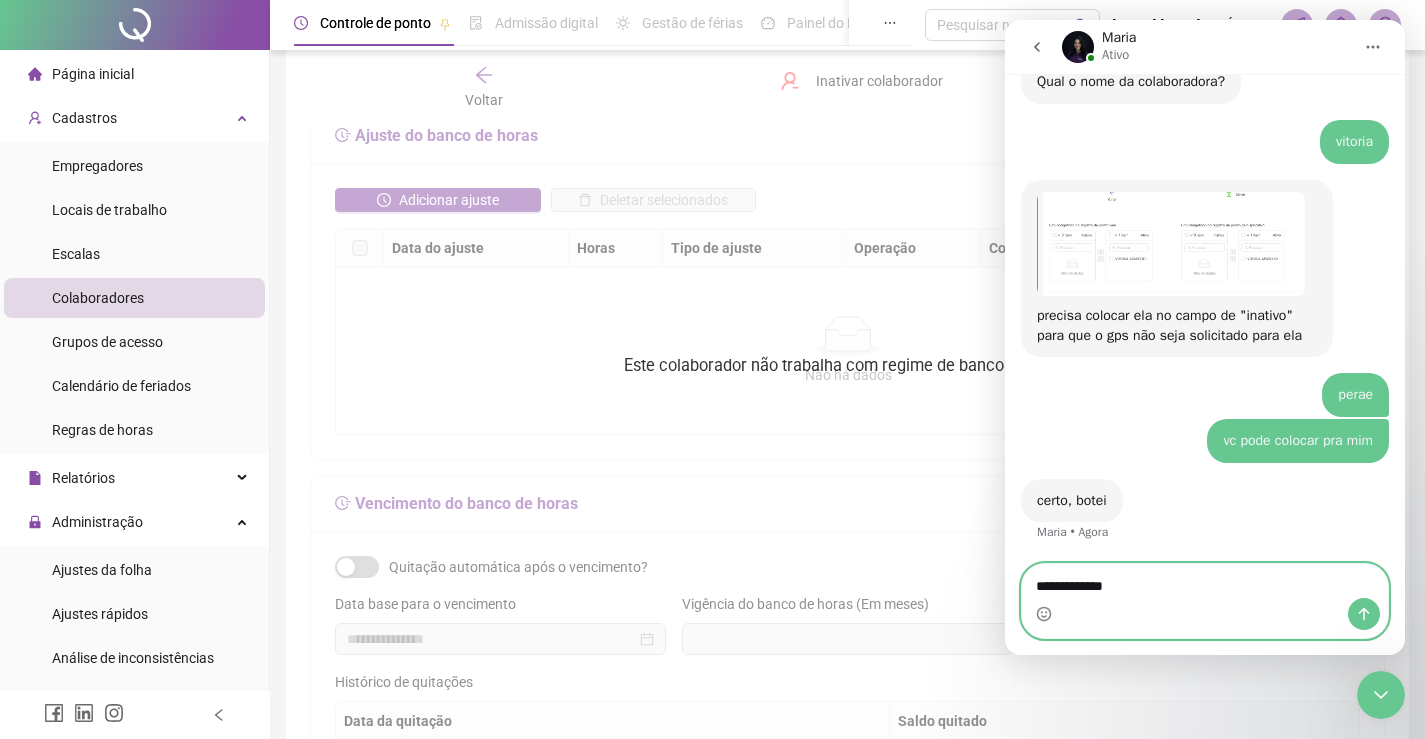 type on "**********" 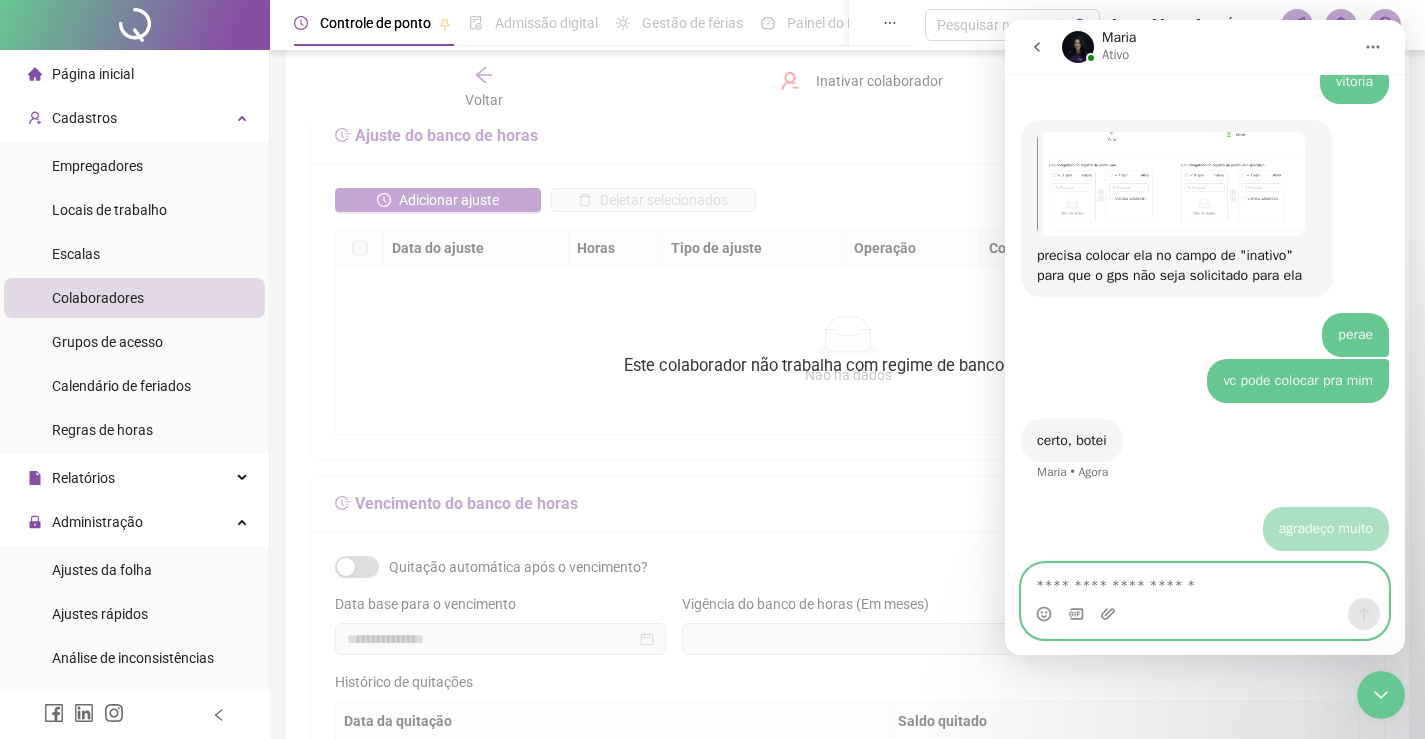 scroll, scrollTop: 8550, scrollLeft: 0, axis: vertical 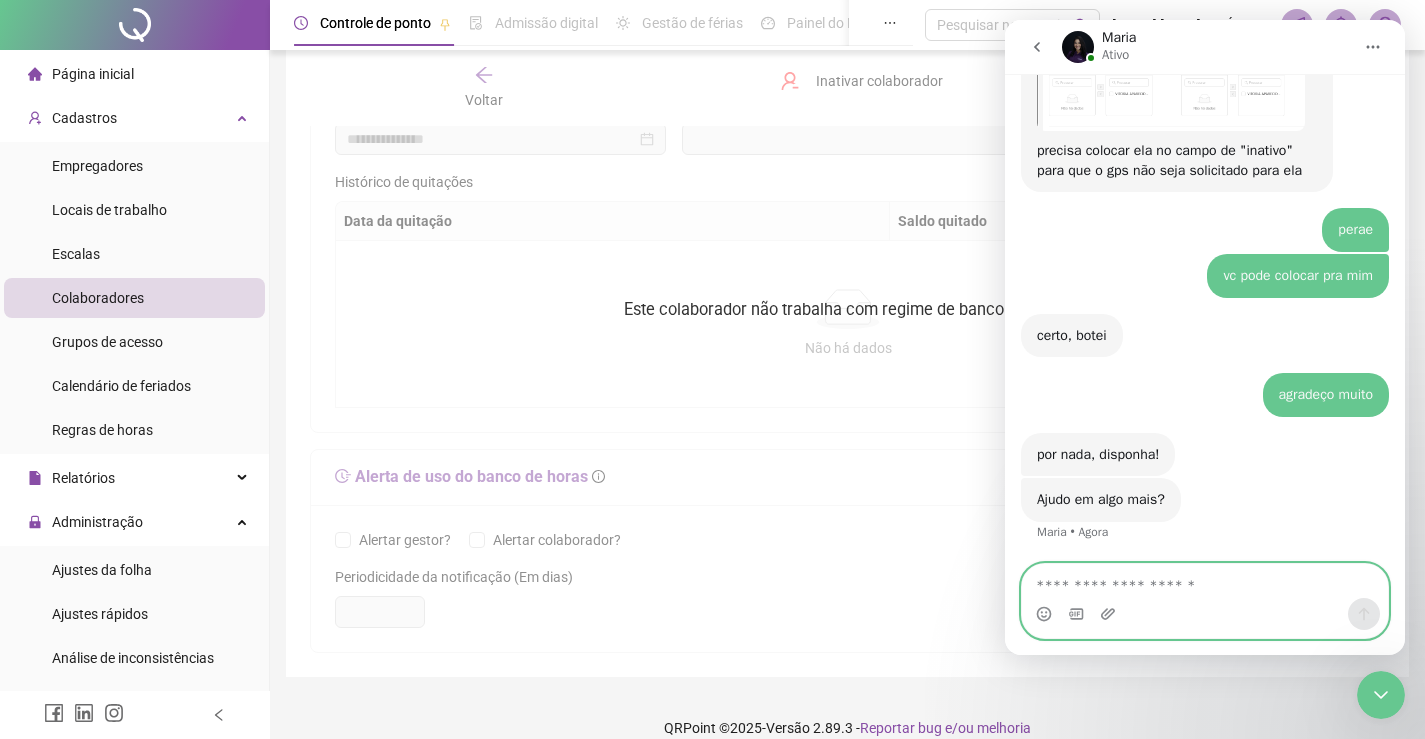 click at bounding box center [1205, 581] 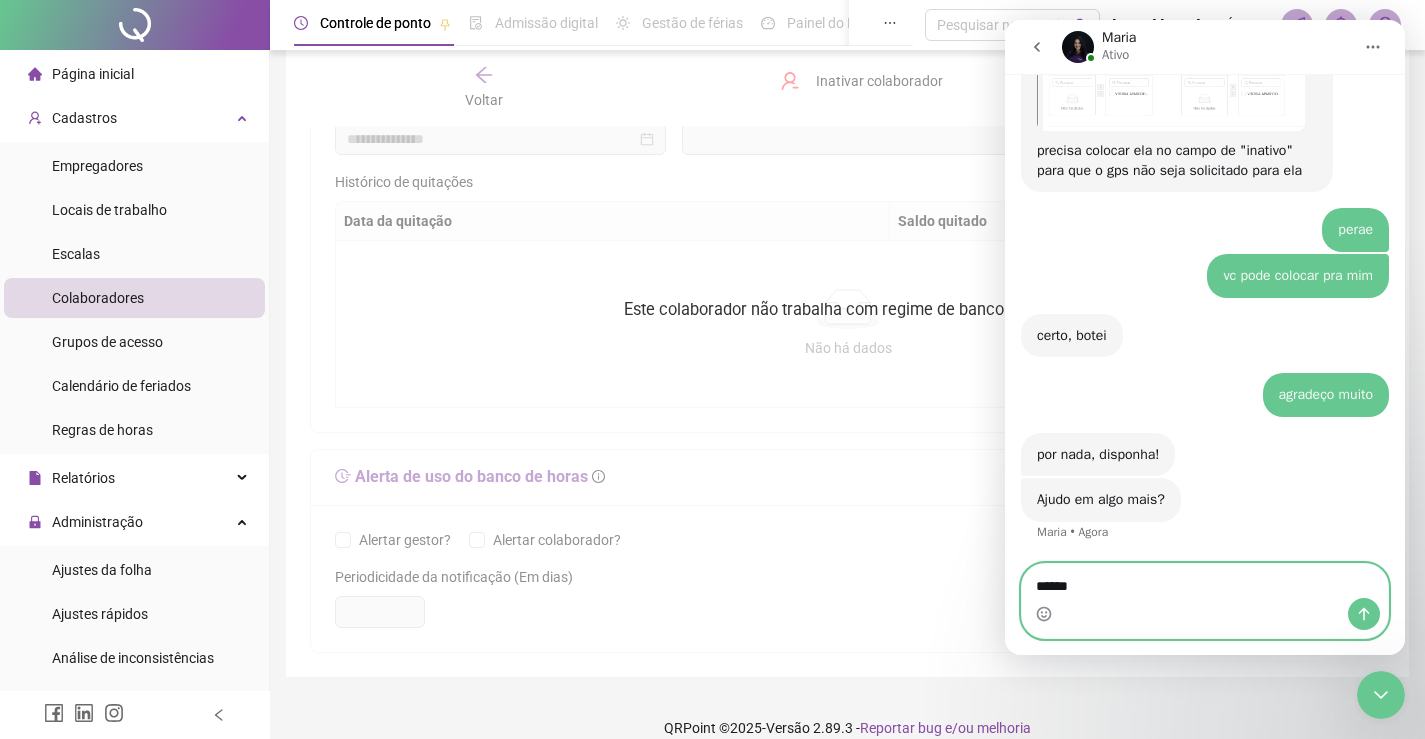 type on "*******" 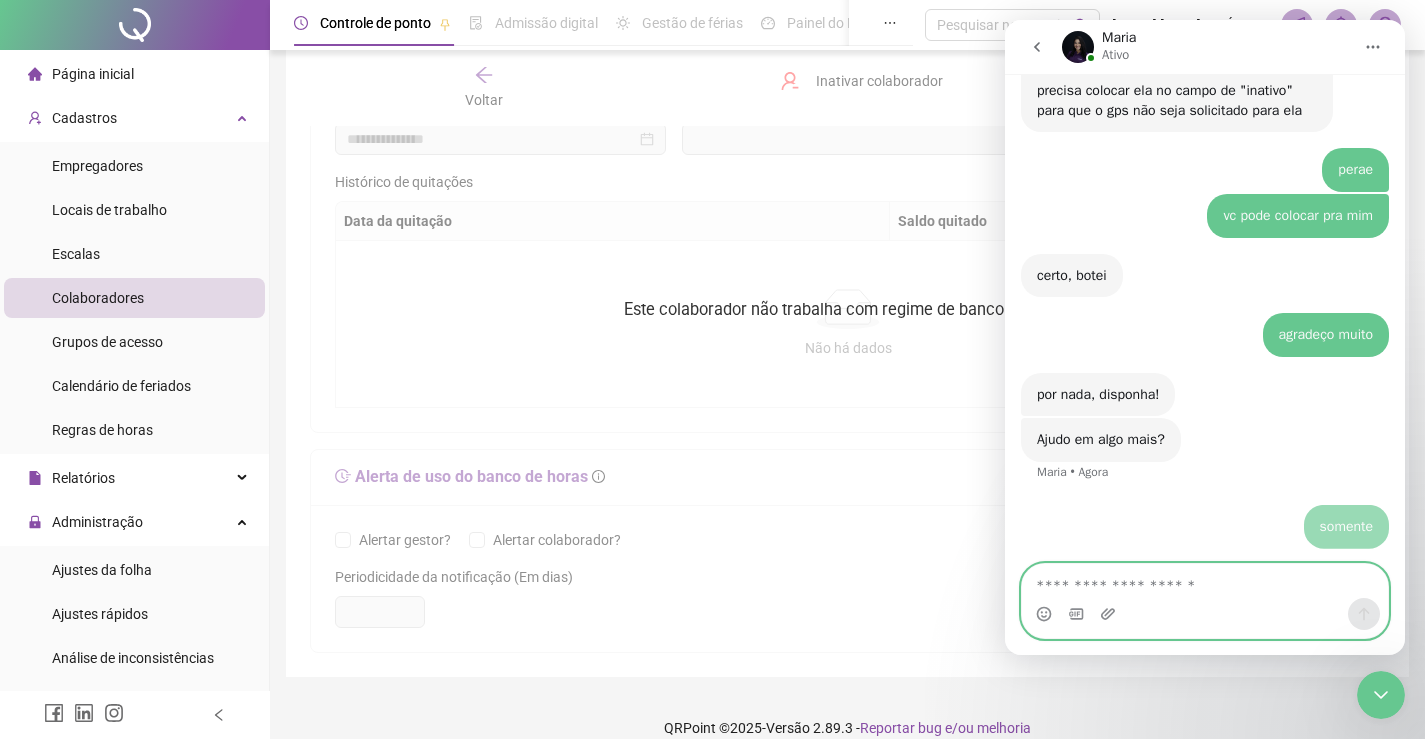 scroll, scrollTop: 8715, scrollLeft: 0, axis: vertical 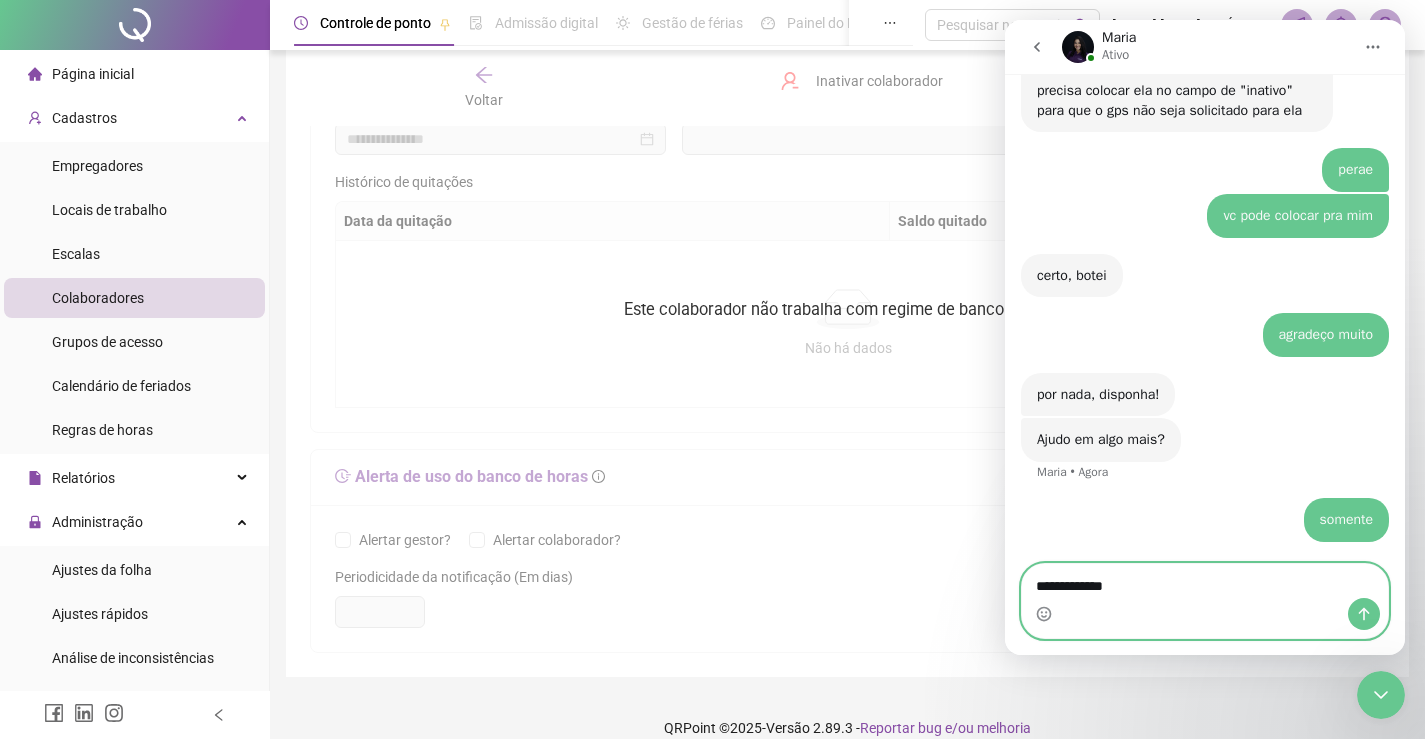 type on "**********" 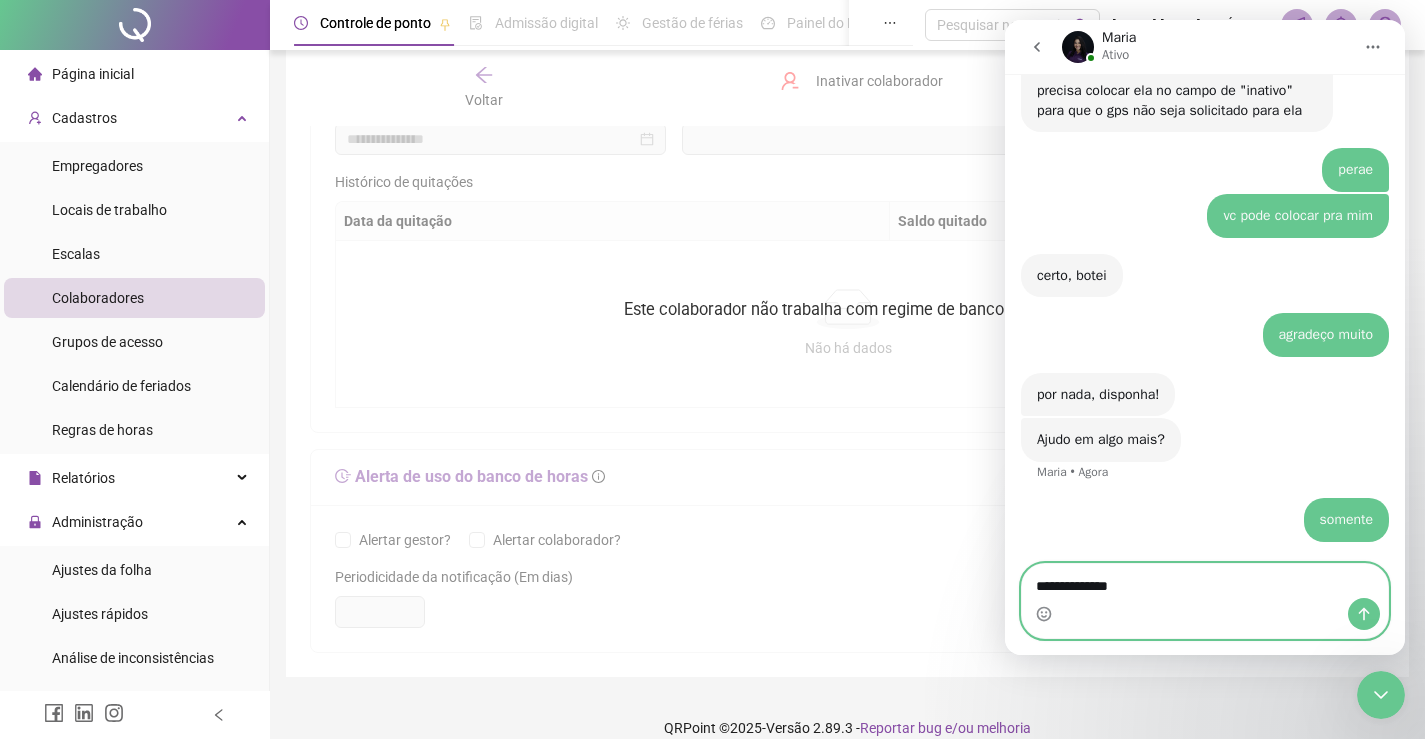 type 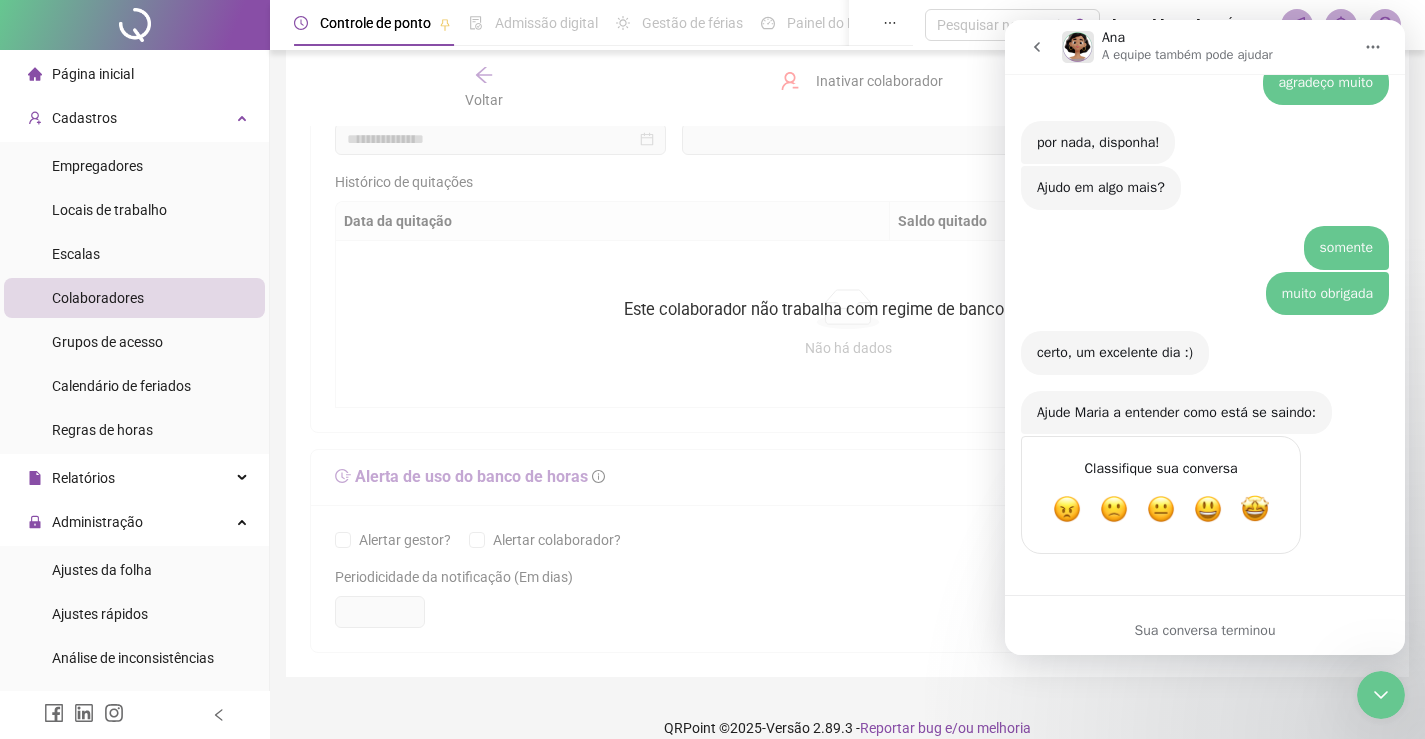 scroll, scrollTop: 8968, scrollLeft: 0, axis: vertical 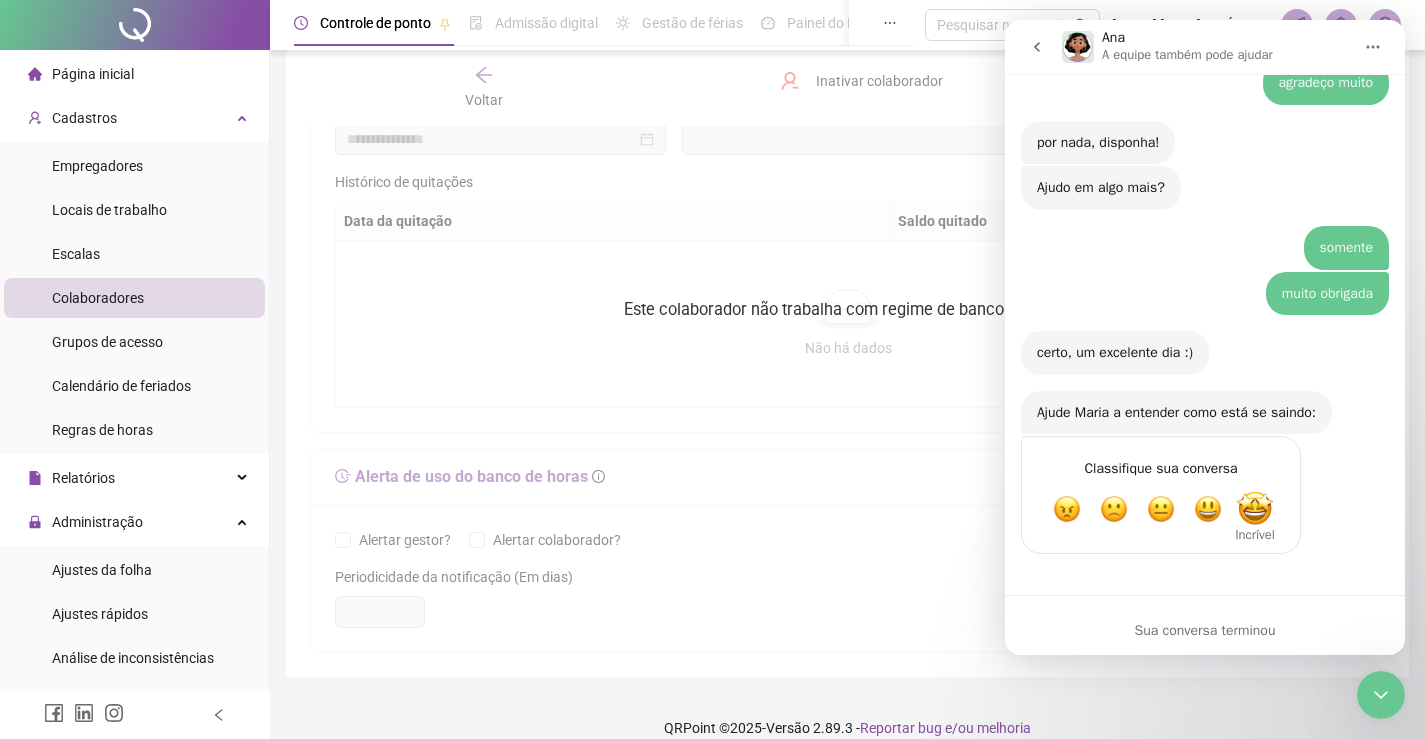 click at bounding box center [1255, 509] 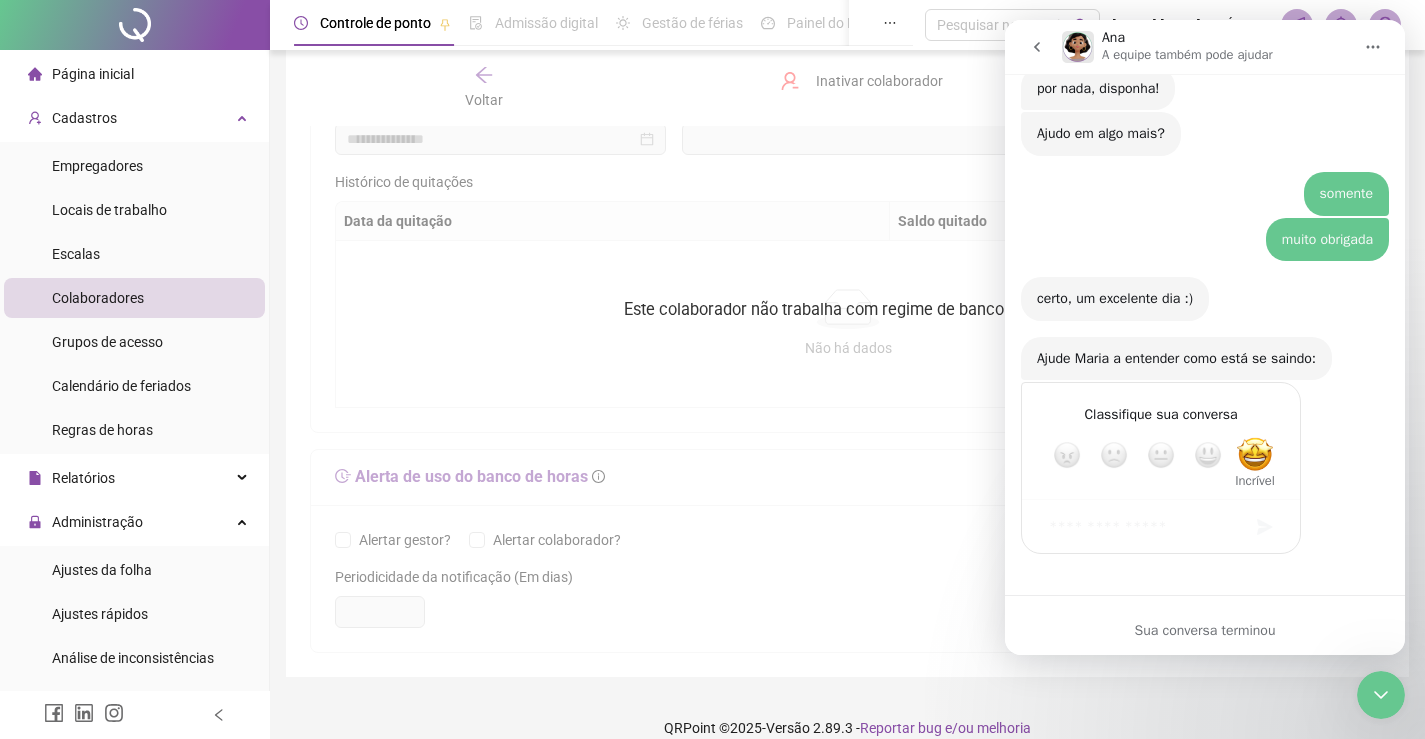 scroll, scrollTop: 9022, scrollLeft: 0, axis: vertical 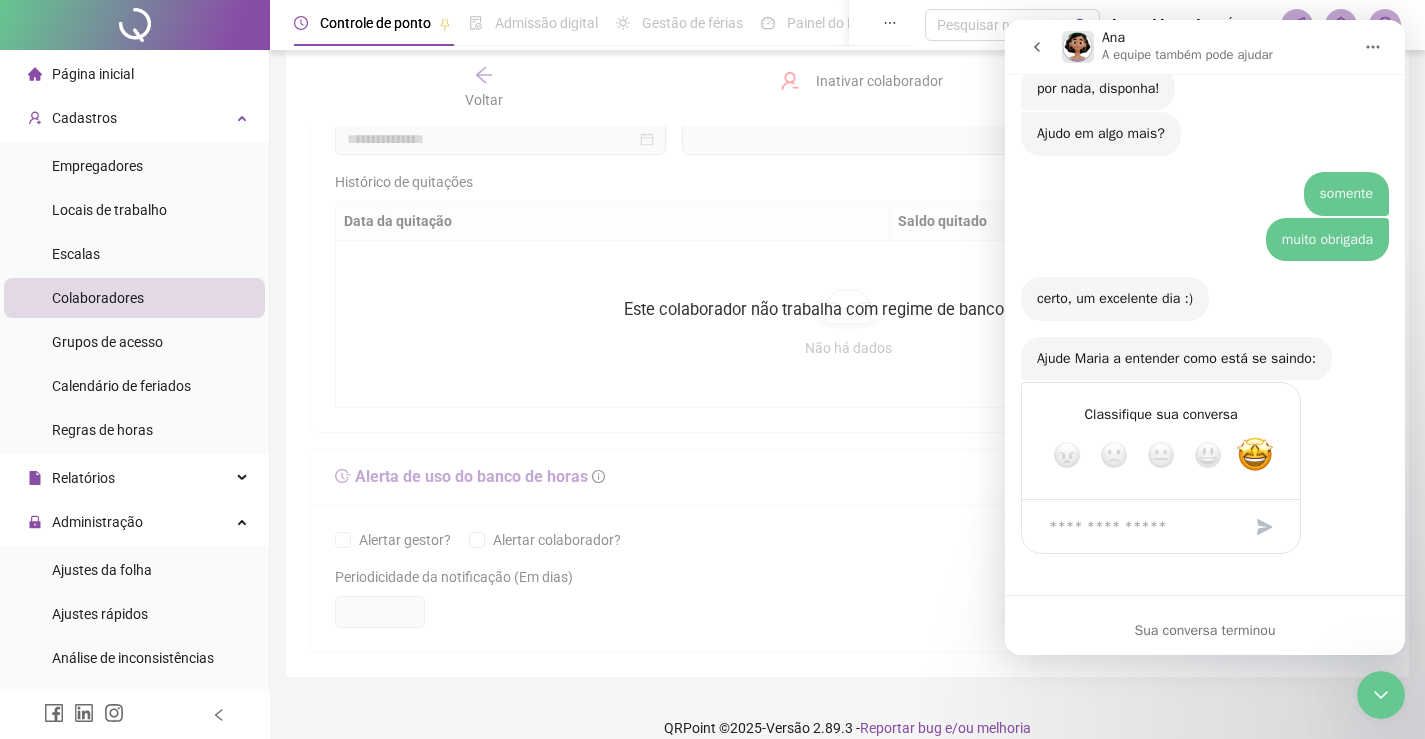 click at bounding box center (1141, 526) 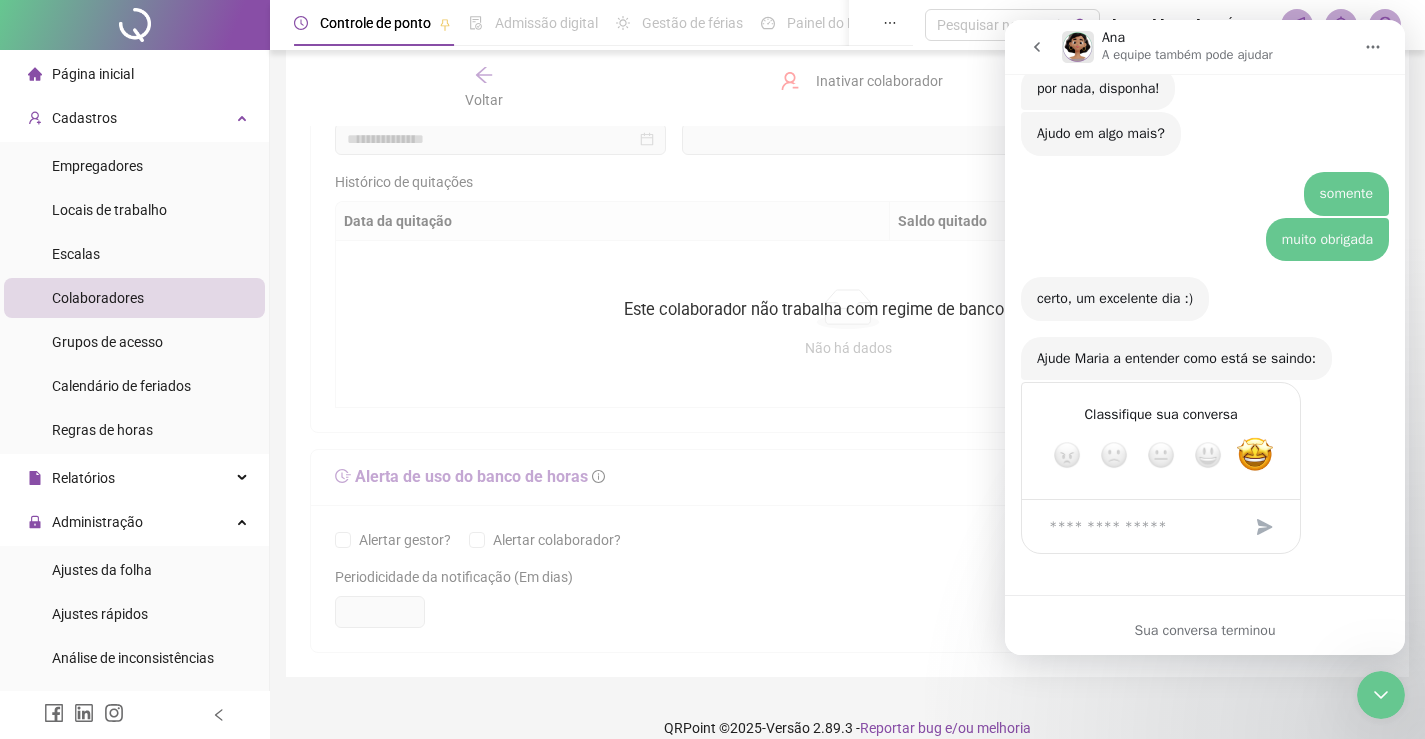 click at bounding box center (1265, 527) 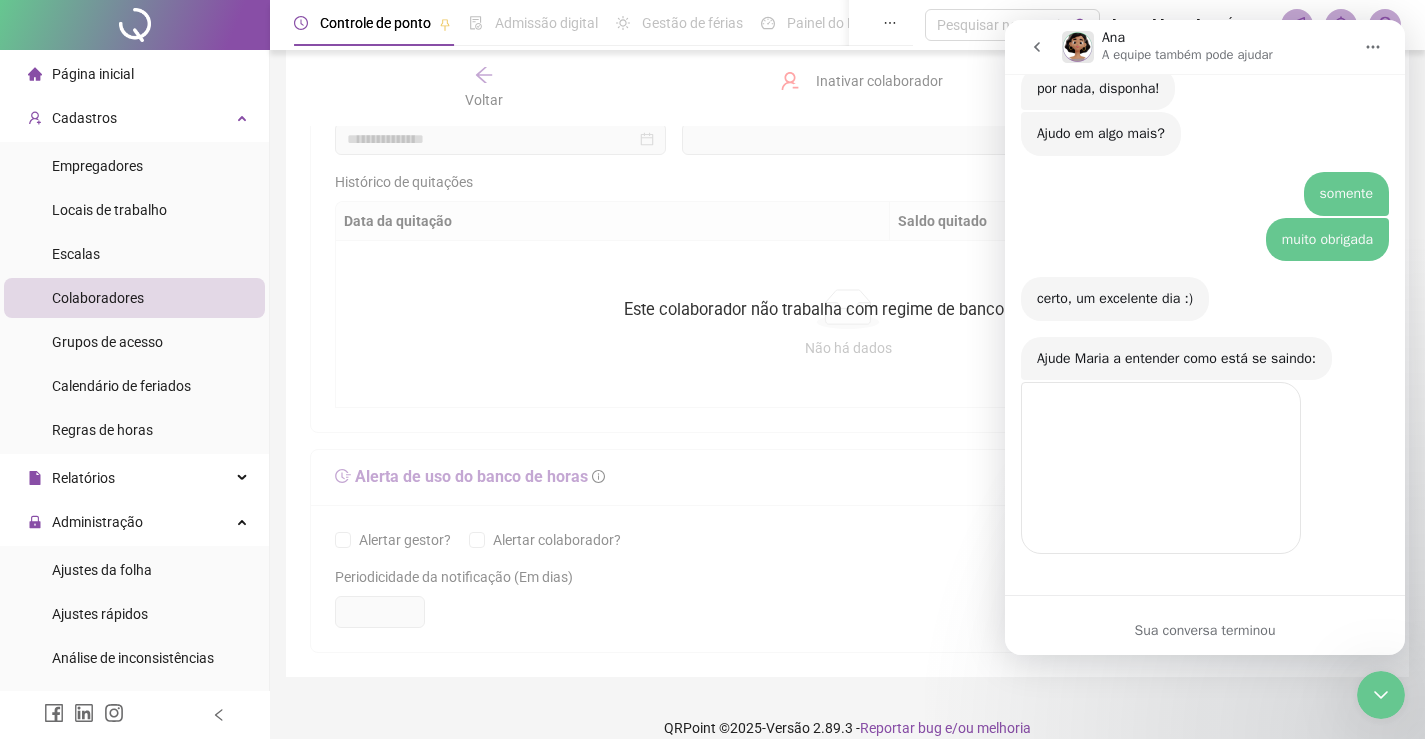 scroll, scrollTop: 8944, scrollLeft: 0, axis: vertical 